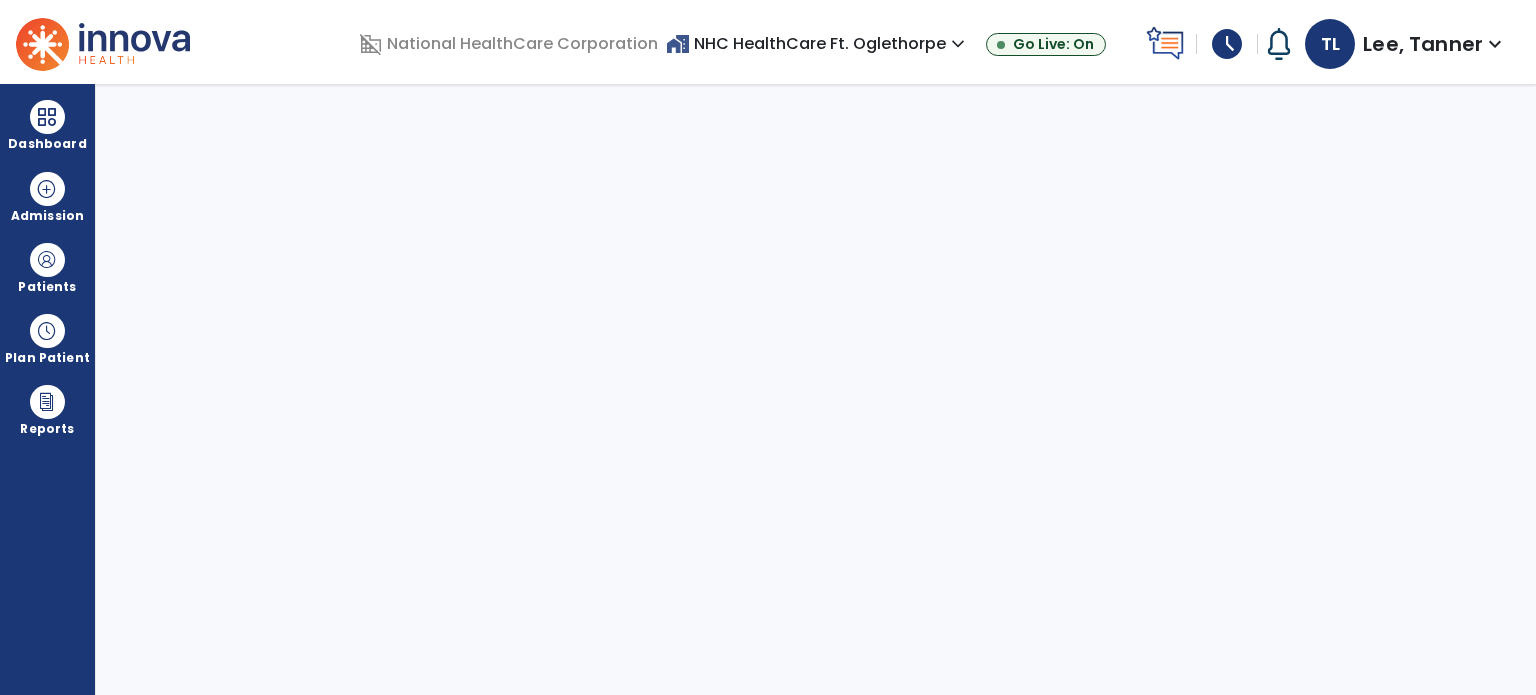 scroll, scrollTop: 0, scrollLeft: 0, axis: both 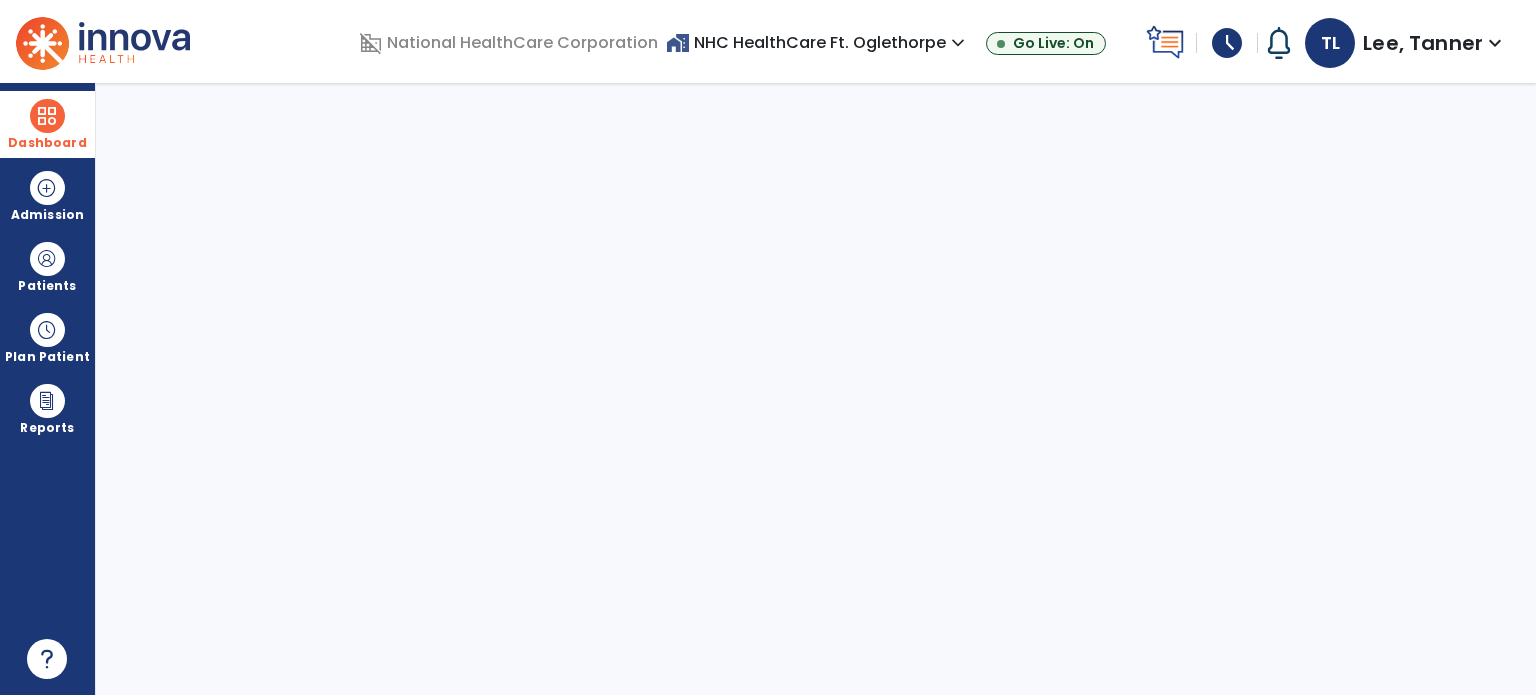click on "Dashboard" at bounding box center [47, 124] 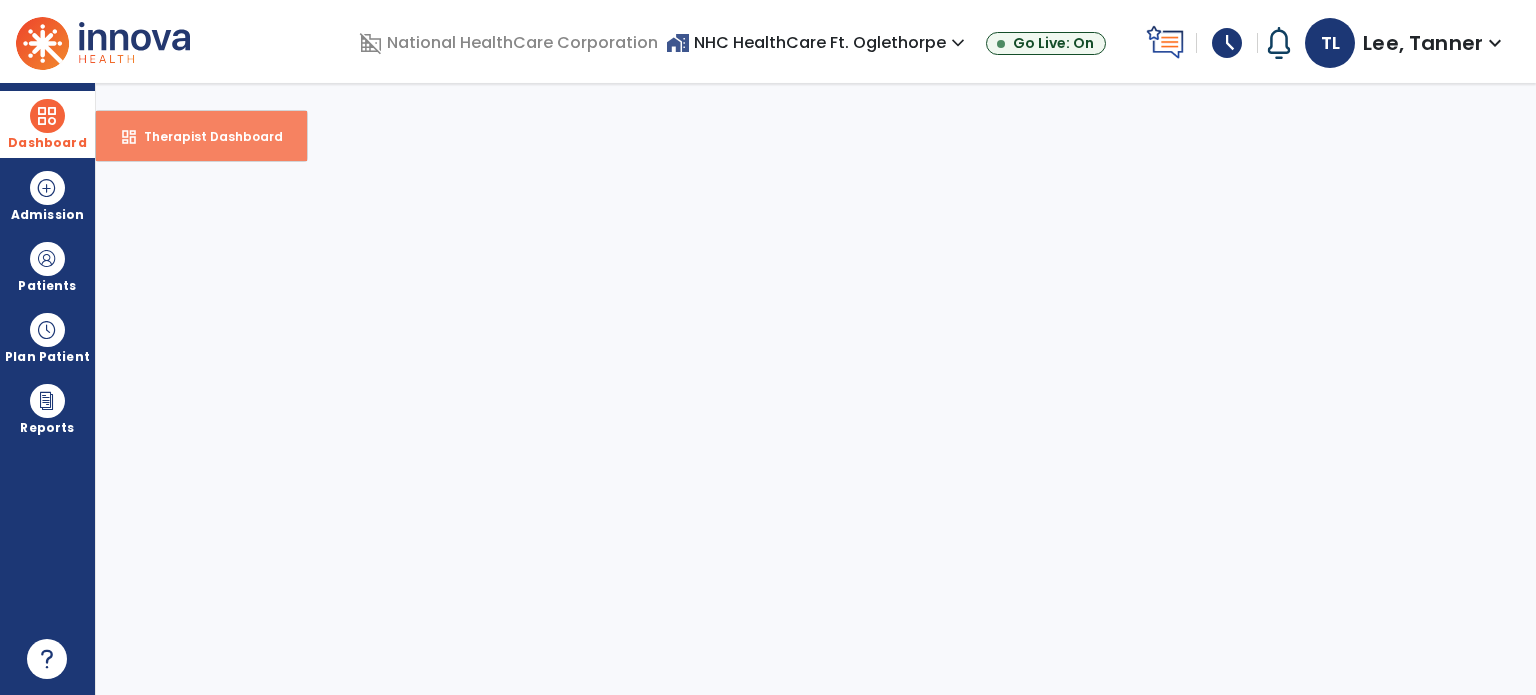 click on "dashboard  Therapist Dashboard" at bounding box center [201, 136] 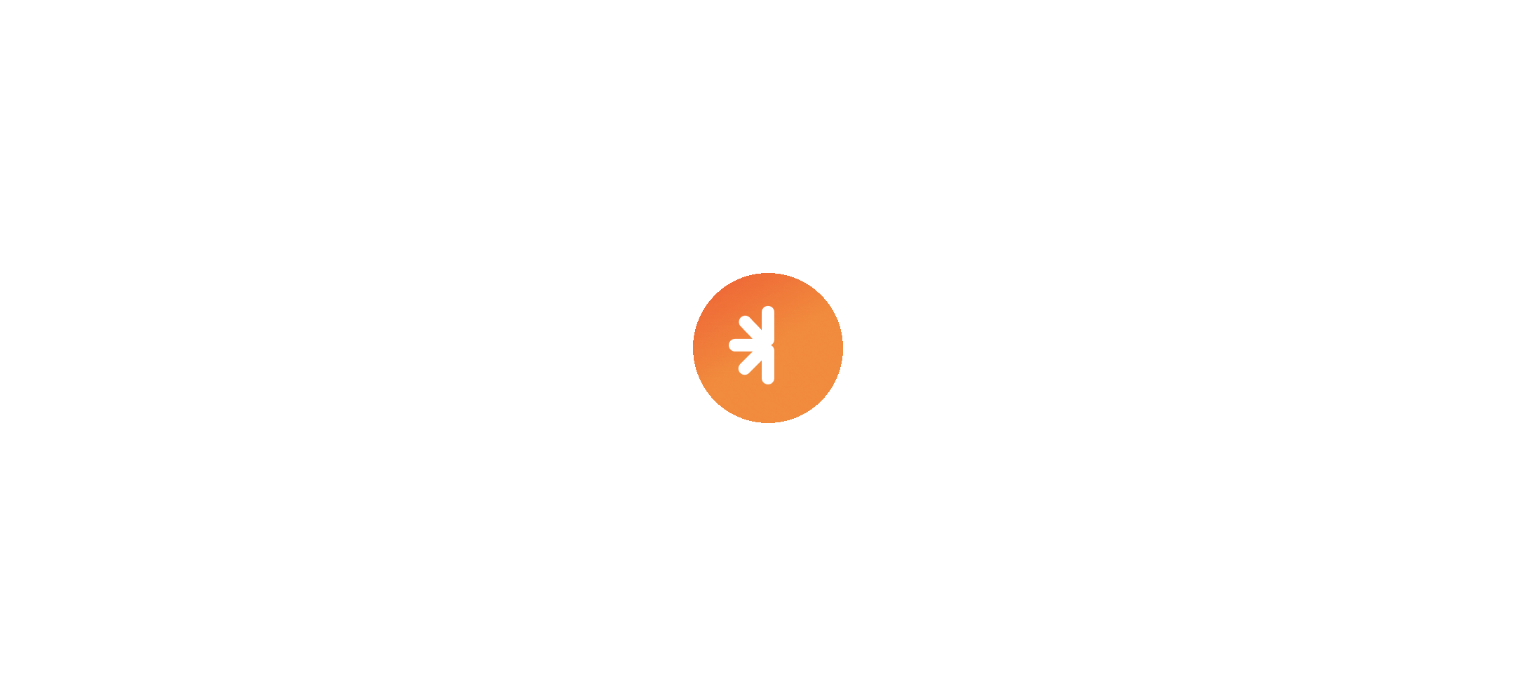 scroll, scrollTop: 0, scrollLeft: 0, axis: both 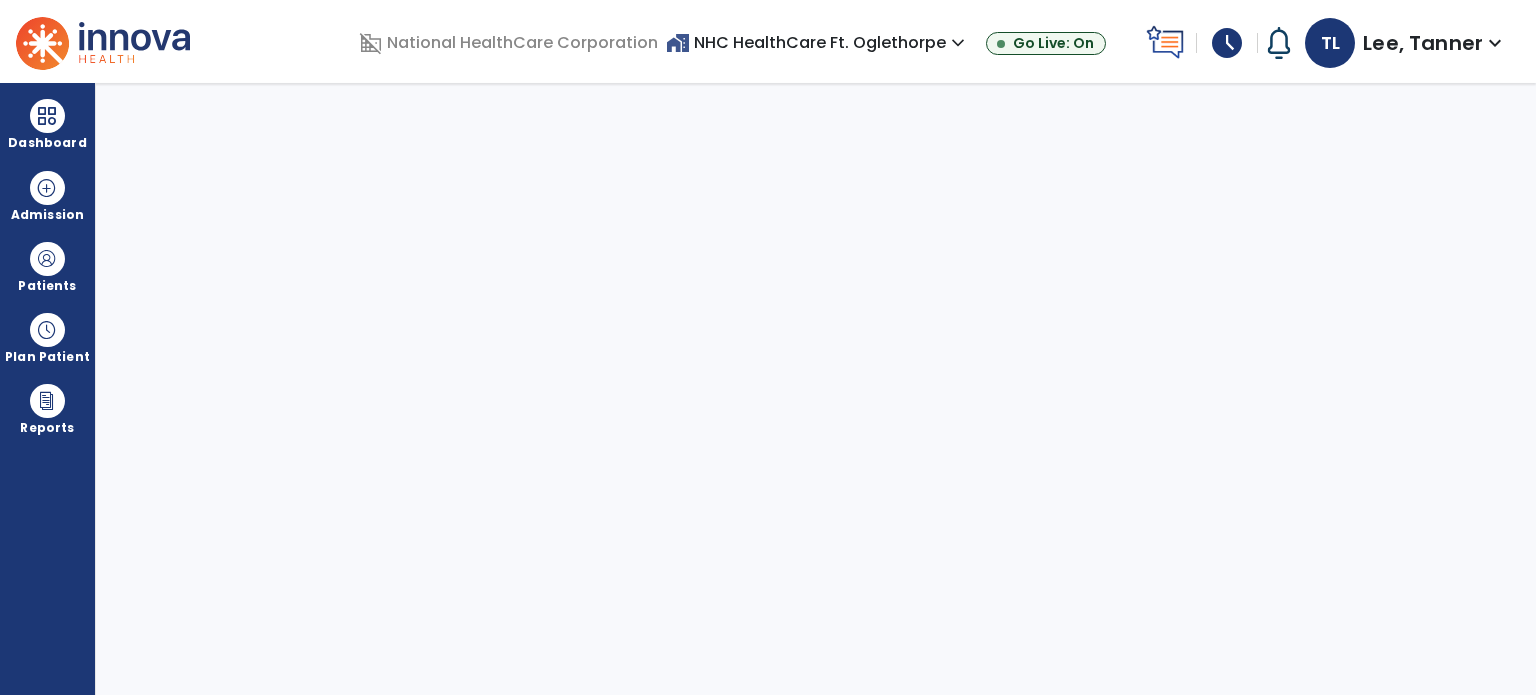 select on "****" 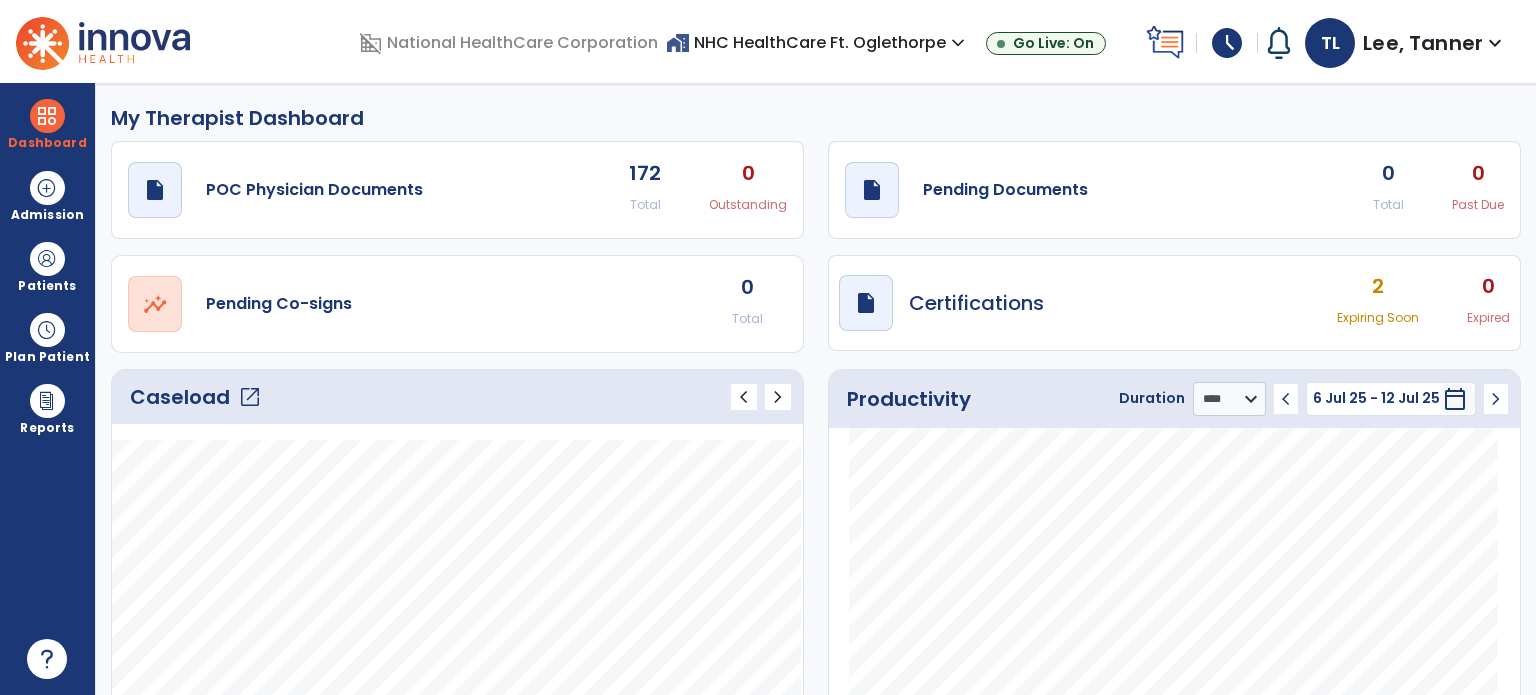 click on "open_in_new" 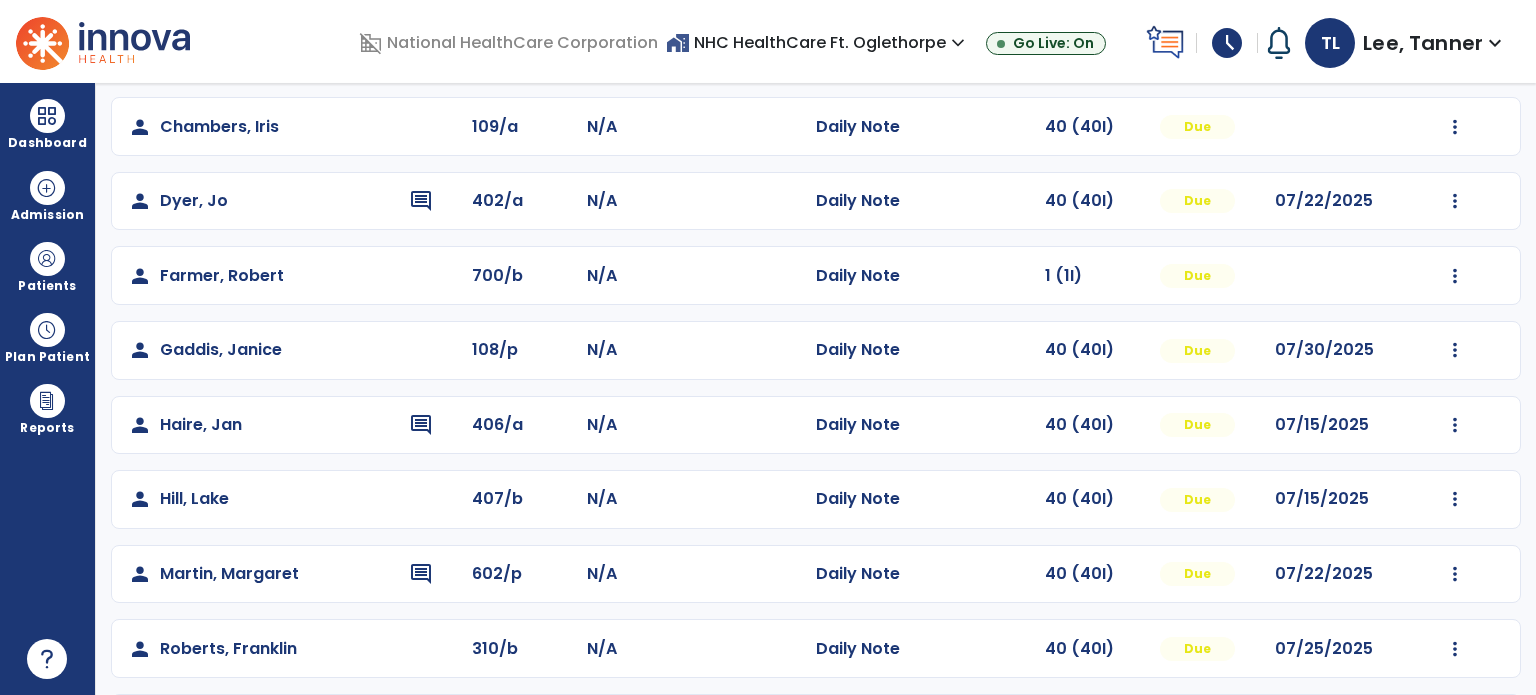 scroll, scrollTop: 388, scrollLeft: 0, axis: vertical 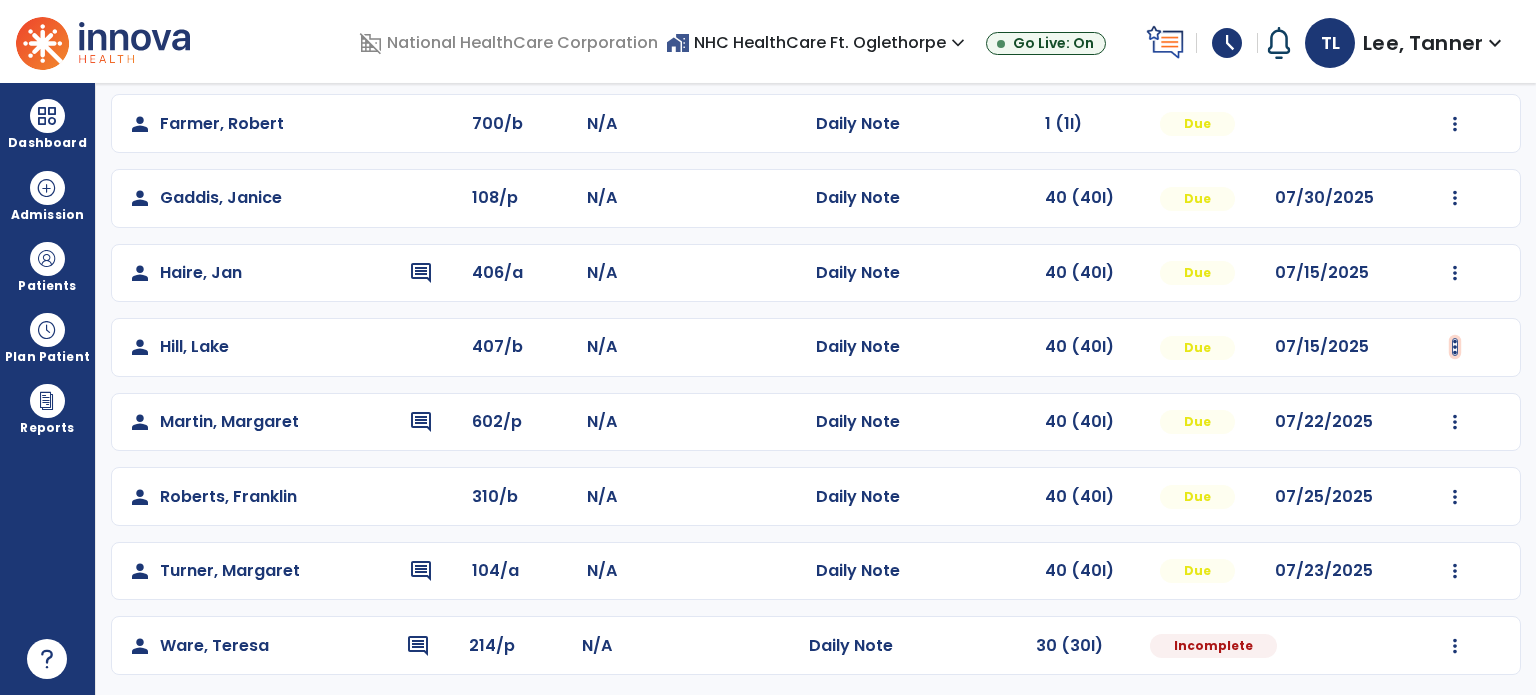 click at bounding box center (1455, -100) 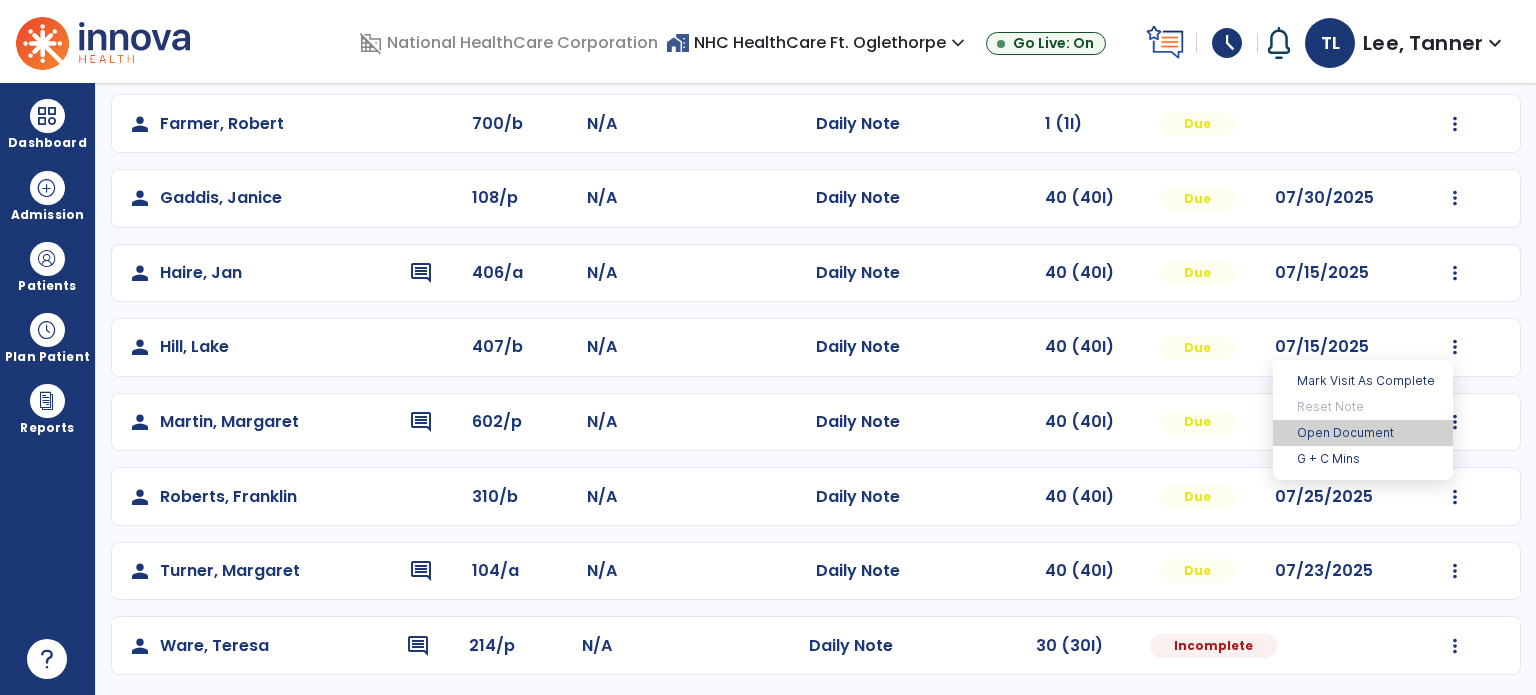 click on "Open Document" at bounding box center (1363, 433) 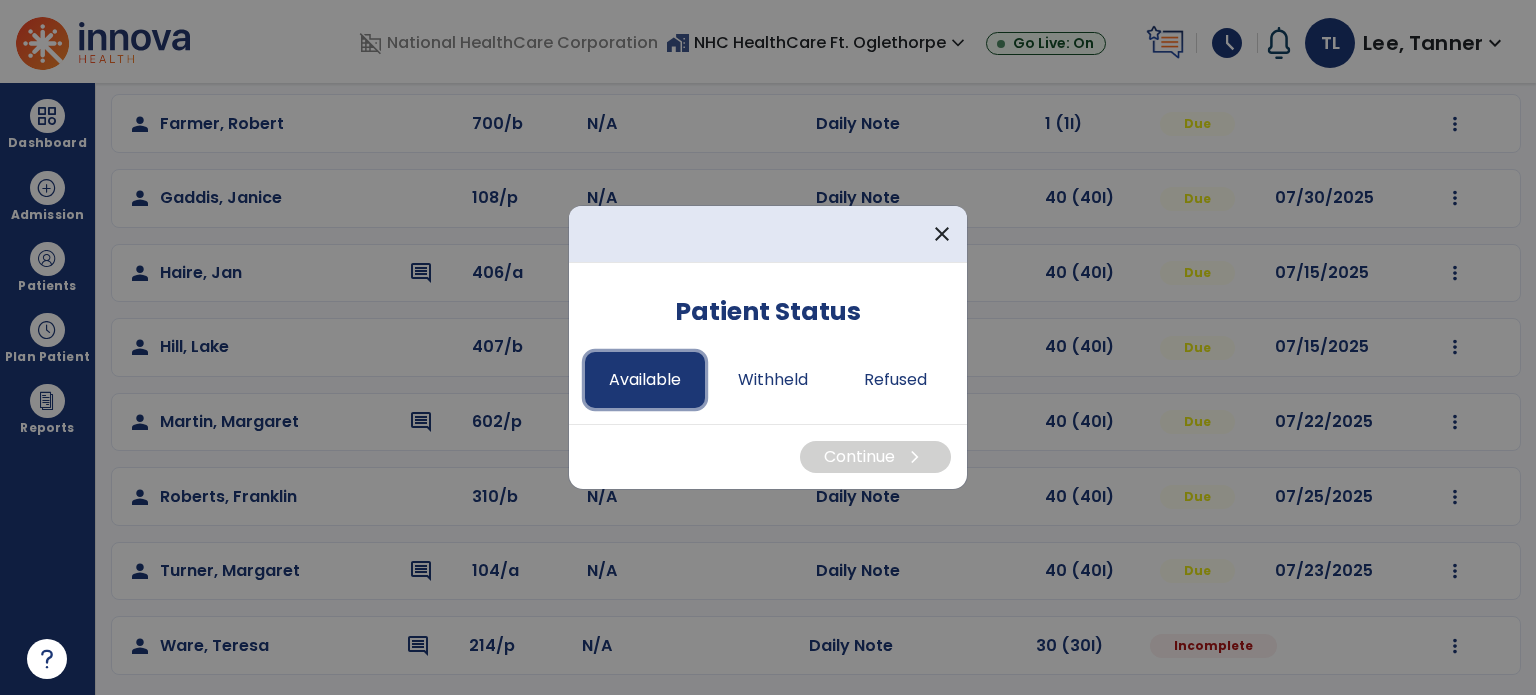 click on "Available" at bounding box center [645, 380] 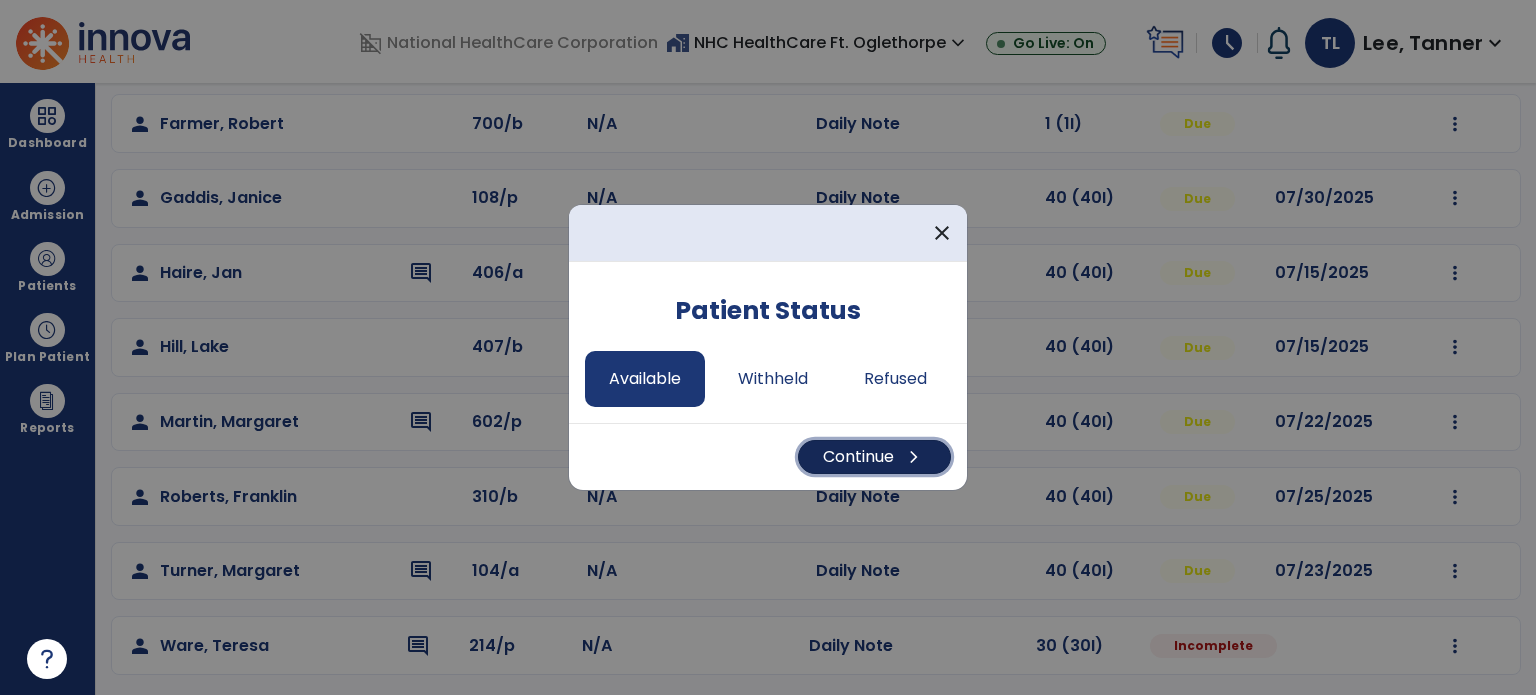 click on "Continue   chevron_right" at bounding box center (874, 457) 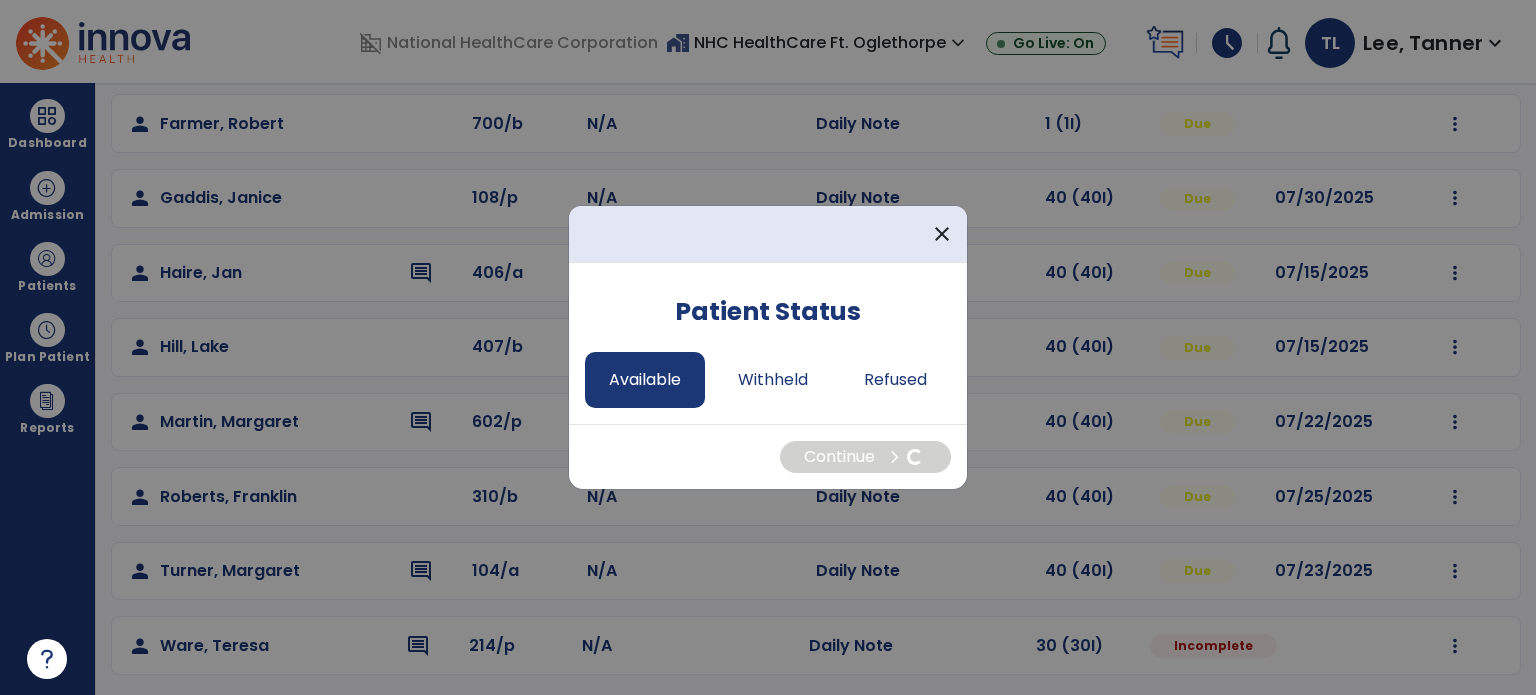 select on "*" 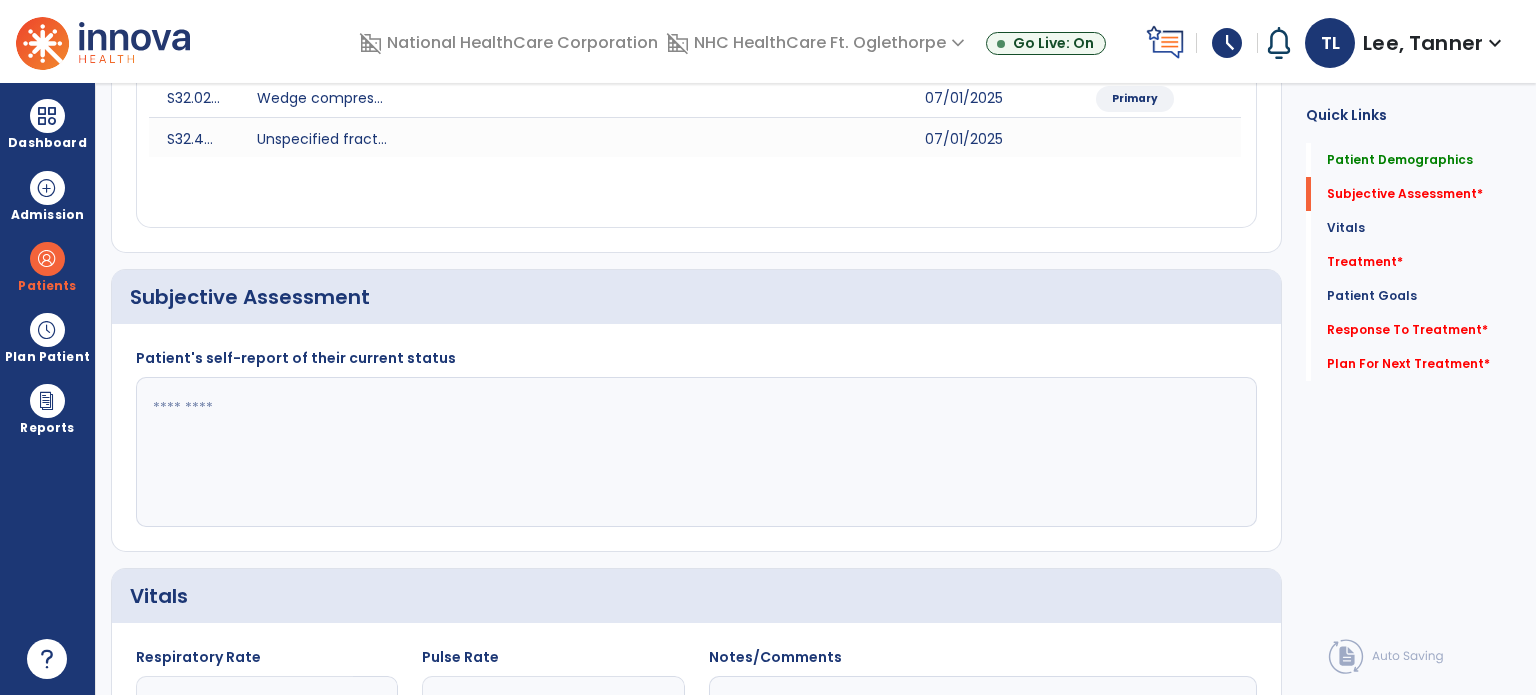 click 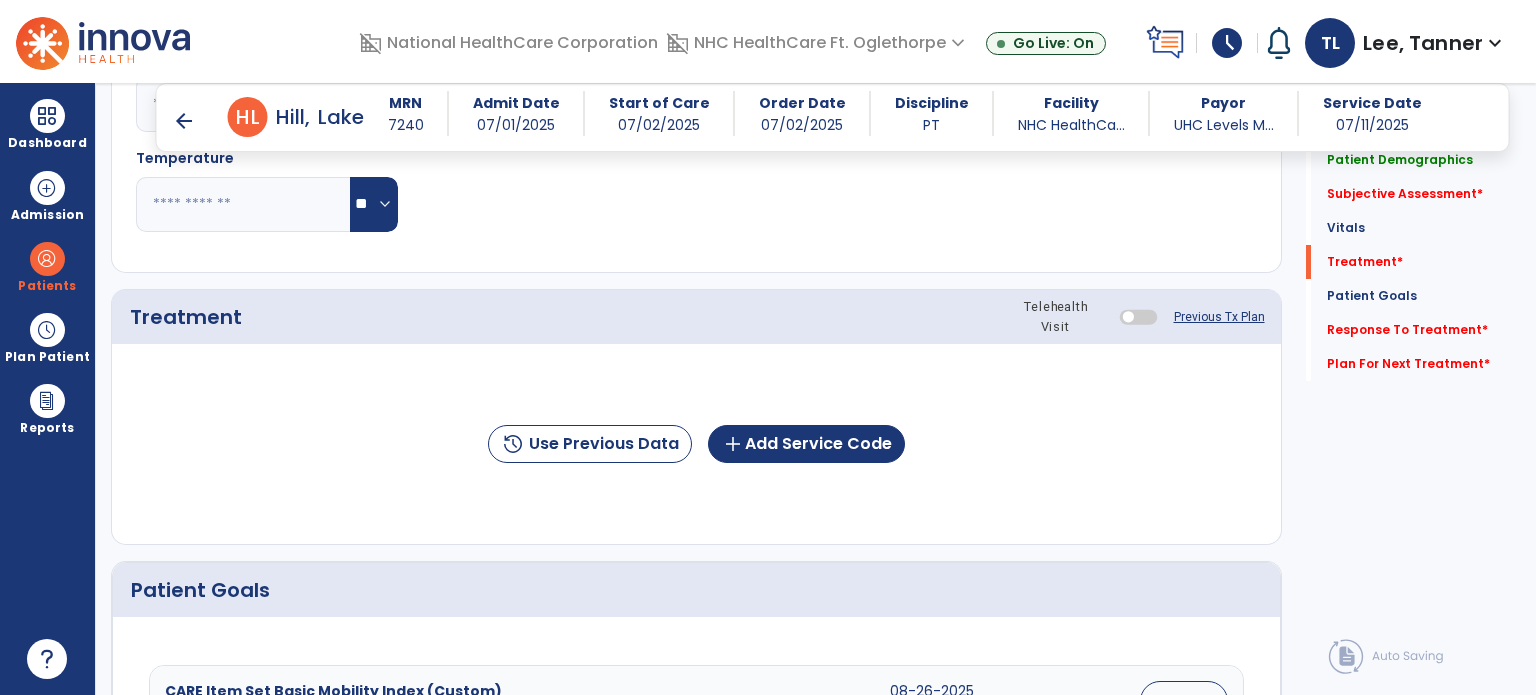 scroll, scrollTop: 1079, scrollLeft: 0, axis: vertical 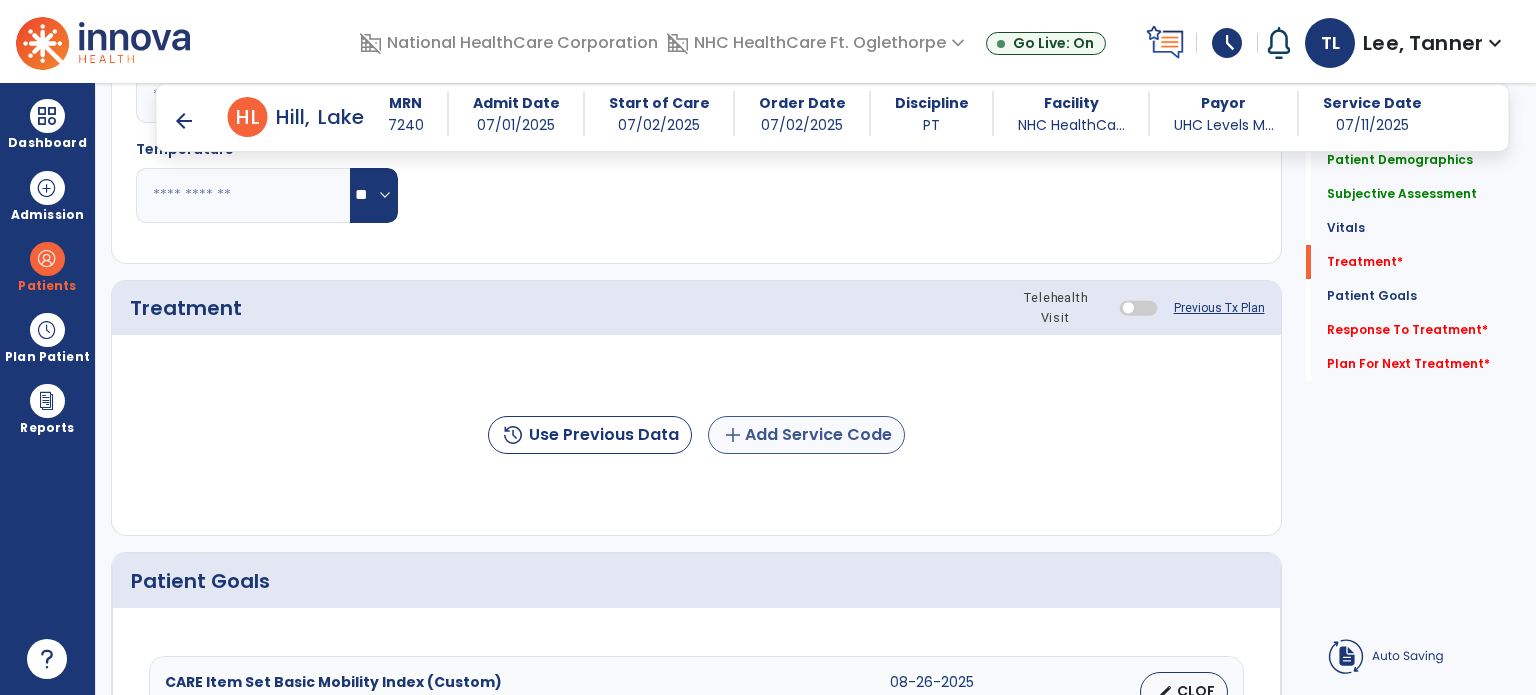 type on "**********" 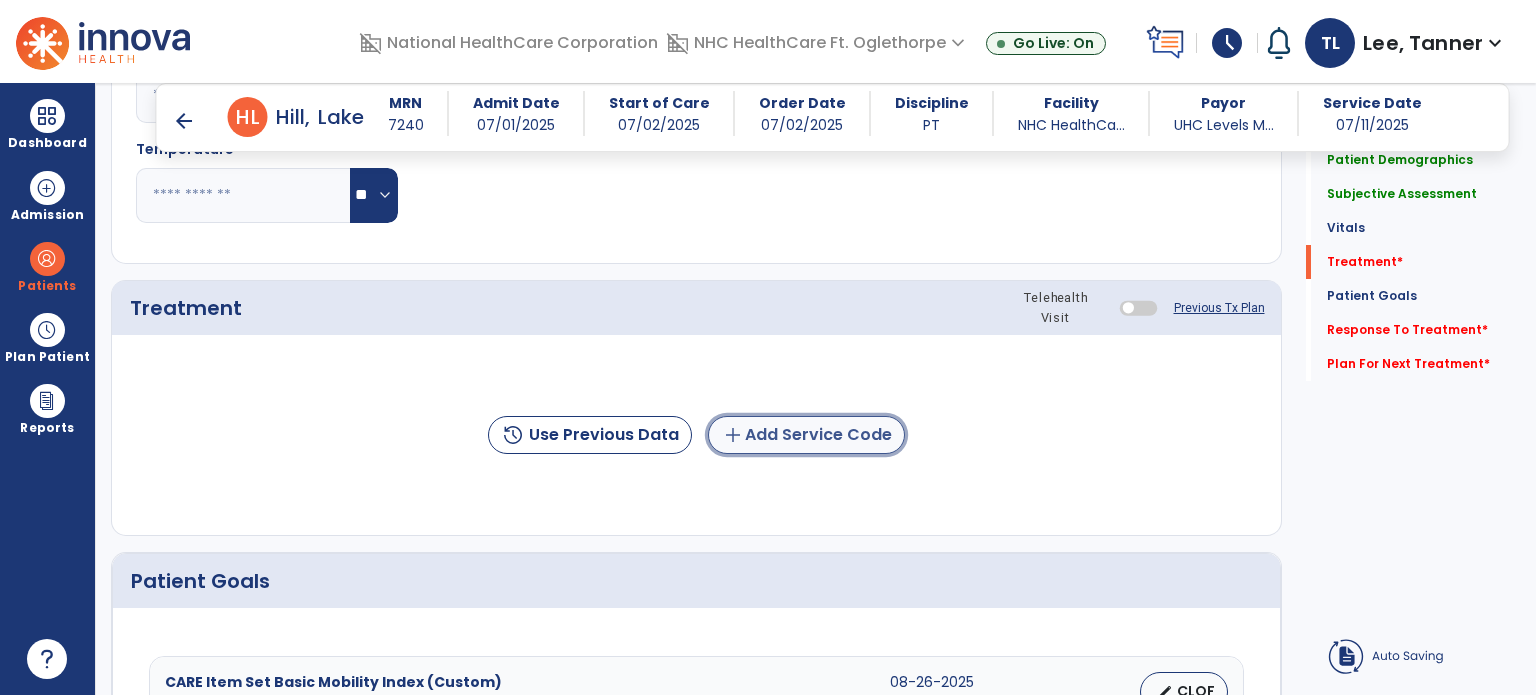 click on "add  Add Service Code" 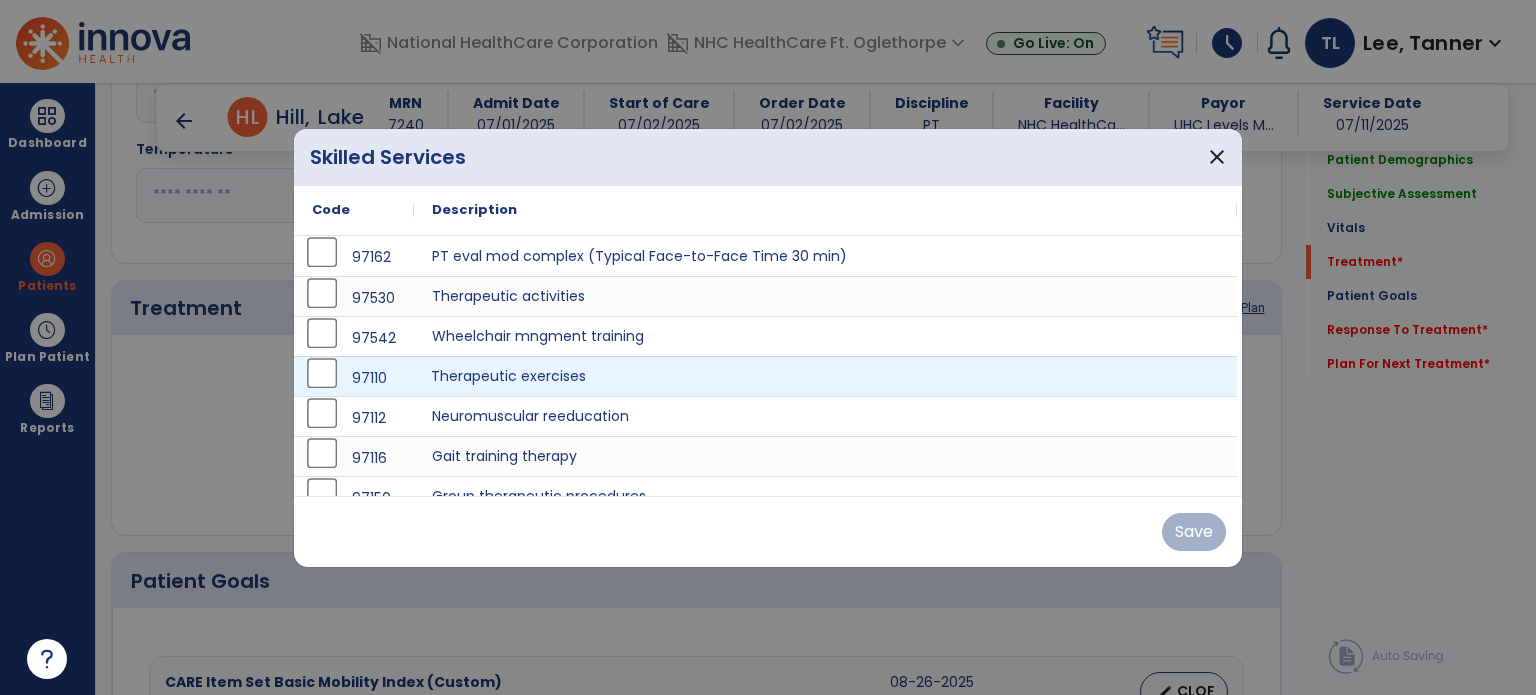 click on "Therapeutic exercises" at bounding box center (825, 376) 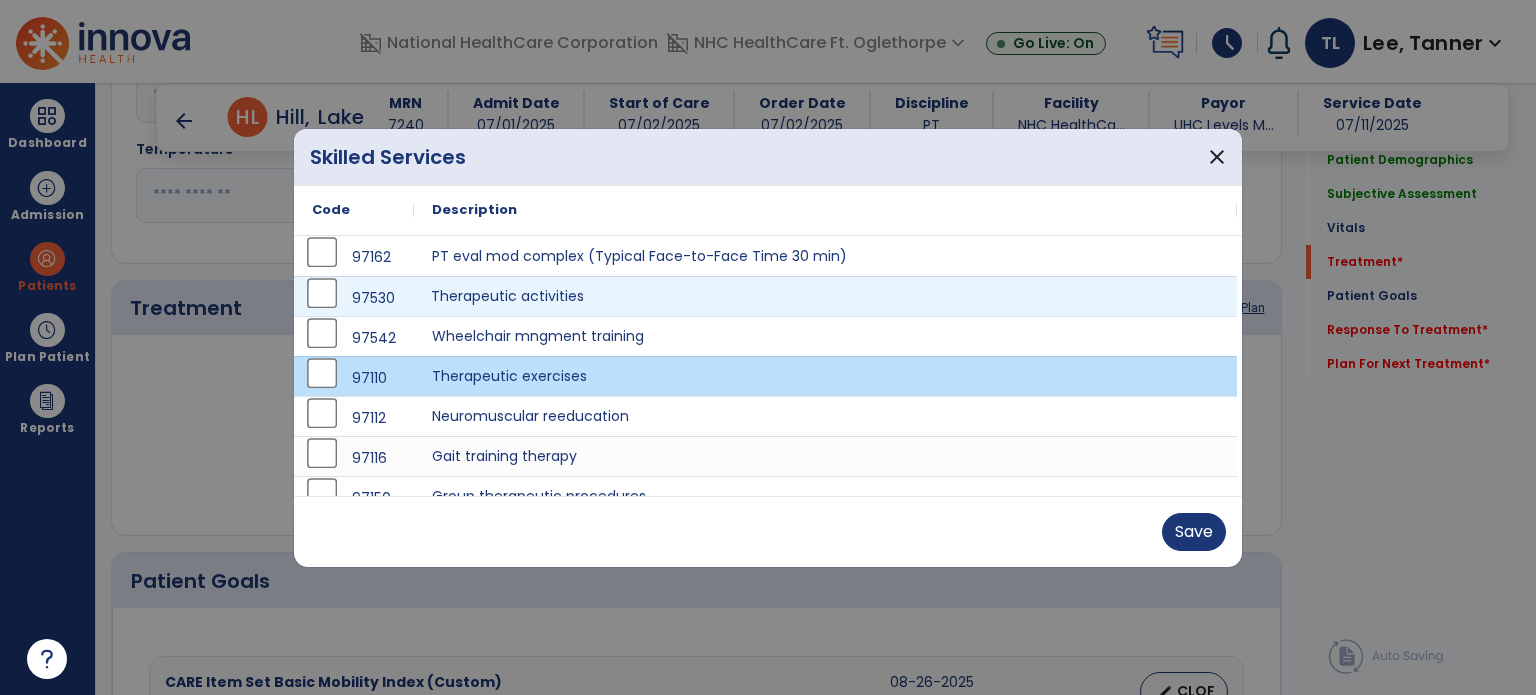 click on "Therapeutic activities" at bounding box center [825, 296] 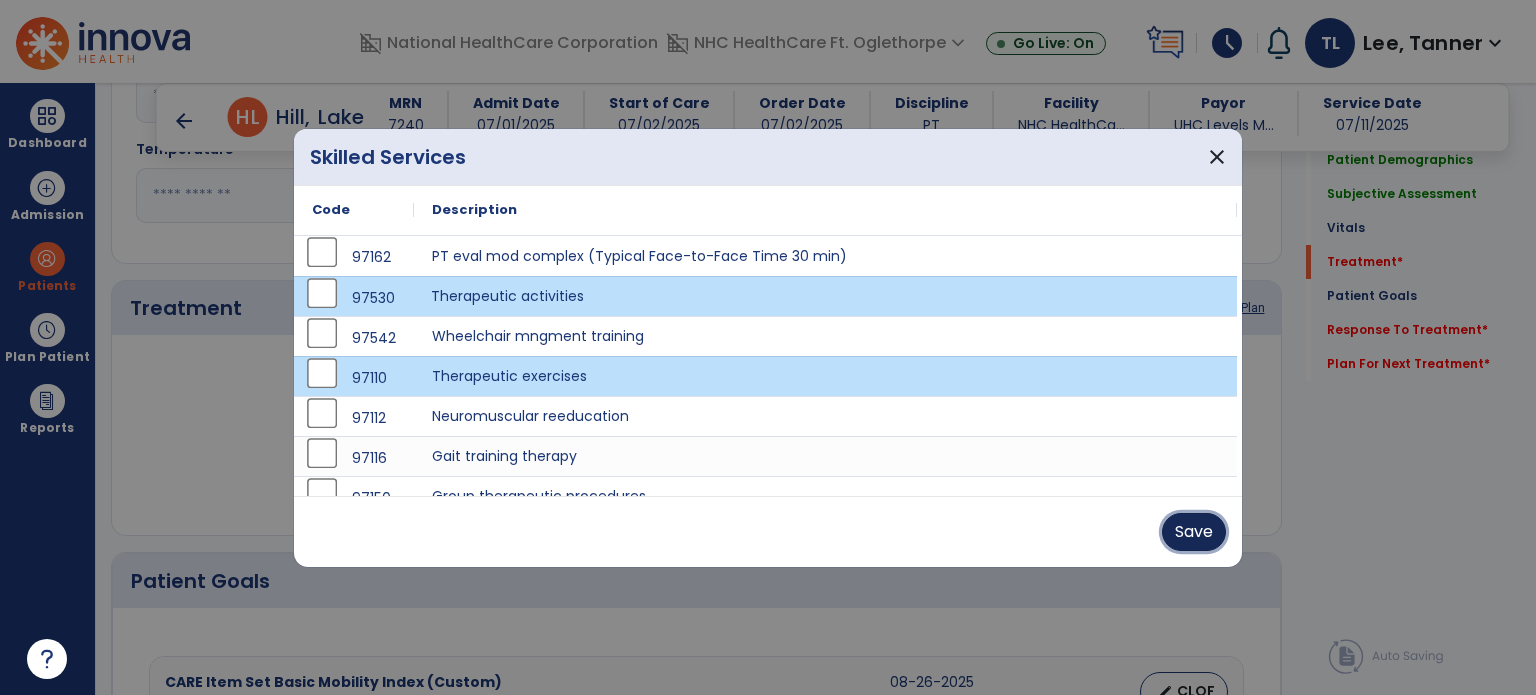 click on "Save" at bounding box center [1194, 532] 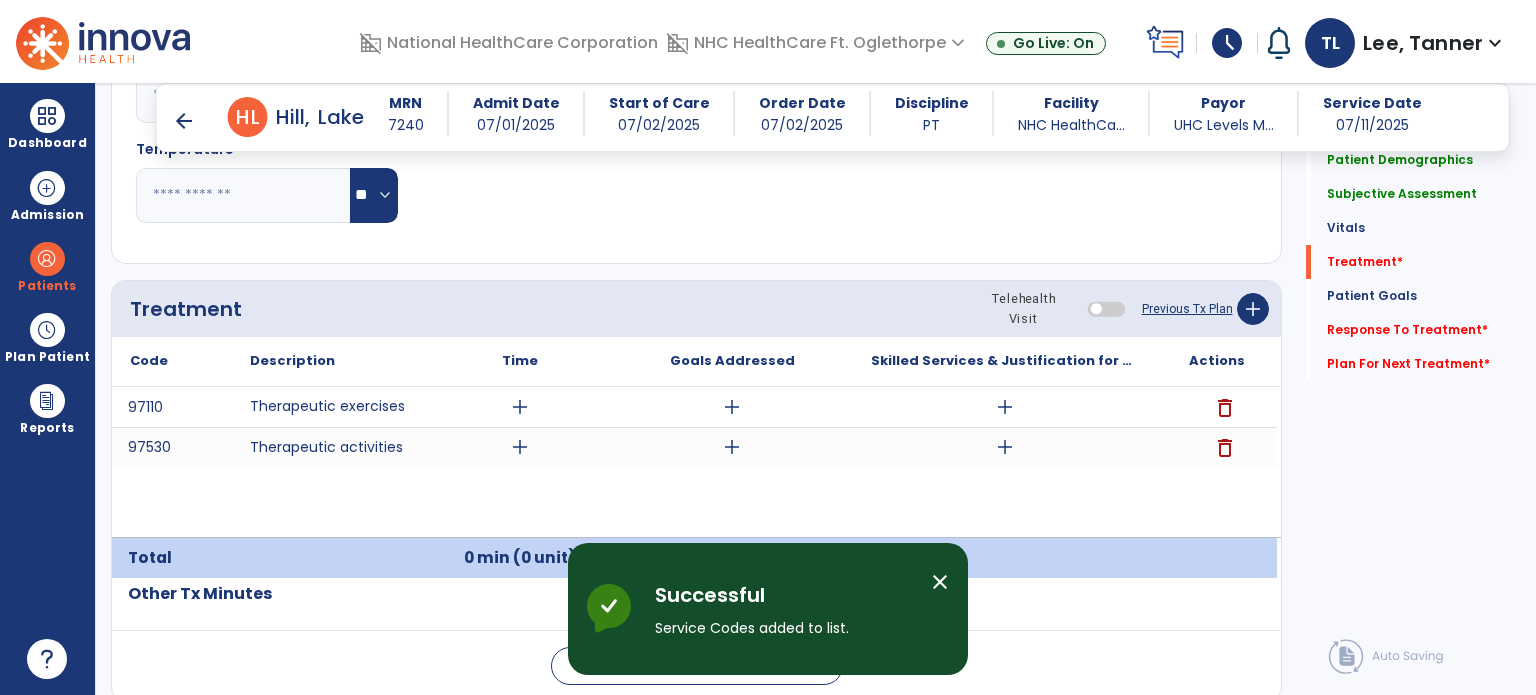 scroll, scrollTop: 1107, scrollLeft: 0, axis: vertical 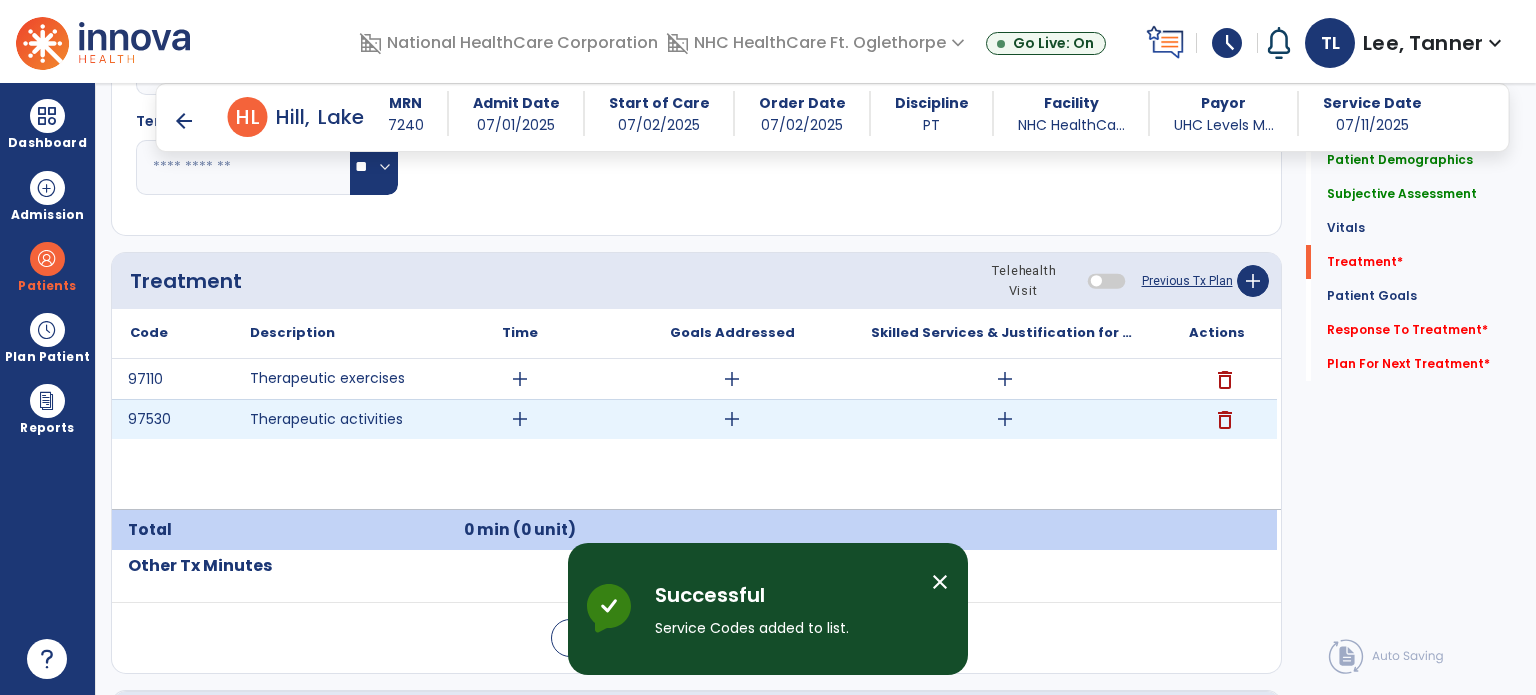 click on "add" at bounding box center (1004, 419) 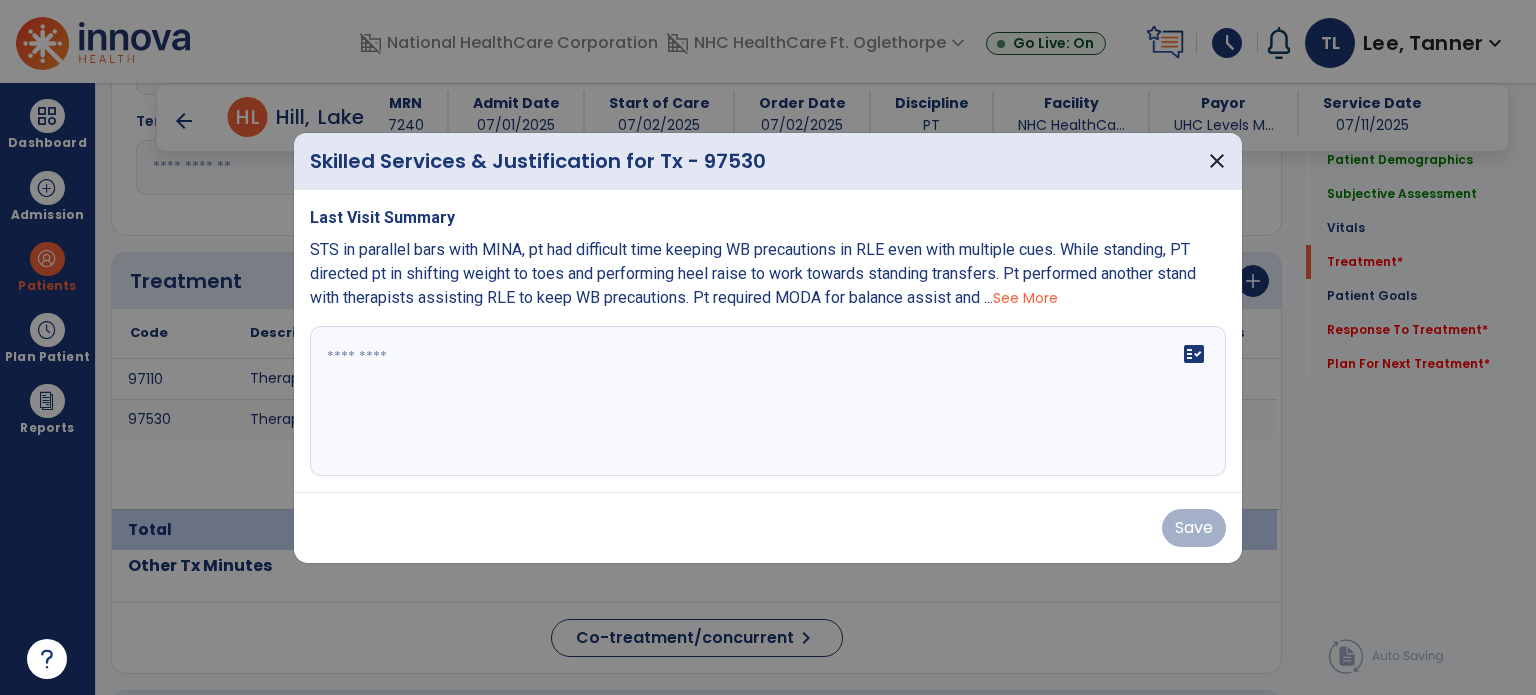 click on "fact_check" at bounding box center (768, 401) 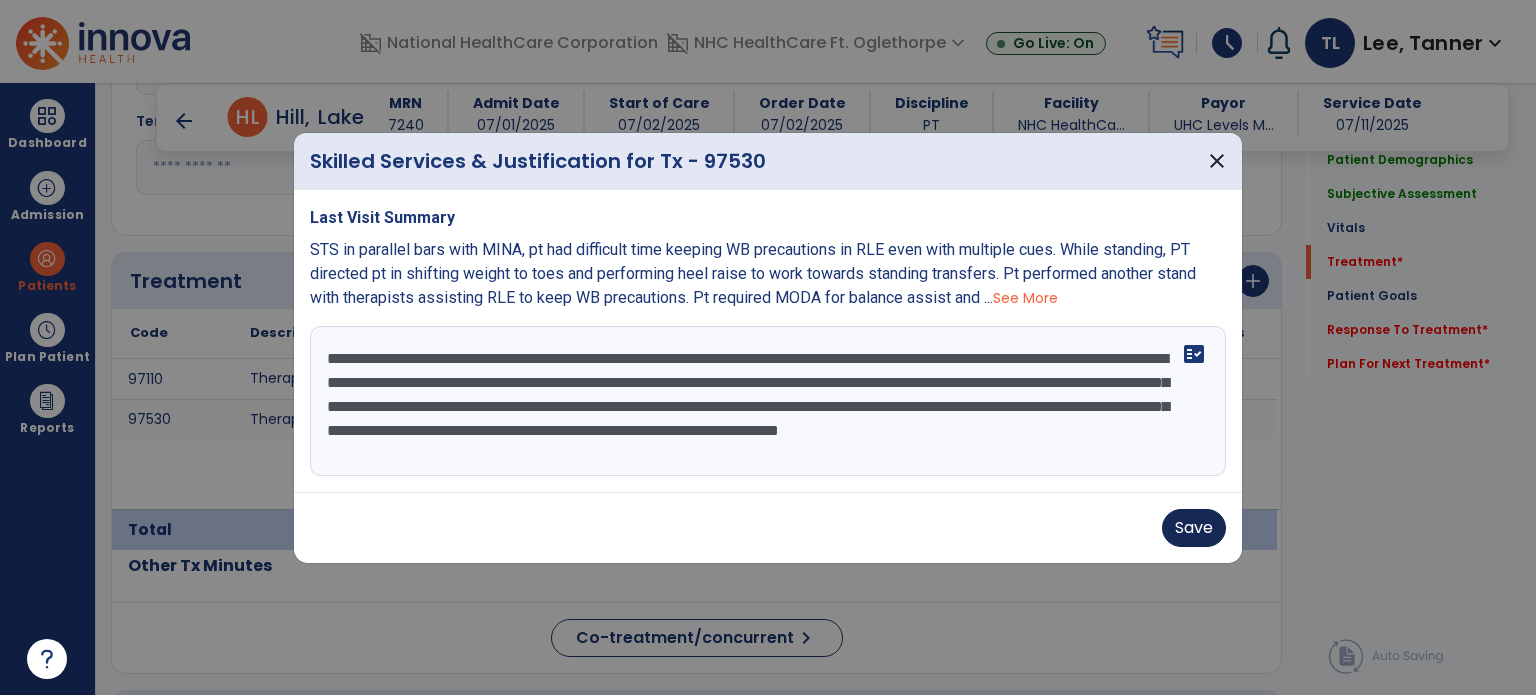 type on "**********" 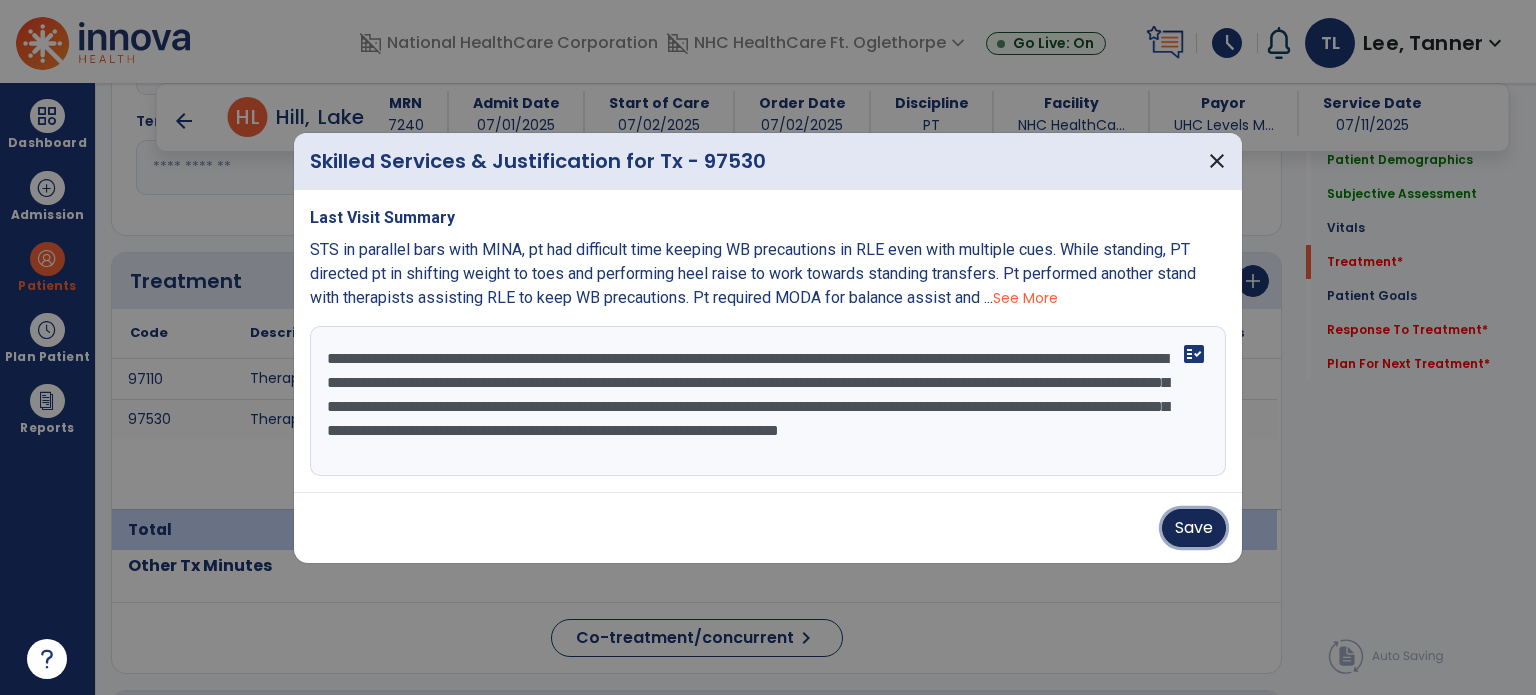 click on "Save" at bounding box center [1194, 528] 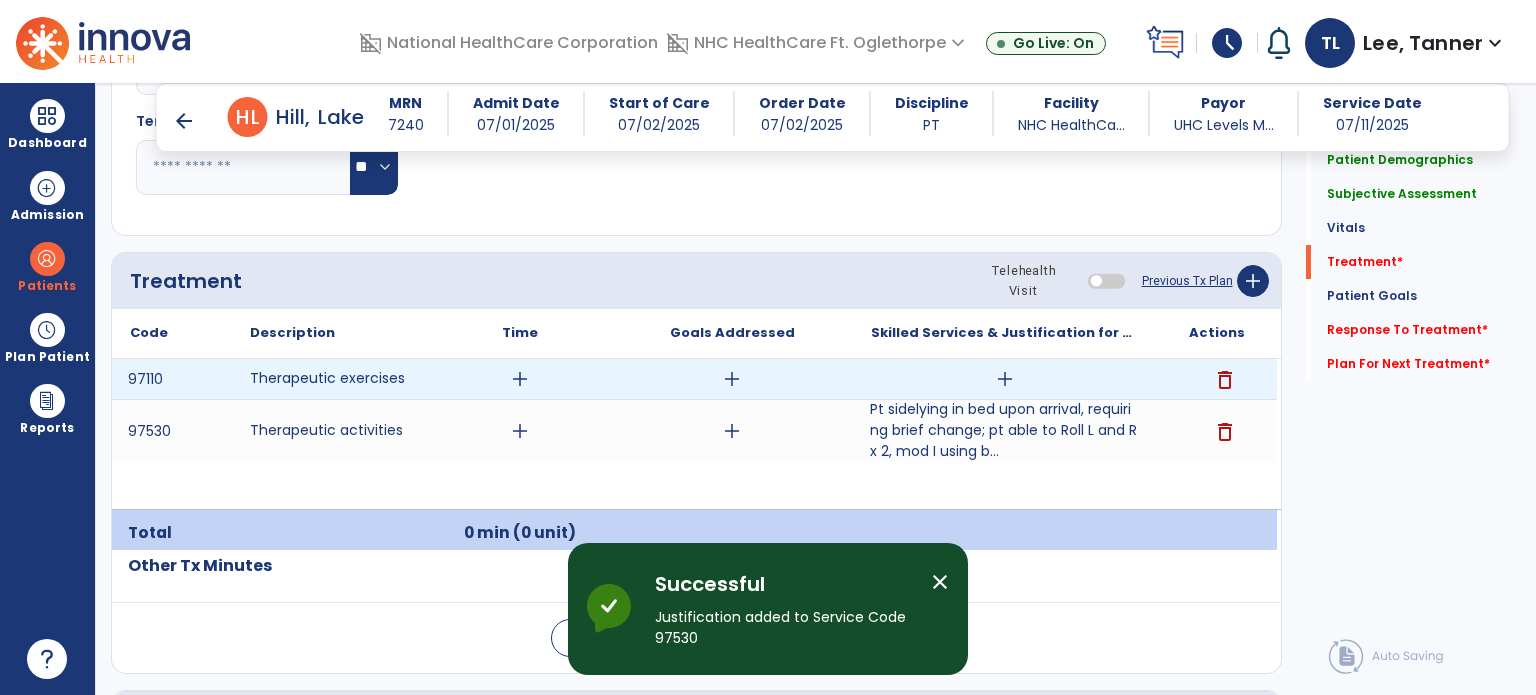 click on "add" at bounding box center [1004, 379] 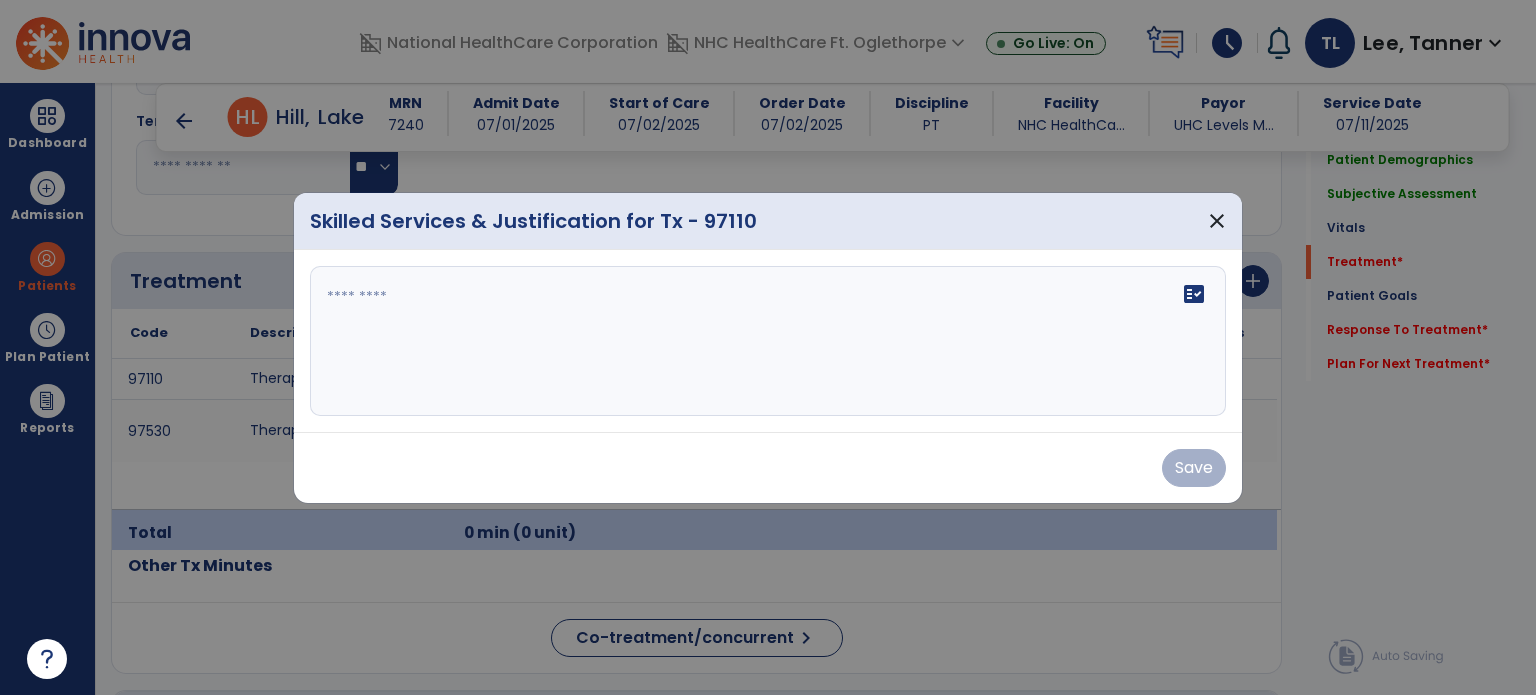 click on "fact_check" at bounding box center (768, 341) 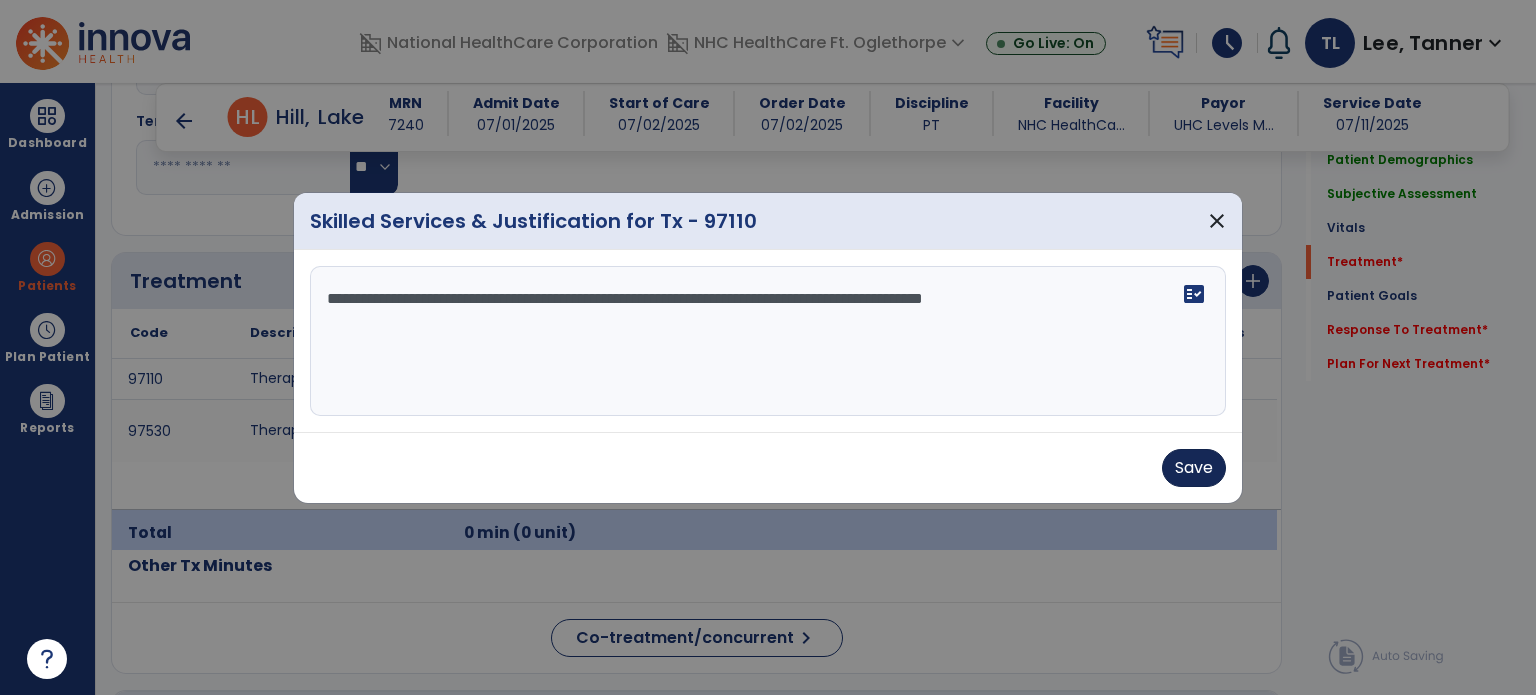 type on "**********" 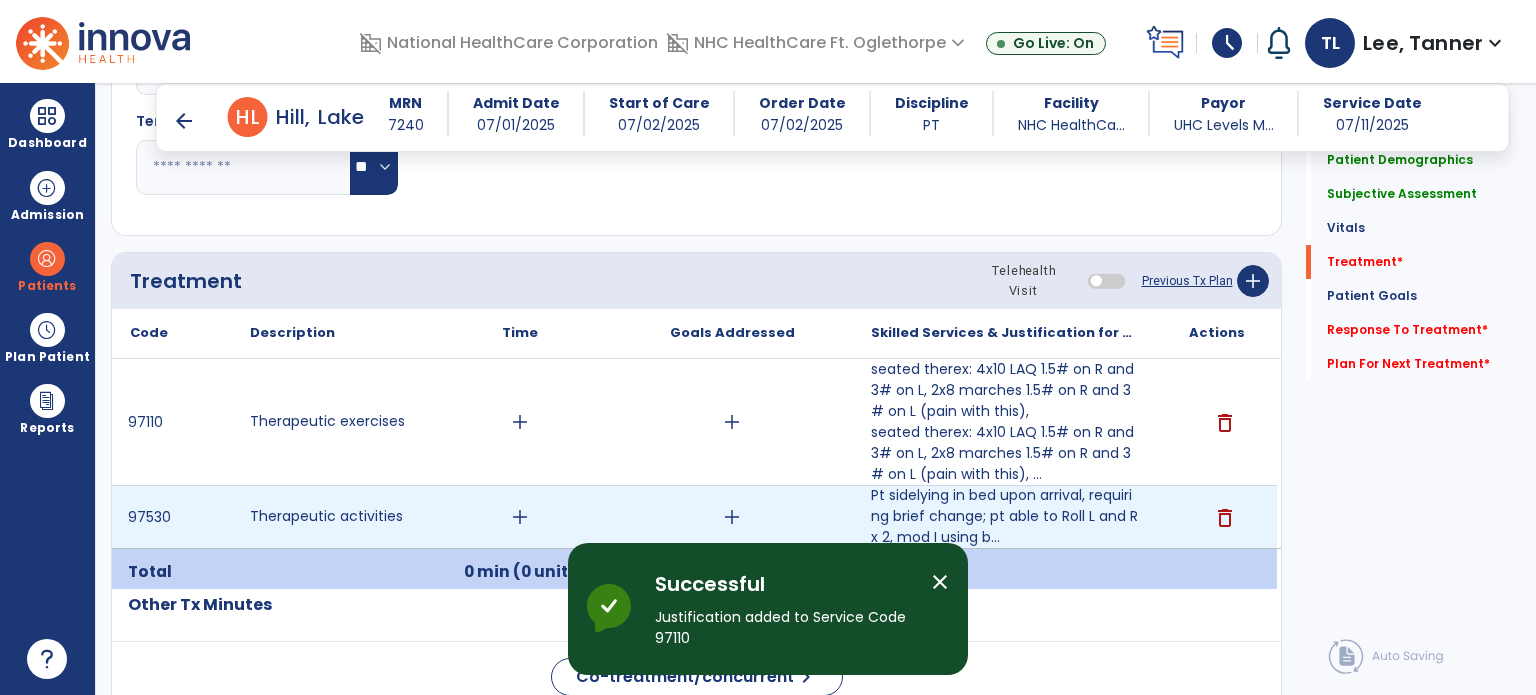 click on "add" at bounding box center [520, 517] 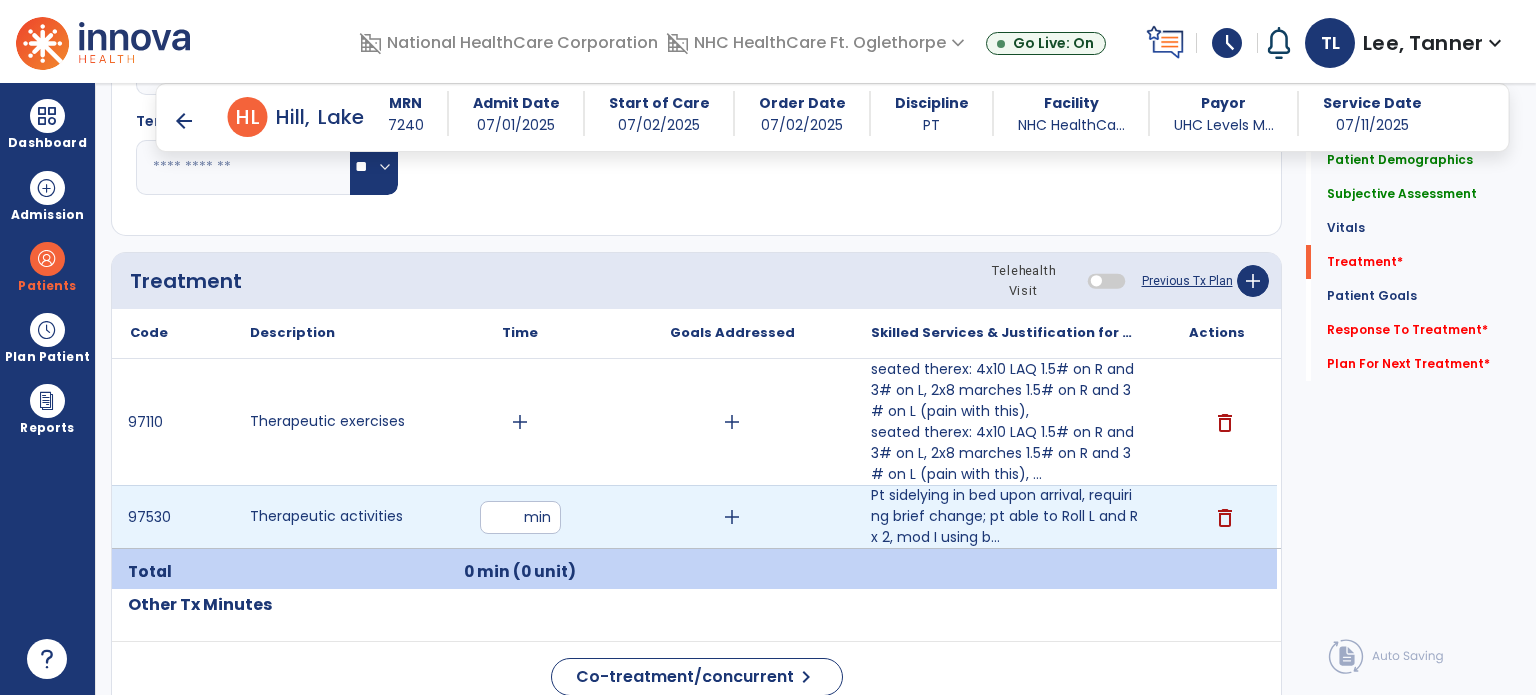 type on "**" 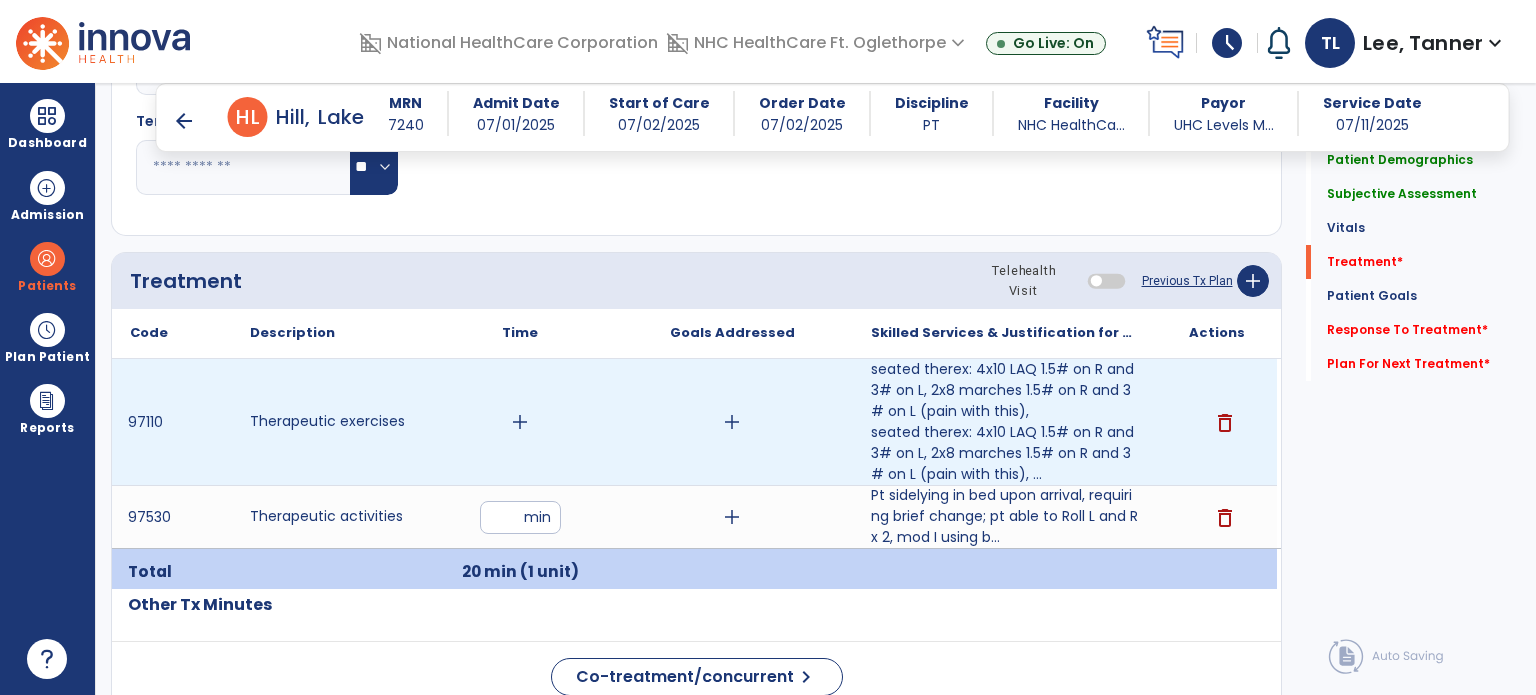 click on "add" at bounding box center (520, 422) 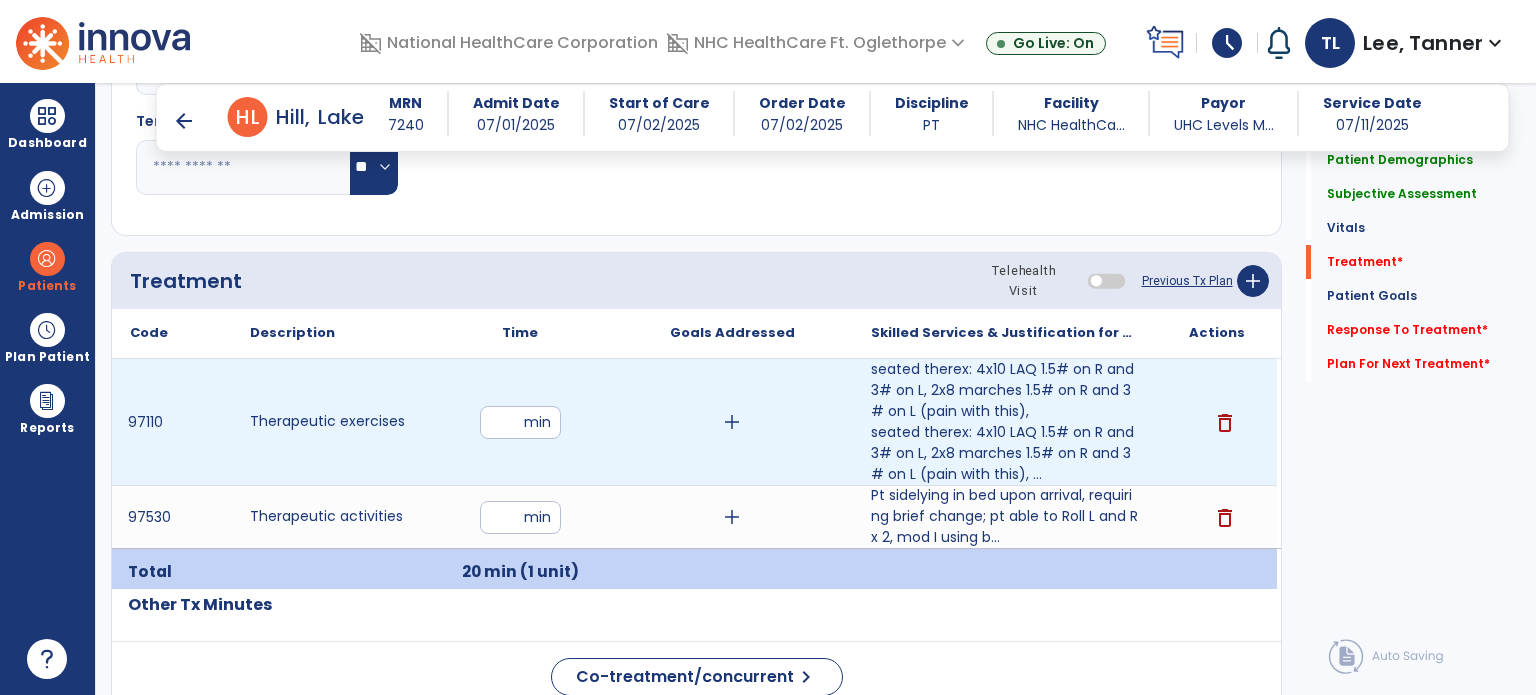 type on "**" 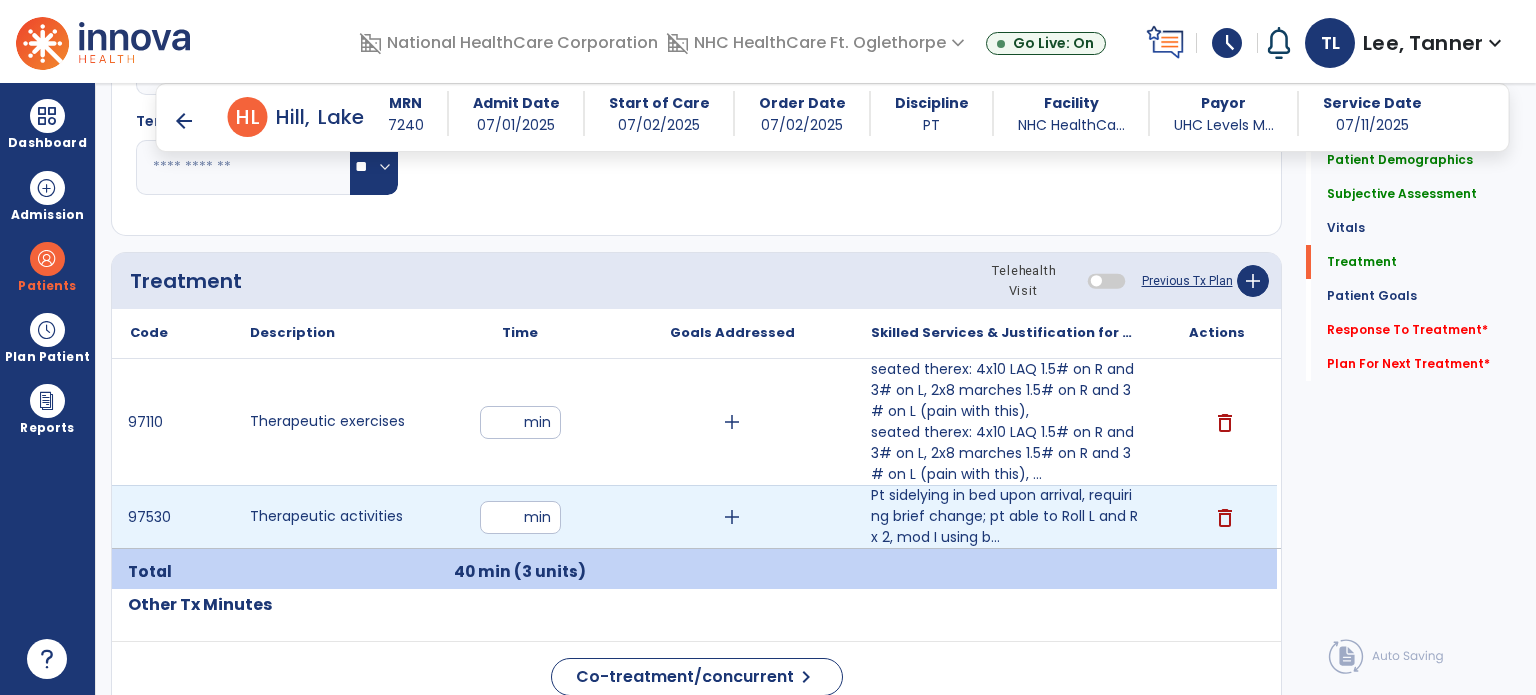 click on "add" at bounding box center (732, 517) 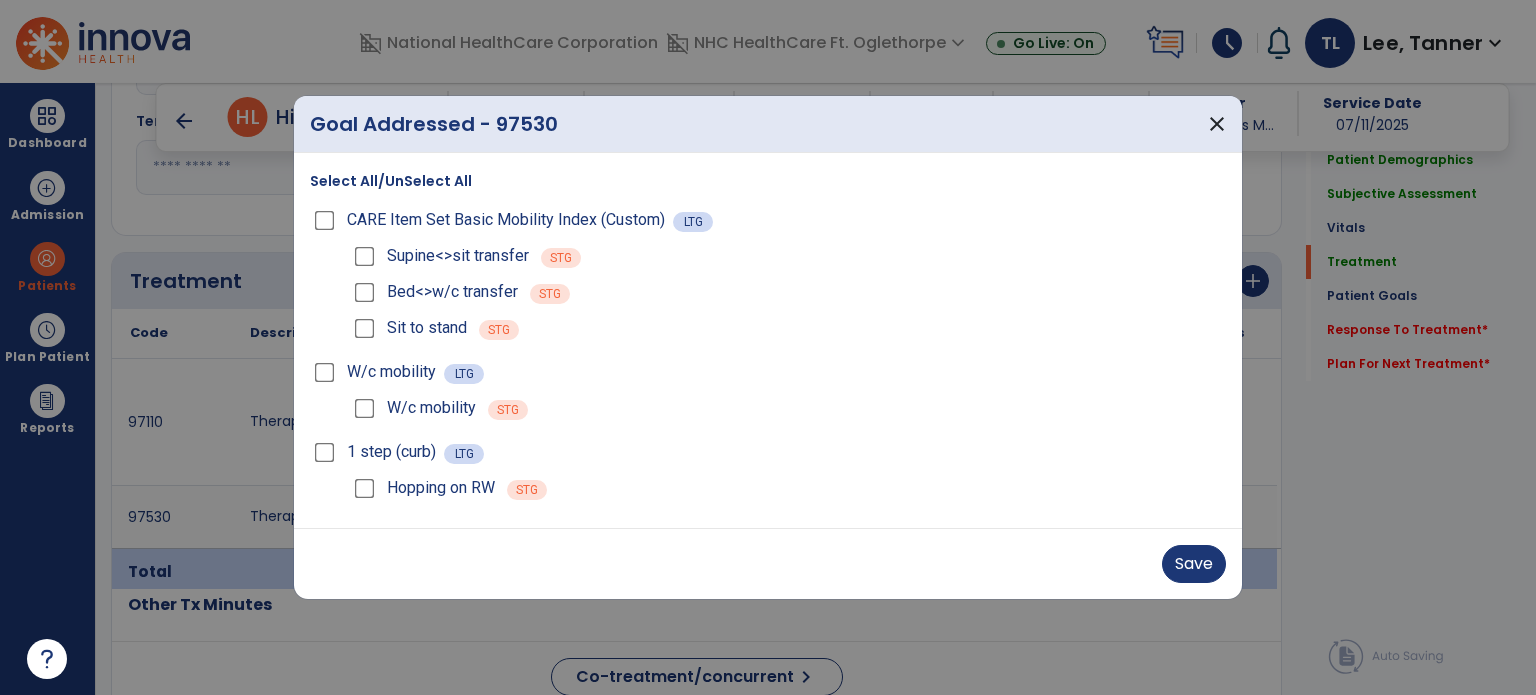 click on "Sit to stand" at bounding box center (408, 328) 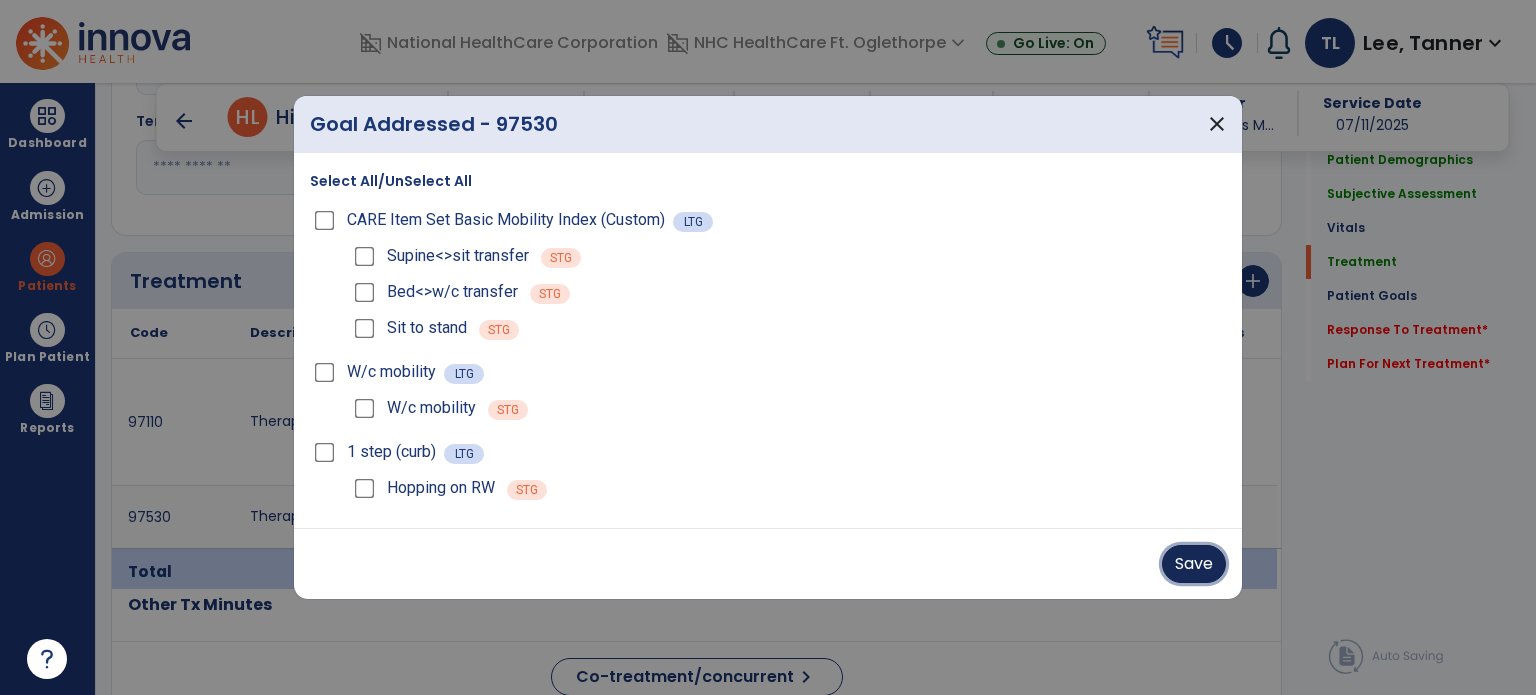 click on "Save" at bounding box center [1194, 564] 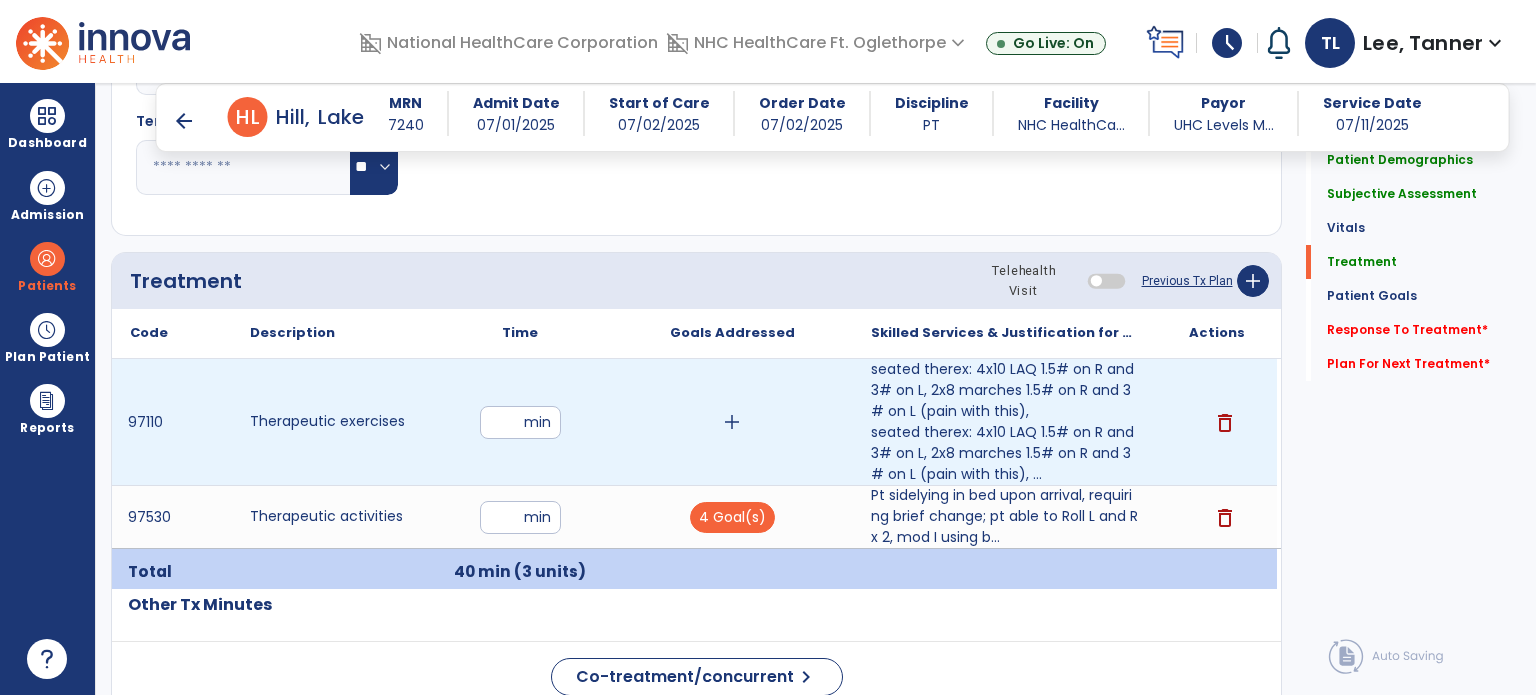 click on "add" at bounding box center (732, 422) 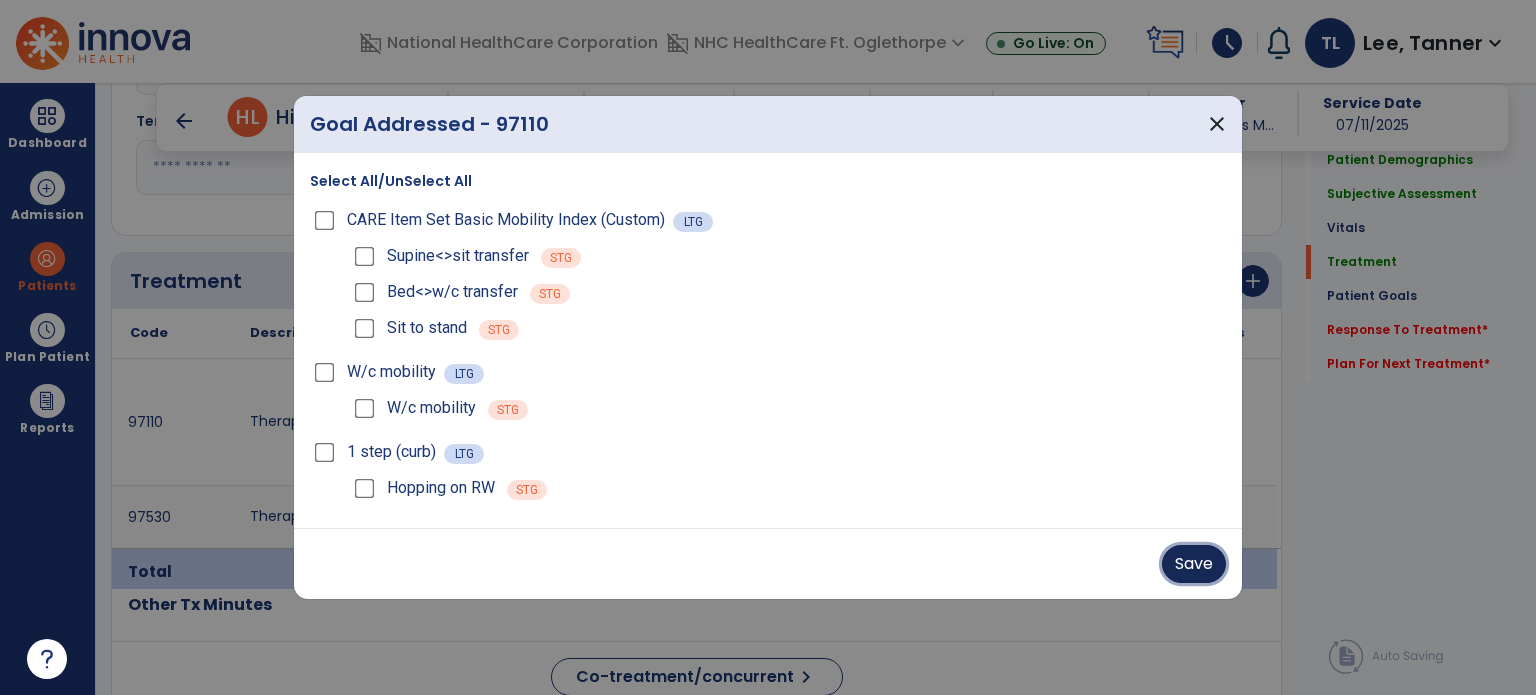 click on "Save" at bounding box center [1194, 564] 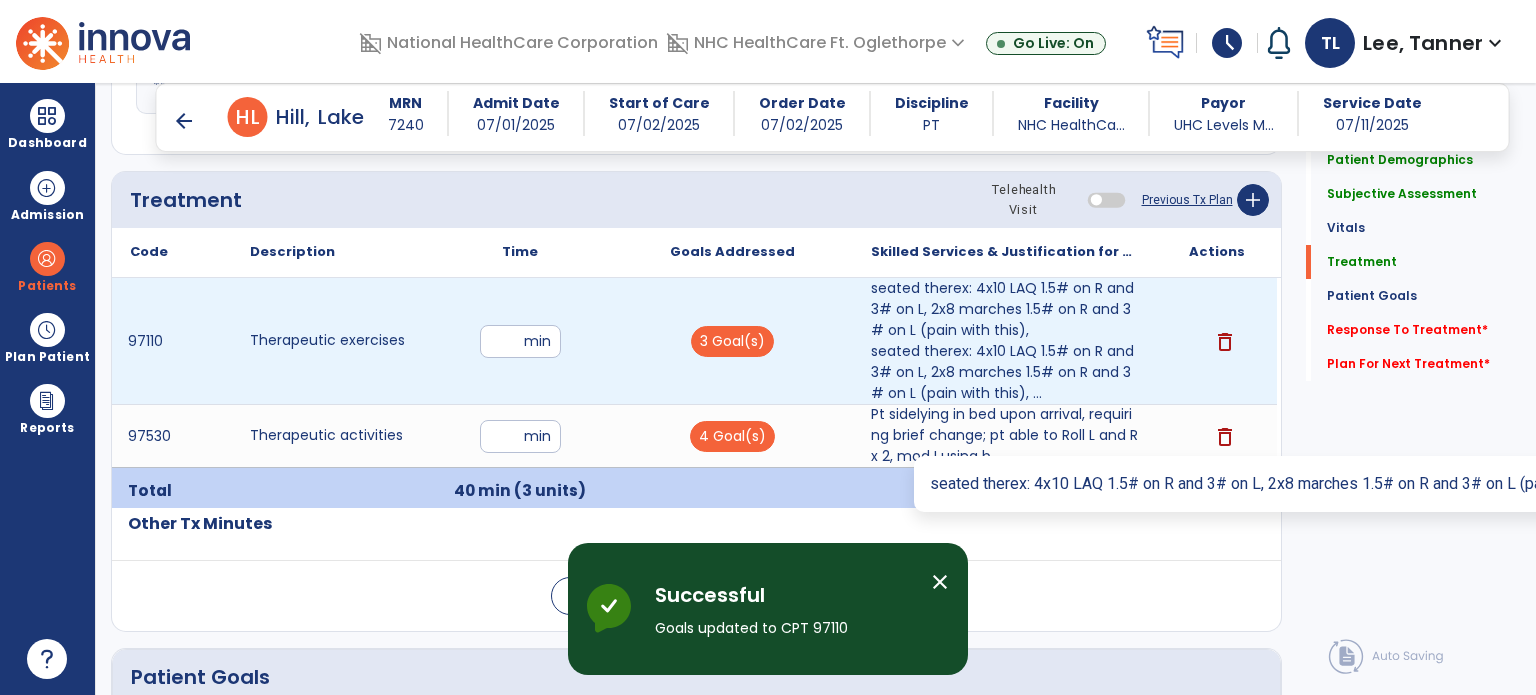scroll, scrollTop: 1174, scrollLeft: 0, axis: vertical 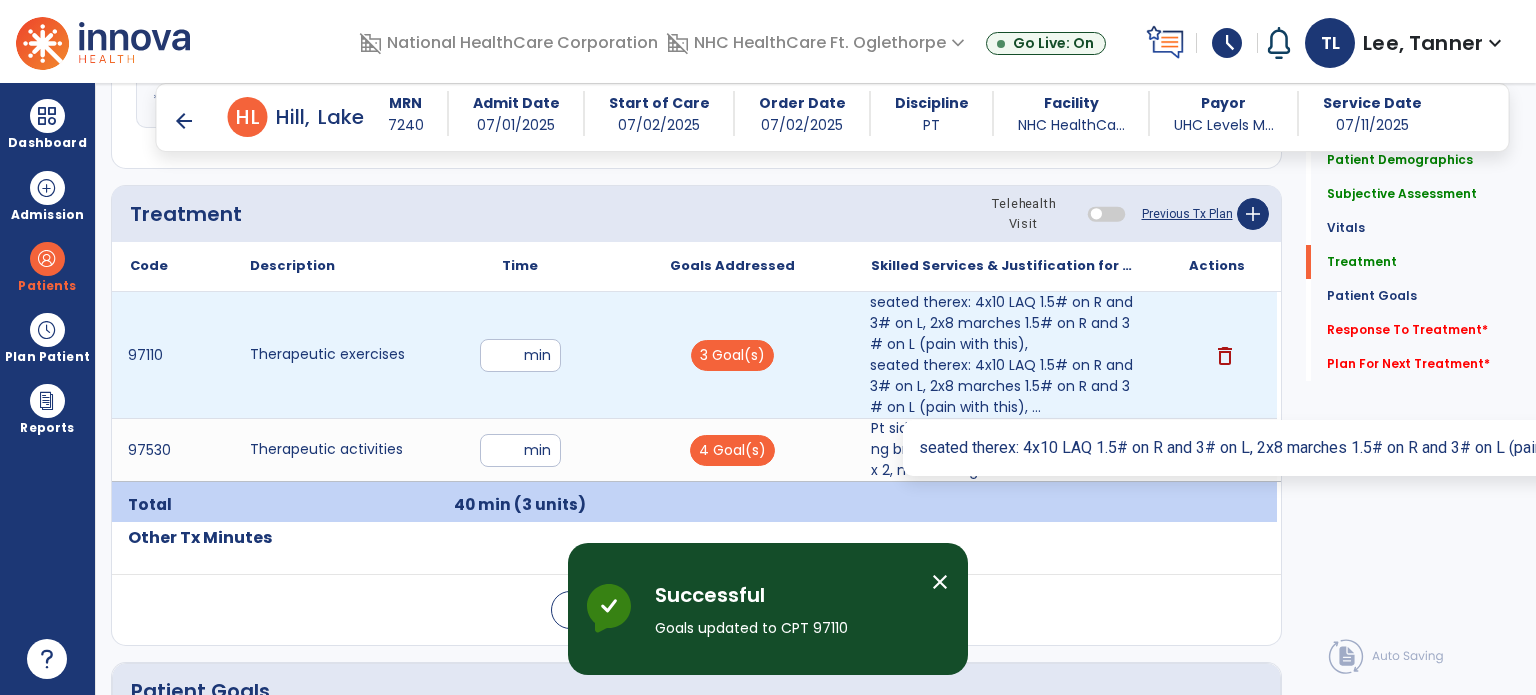 click on "seated therex: 4x10 LAQ 1.5# on R and 3# on L, 2x8 marches 1.5# on R and 3# on L (pain with this), ..." at bounding box center (1004, 386) 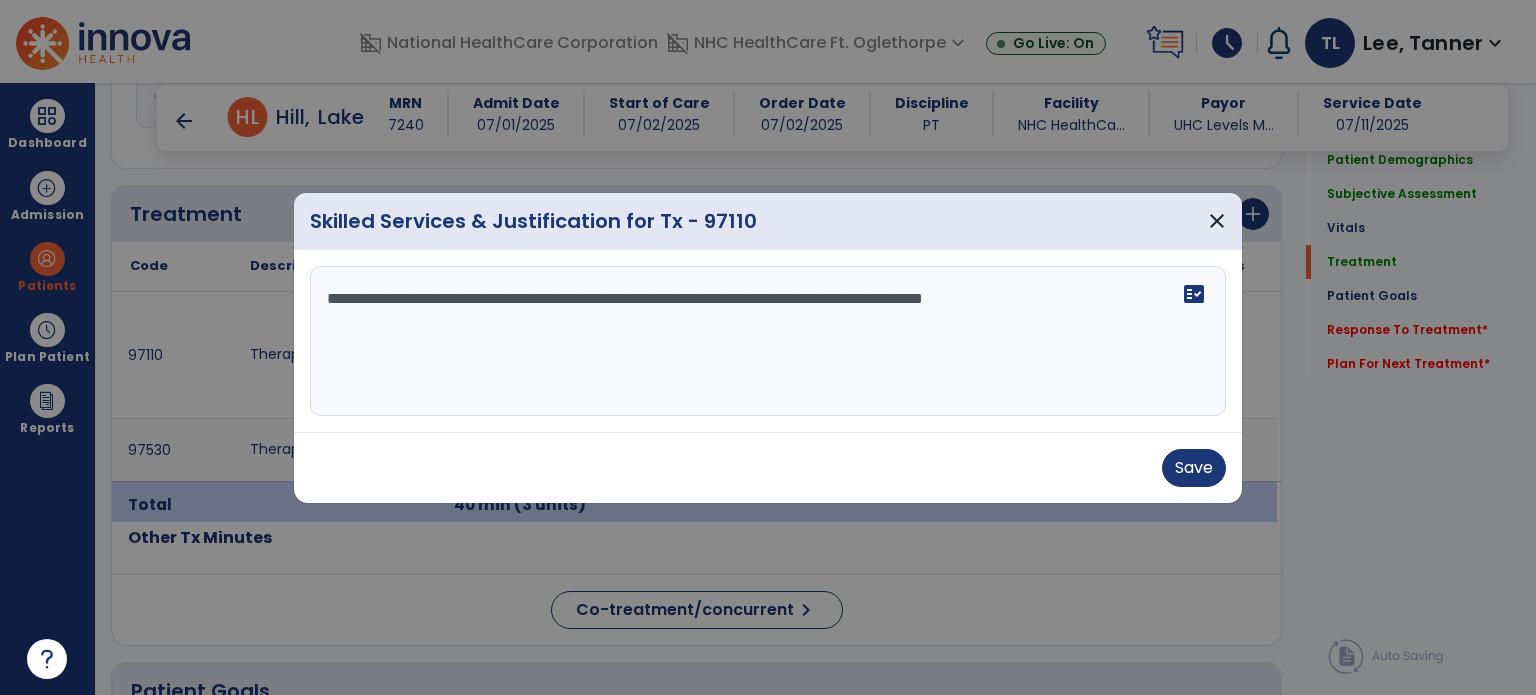 click on "**********" at bounding box center (768, 341) 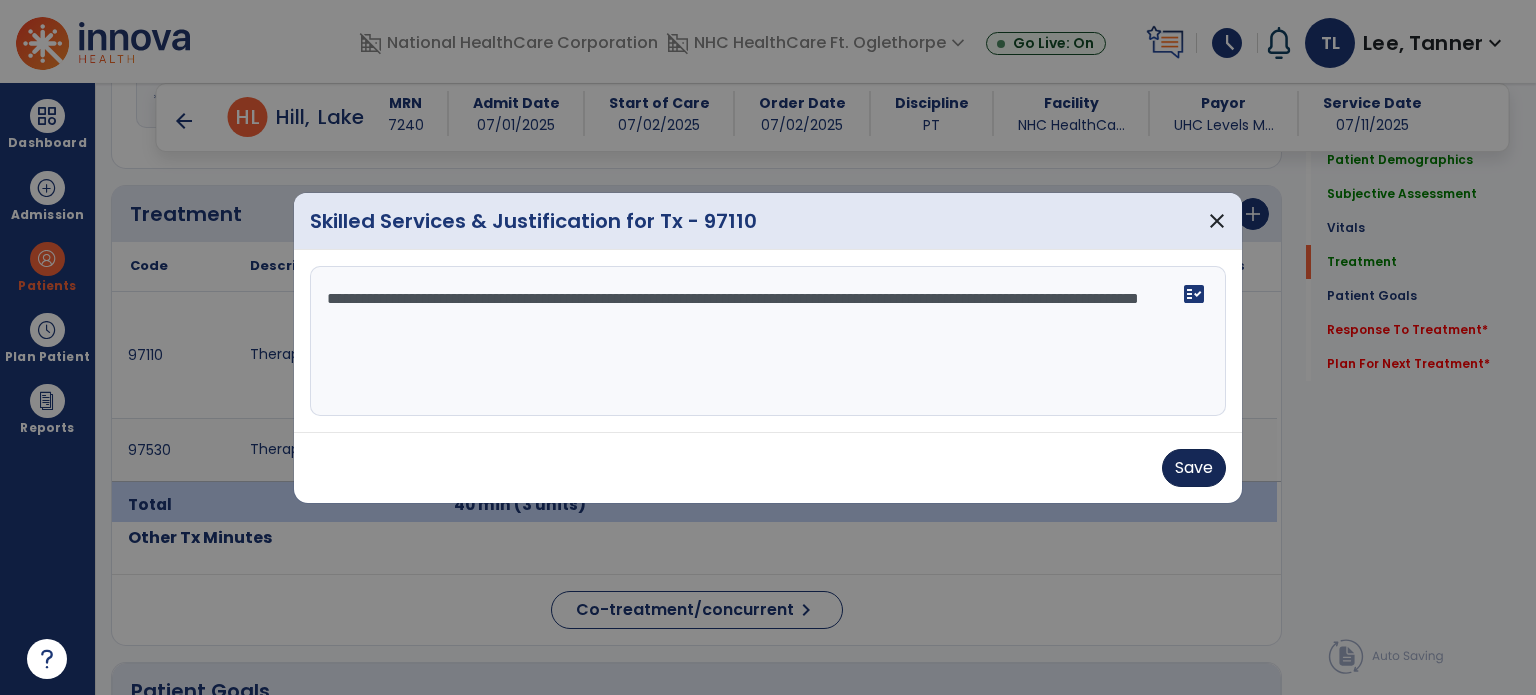 type on "**********" 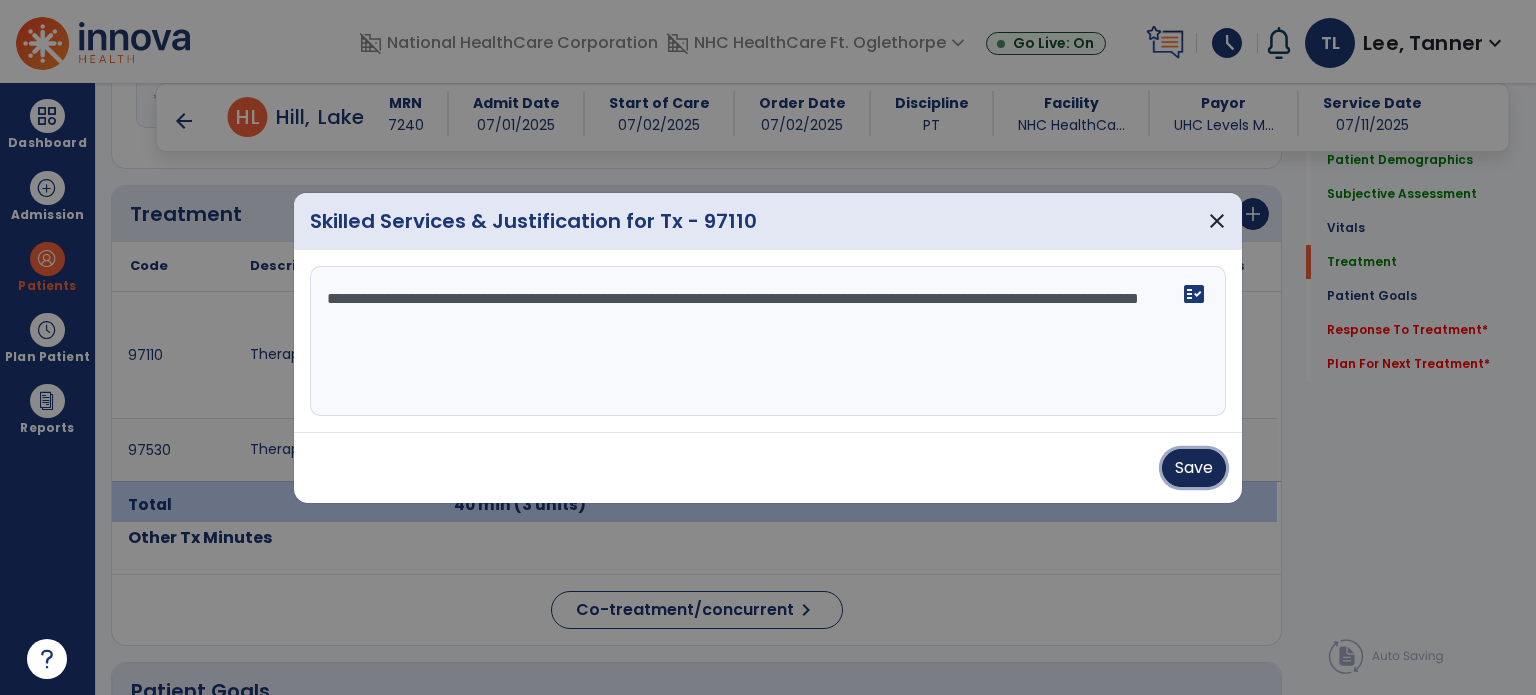 click on "Save" at bounding box center (1194, 468) 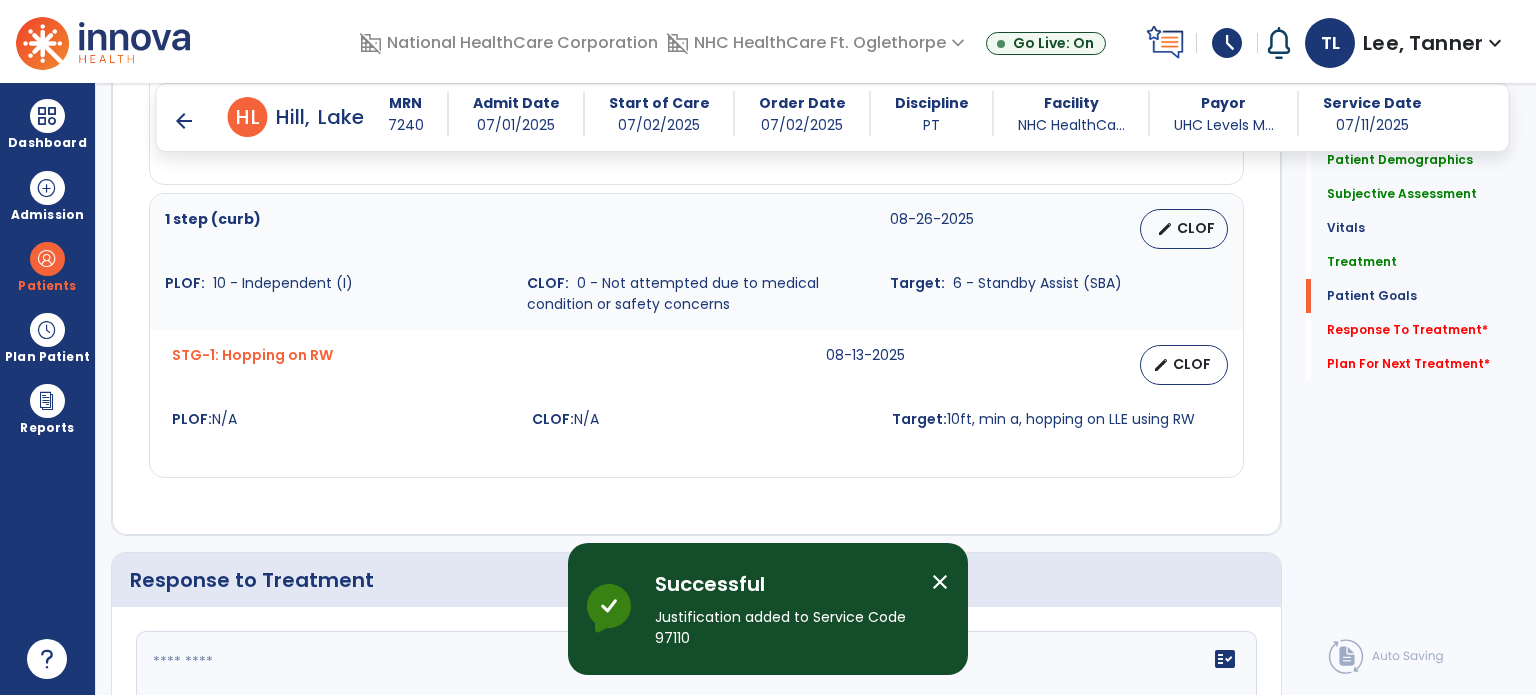 scroll, scrollTop: 2956, scrollLeft: 0, axis: vertical 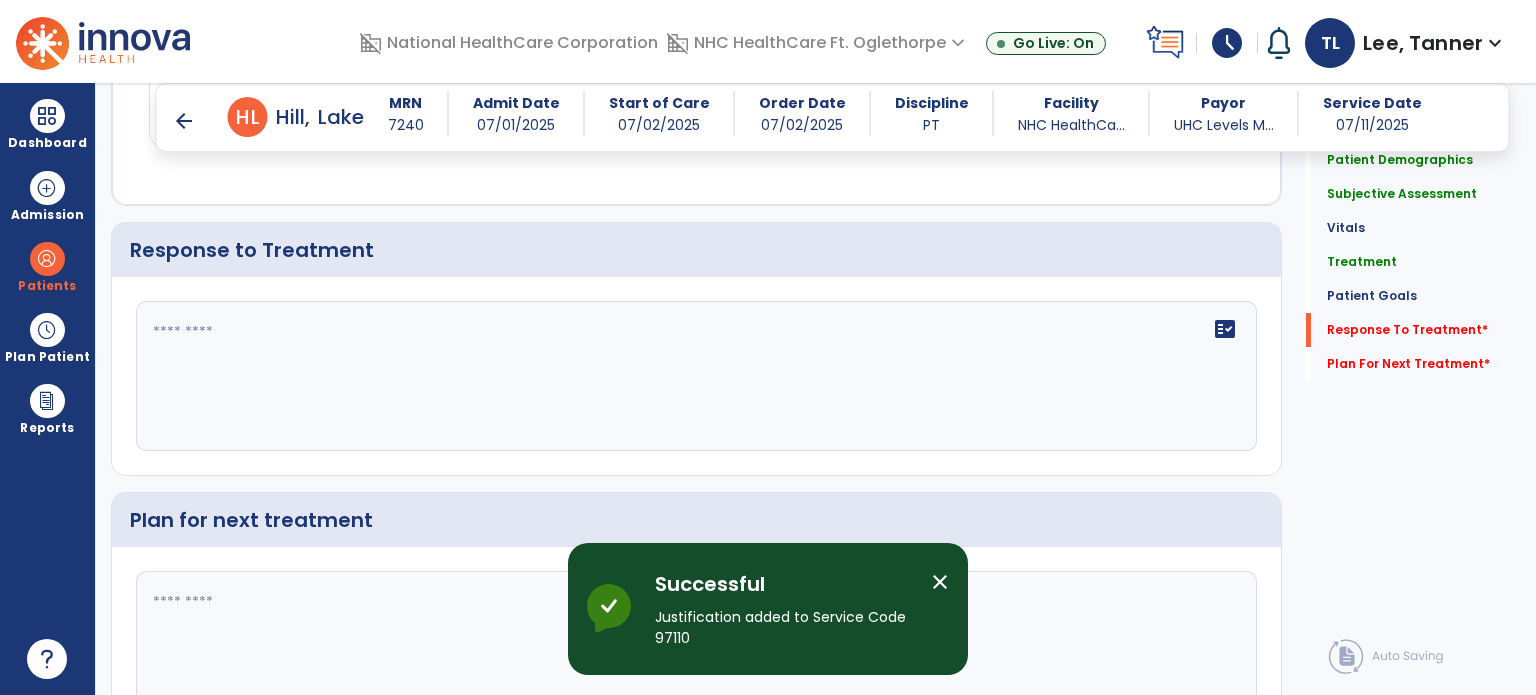 click on "fact_check" 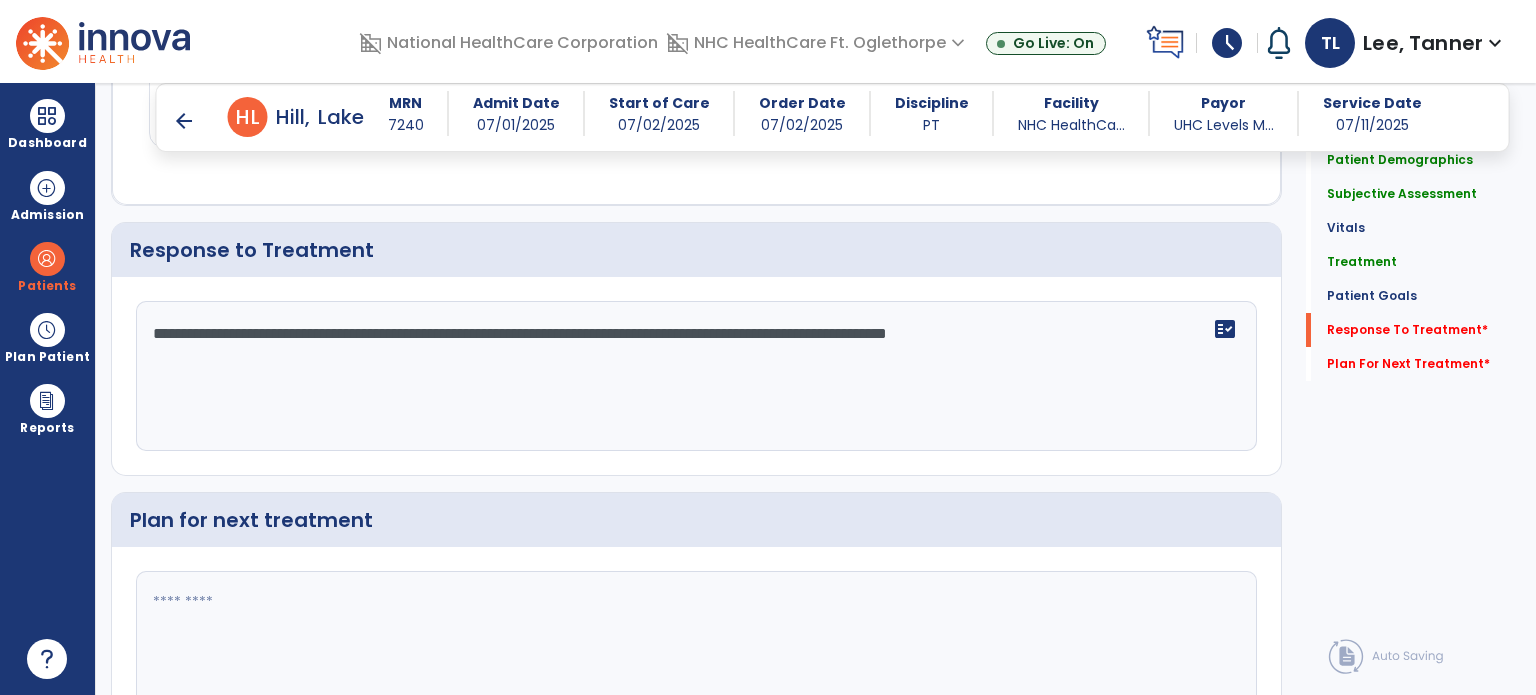 scroll, scrollTop: 3066, scrollLeft: 0, axis: vertical 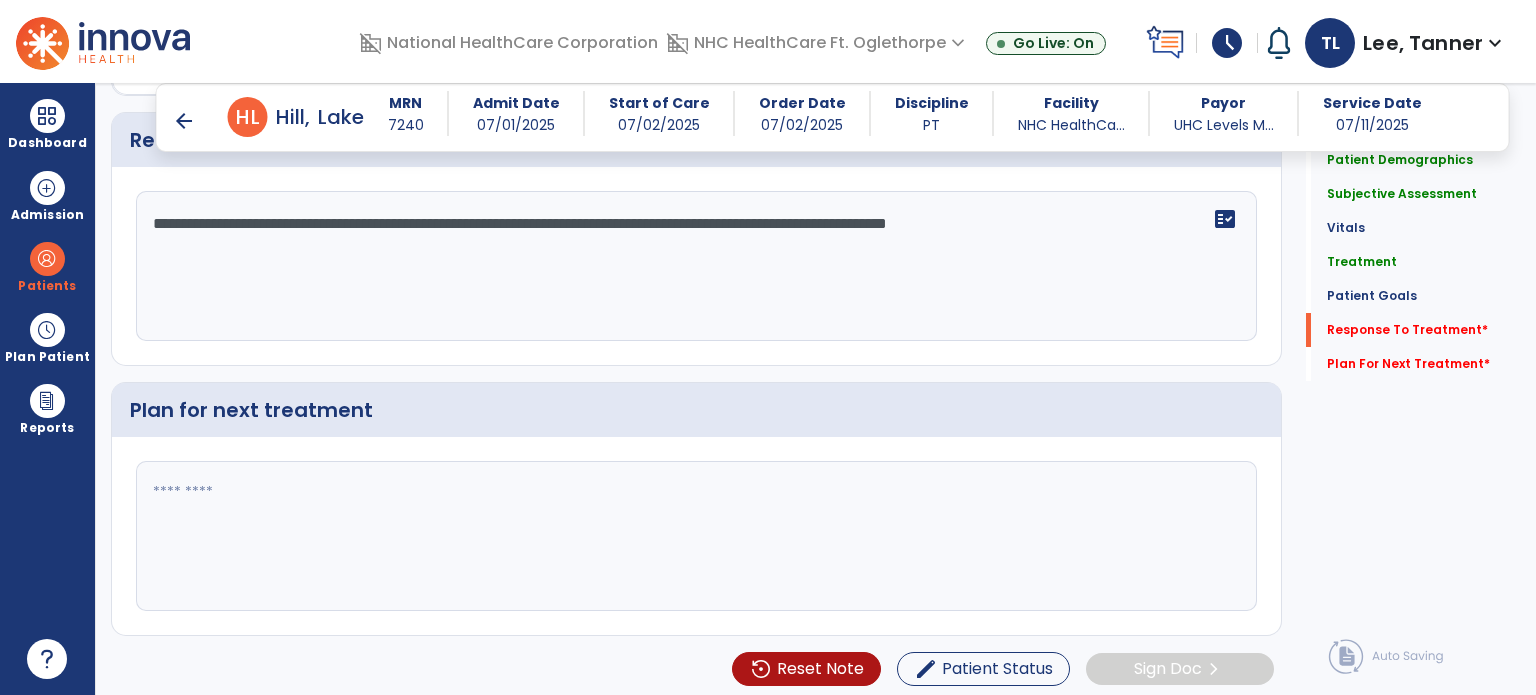 type on "**********" 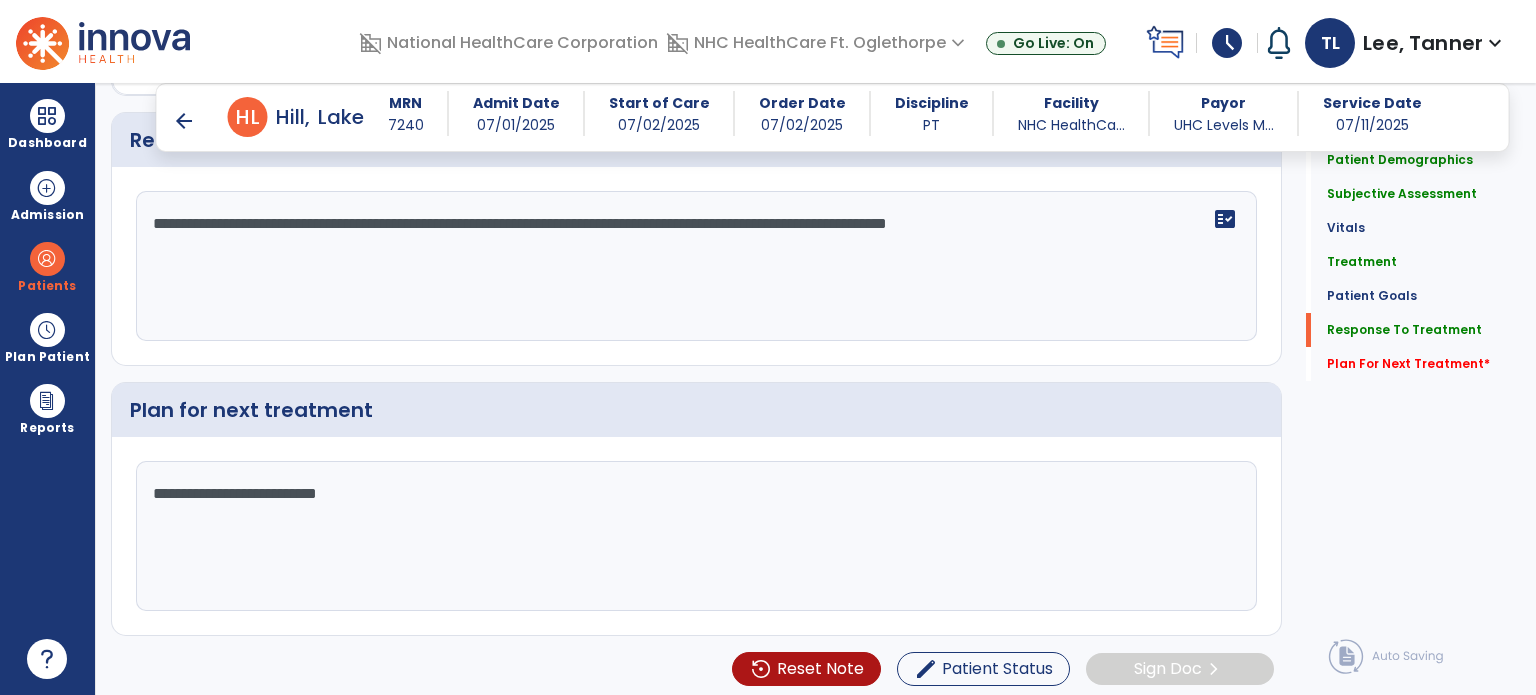 type on "**********" 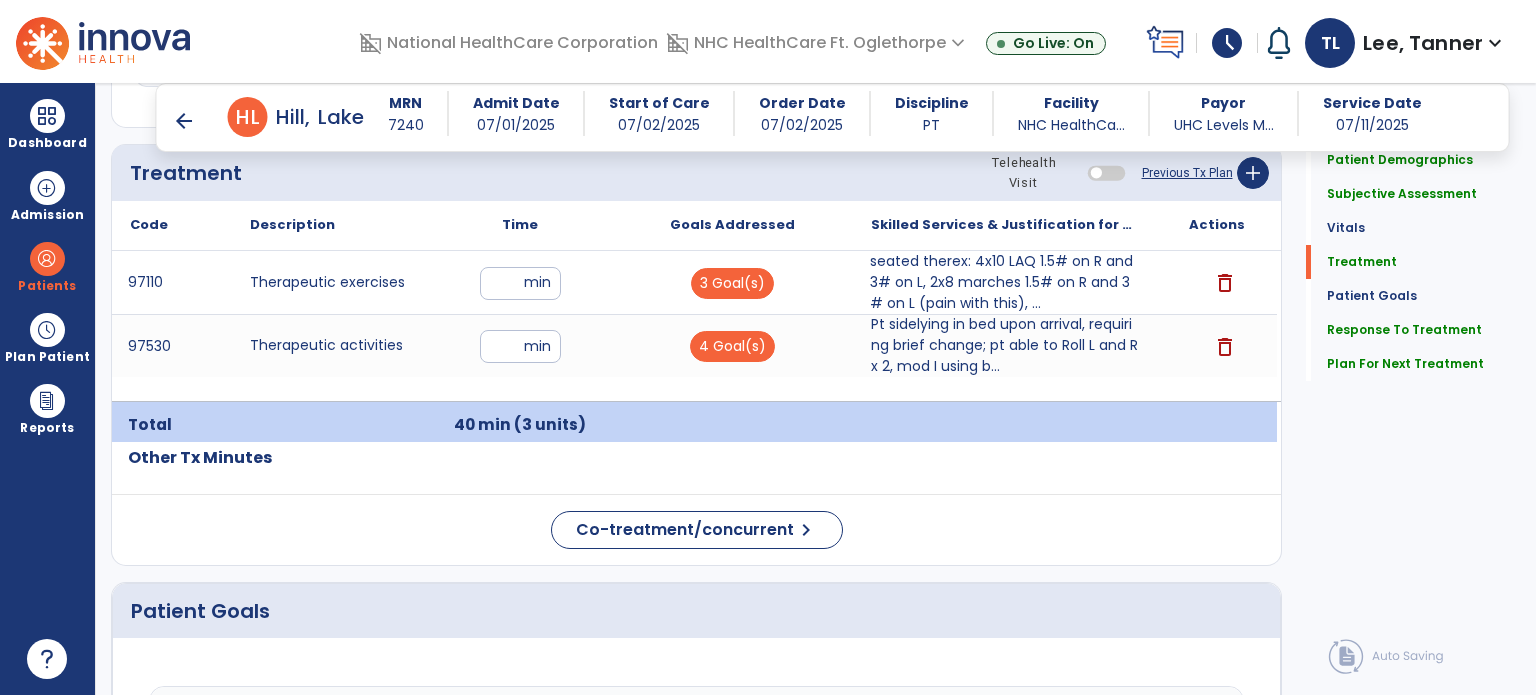 scroll, scrollTop: 1215, scrollLeft: 0, axis: vertical 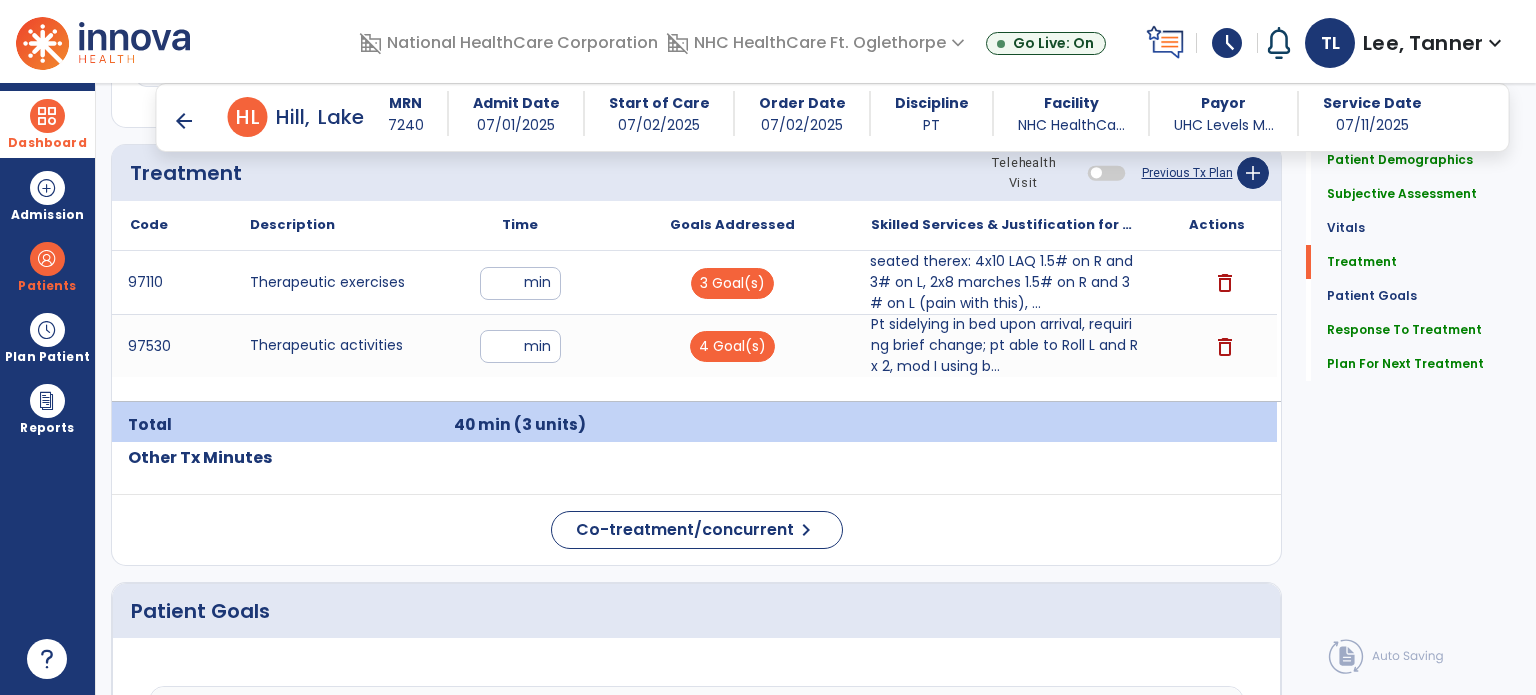 click on "Dashboard" at bounding box center [47, 124] 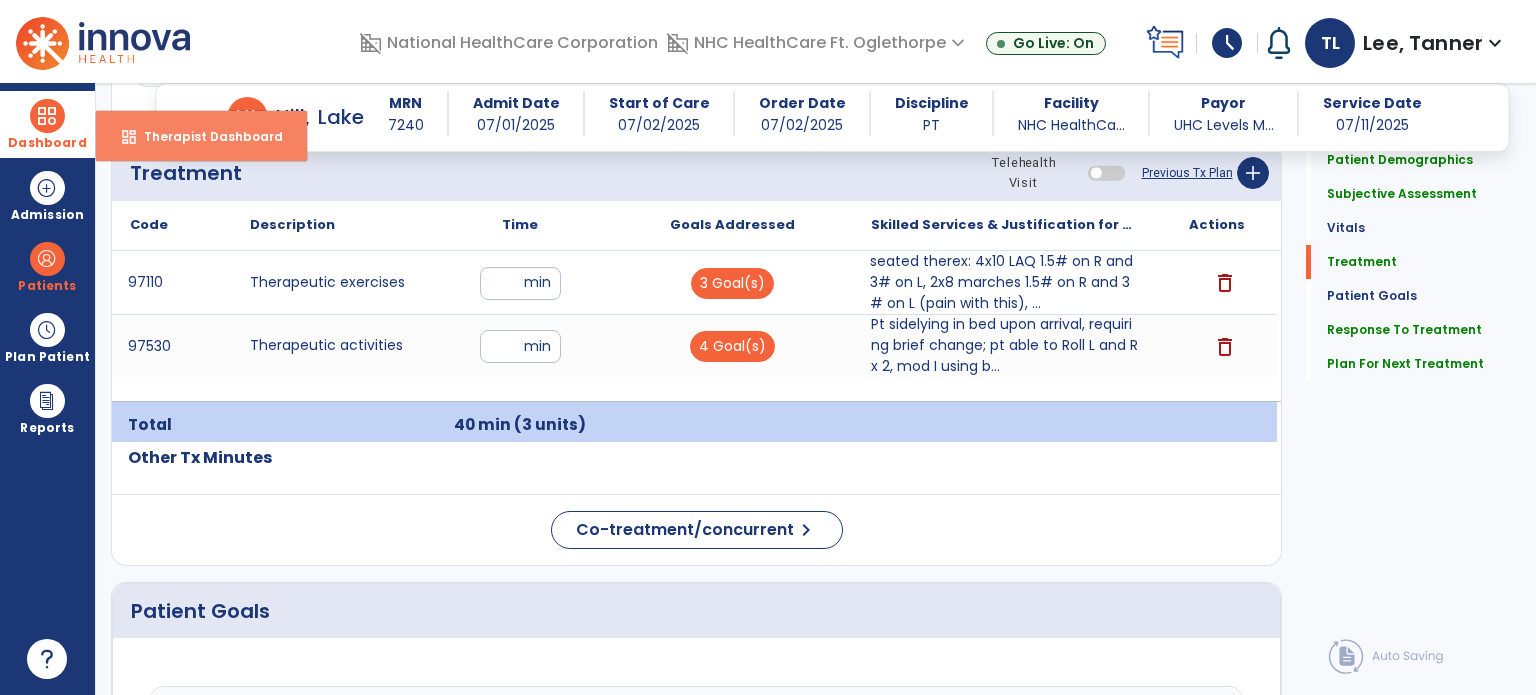 click on "Therapist Dashboard" at bounding box center (205, 136) 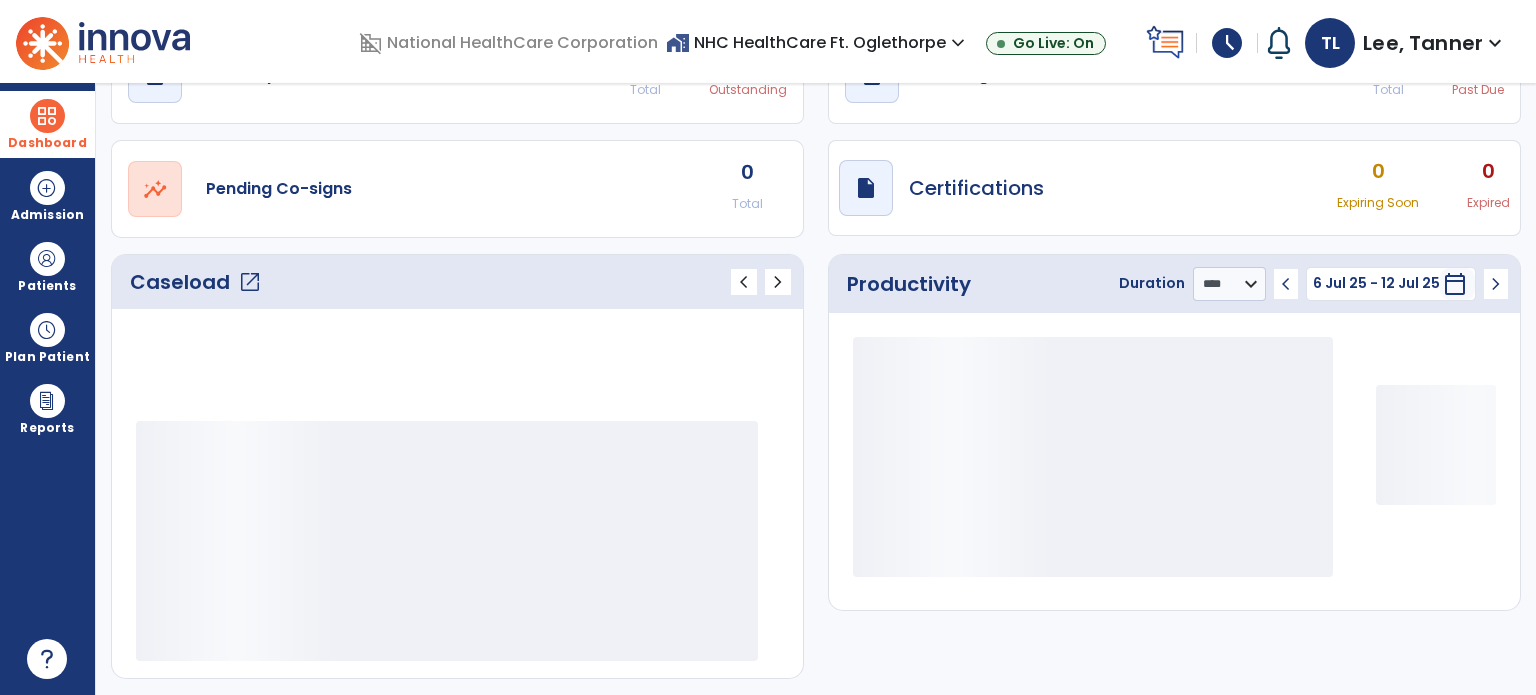 scroll, scrollTop: 112, scrollLeft: 0, axis: vertical 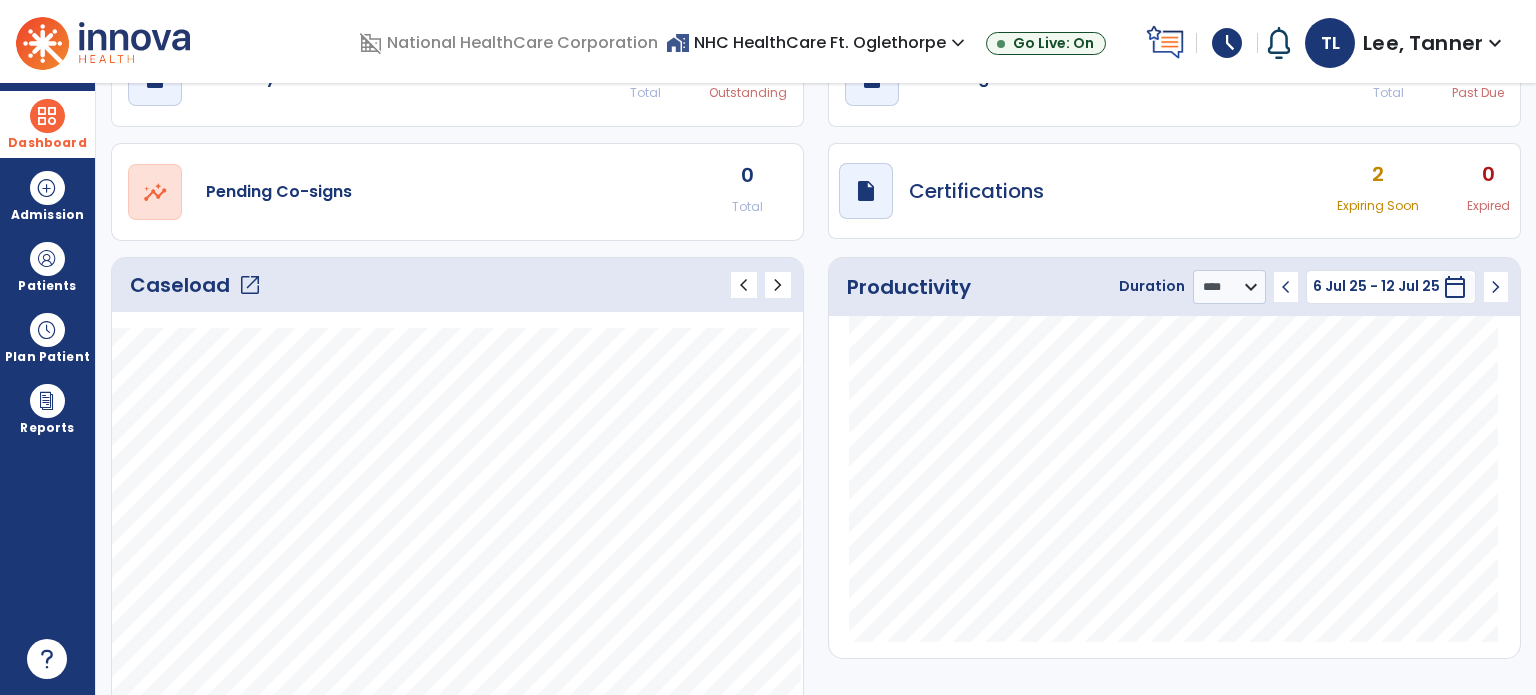 click on "open_in_new" 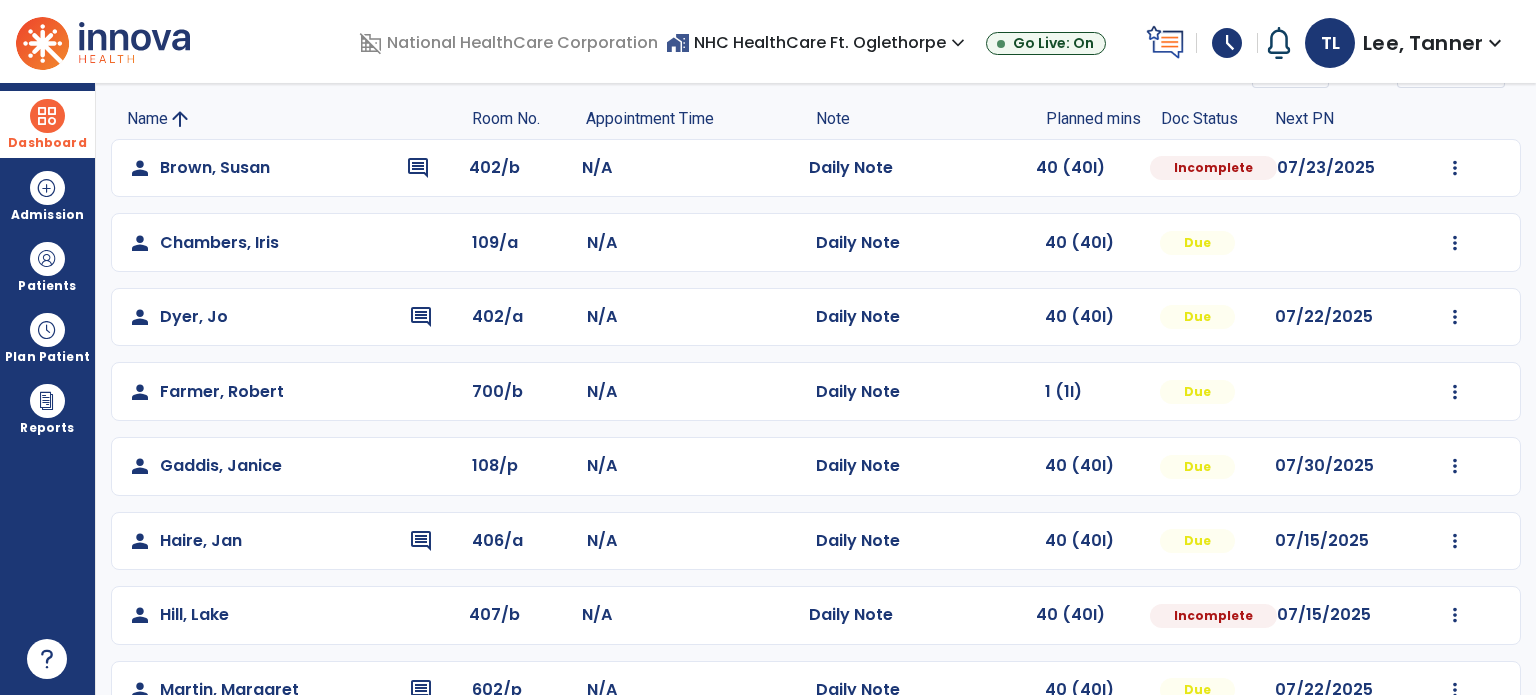 scroll, scrollTop: 118, scrollLeft: 0, axis: vertical 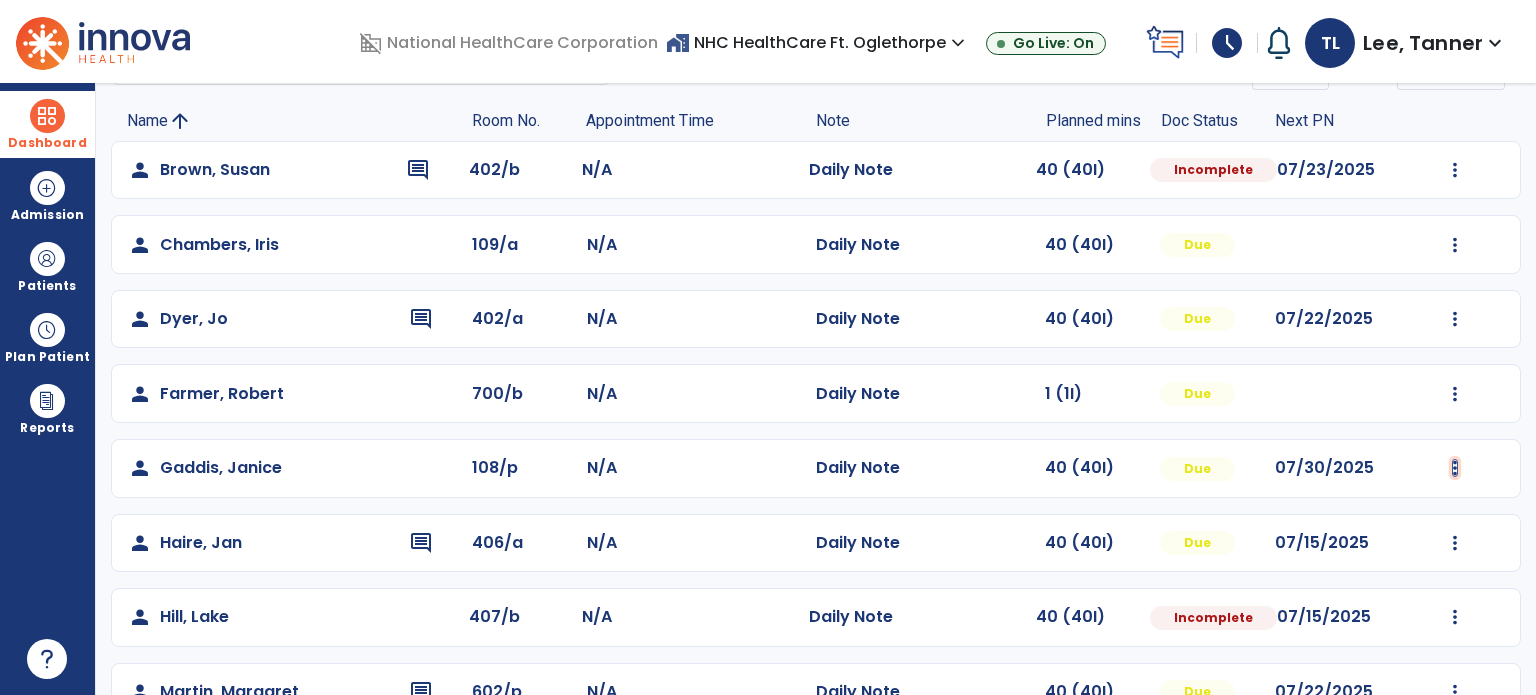click at bounding box center [1455, 170] 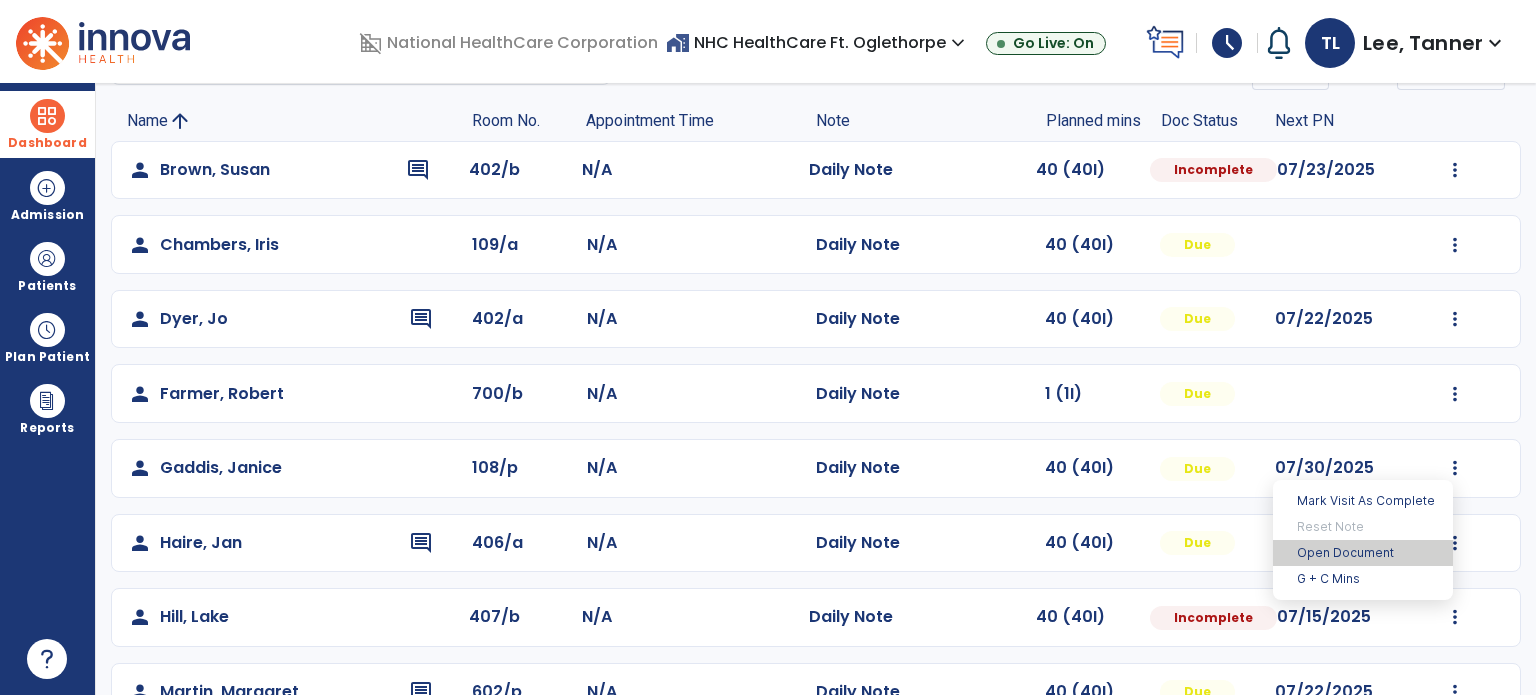 click on "Open Document" at bounding box center (1363, 553) 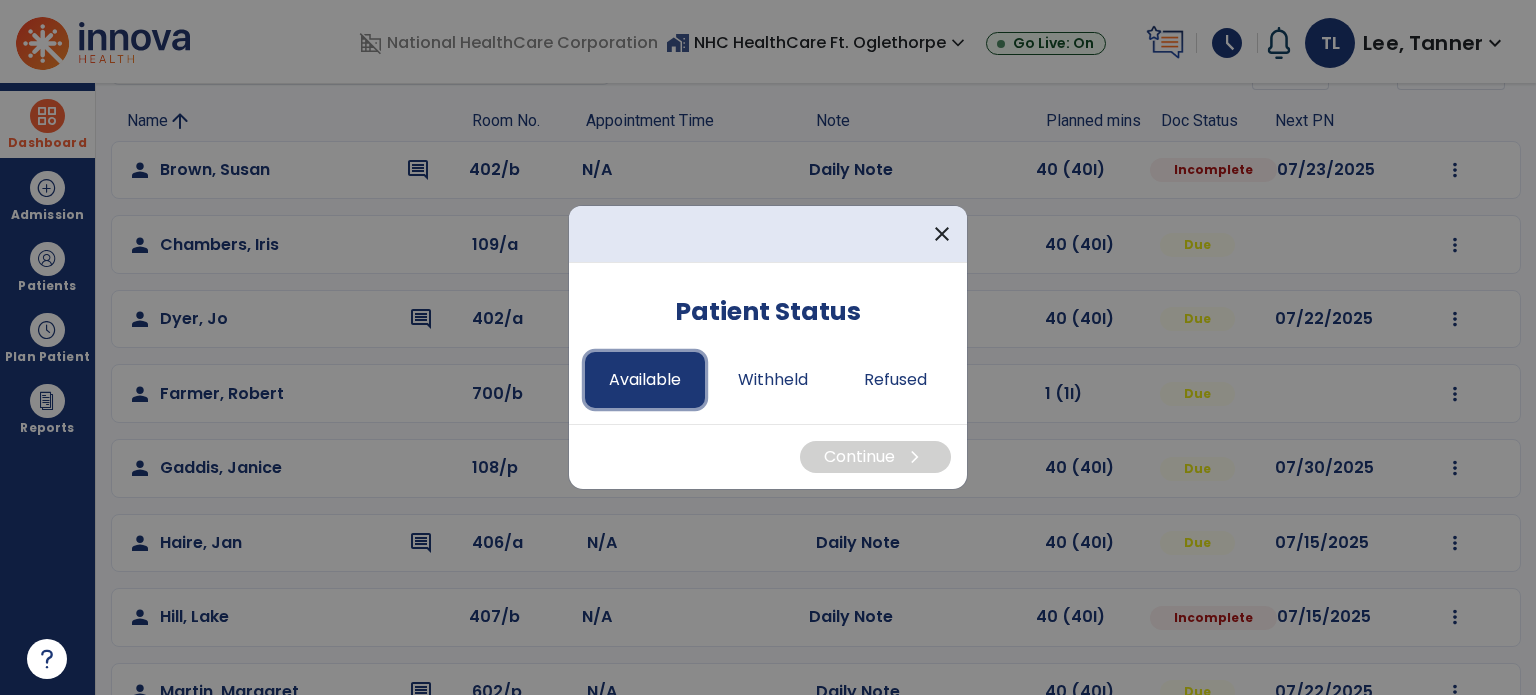 click on "Available" at bounding box center [645, 380] 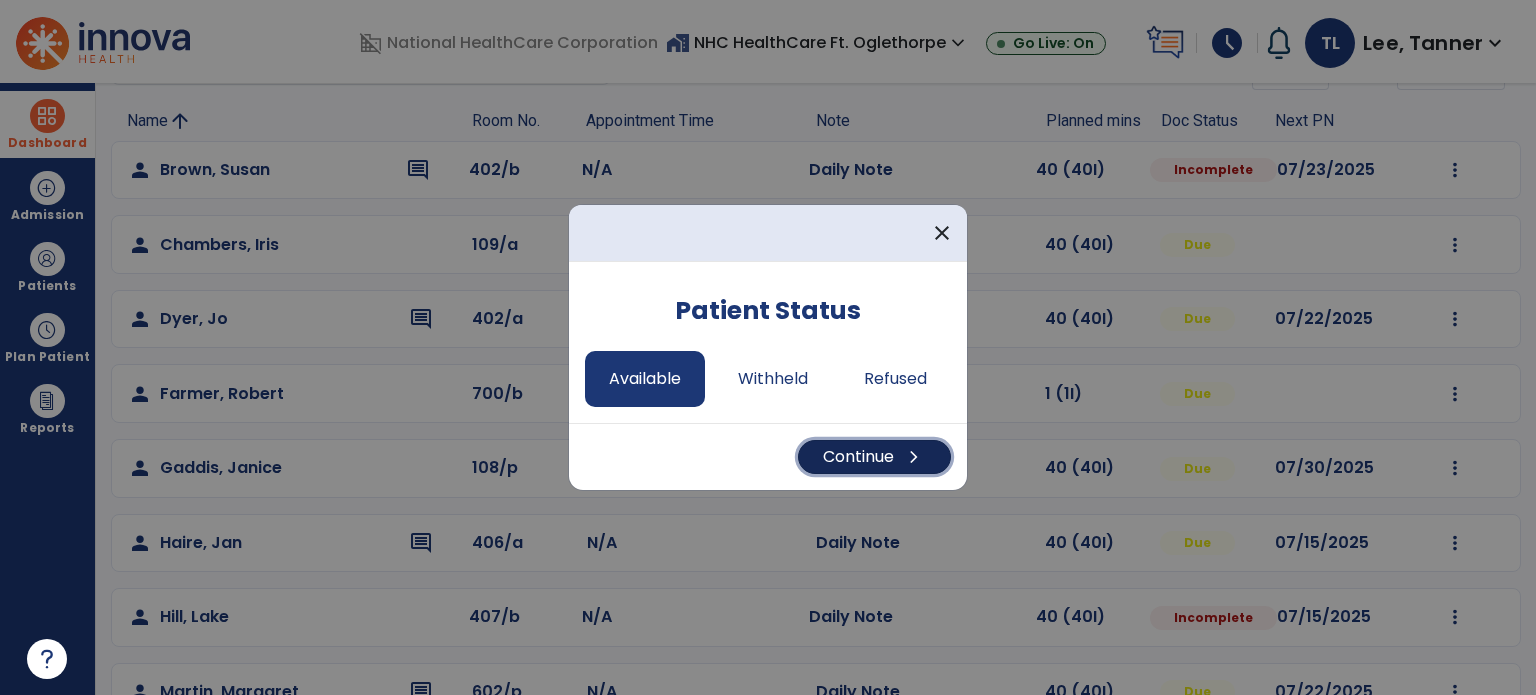 click on "Continue   chevron_right" at bounding box center (874, 457) 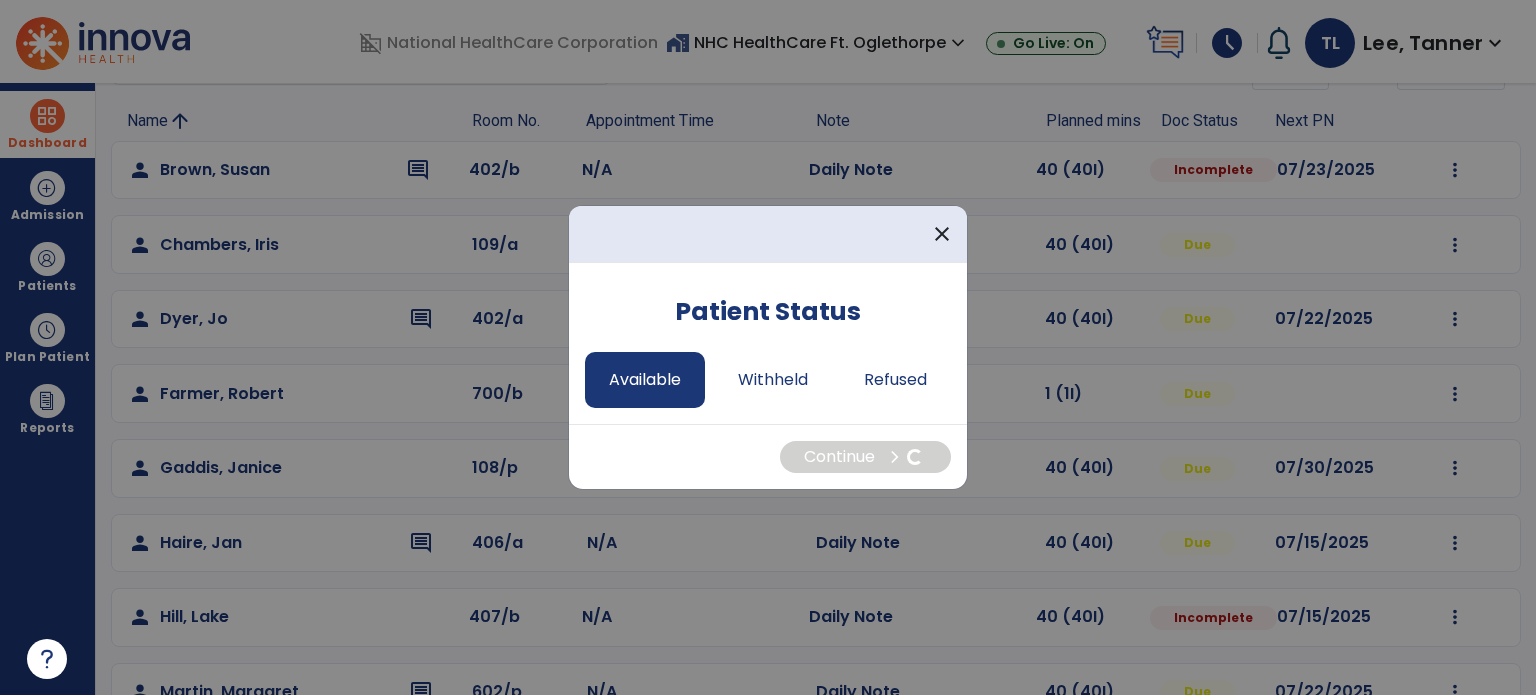 select on "*" 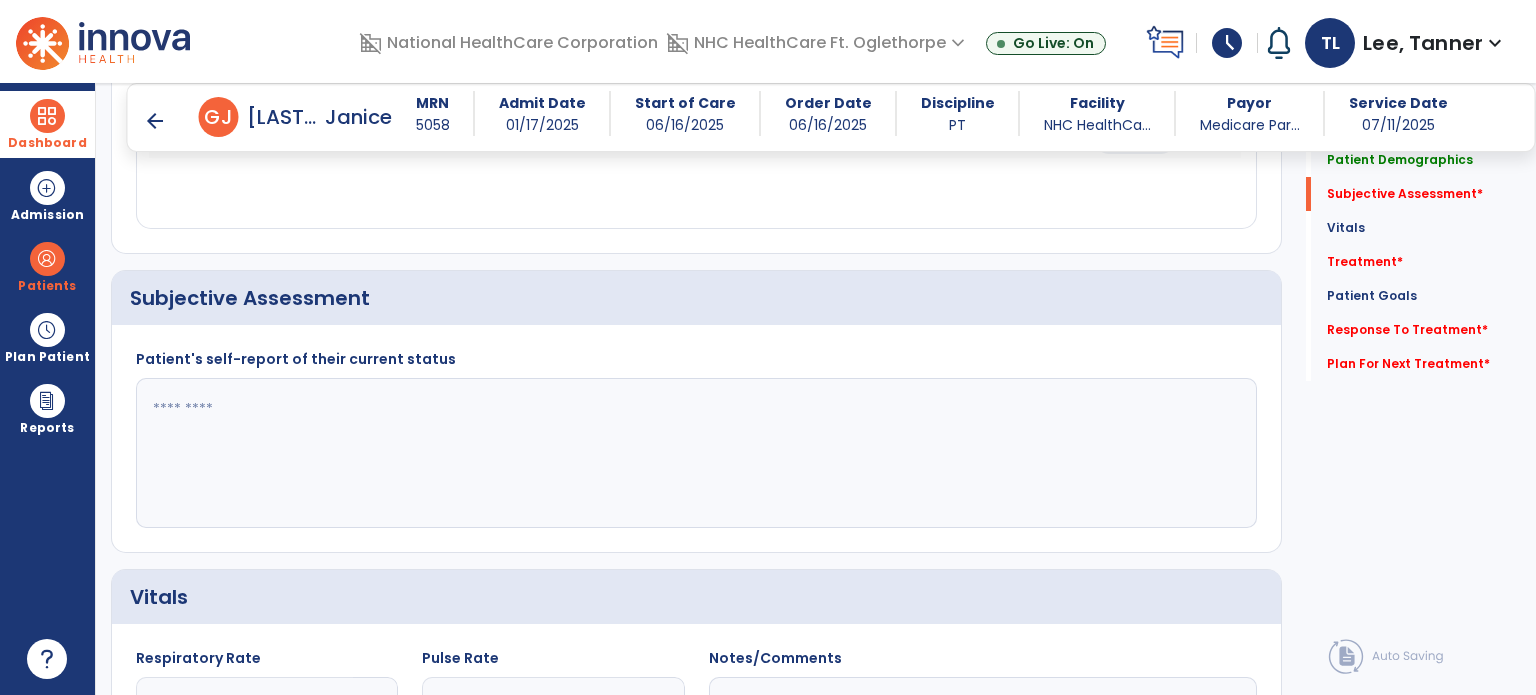scroll, scrollTop: 408, scrollLeft: 0, axis: vertical 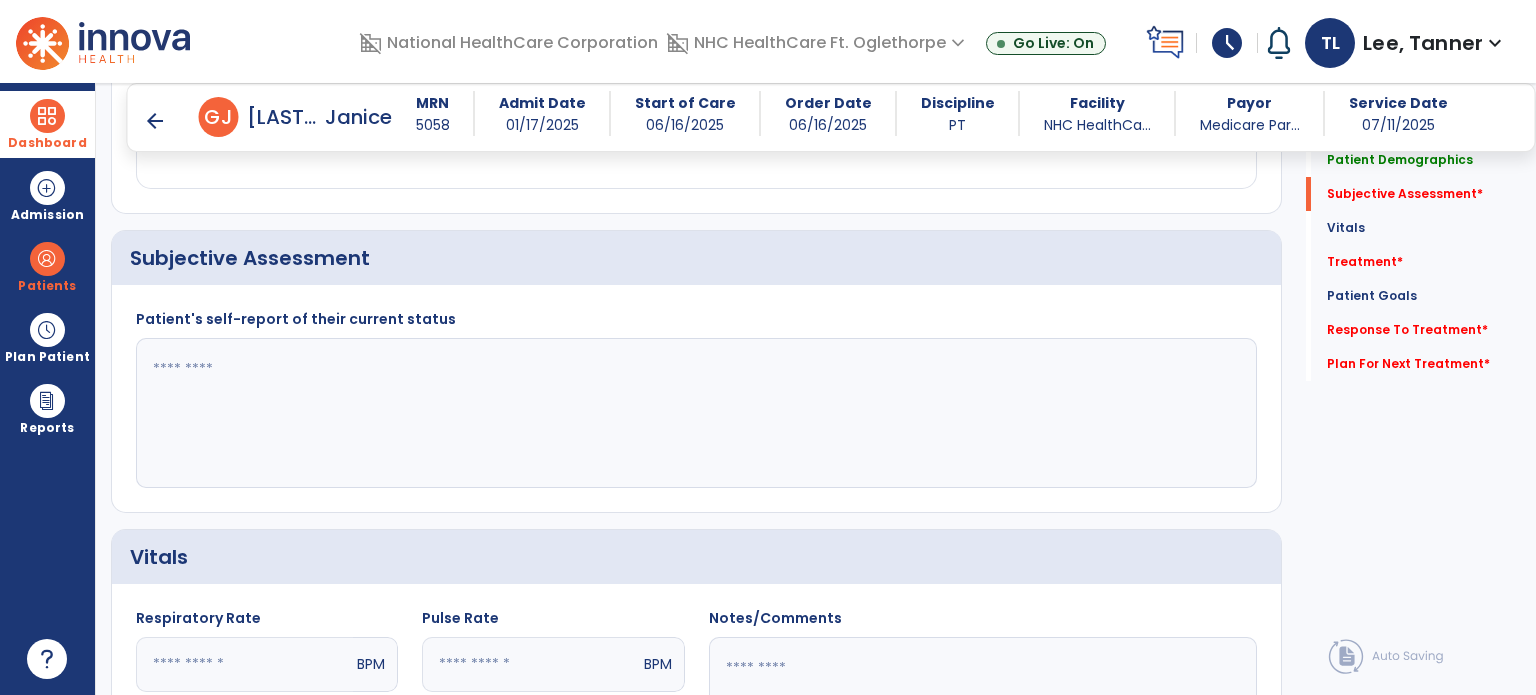 click 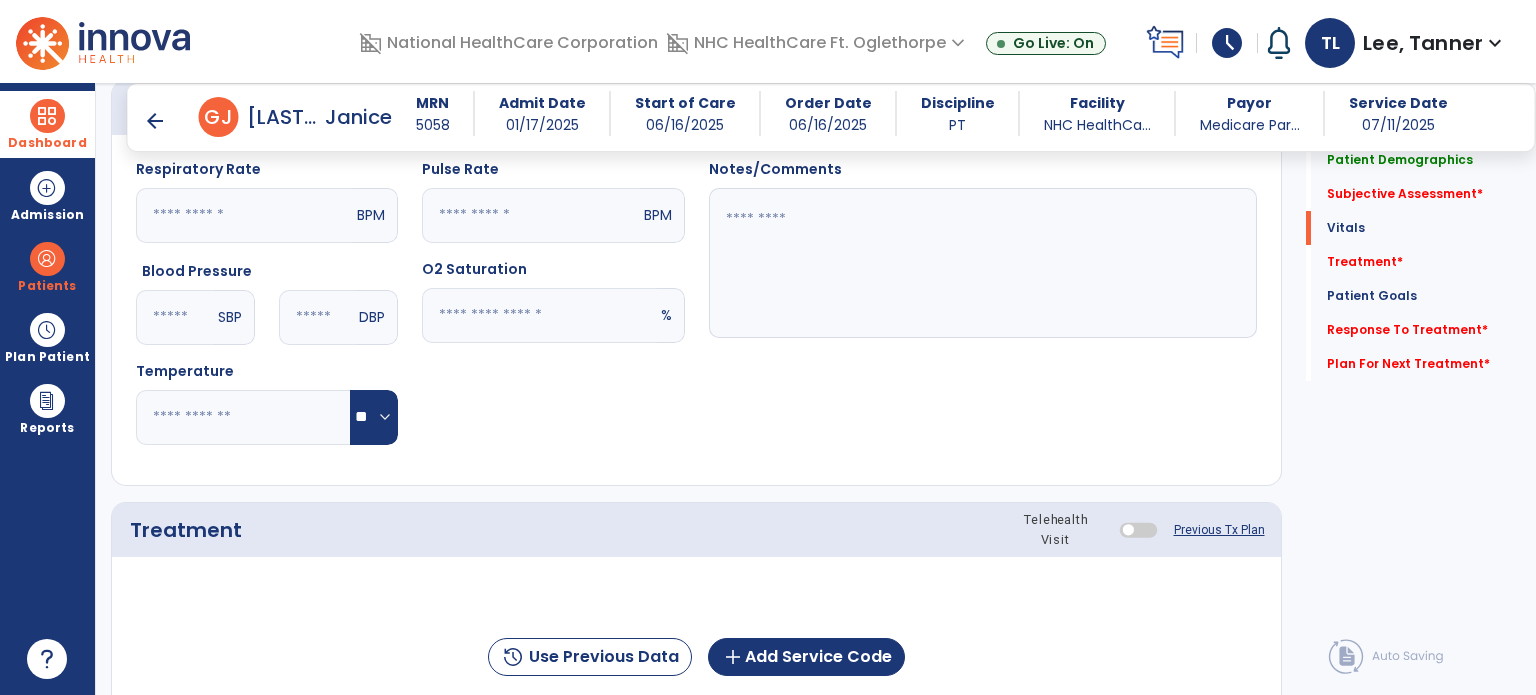 scroll, scrollTop: 1084, scrollLeft: 0, axis: vertical 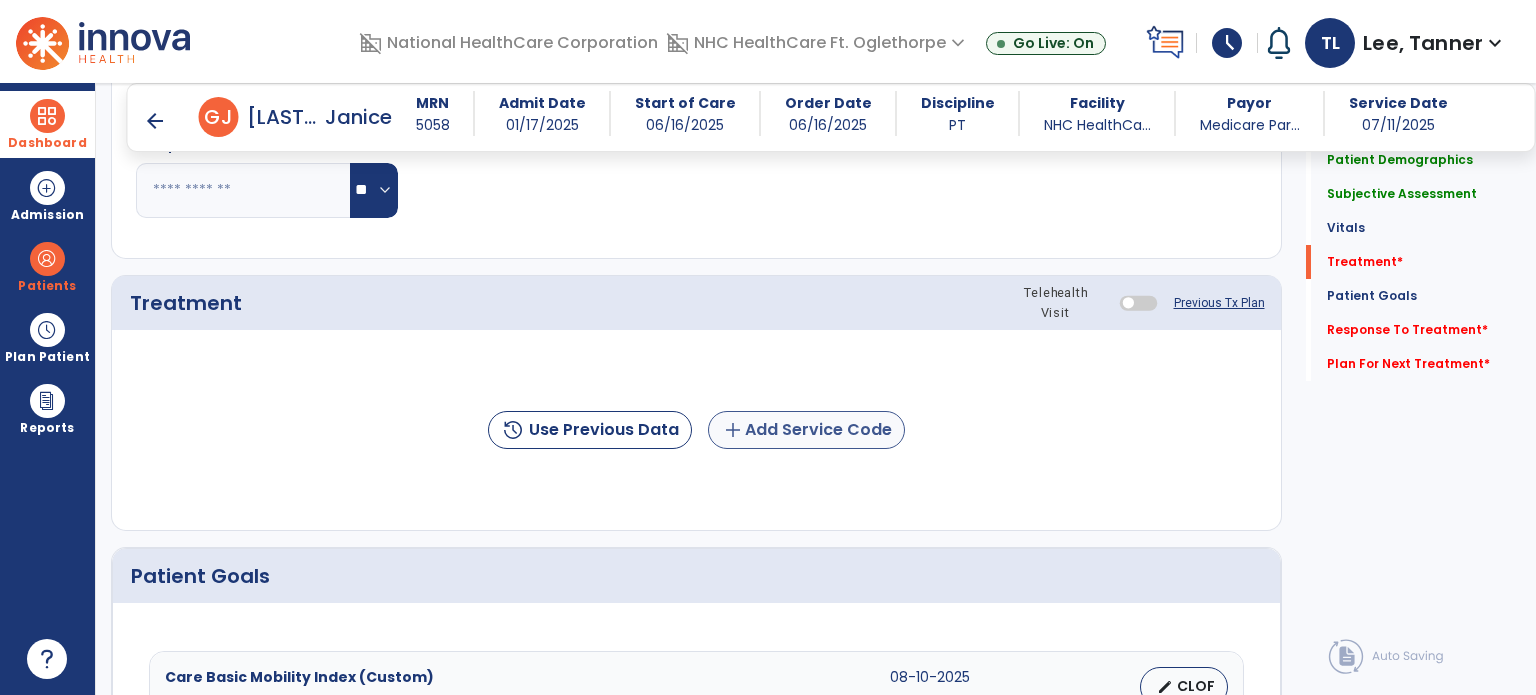 type on "**********" 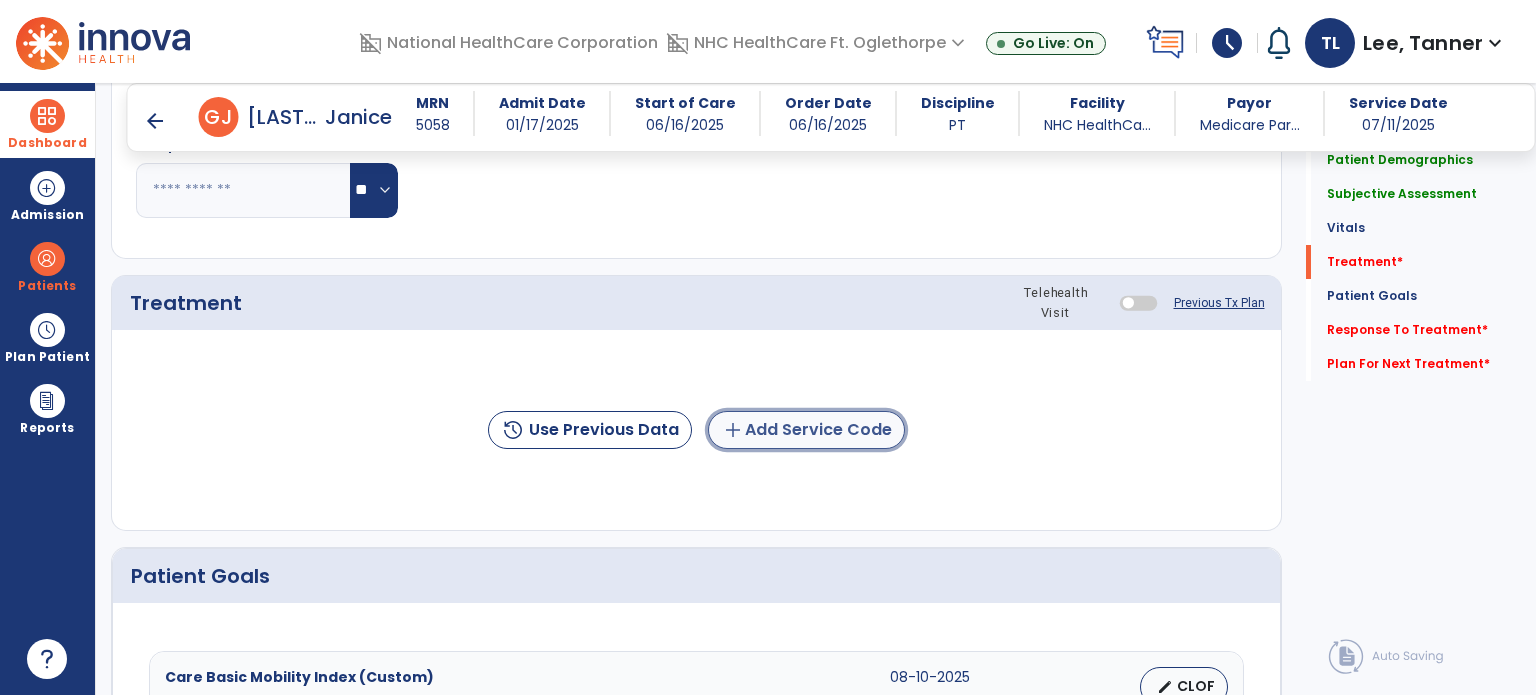 click on "add" 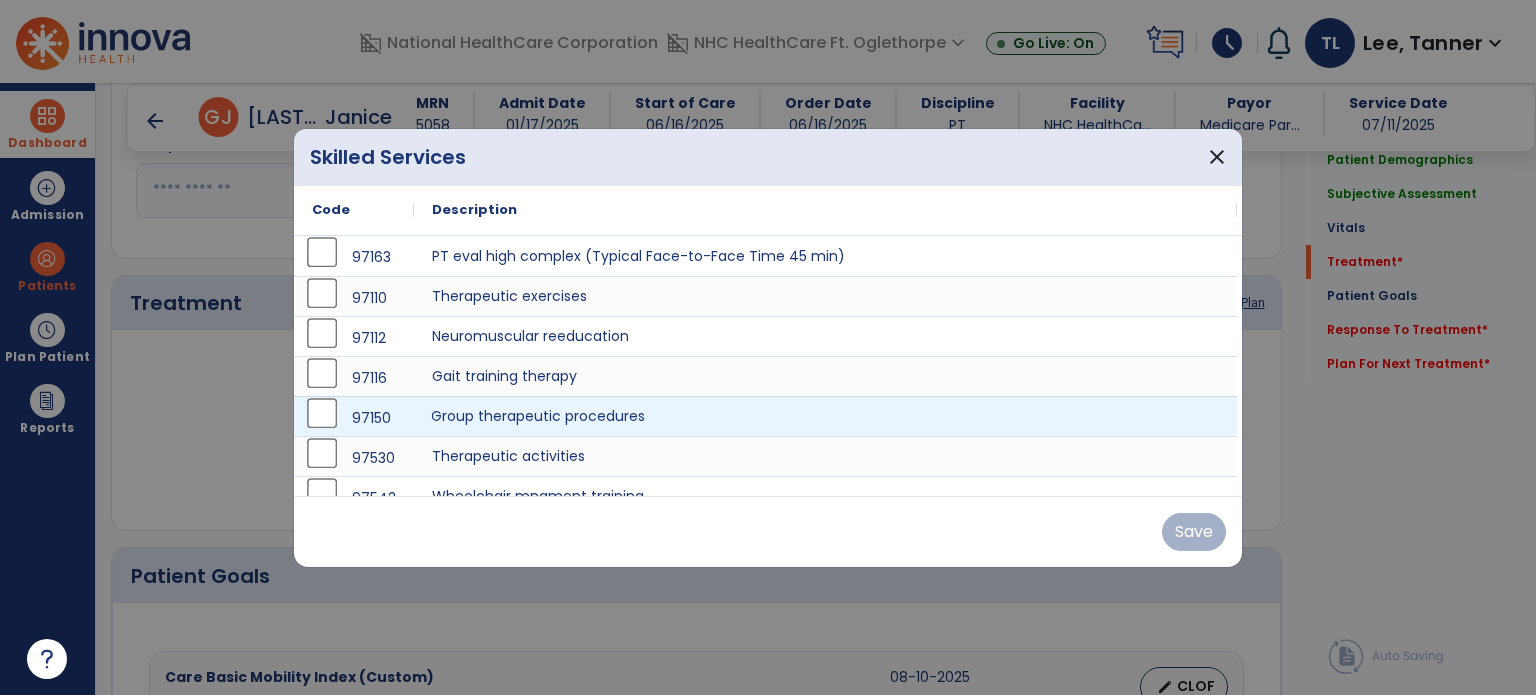 click on "Group therapeutic procedures" at bounding box center [825, 416] 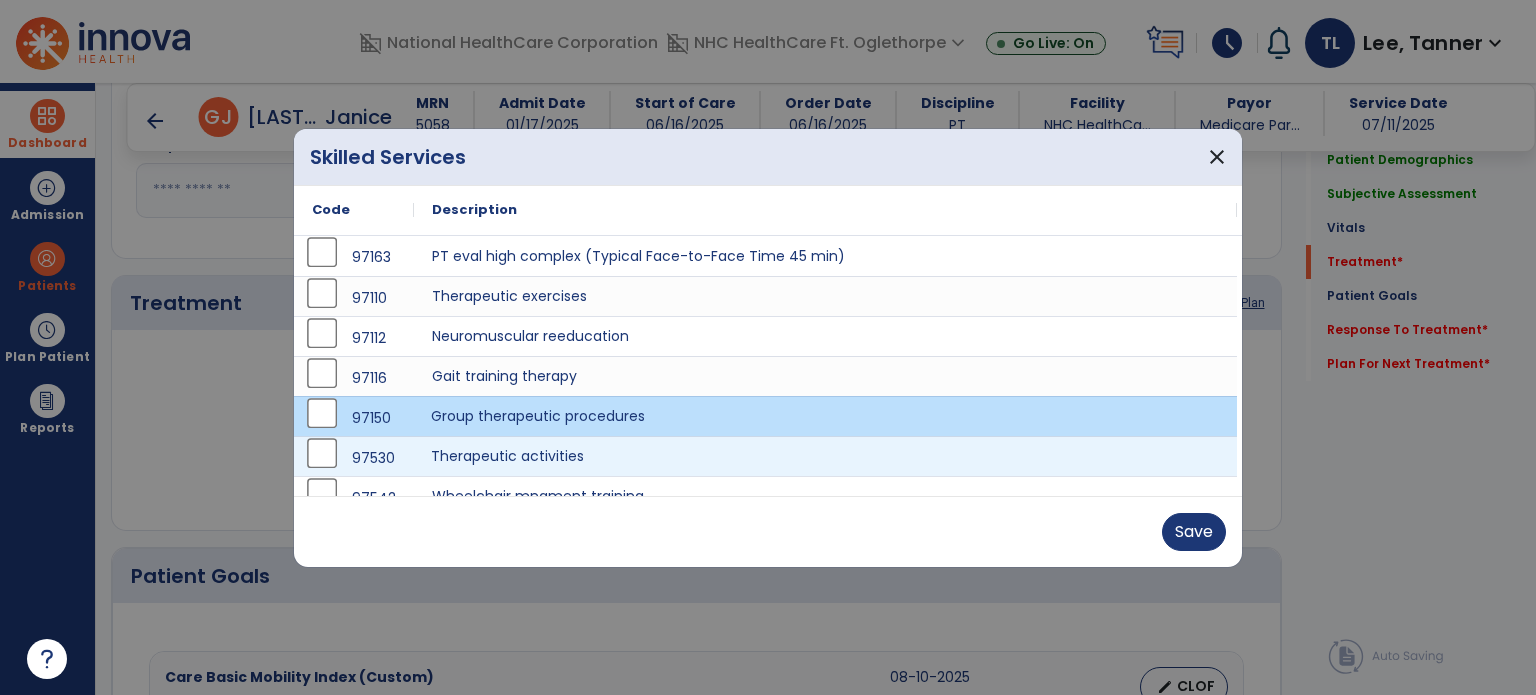 click on "Therapeutic activities" at bounding box center [825, 456] 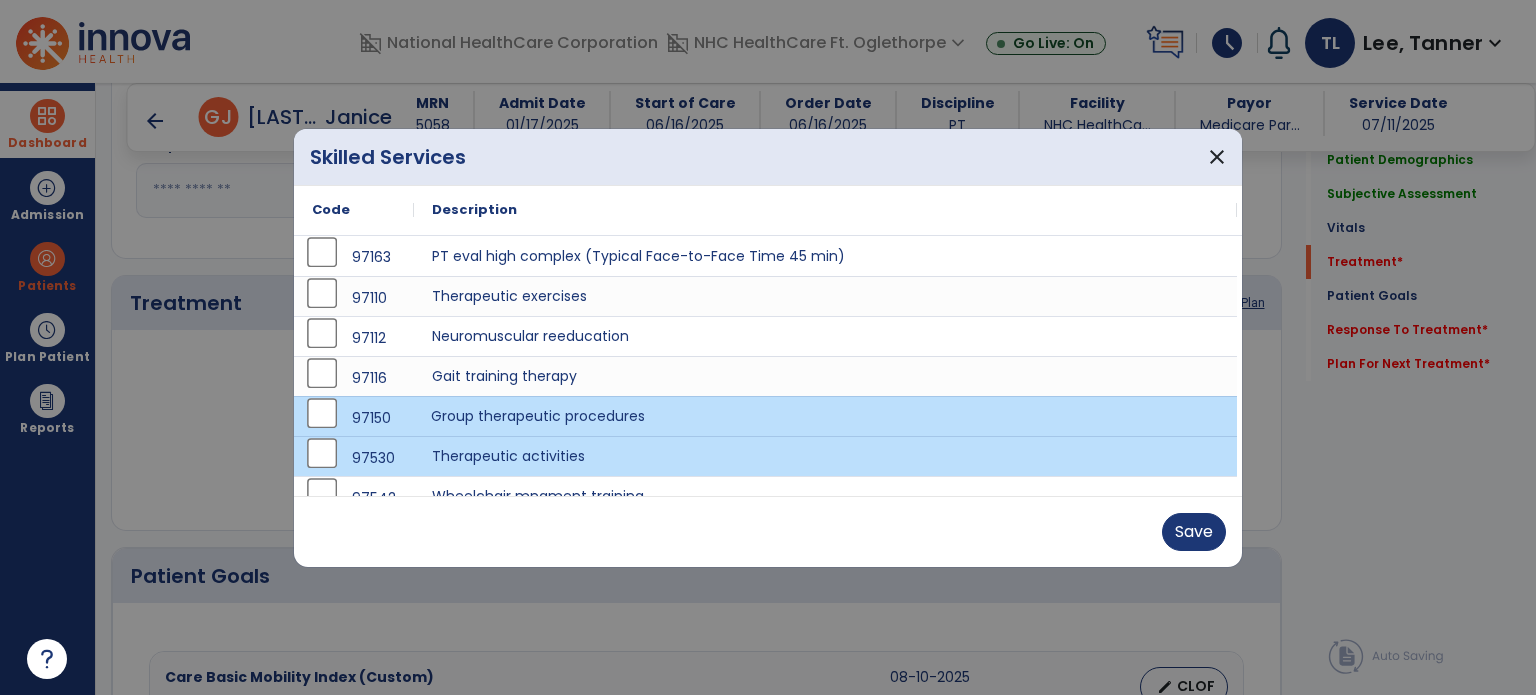 click on "Group therapeutic procedures" at bounding box center [825, 416] 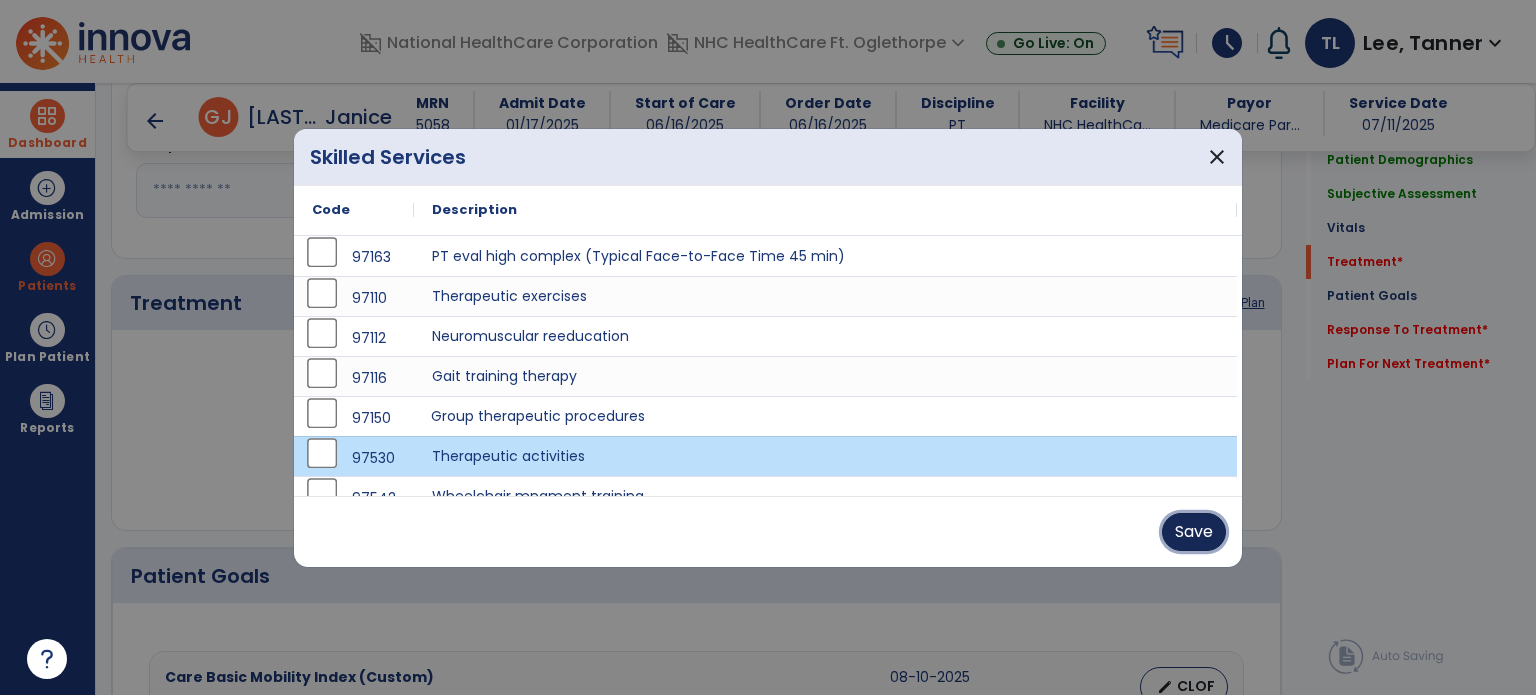 click on "Save" at bounding box center (1194, 532) 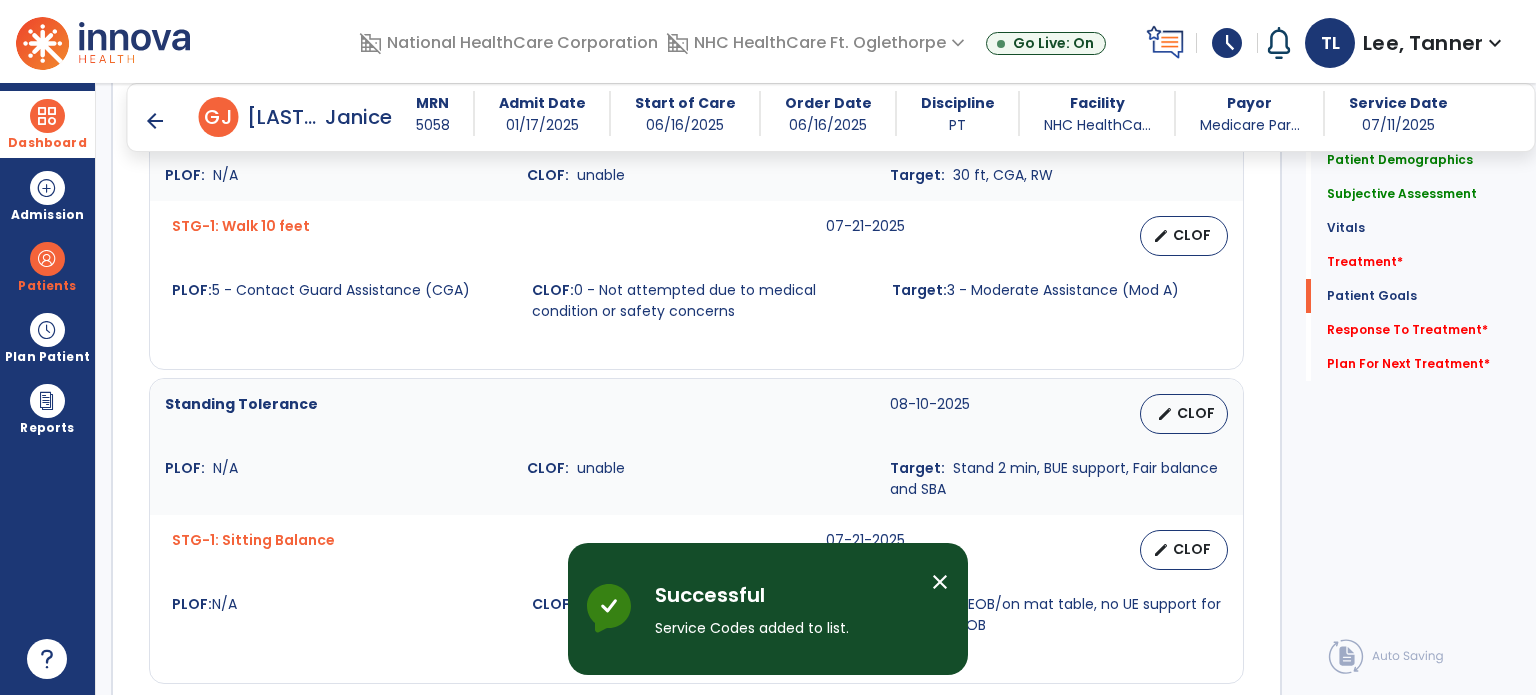 scroll, scrollTop: 2654, scrollLeft: 0, axis: vertical 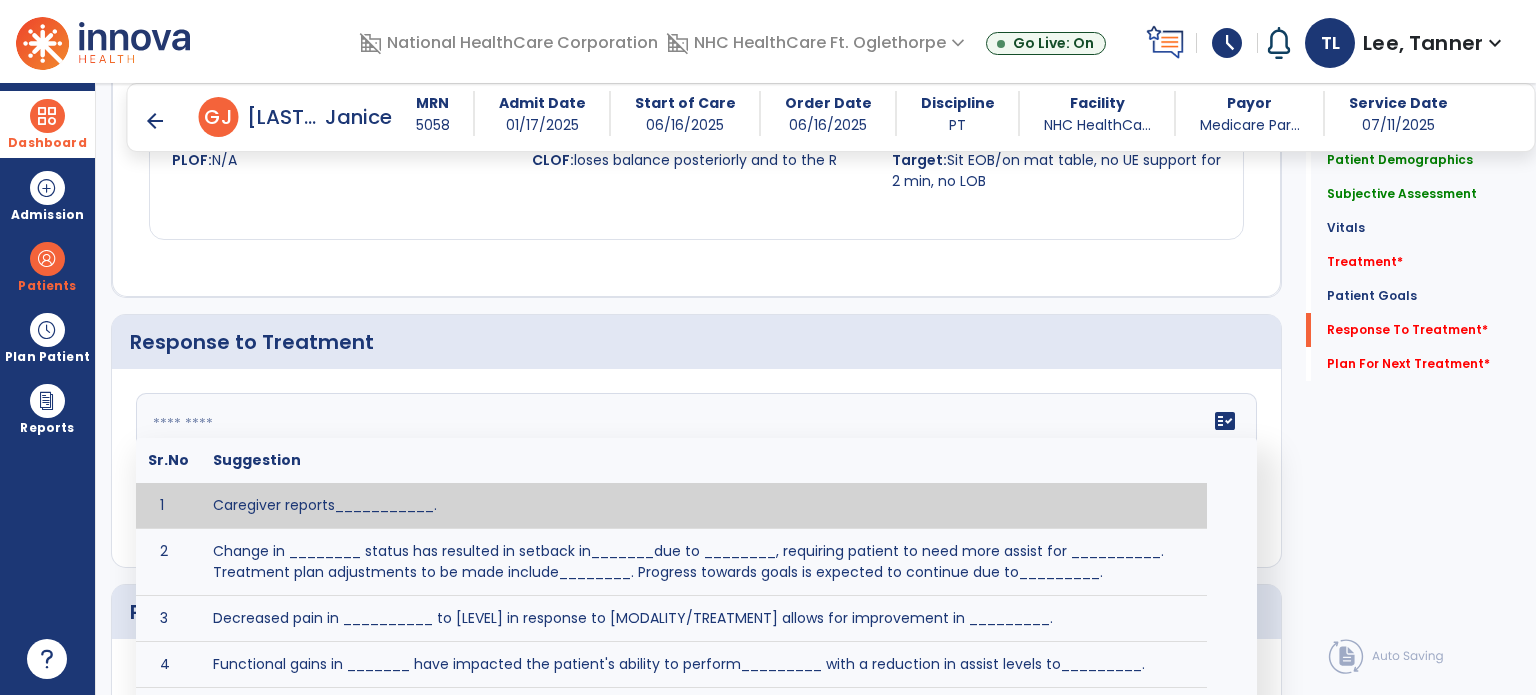 click 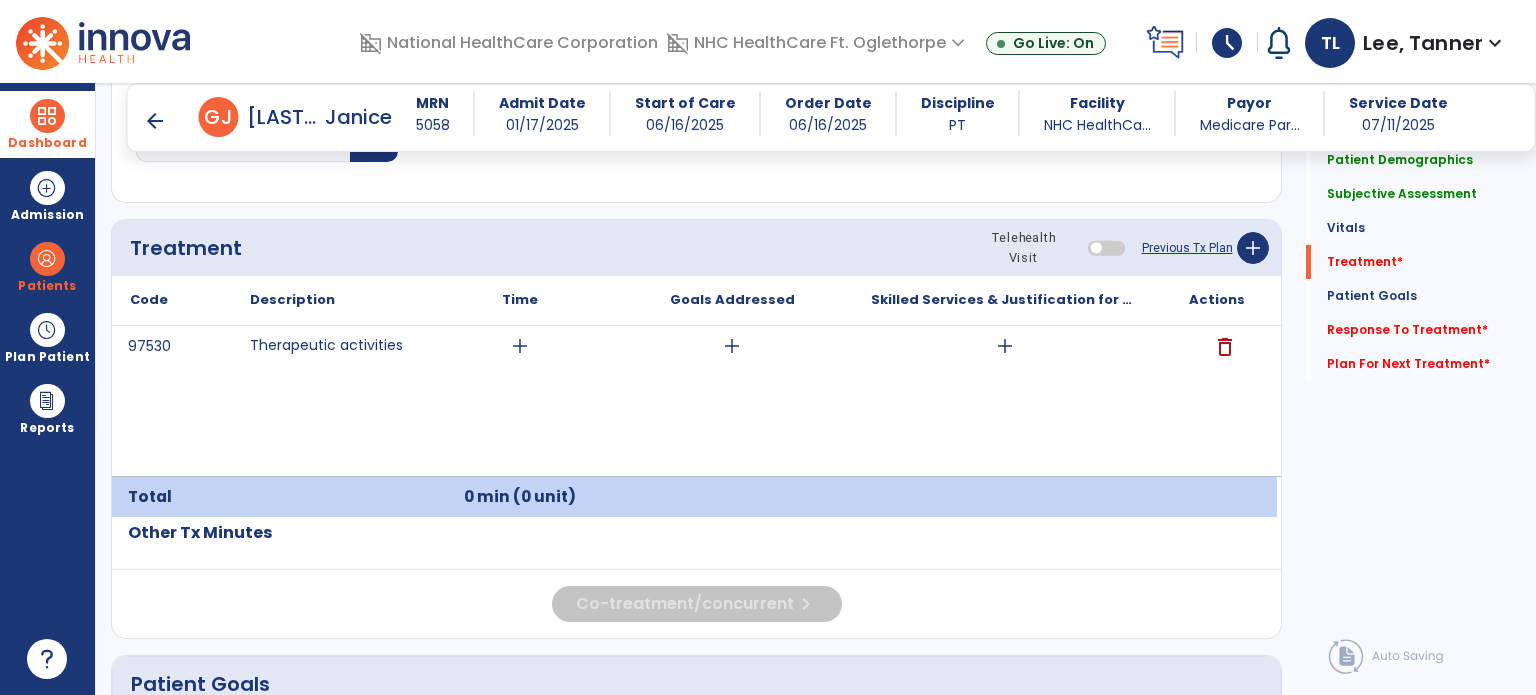 scroll, scrollTop: 1073, scrollLeft: 0, axis: vertical 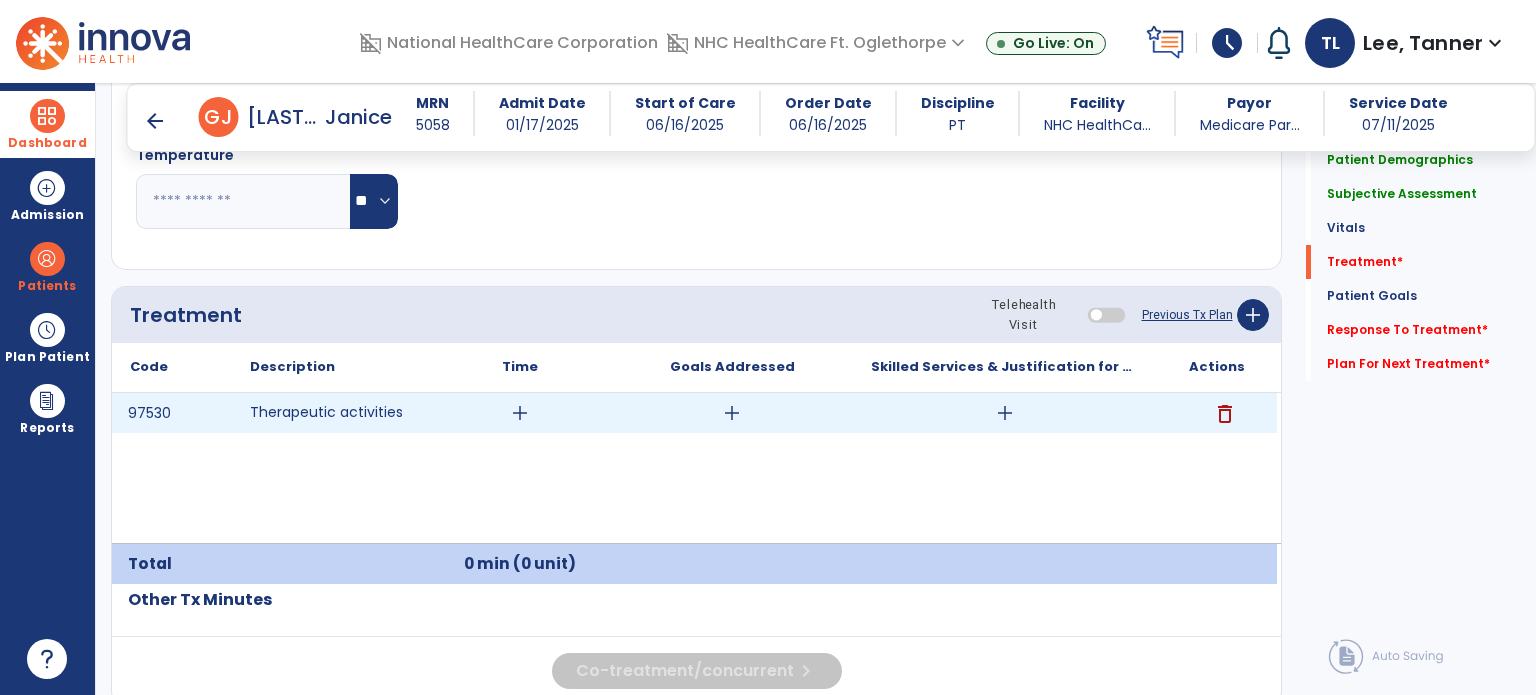 click on "add" at bounding box center (1004, 413) 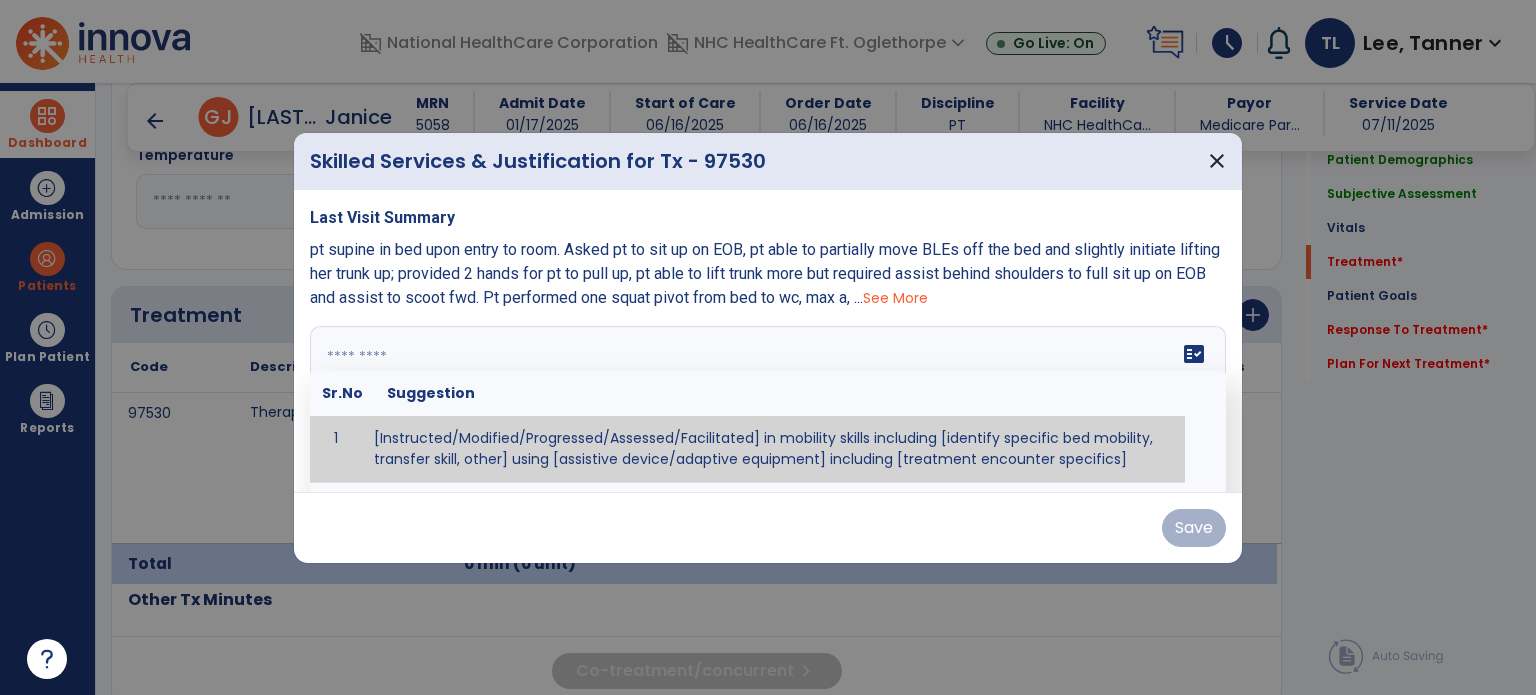click on "fact_check  Sr.No Suggestion 1 [Instructed/Modified/Progressed/Assessed/Facilitated] in mobility skills including [identify specific bed mobility, transfer skill, other] using [assistive device/adaptive equipment] including [treatment encounter specifics]" at bounding box center [768, 401] 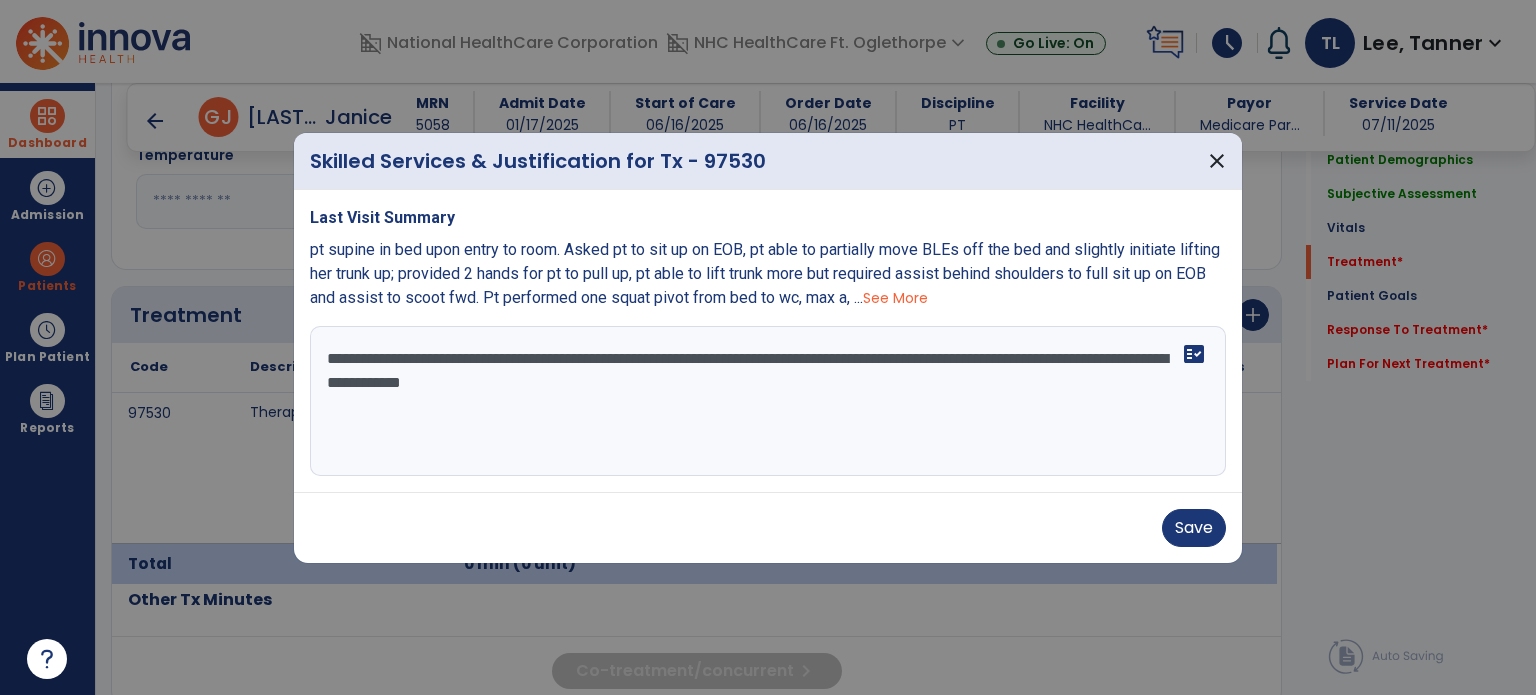 click on "**********" at bounding box center [768, 401] 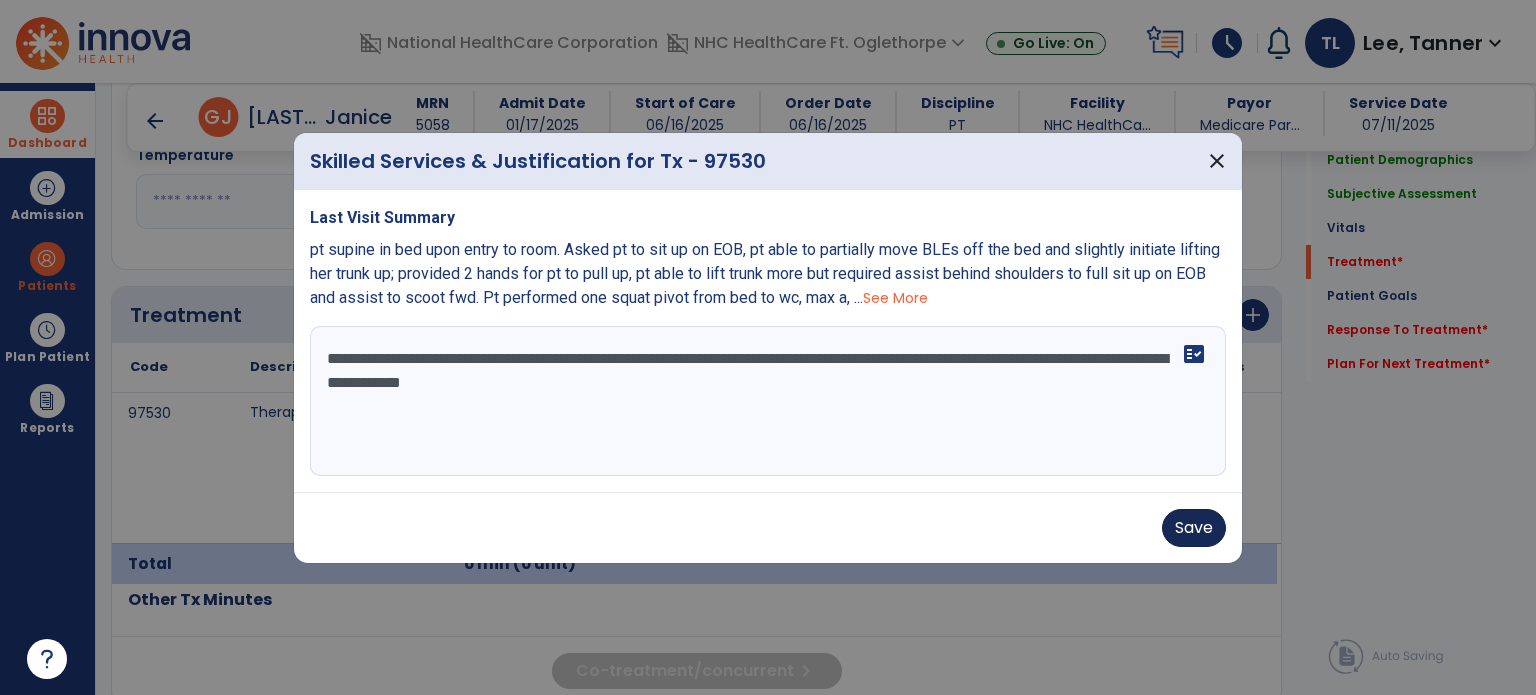 type on "**********" 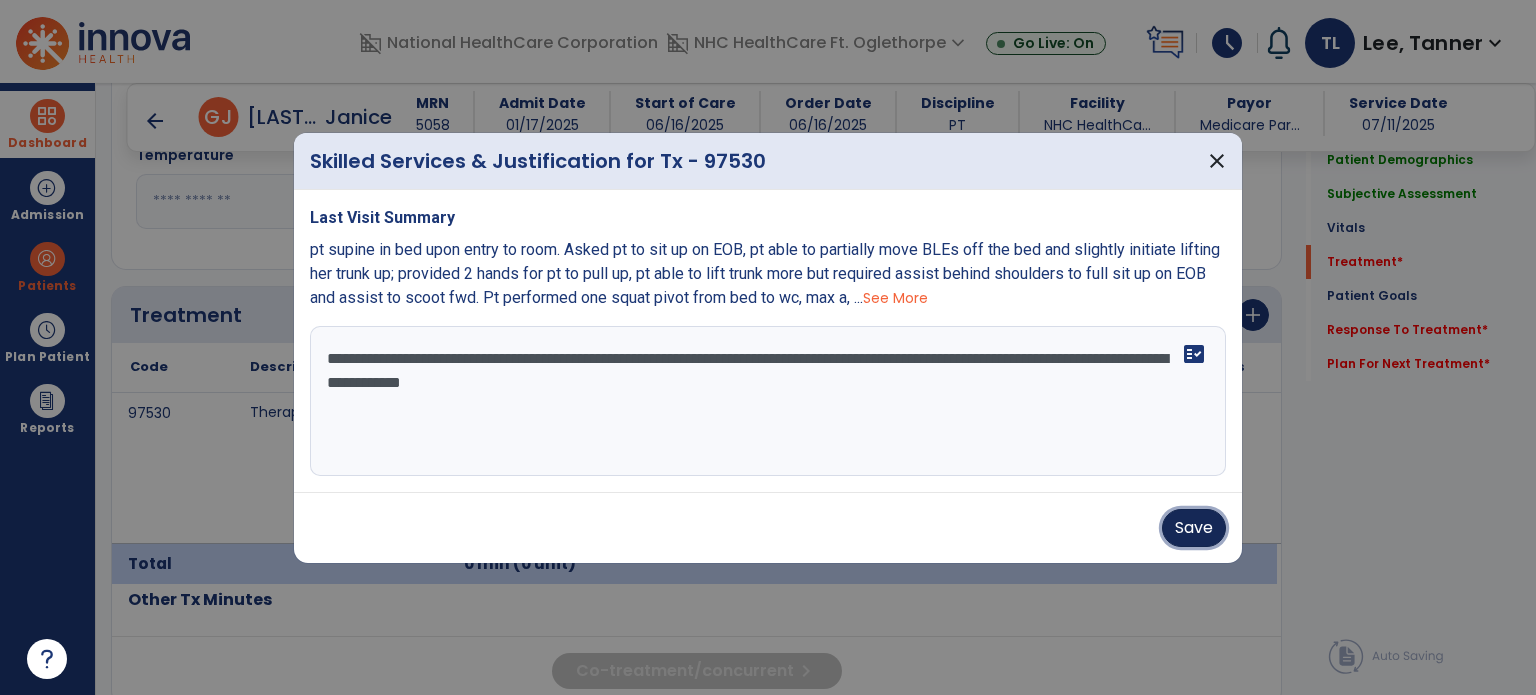 click on "Save" at bounding box center [1194, 528] 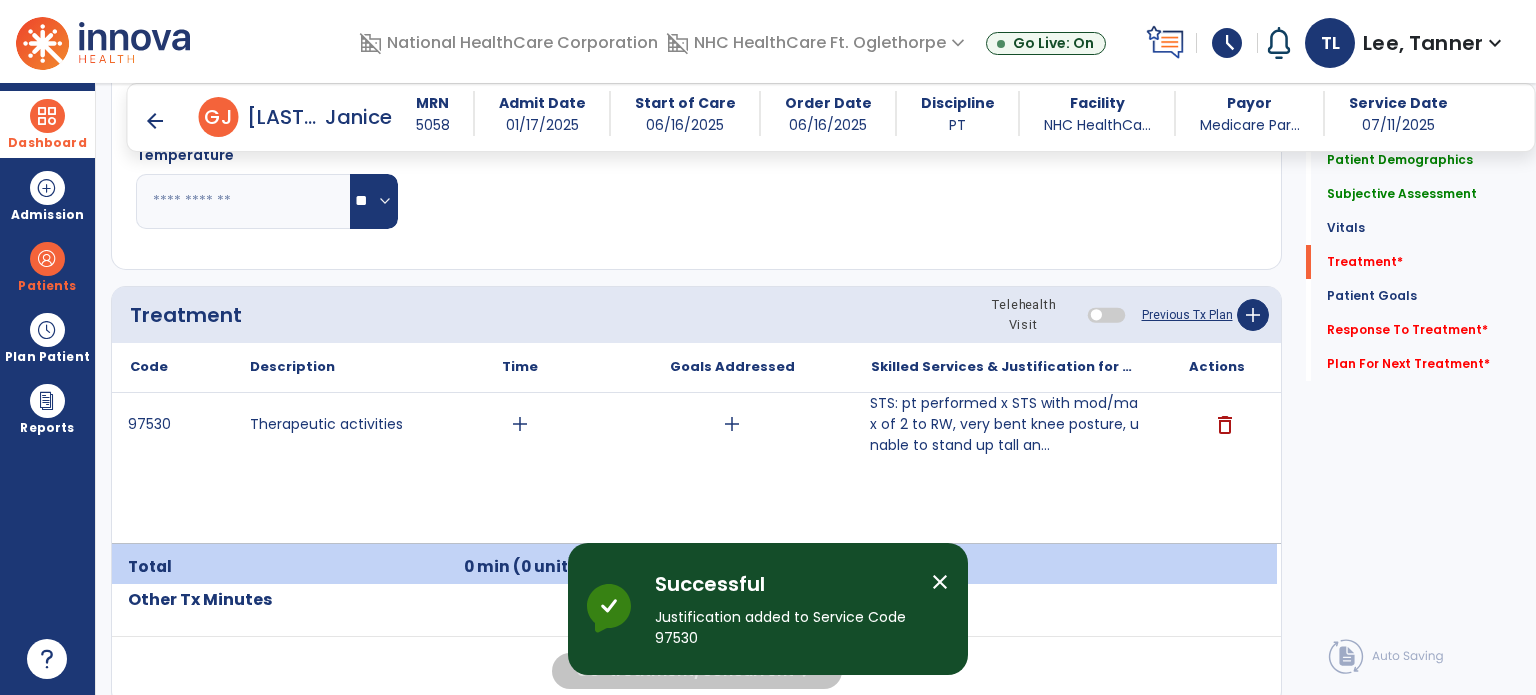 click on "Telehealth Visit  Previous Tx Plan   add" 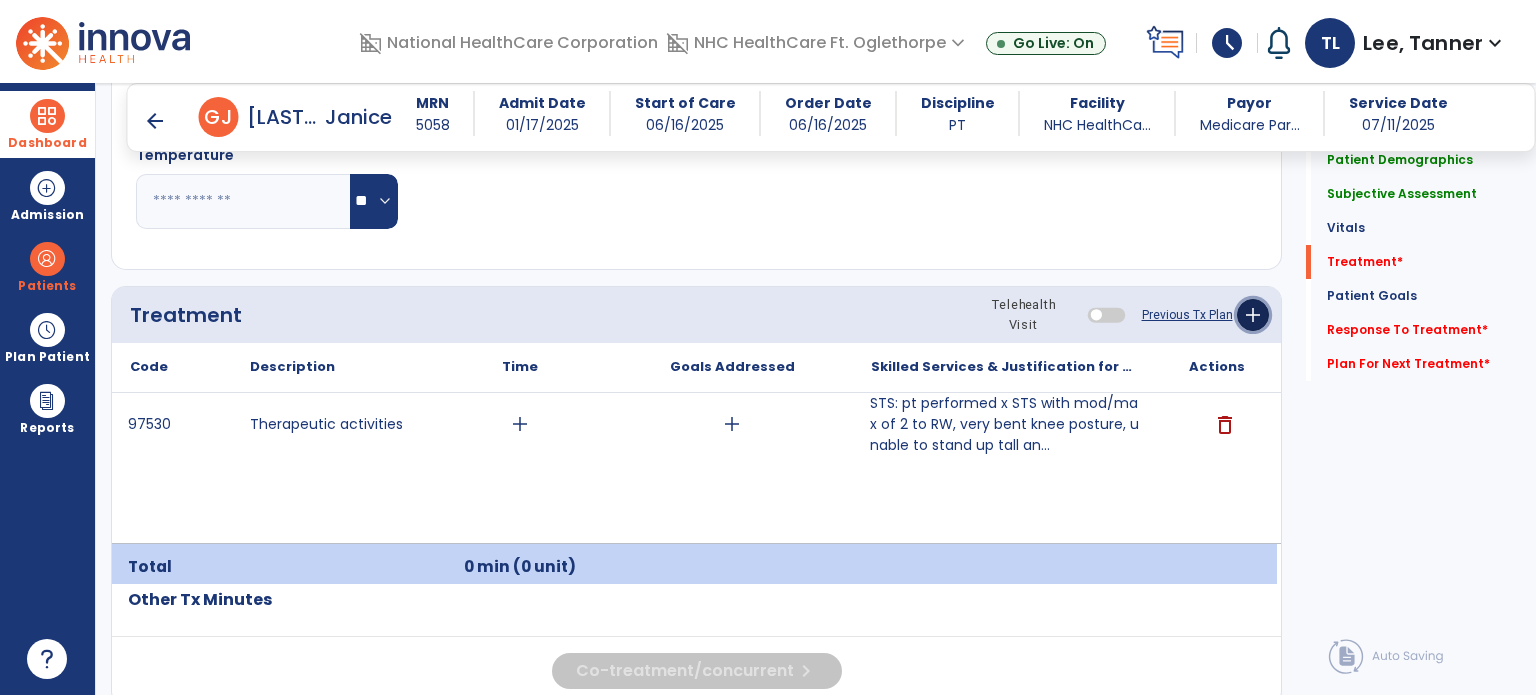 click on "add" 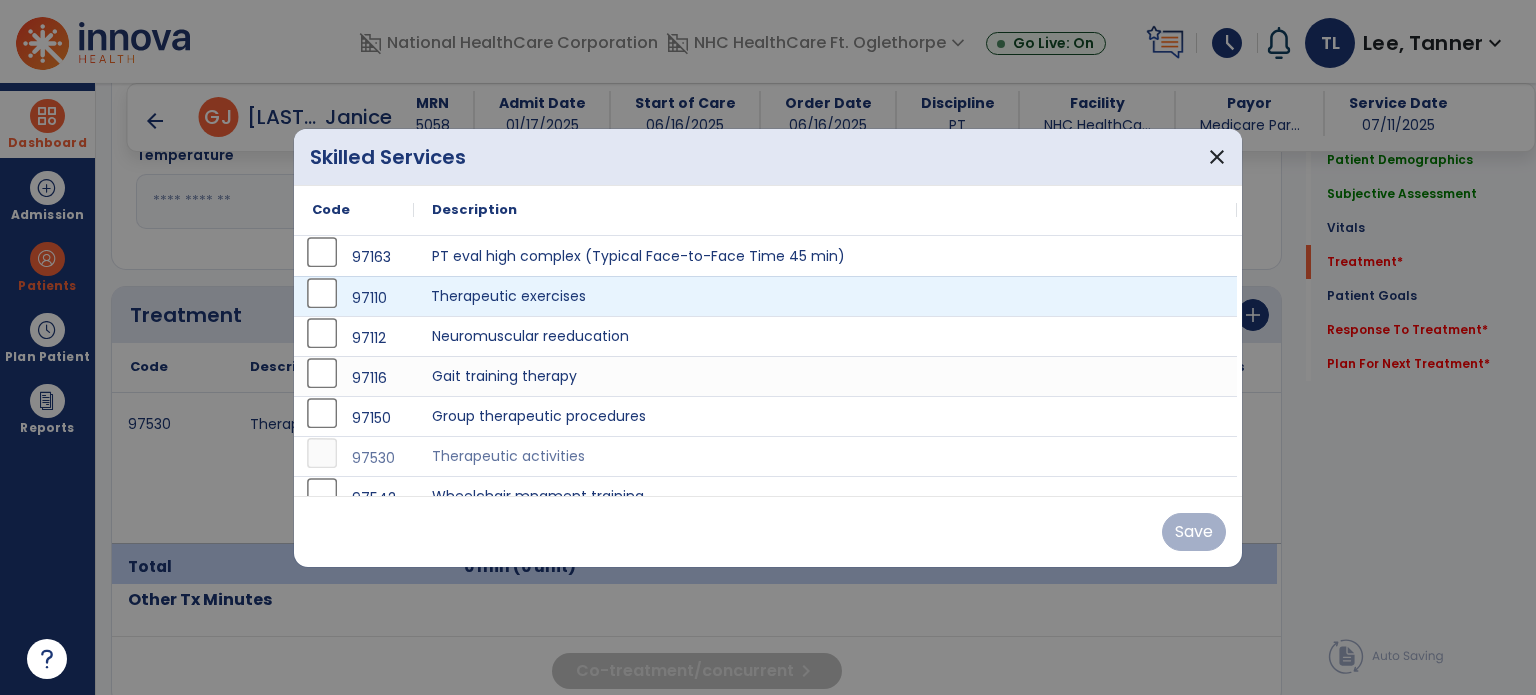 click on "Therapeutic exercises" at bounding box center [825, 296] 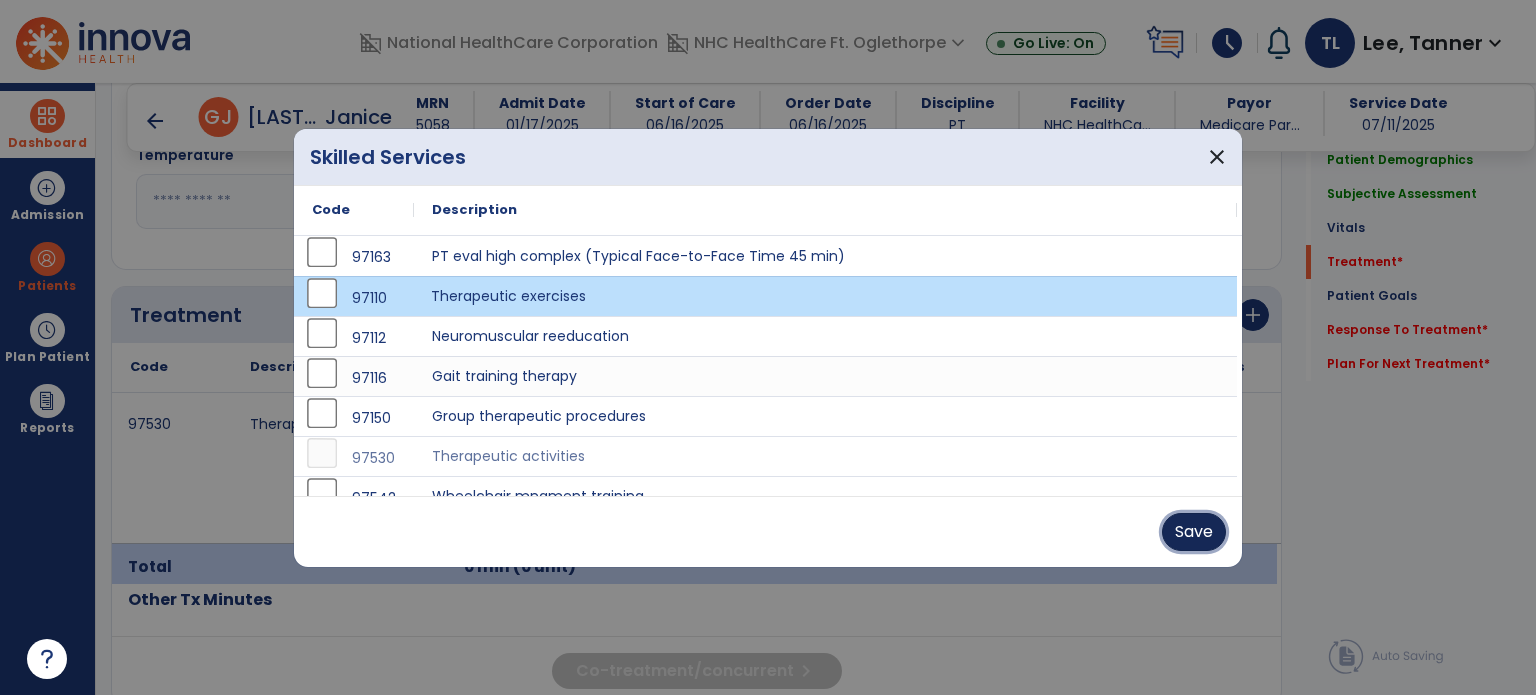 click on "Save" at bounding box center (1194, 532) 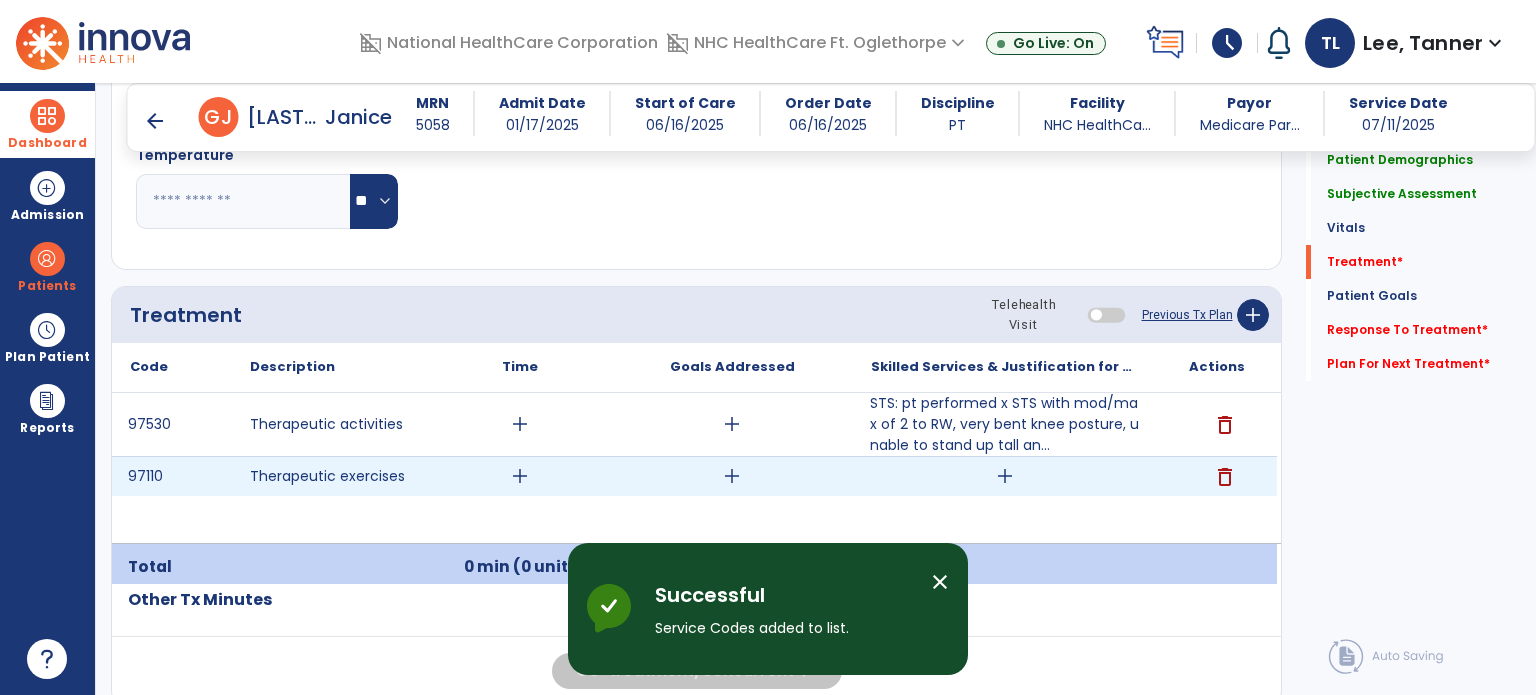 click on "add" at bounding box center (1005, 476) 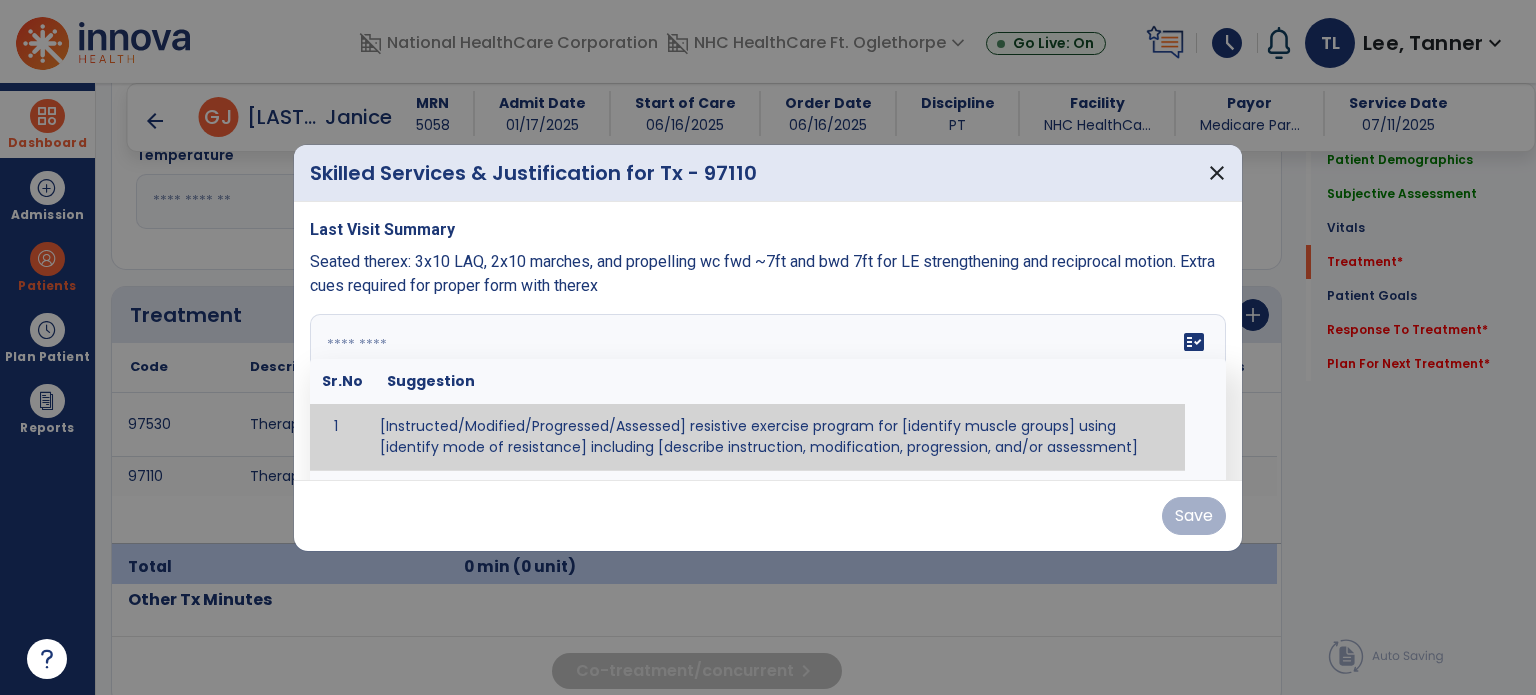 click on "fact_check  Sr.No Suggestion 1 [Instructed/Modified/Progressed/Assessed] resistive exercise program for [identify muscle groups] using [identify mode of resistance] including [describe instruction, modification, progression, and/or assessment] 2 [Instructed/Modified/Progressed/Assessed] aerobic exercise program using [identify equipment/mode] including [describe instruction, modification,progression, and/or assessment] 3 [Instructed/Modified/Progressed/Assessed] [PROM/A/AROM/AROM] program for [identify joint movements] using [contract-relax, over-pressure, inhibitory techniques, other] 4 [Assessed/Tested] aerobic capacity with administration of [aerobic capacity test]" at bounding box center [768, 389] 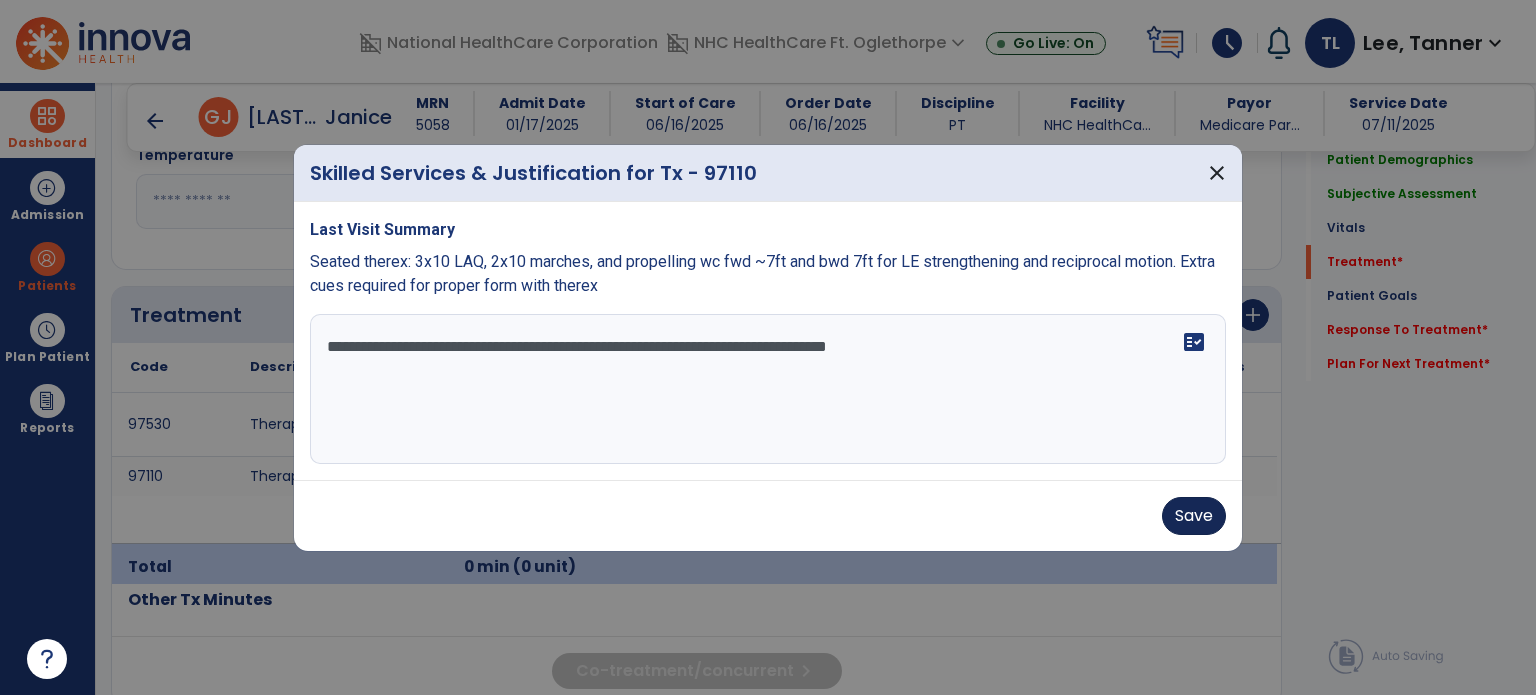 type on "**********" 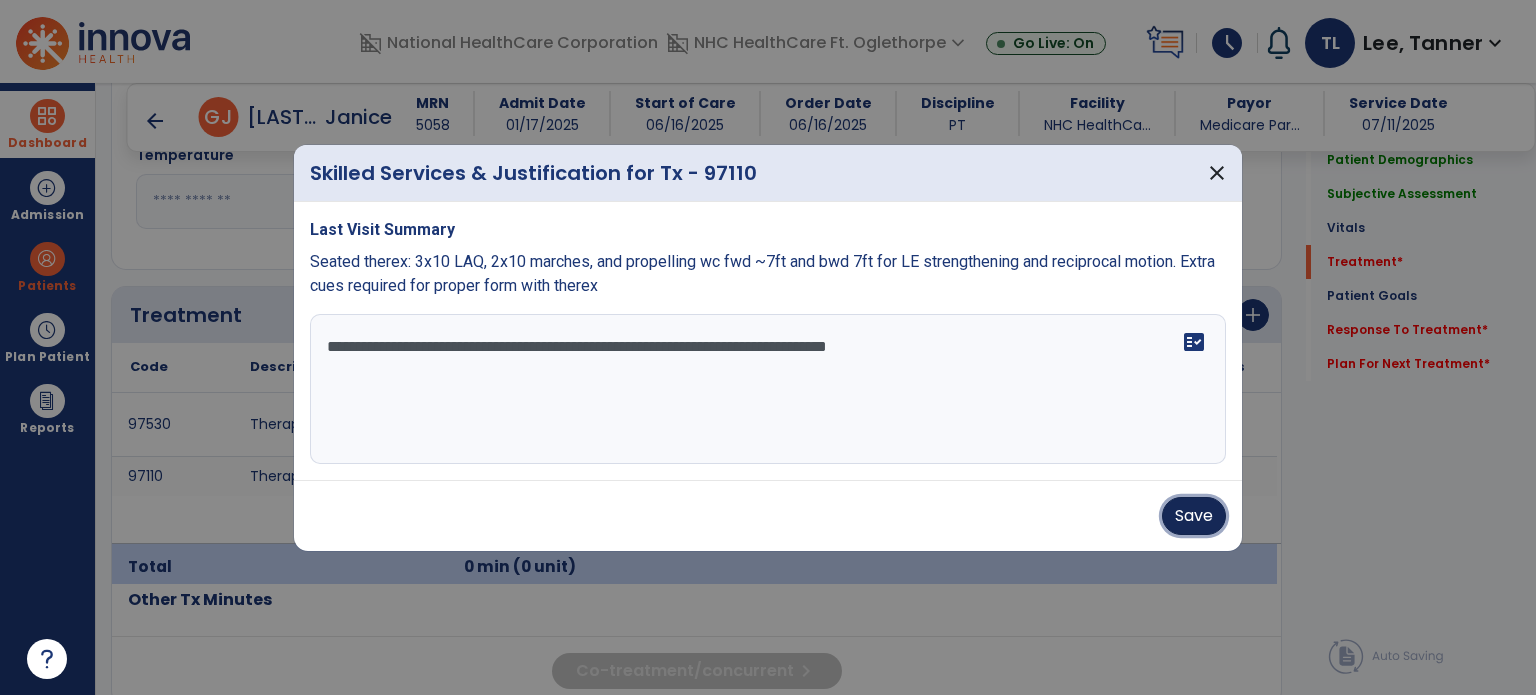 click on "Save" at bounding box center (1194, 516) 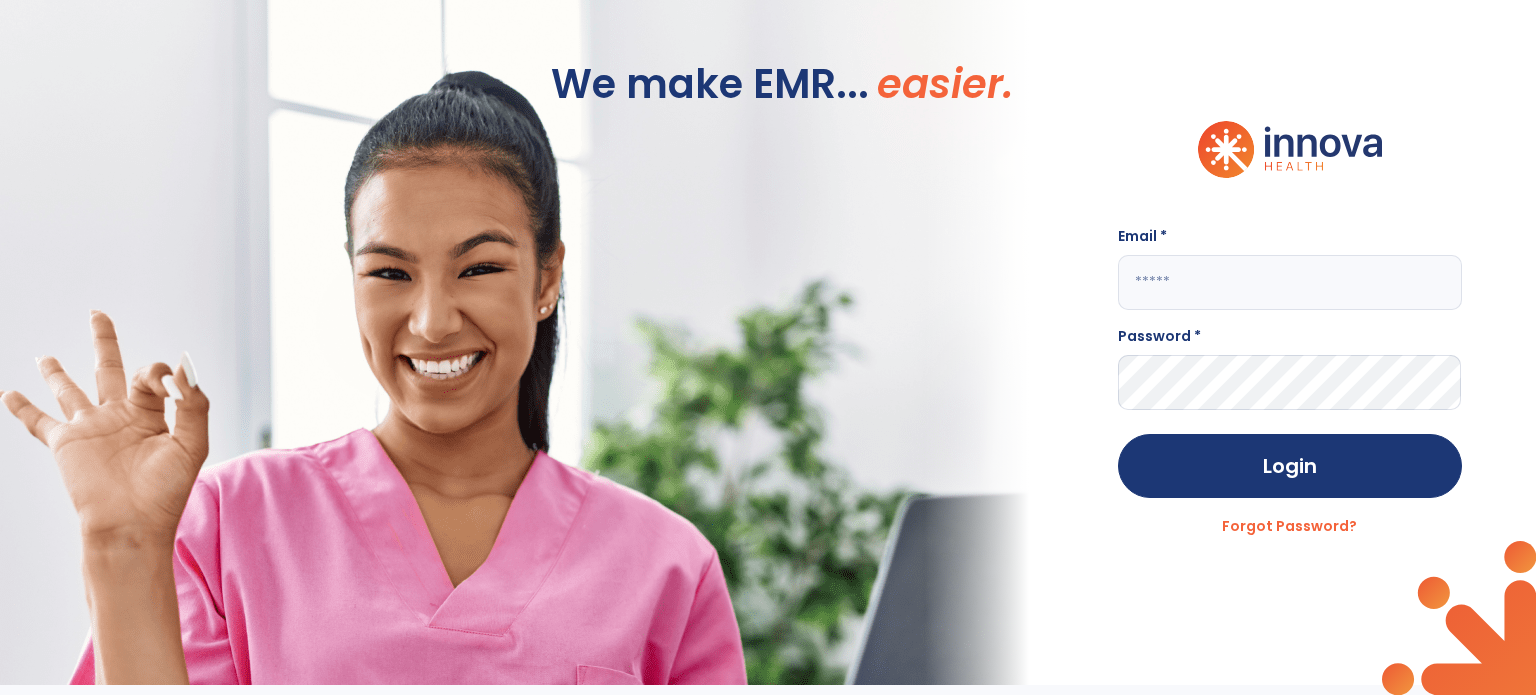 scroll, scrollTop: 0, scrollLeft: 0, axis: both 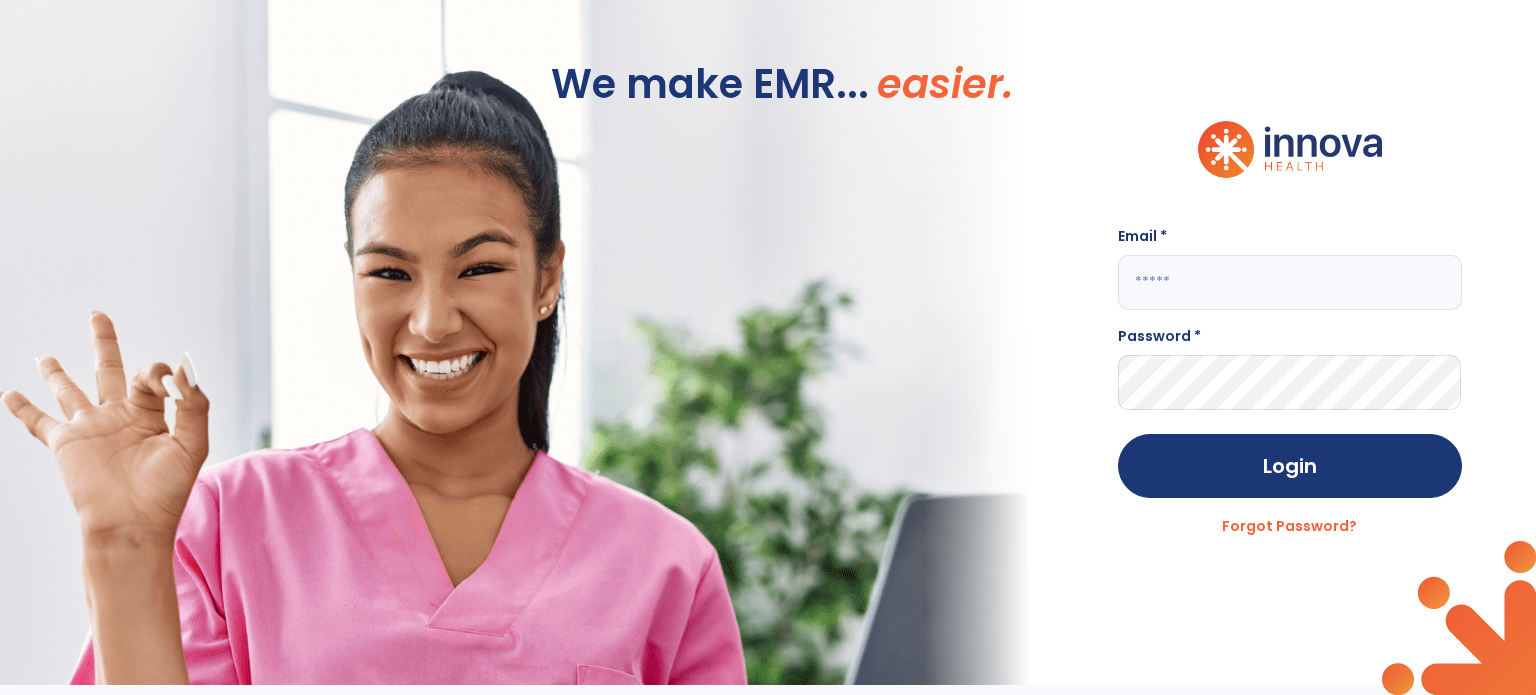 type on "**********" 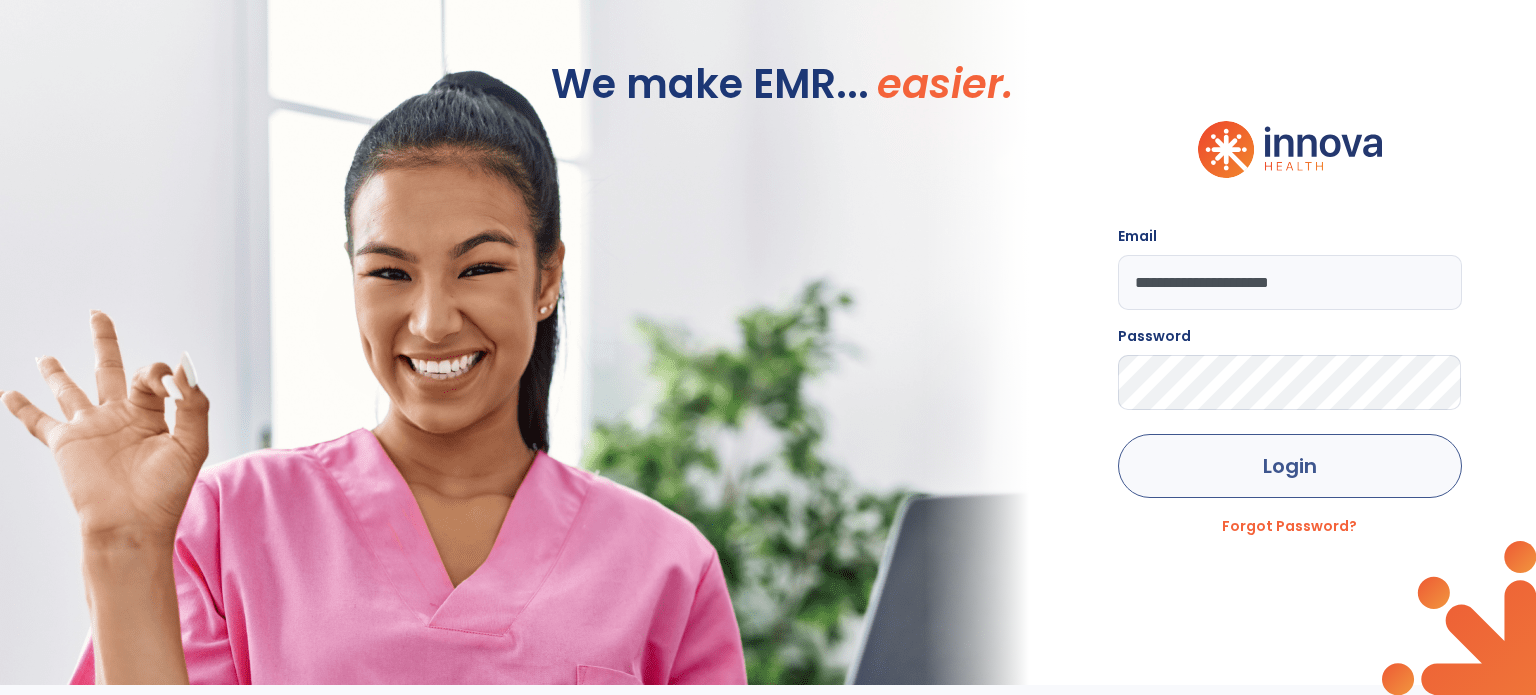 click on "Login" 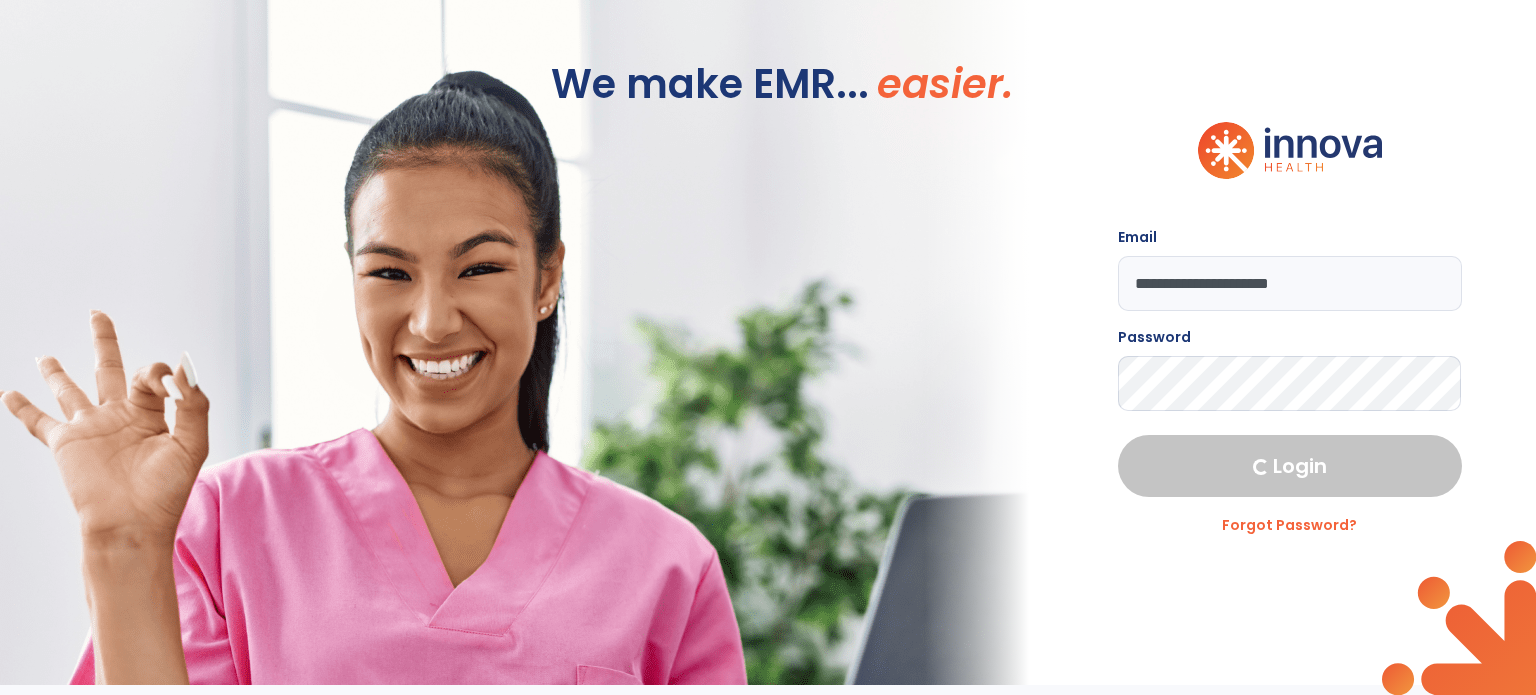 select on "****" 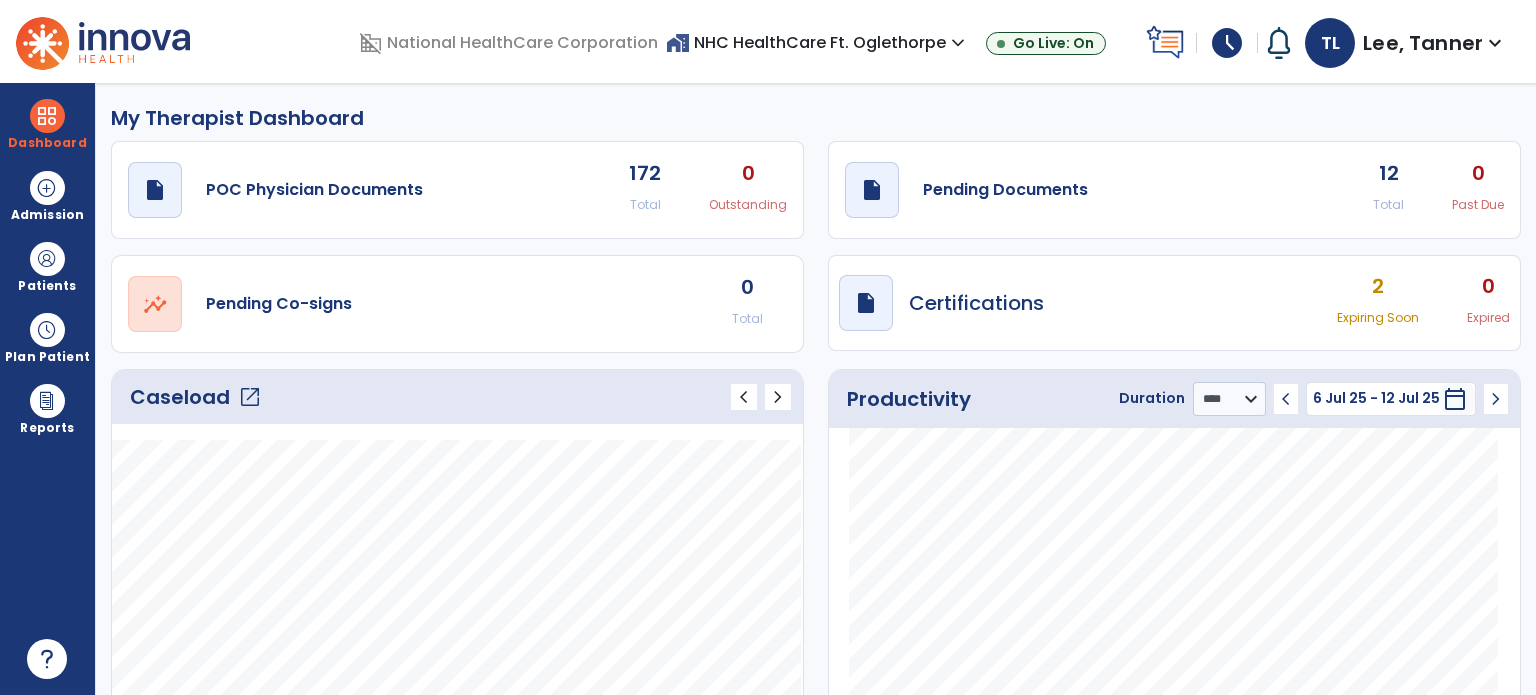 click on "Caseload   open_in_new   chevron_left   chevron_right" 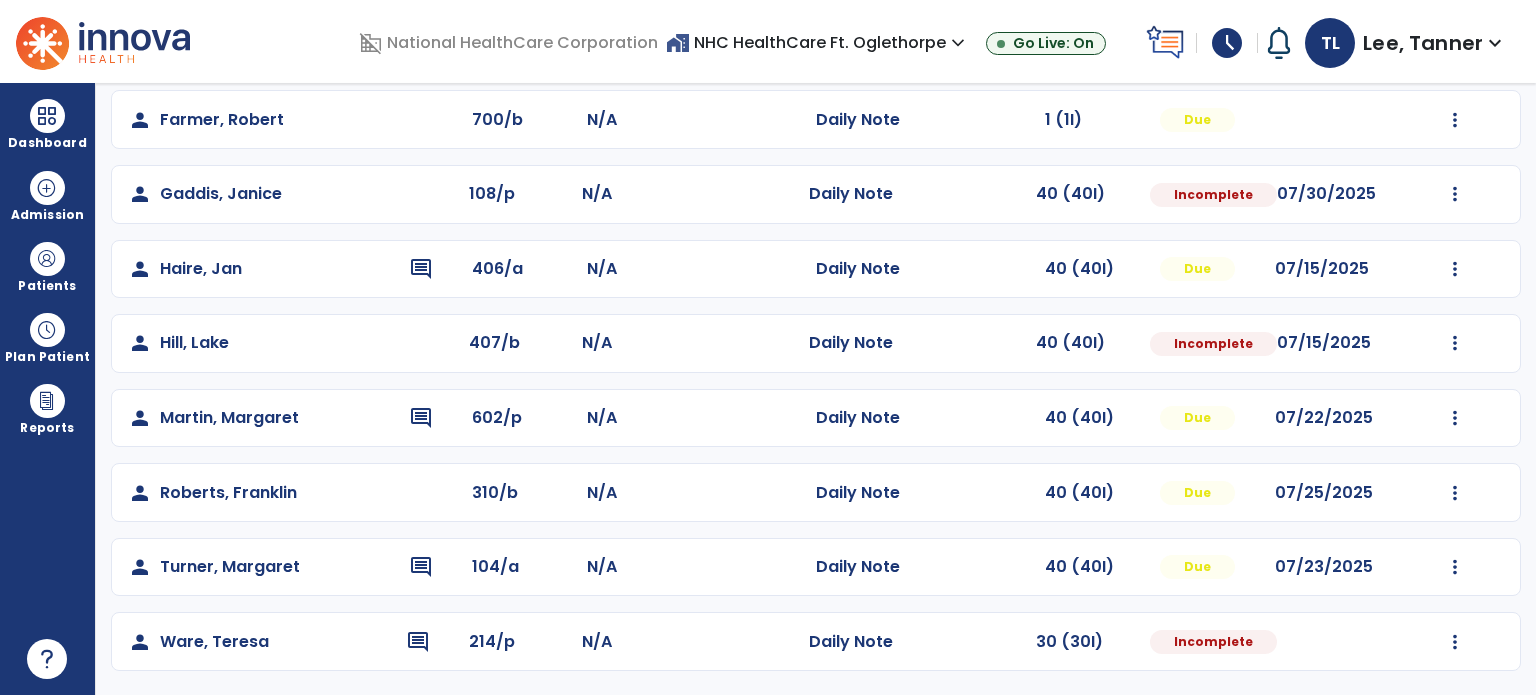 scroll, scrollTop: 350, scrollLeft: 0, axis: vertical 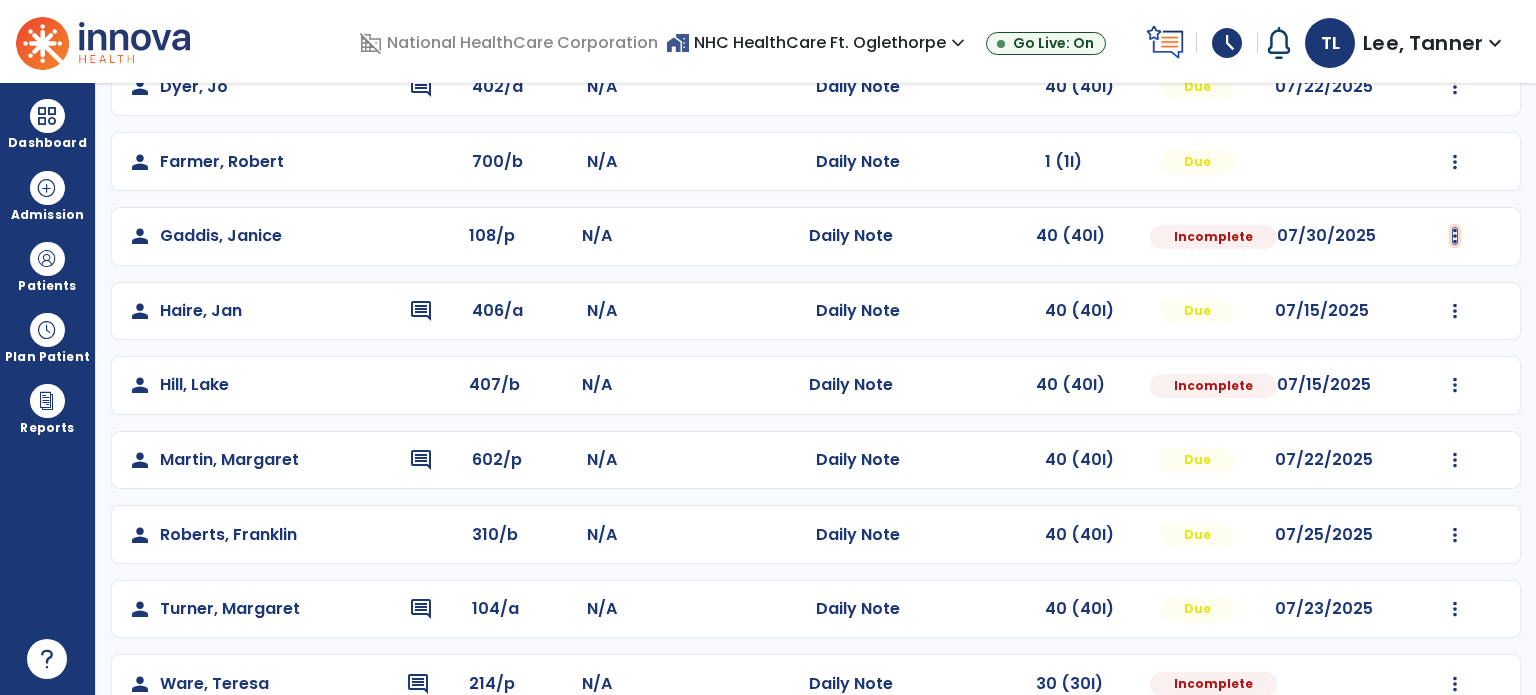 click at bounding box center [1455, -62] 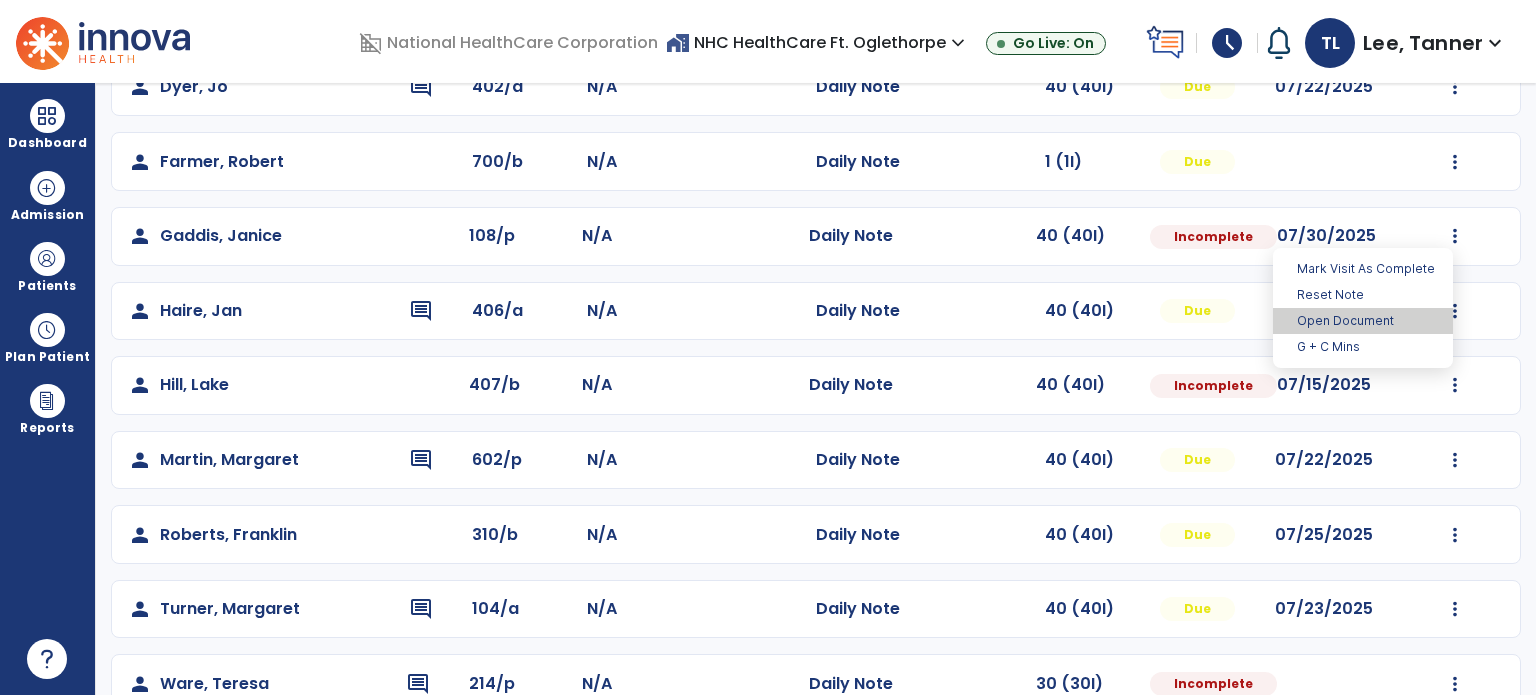 click on "Open Document" at bounding box center (1363, 321) 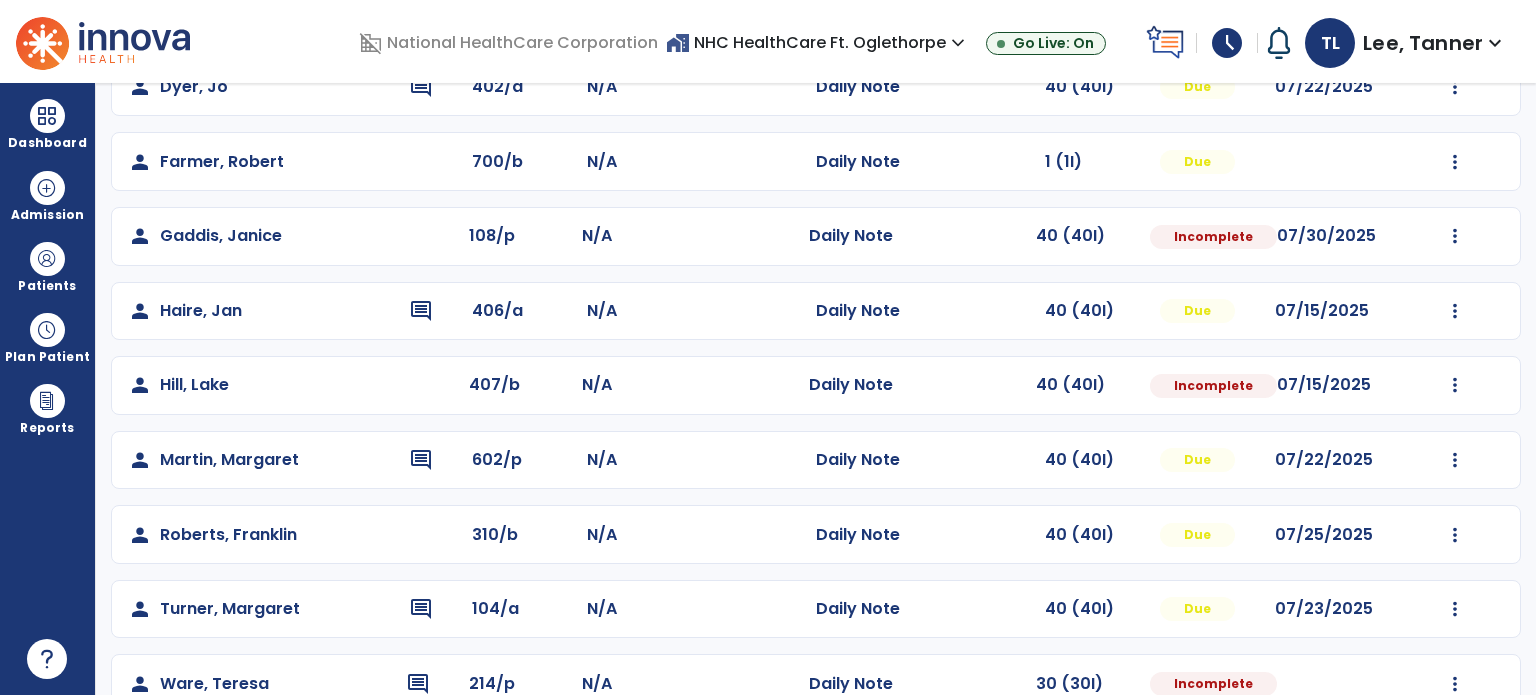 select on "*" 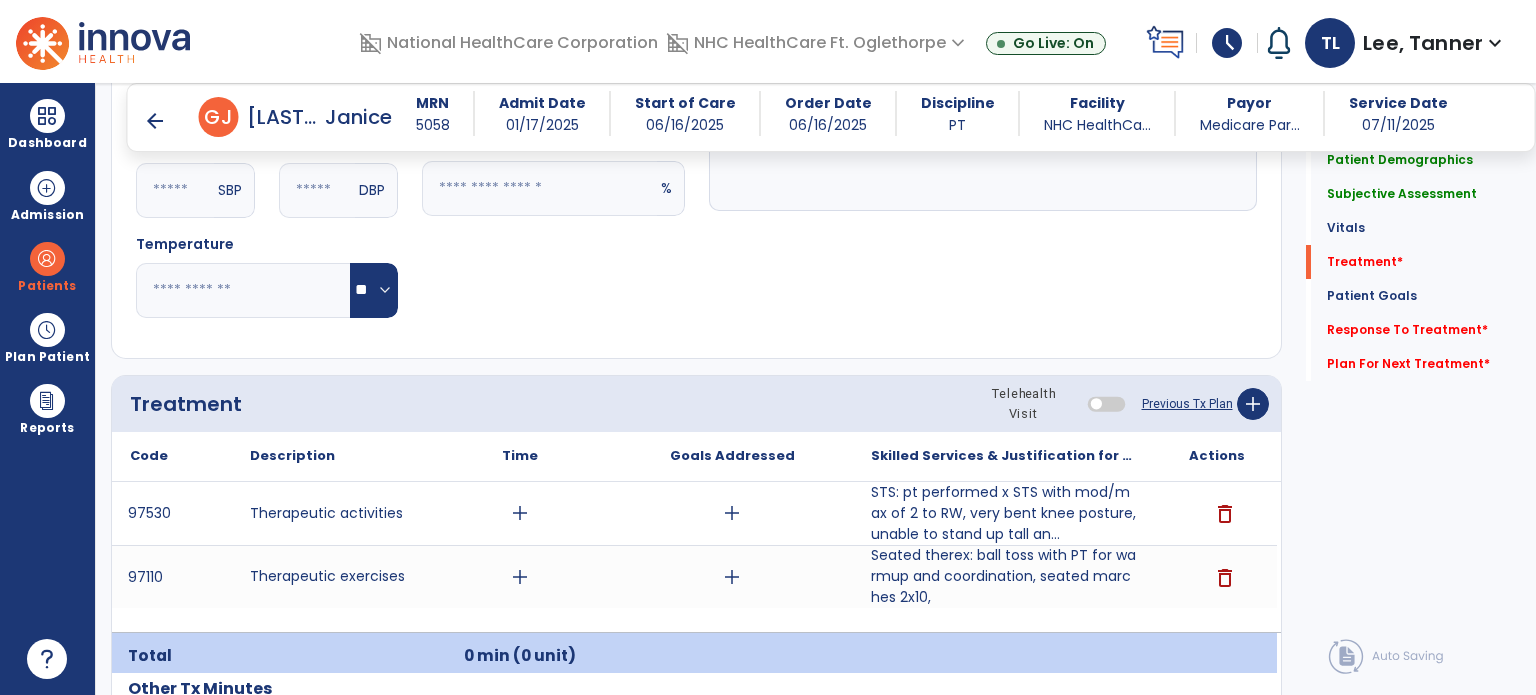 scroll, scrollTop: 1188, scrollLeft: 0, axis: vertical 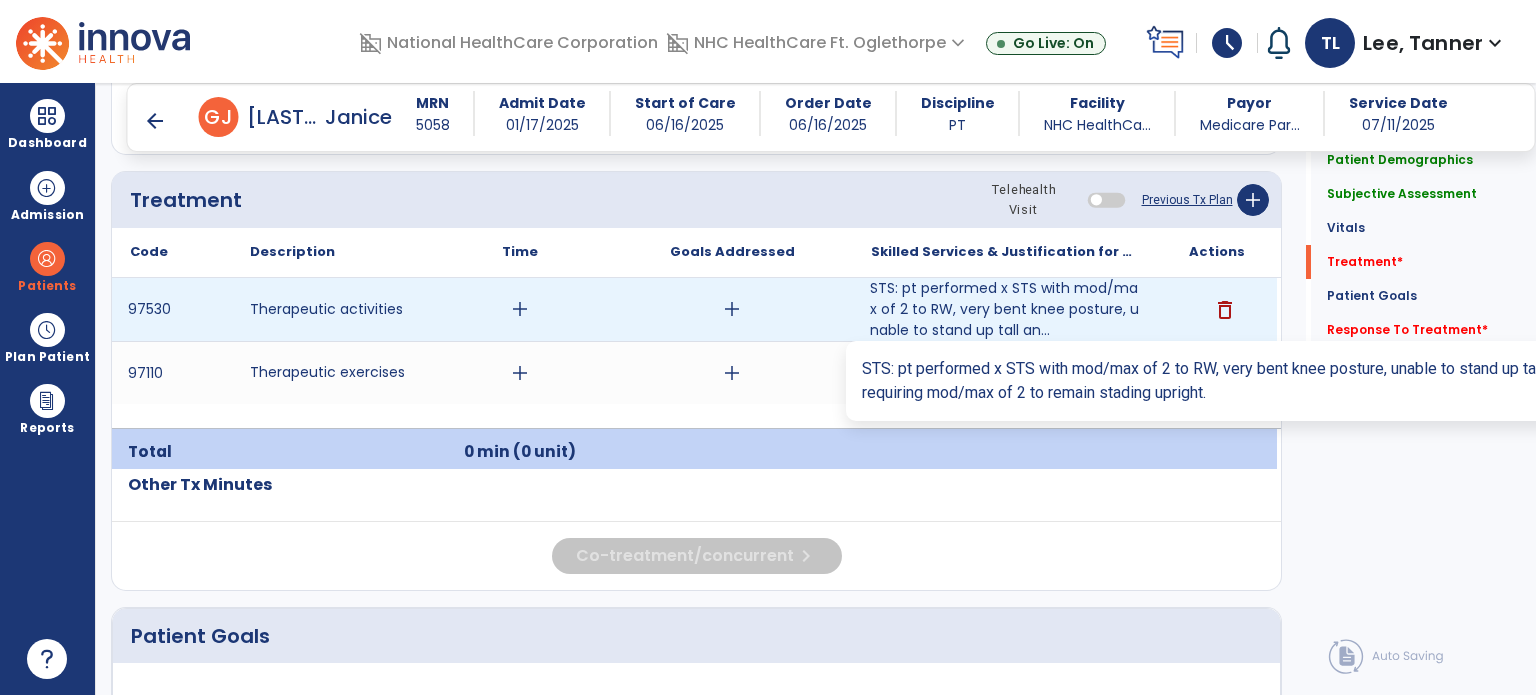 click on "STS: pt performed x  STS with mod/max of 2 to RW, very bent knee posture, unable to stand up tall an..." at bounding box center (1004, 309) 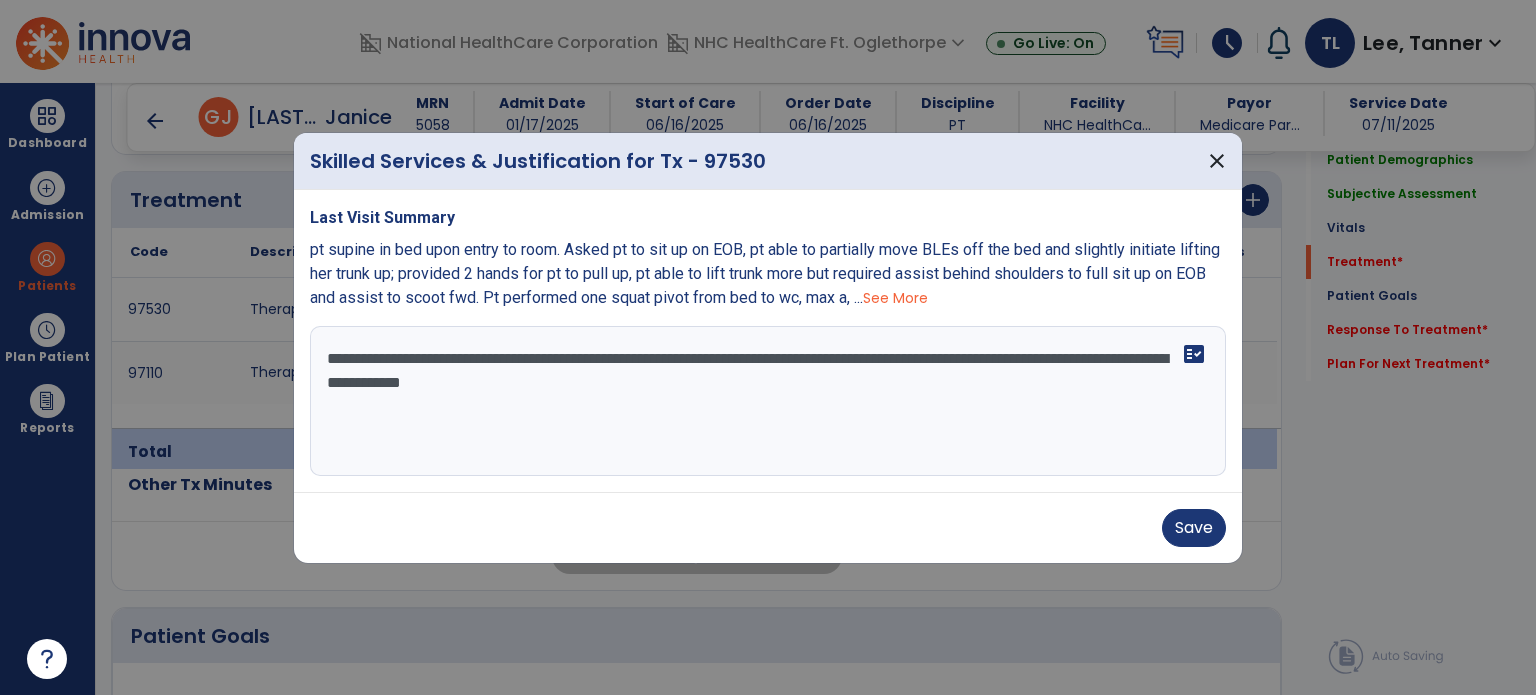 click on "**********" at bounding box center [768, 401] 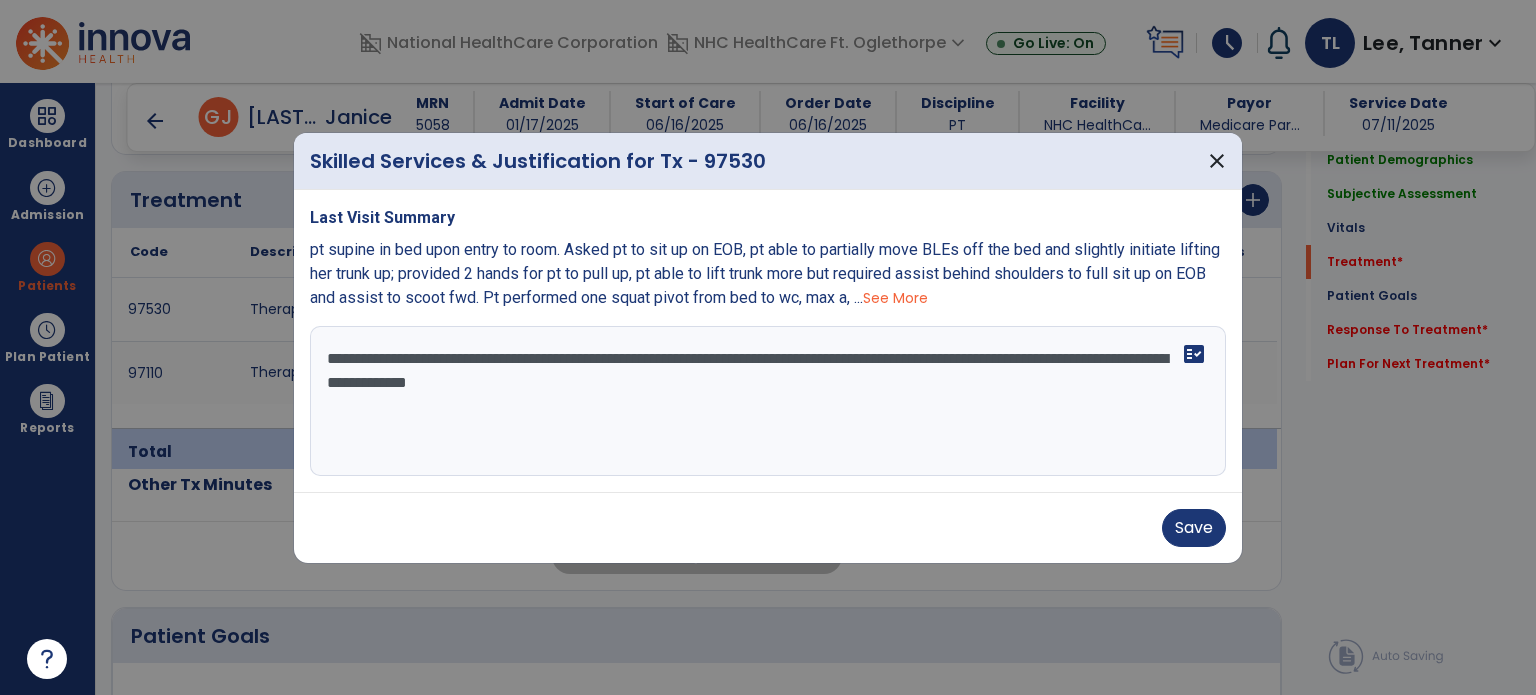 click on "**********" at bounding box center [768, 401] 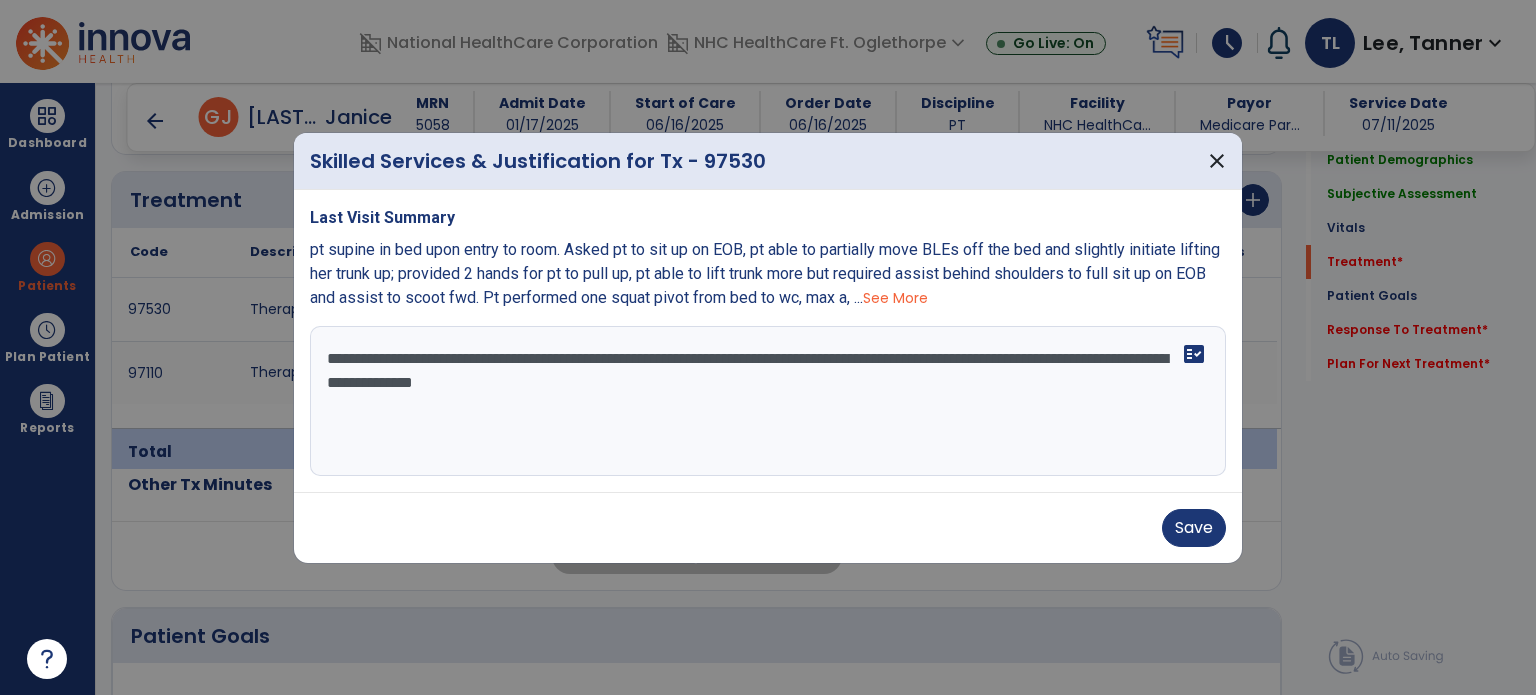 click on "**********" at bounding box center [768, 401] 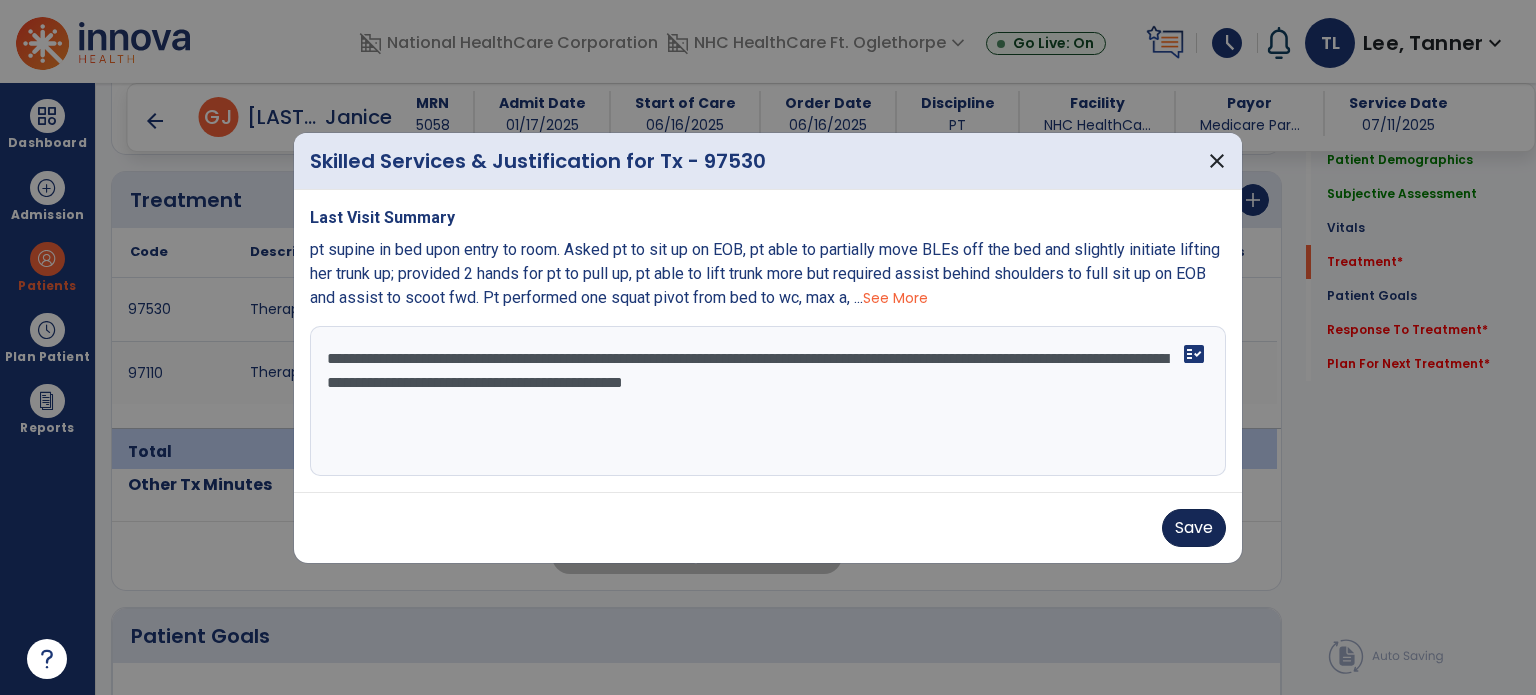 type on "**********" 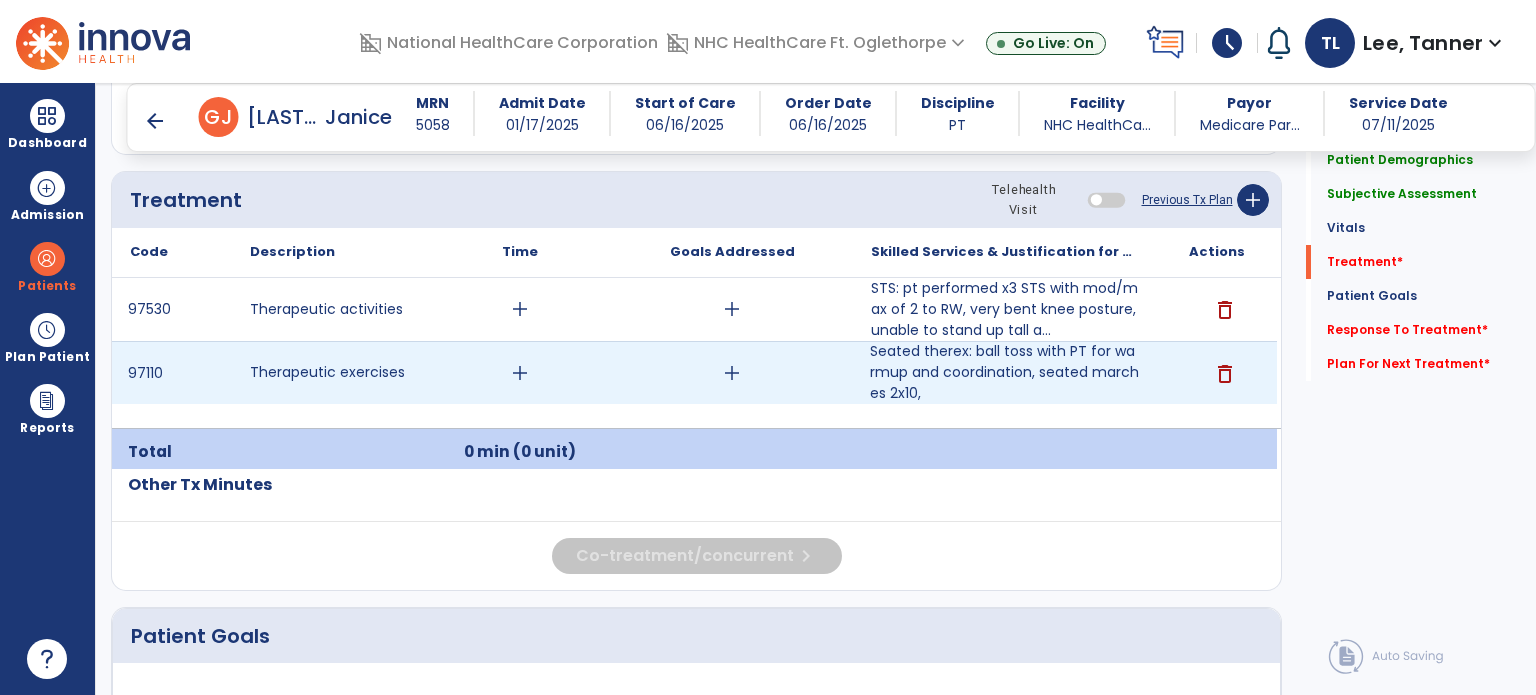 click on "Seated therex: ball toss with PT for warmup and coordination, seated marches 2x10," at bounding box center [1004, 372] 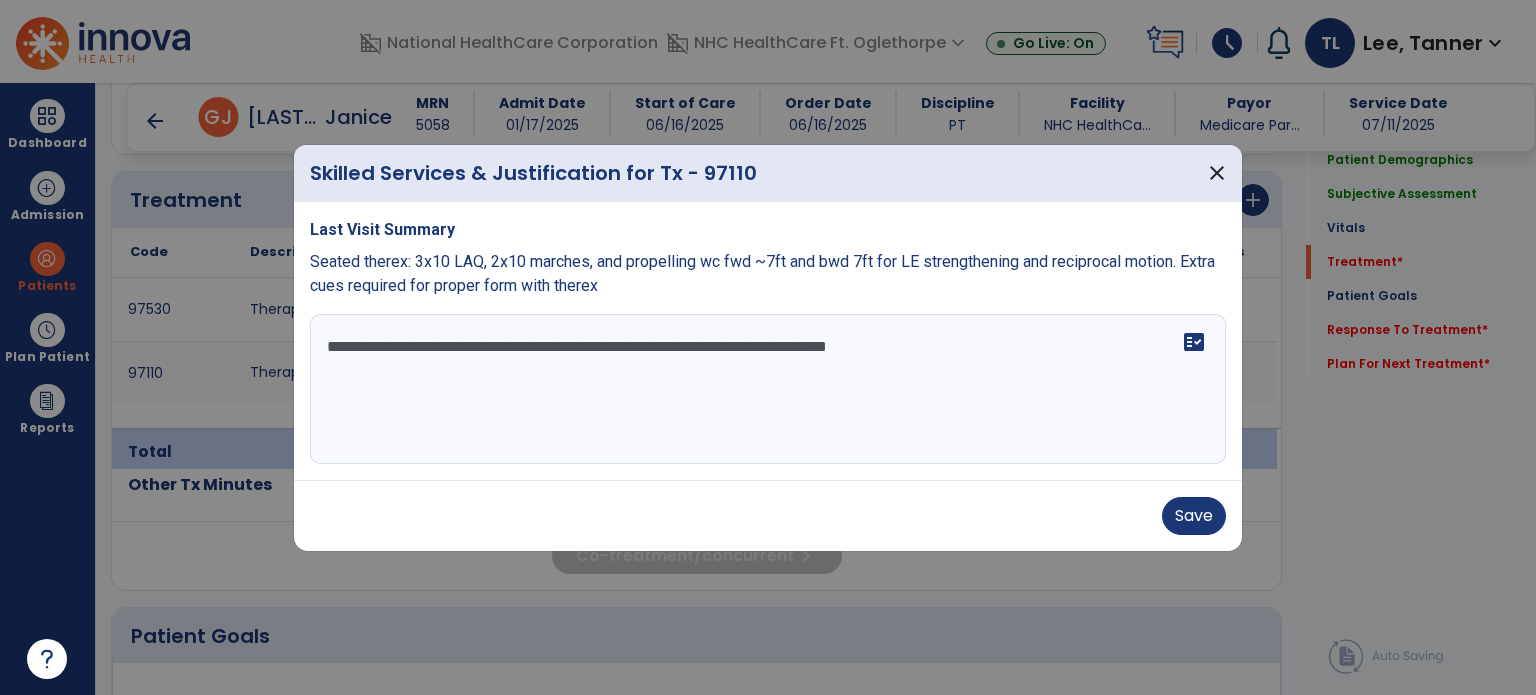 click on "**********" at bounding box center (768, 389) 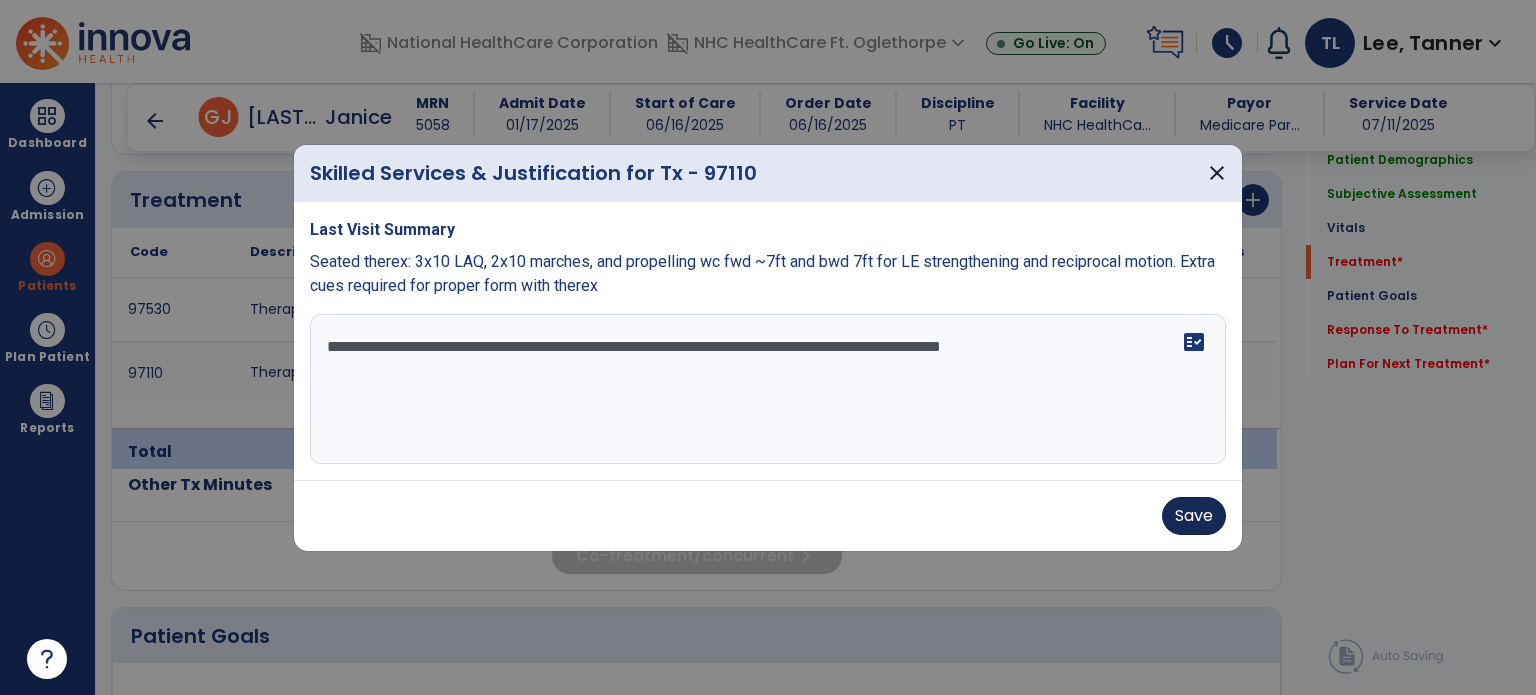 type on "**********" 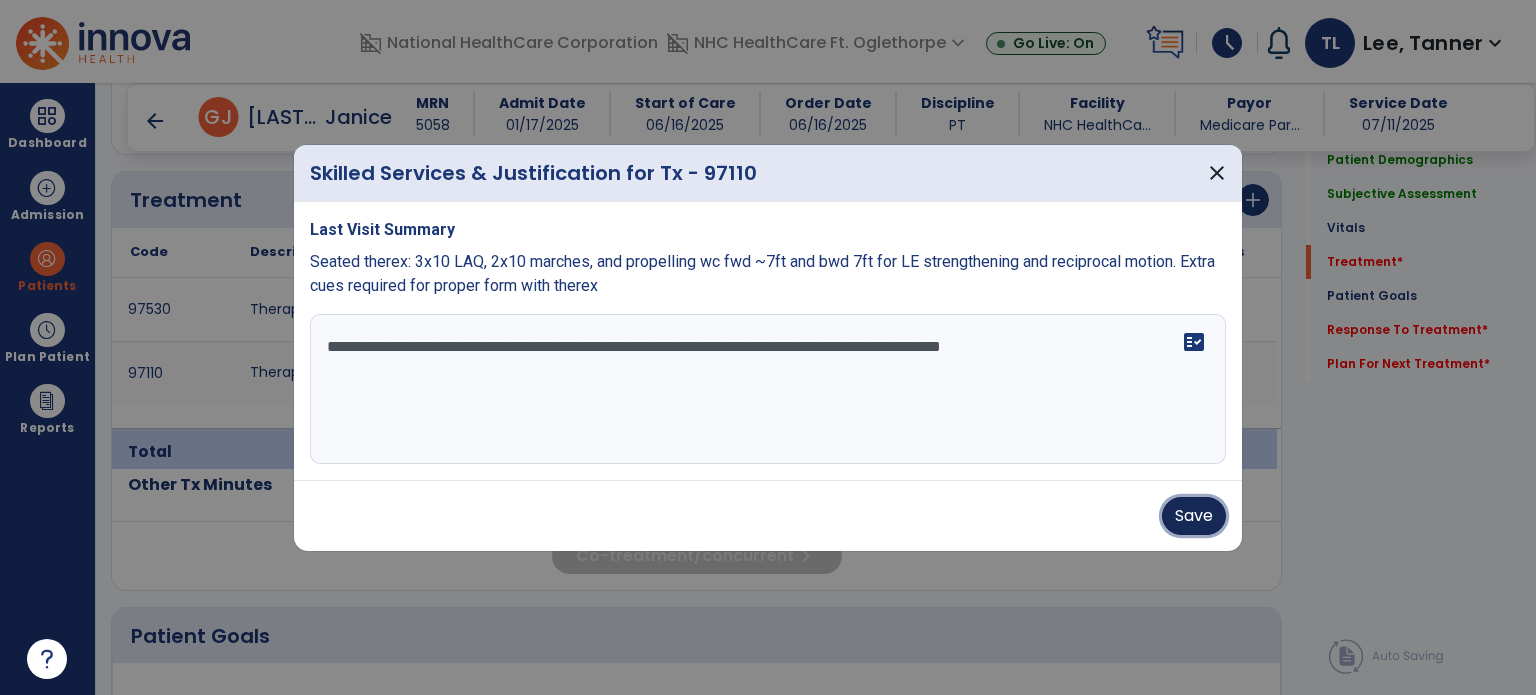 click on "Save" at bounding box center (1194, 516) 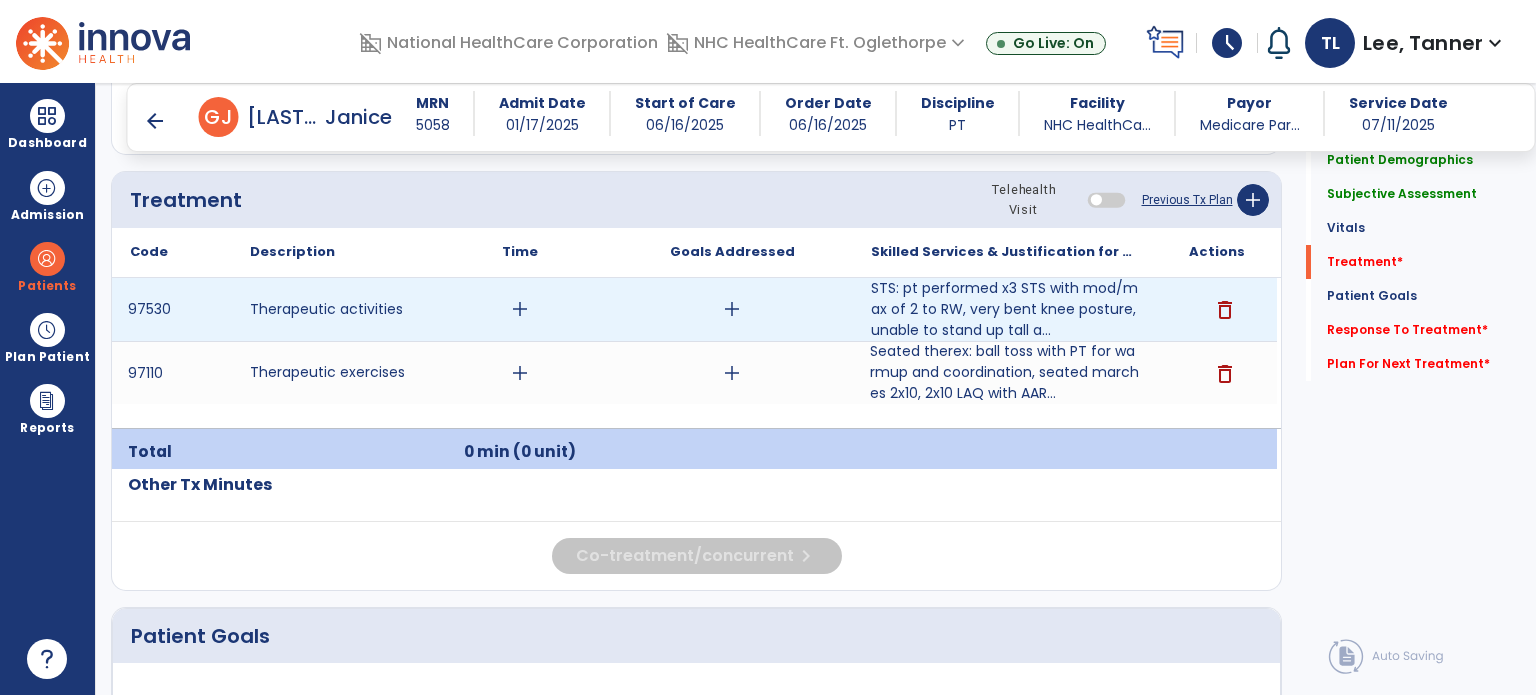click on "add" at bounding box center [520, 309] 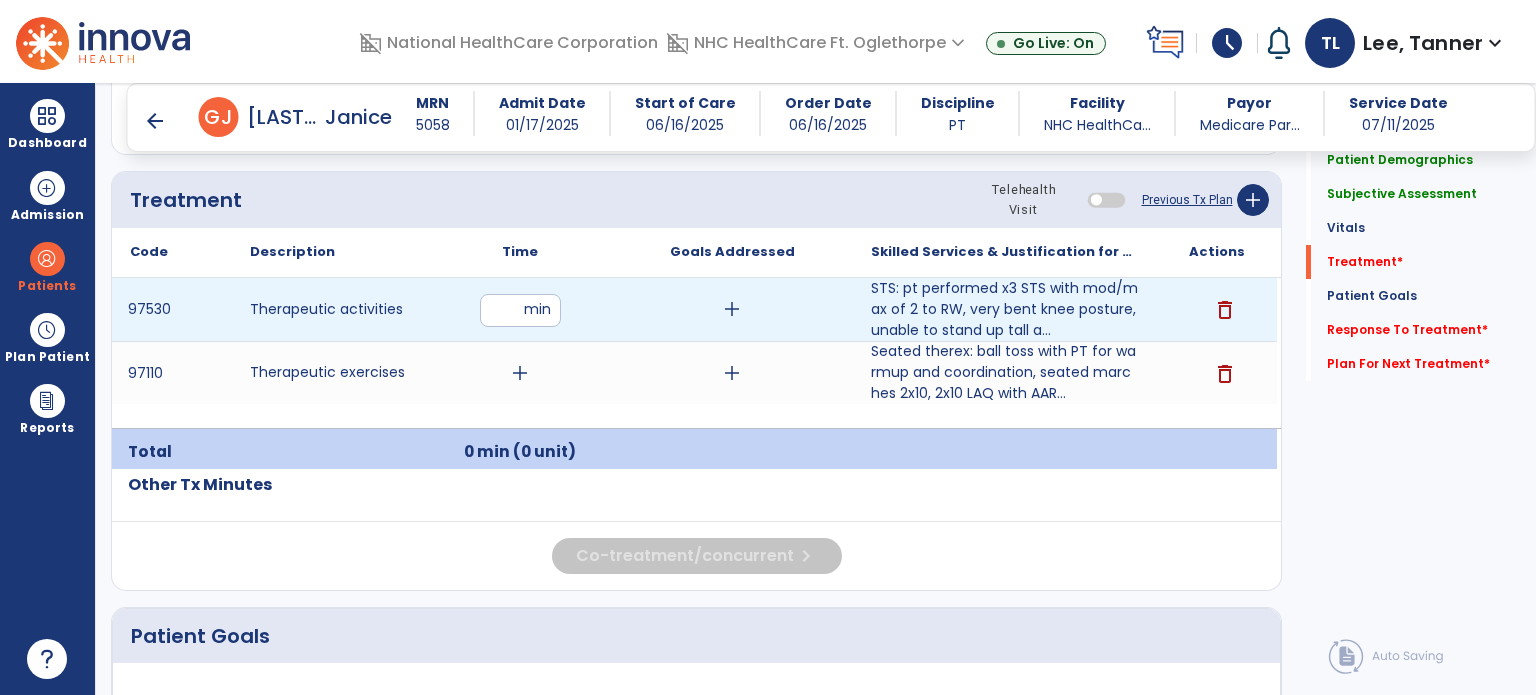 type on "**" 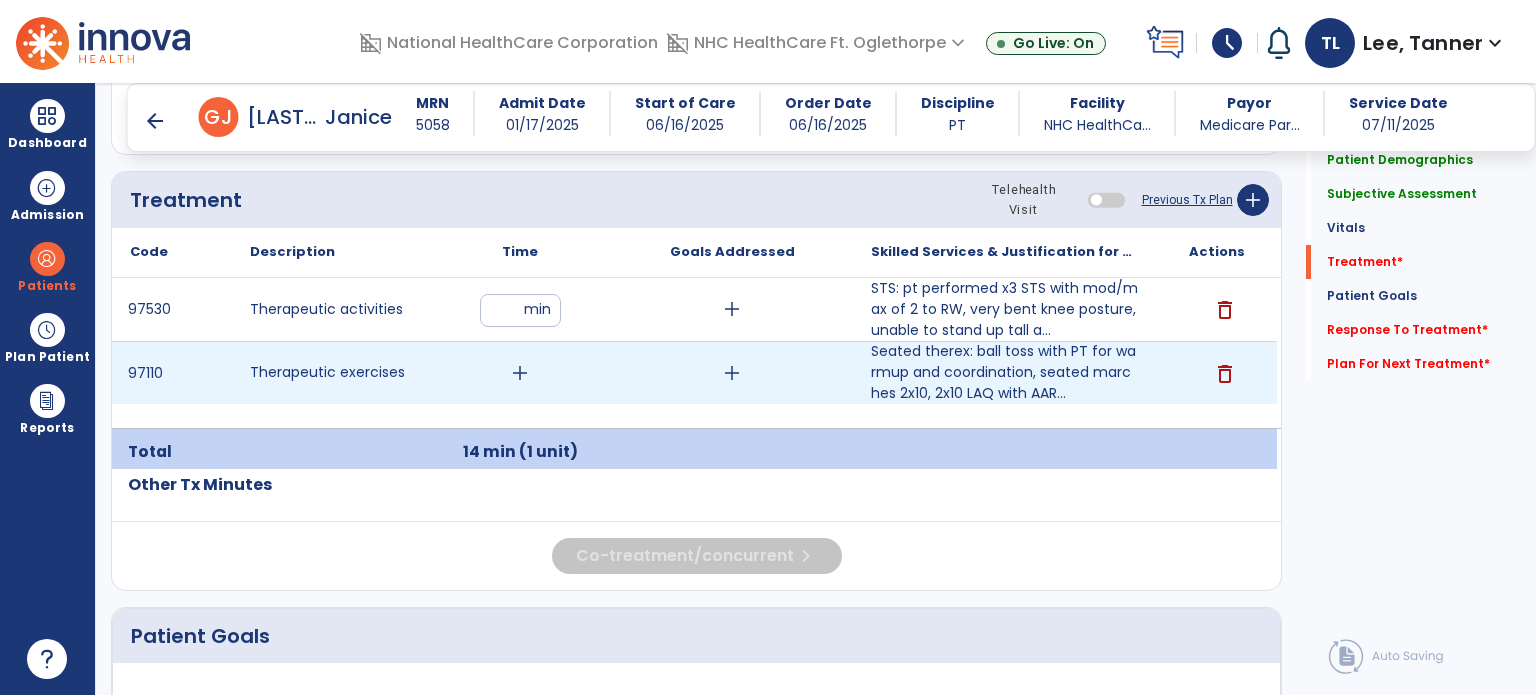 click on "add" at bounding box center (520, 373) 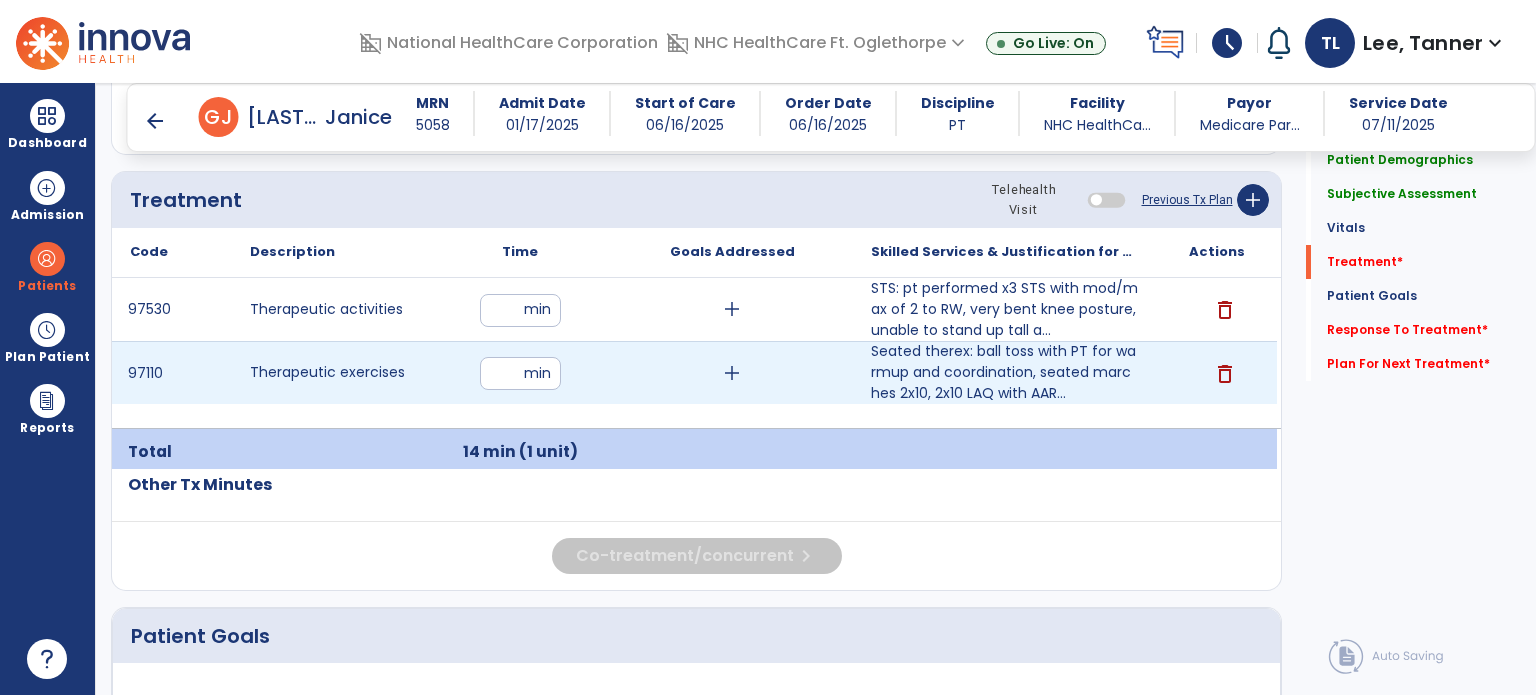 type on "*" 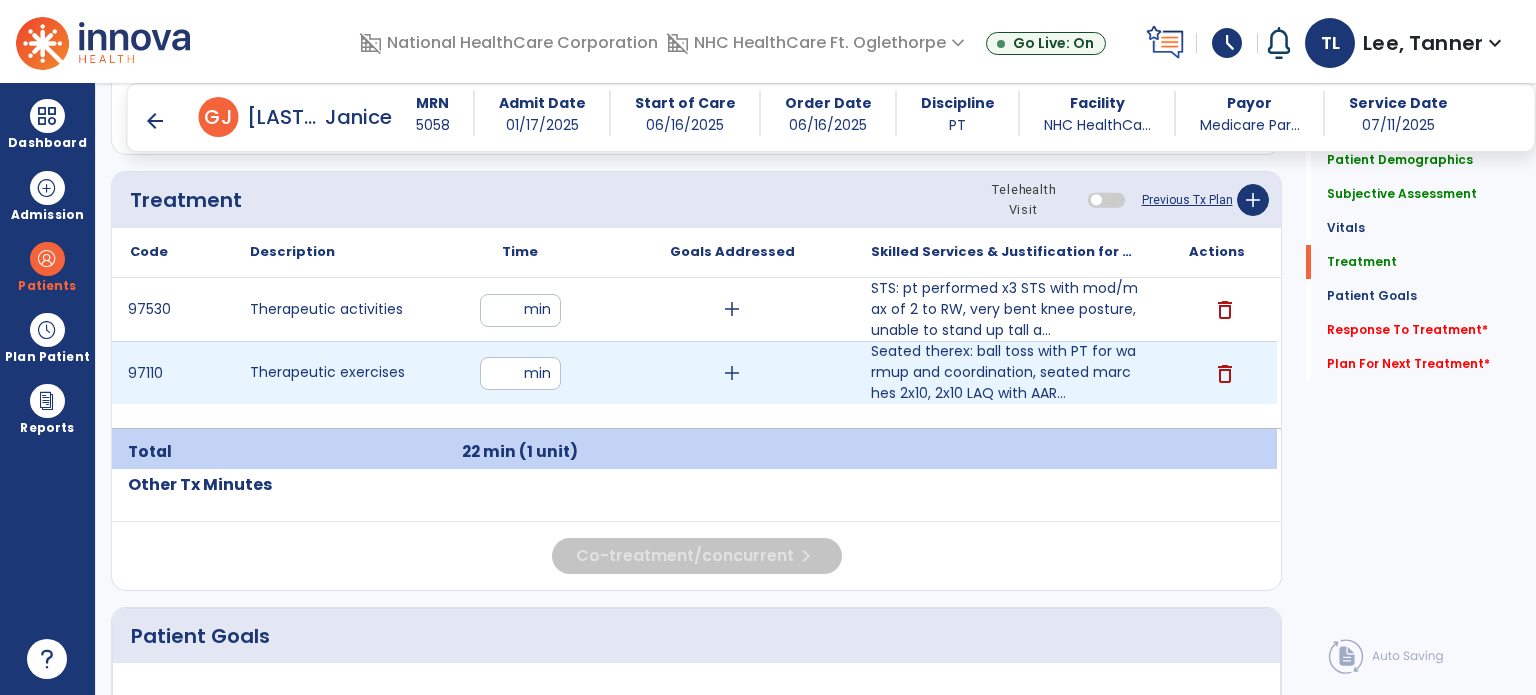 click on "*" at bounding box center (520, 373) 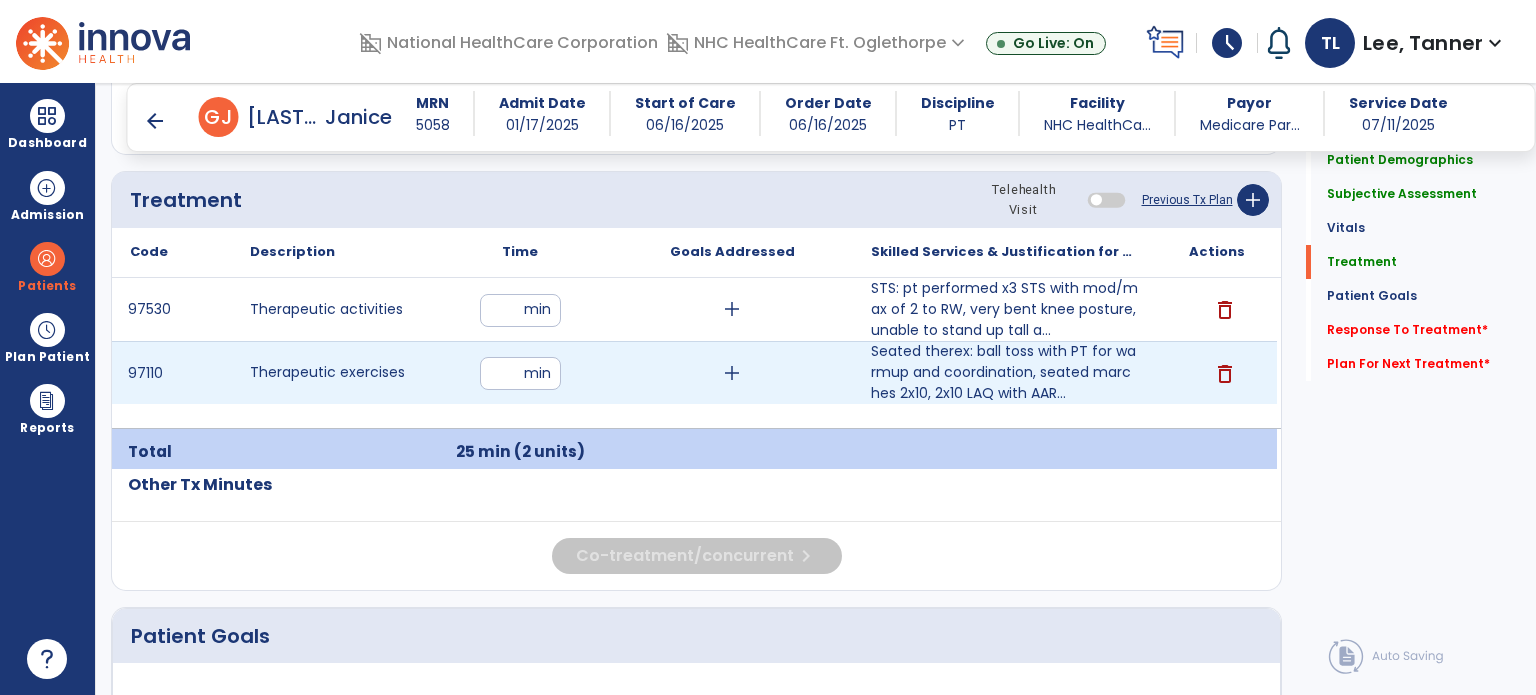 click on "add" at bounding box center (732, 373) 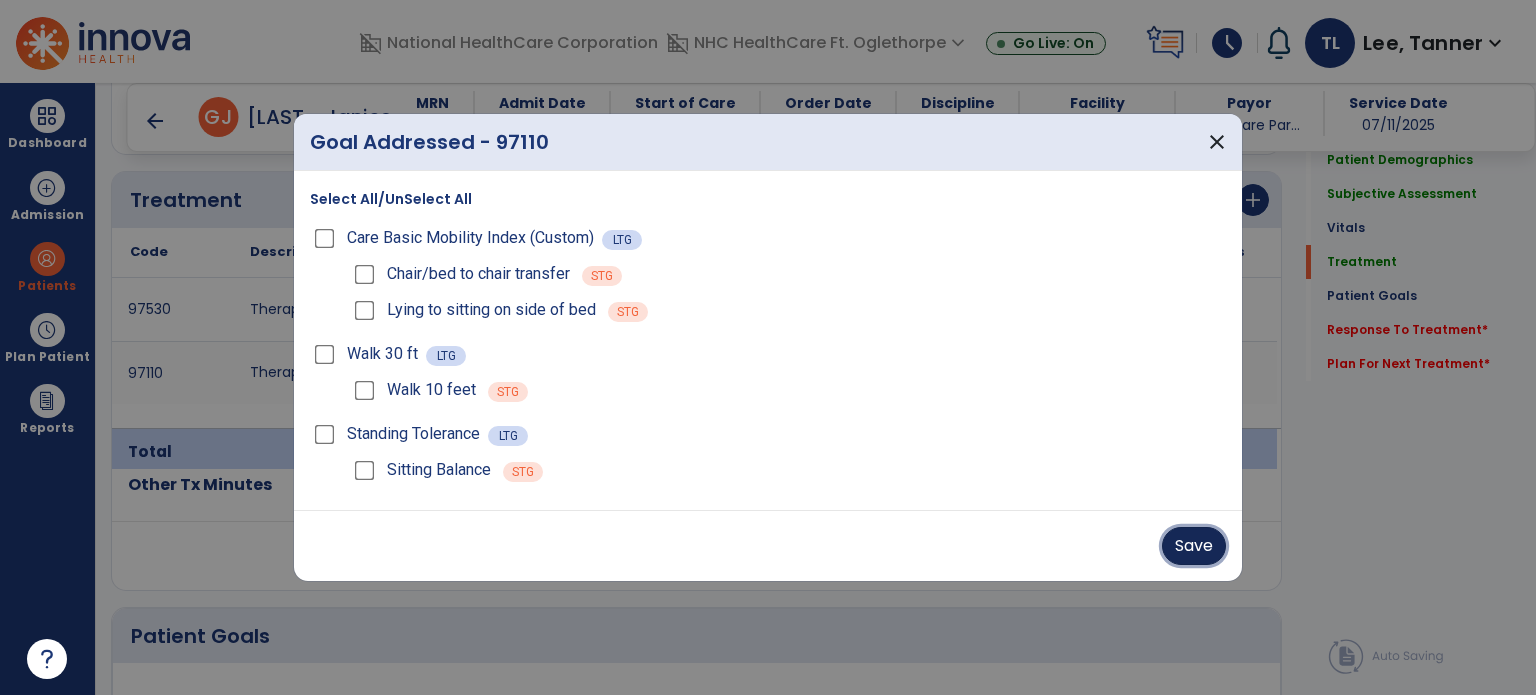 click on "Save" at bounding box center [1194, 546] 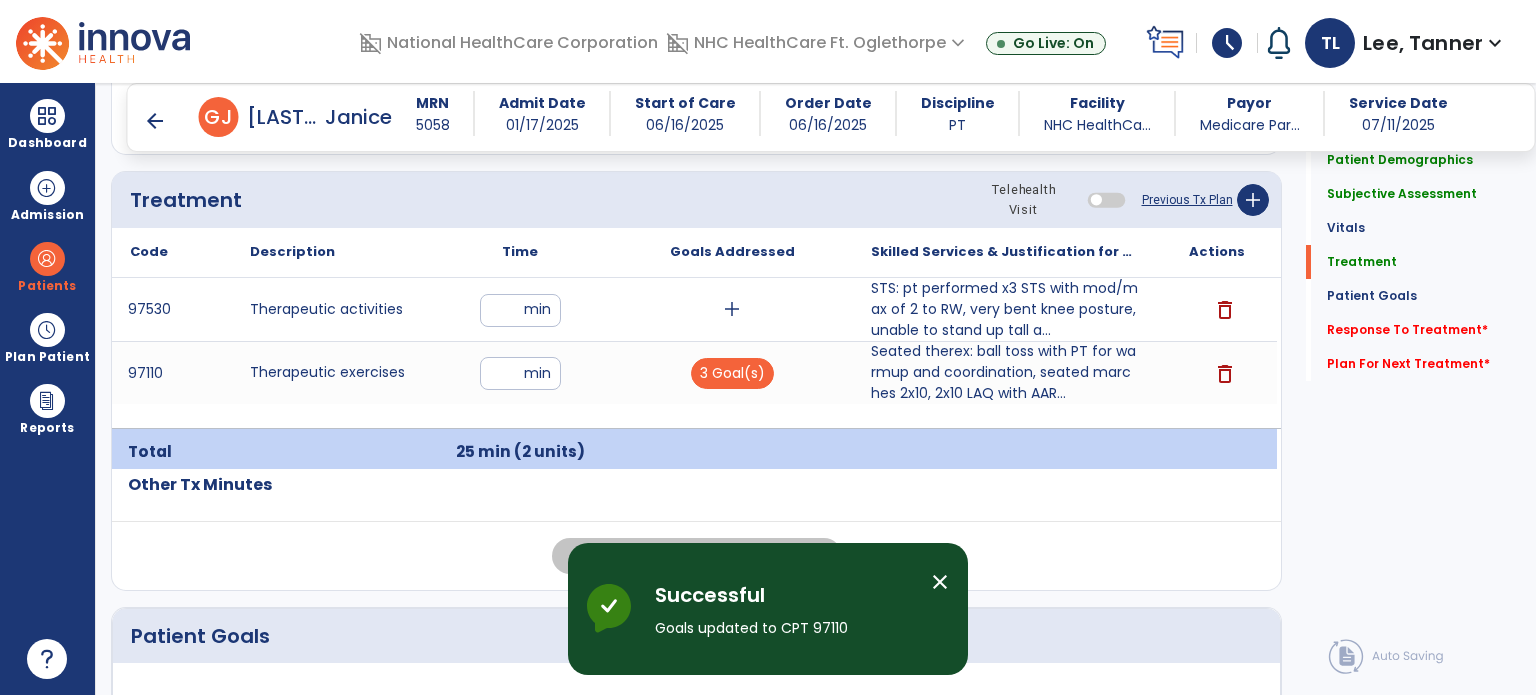 click on "add" at bounding box center (732, 309) 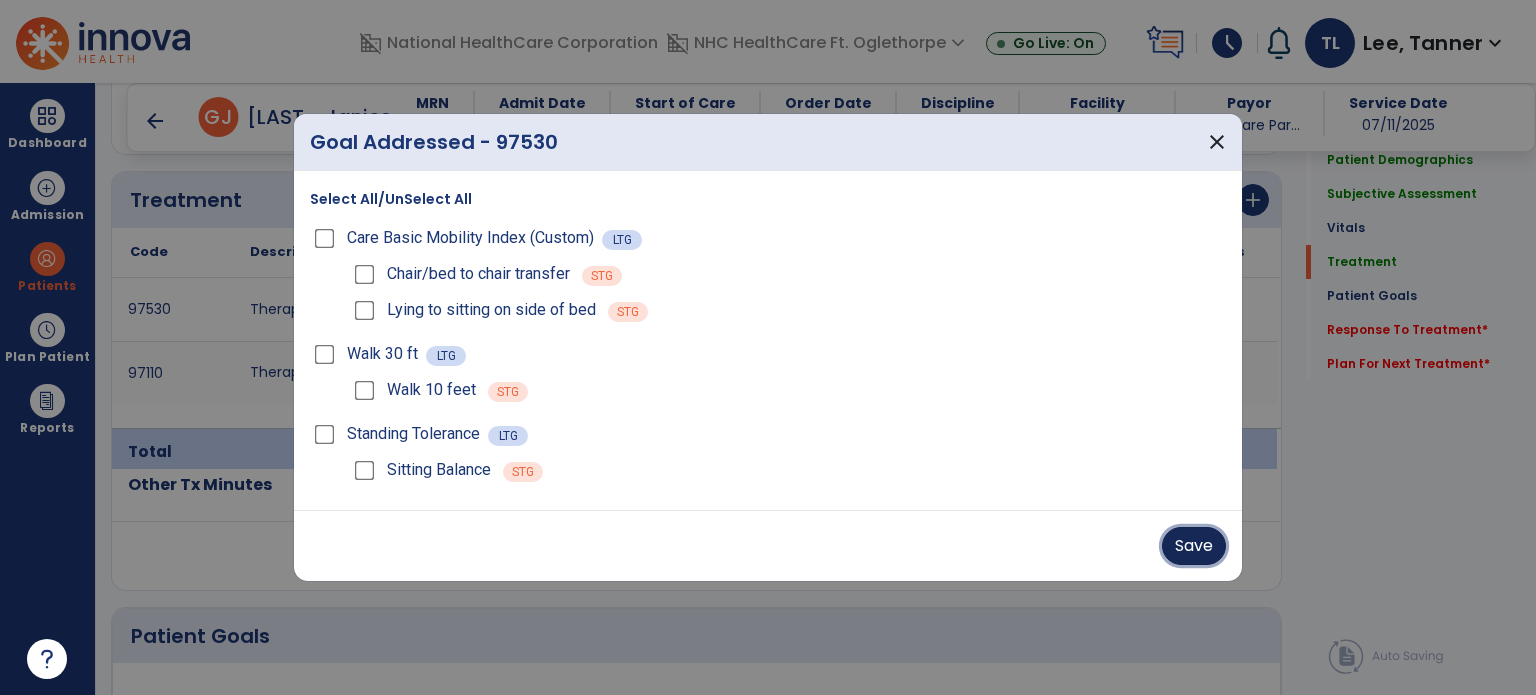 click on "Save" at bounding box center [1194, 546] 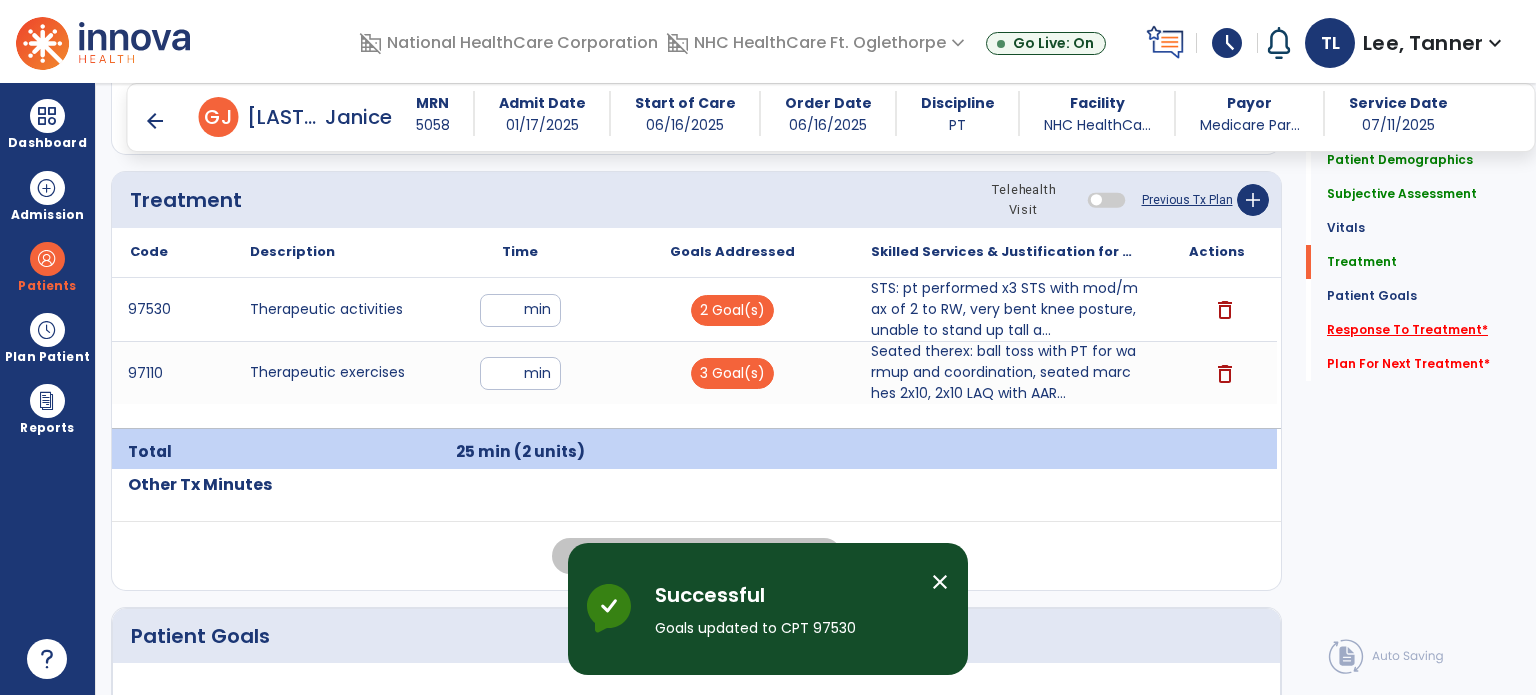 click on "Response To Treatment   *" 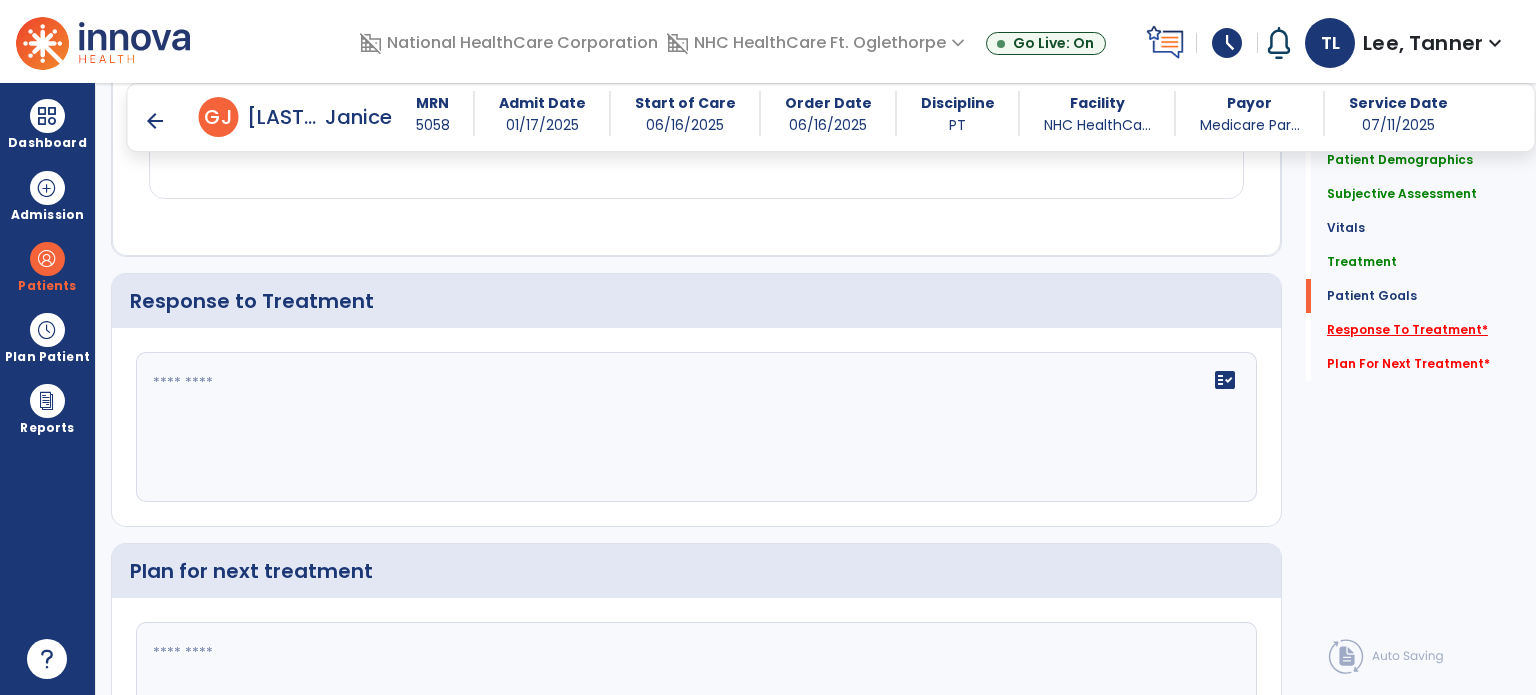scroll, scrollTop: 2701, scrollLeft: 0, axis: vertical 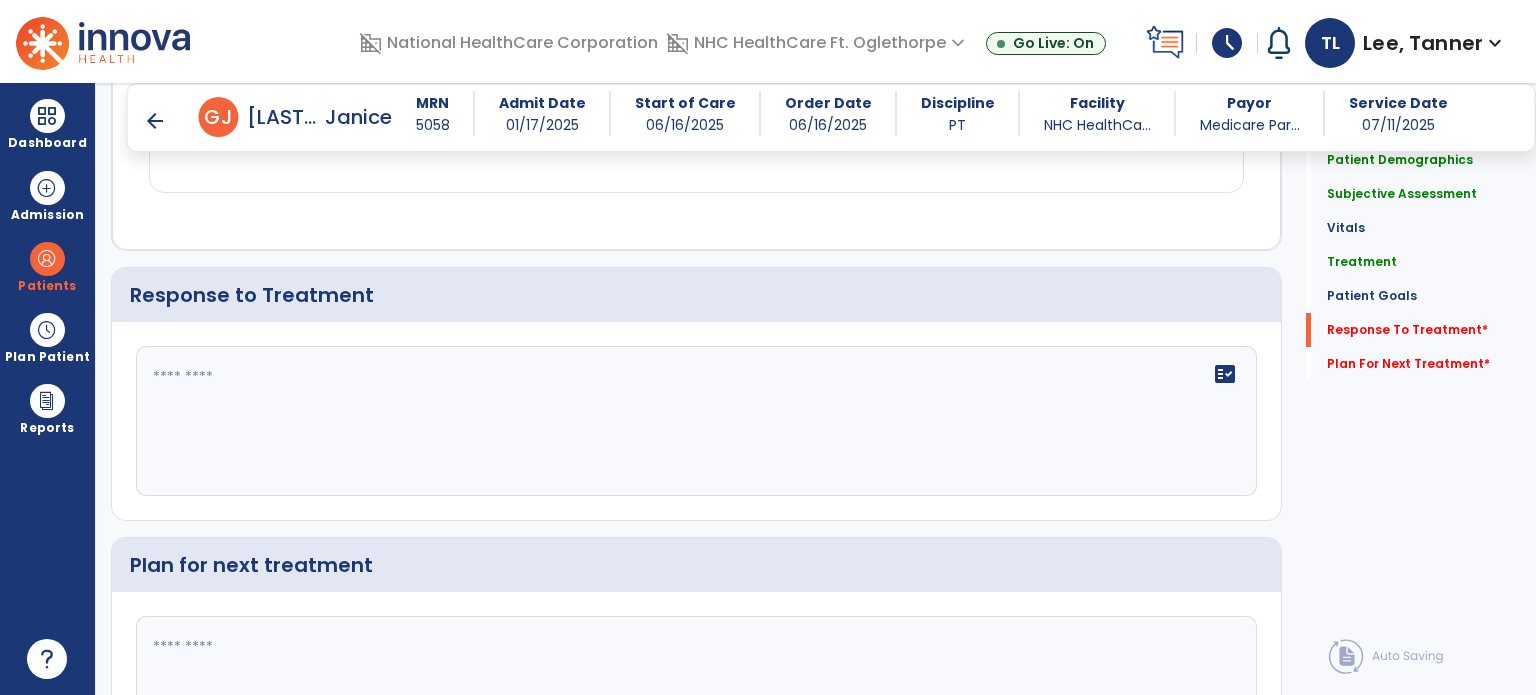 click on "fact_check" 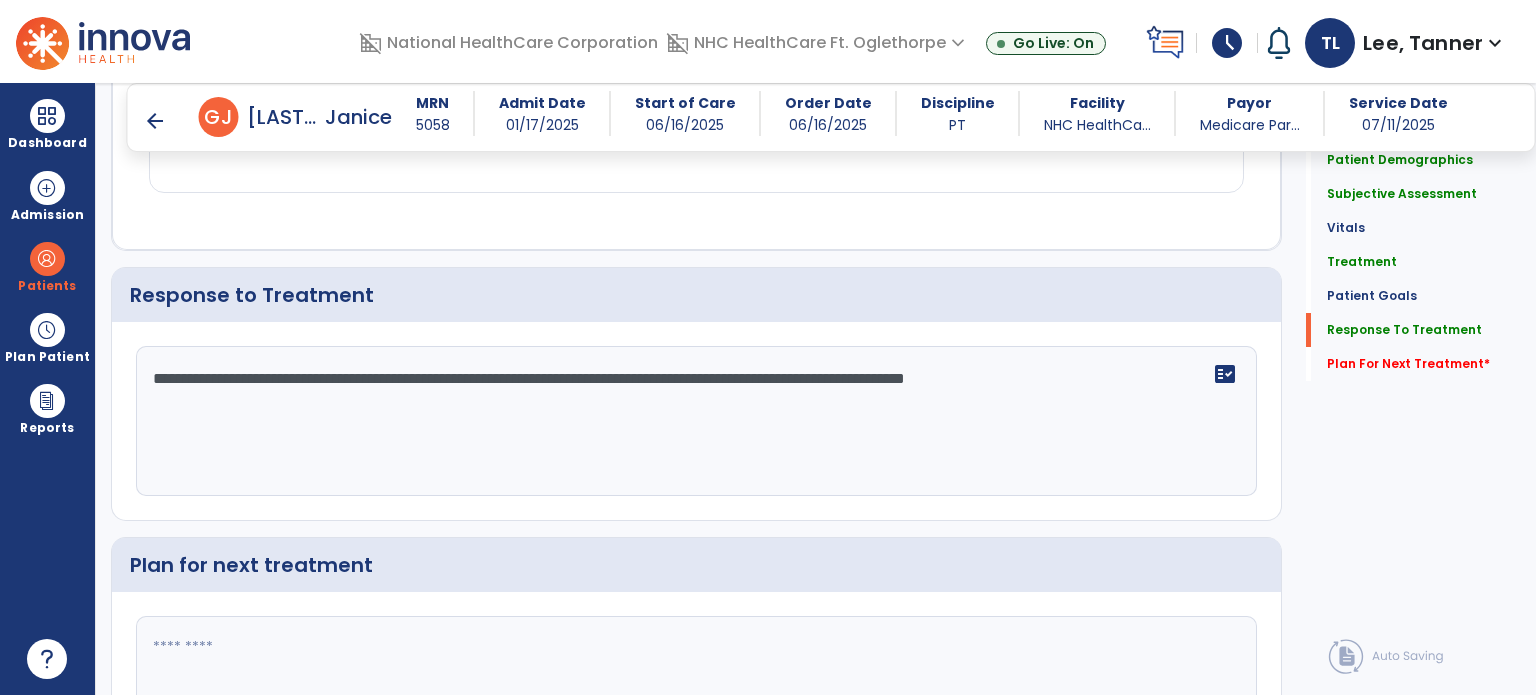 type on "**********" 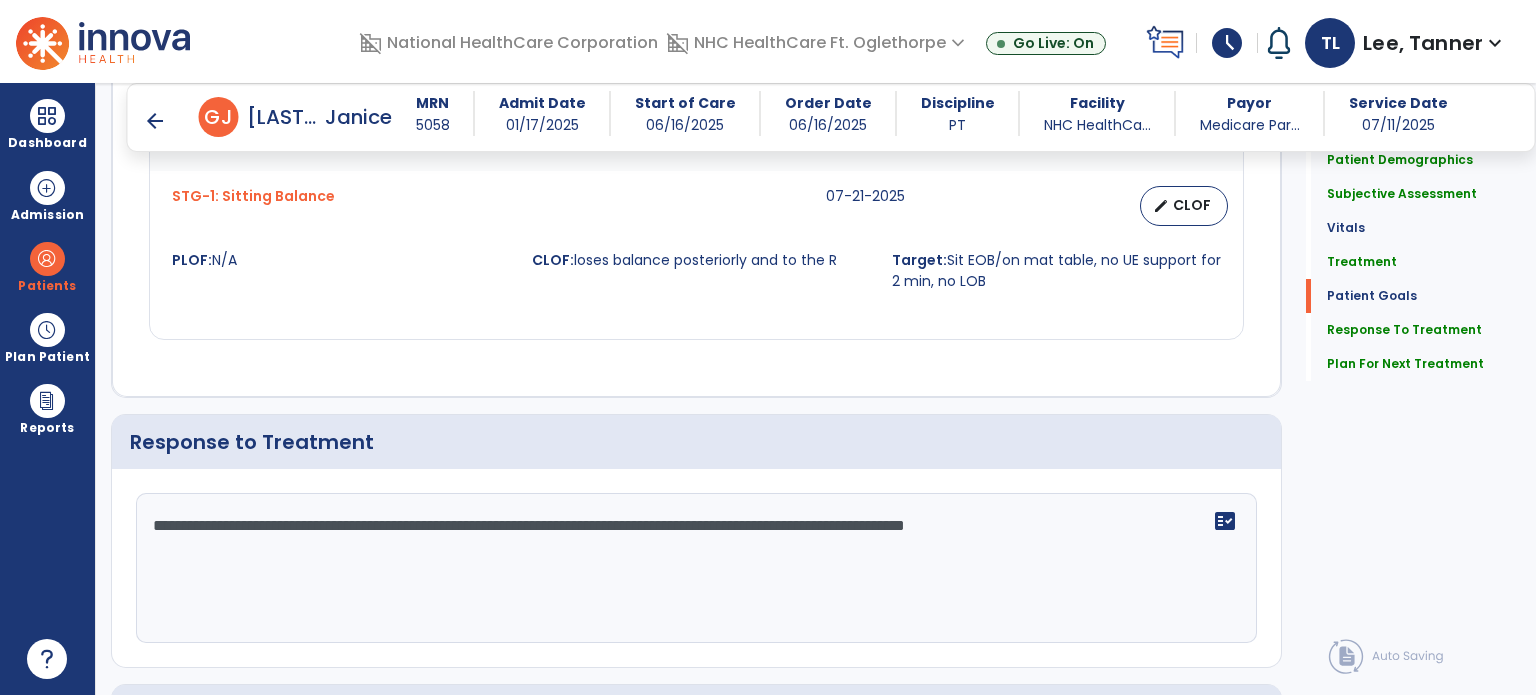 scroll, scrollTop: 2856, scrollLeft: 0, axis: vertical 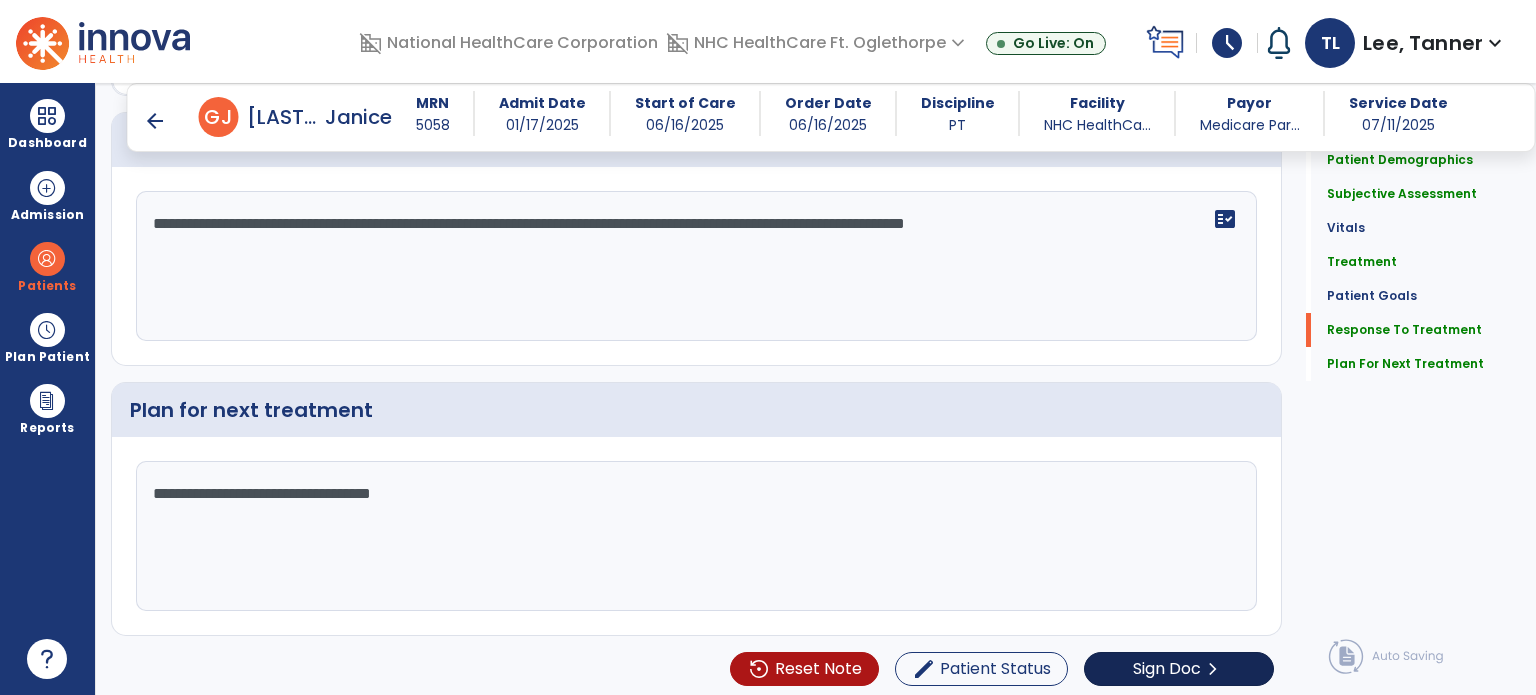 type on "**********" 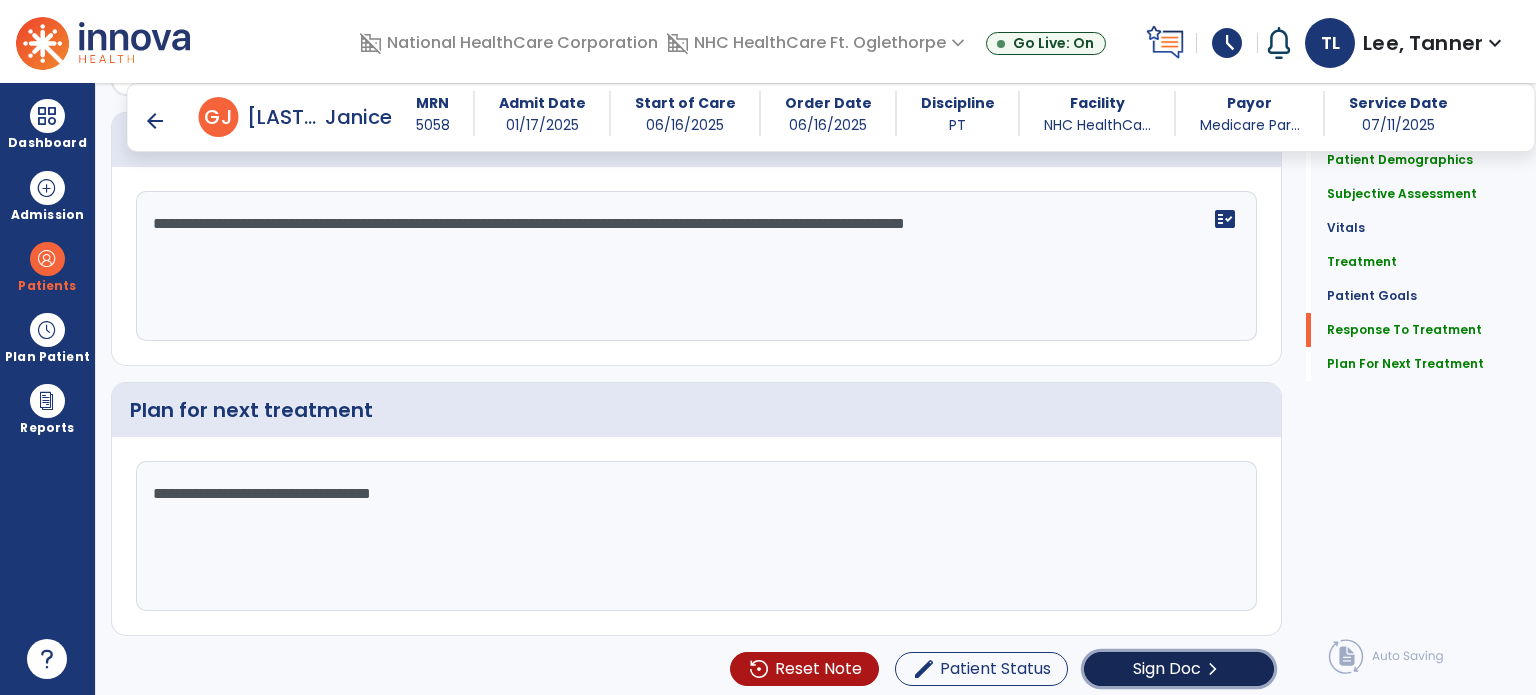 click on "Sign Doc" 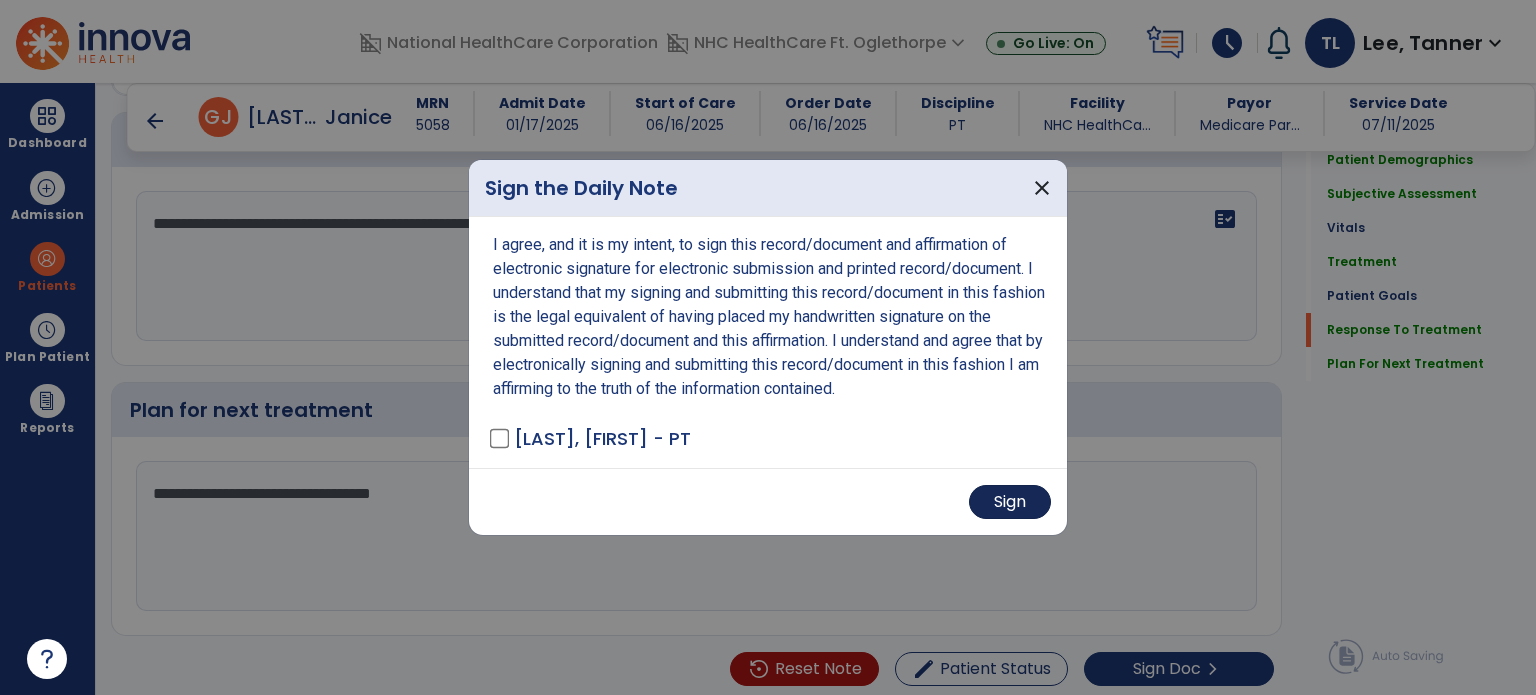 click on "Sign" at bounding box center [1010, 502] 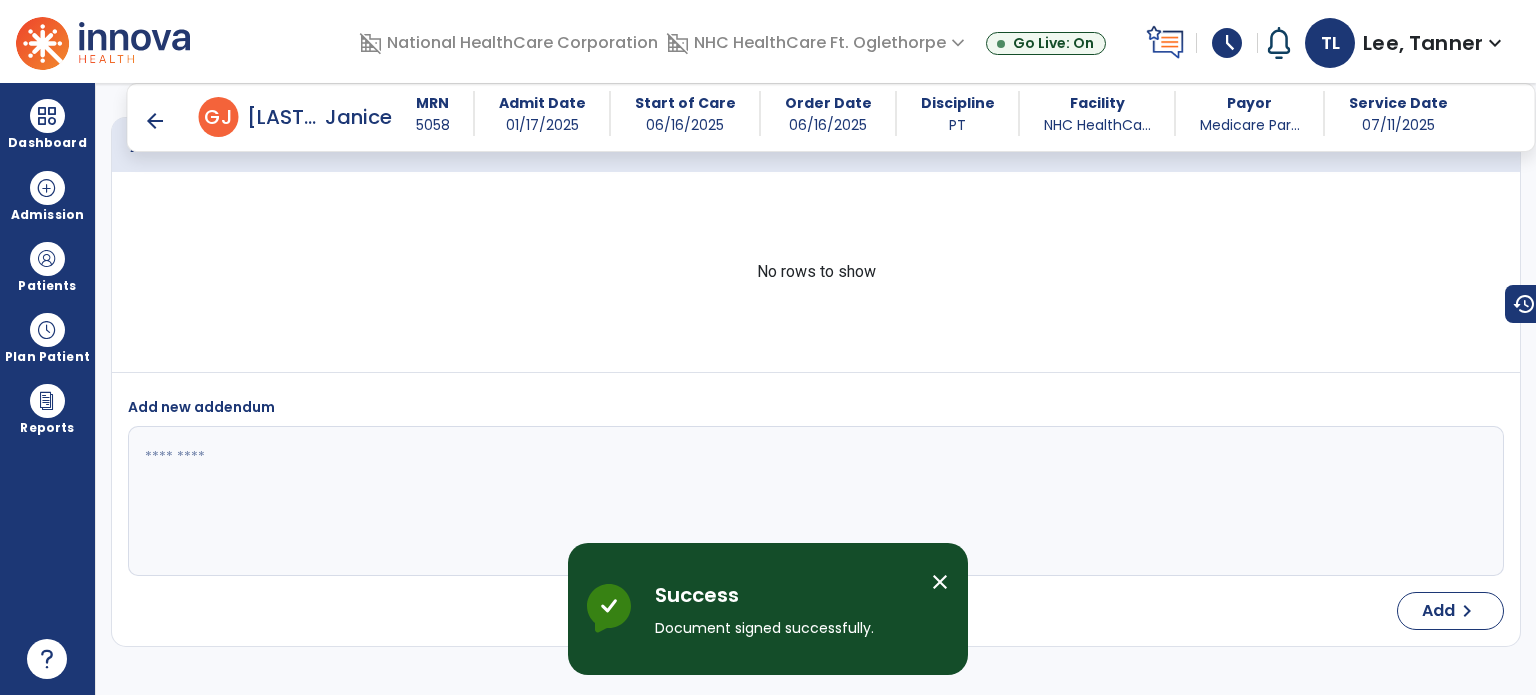scroll, scrollTop: 3942, scrollLeft: 0, axis: vertical 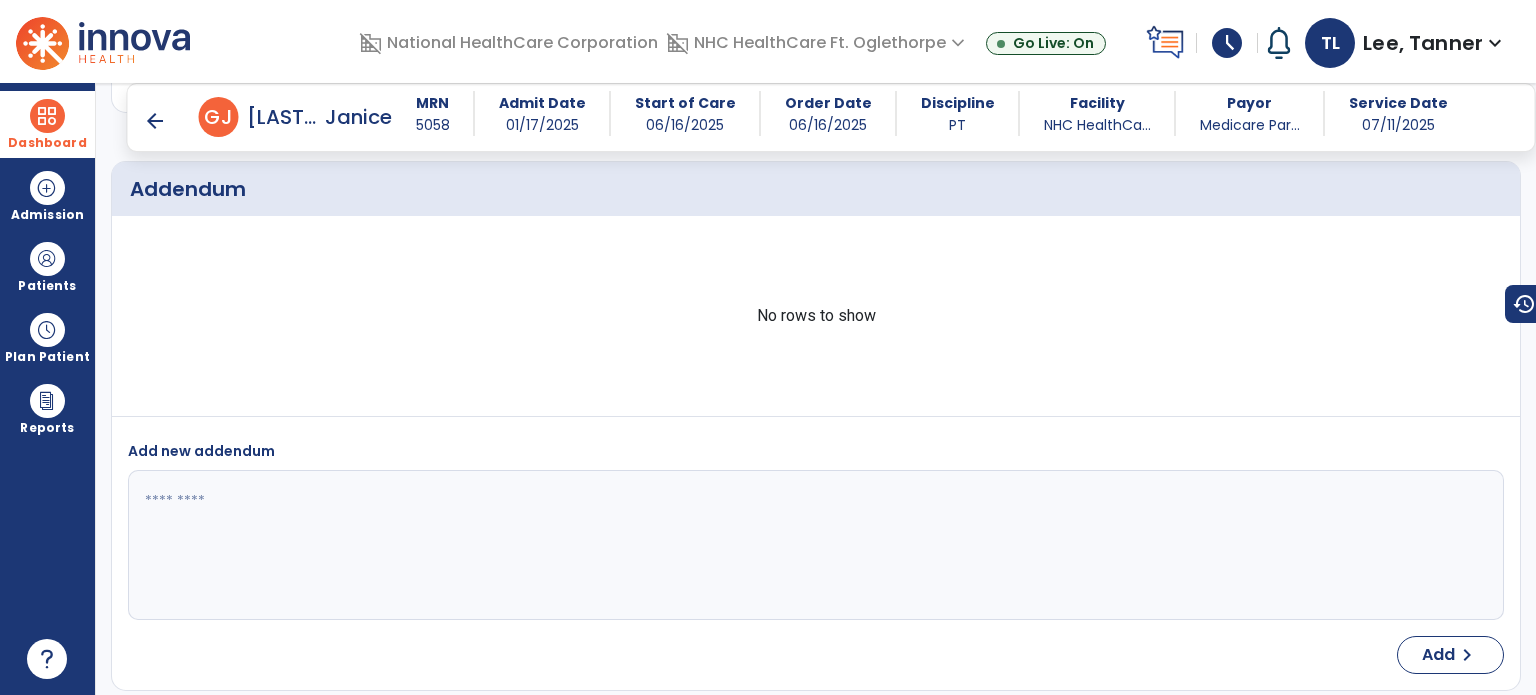 click at bounding box center [47, 116] 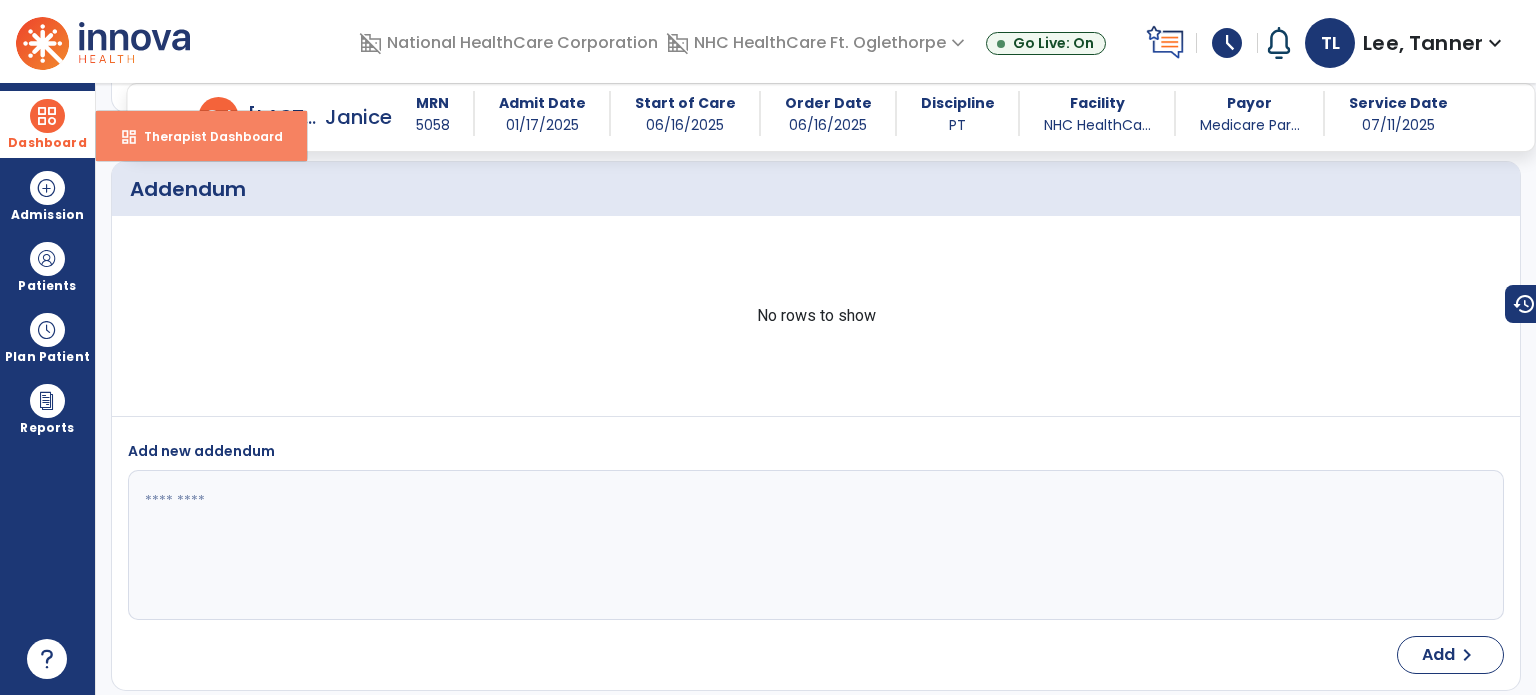 click on "Therapist Dashboard" at bounding box center [205, 136] 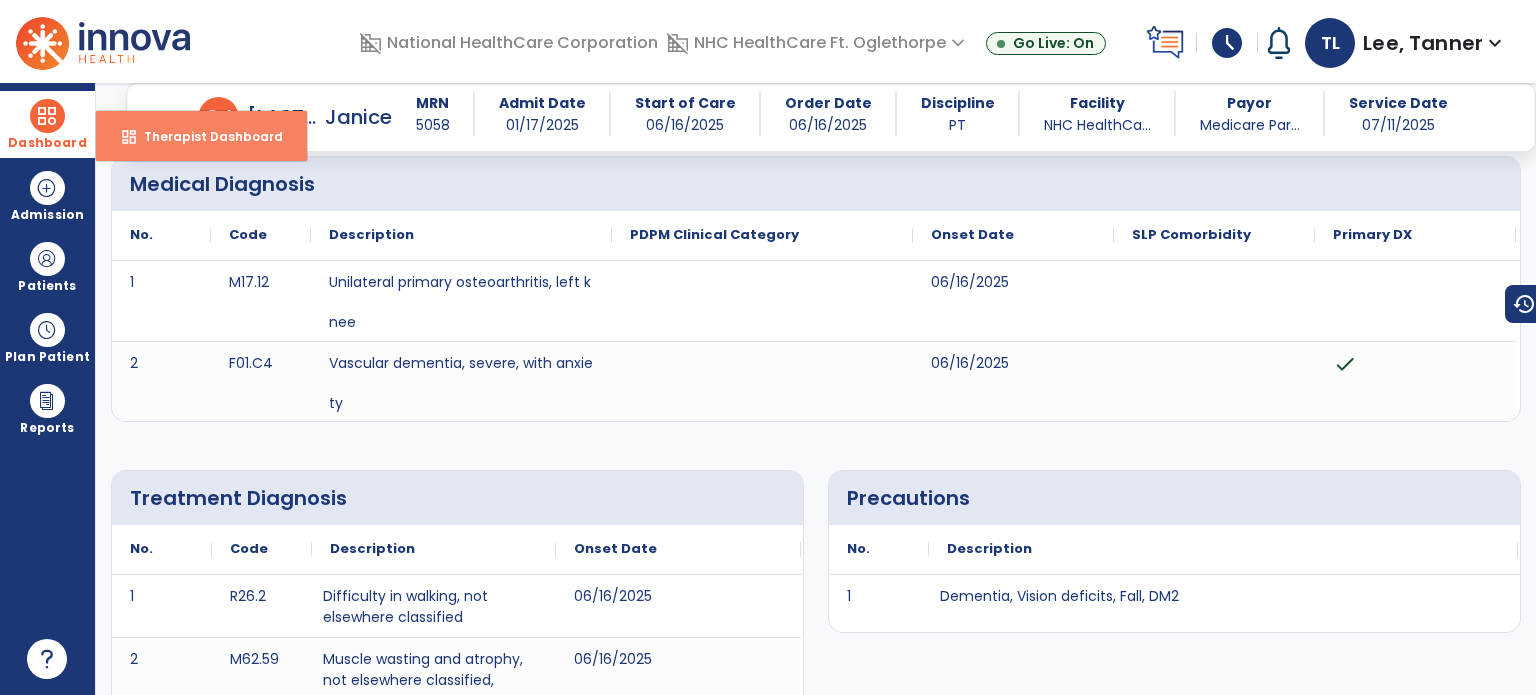 select on "****" 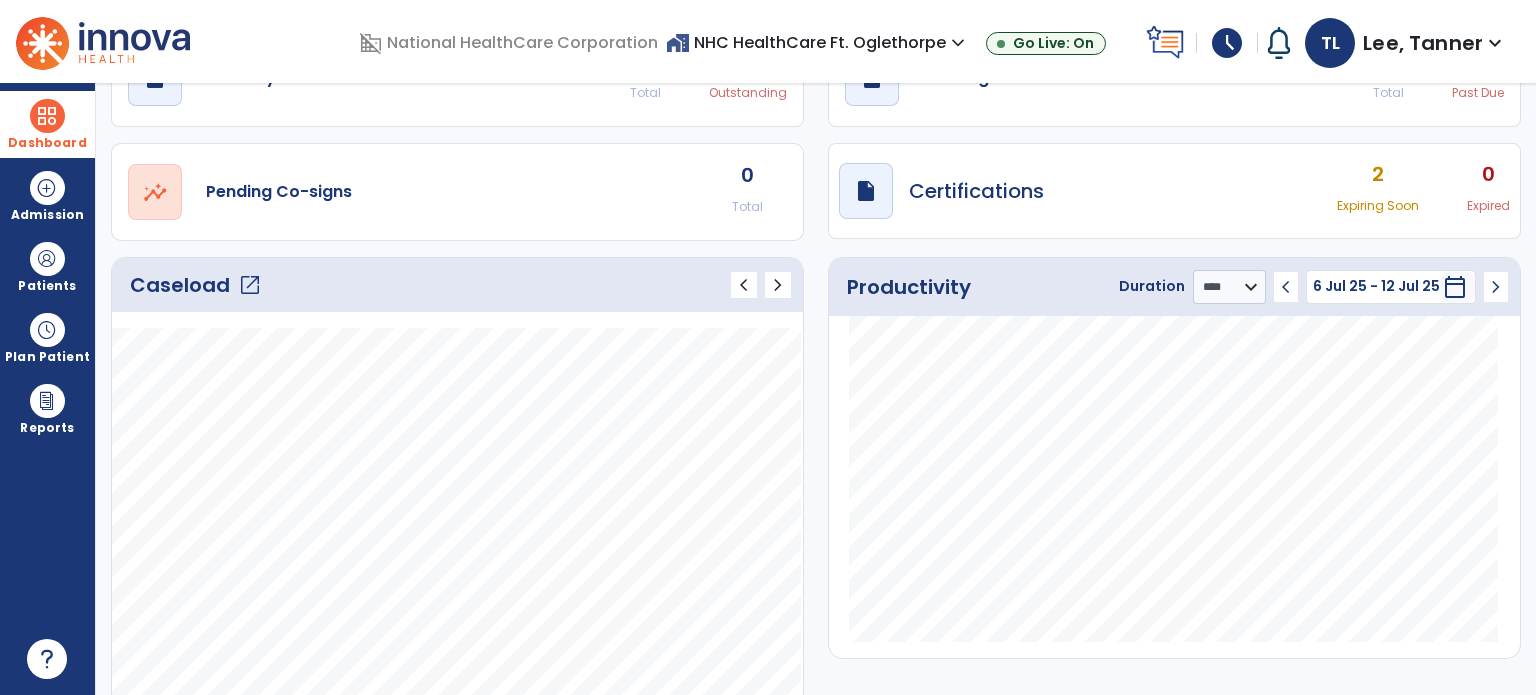 click on "open_in_new" 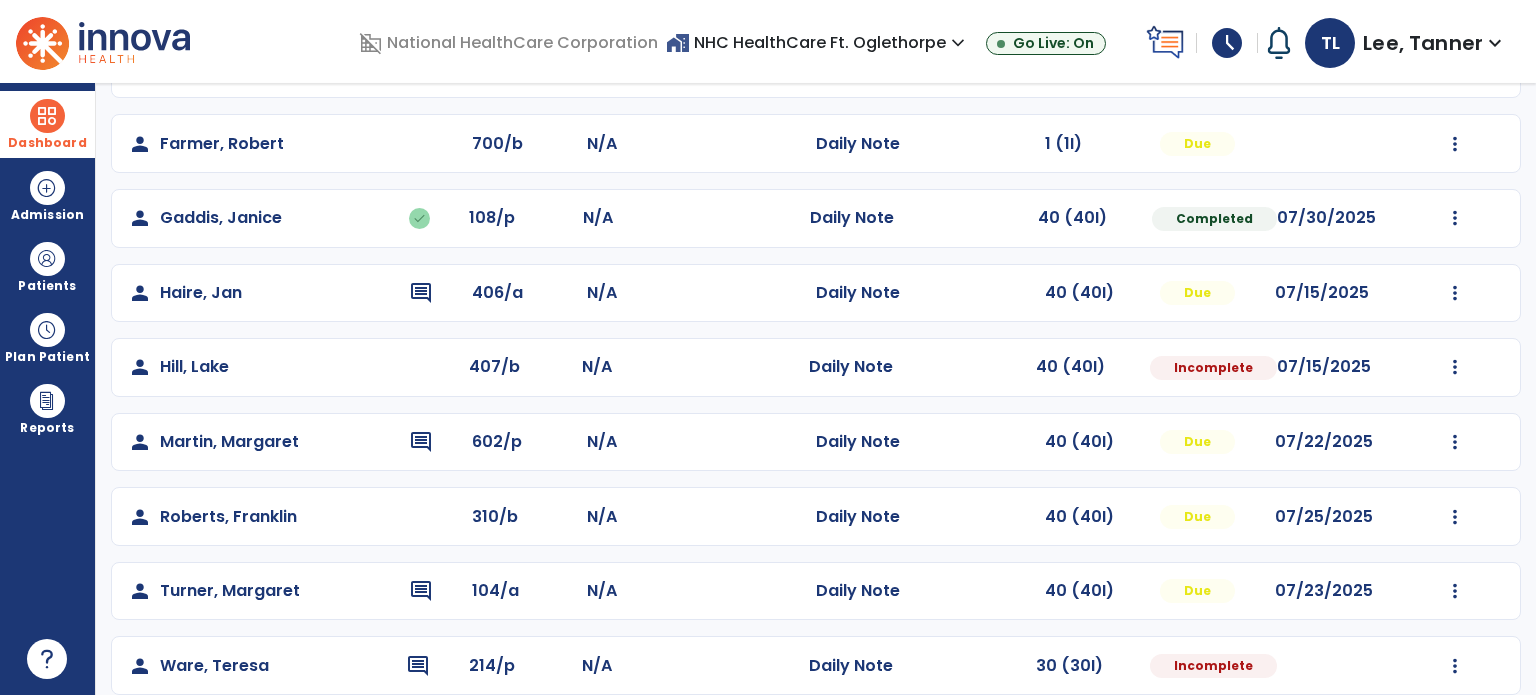 scroll, scrollTop: 393, scrollLeft: 0, axis: vertical 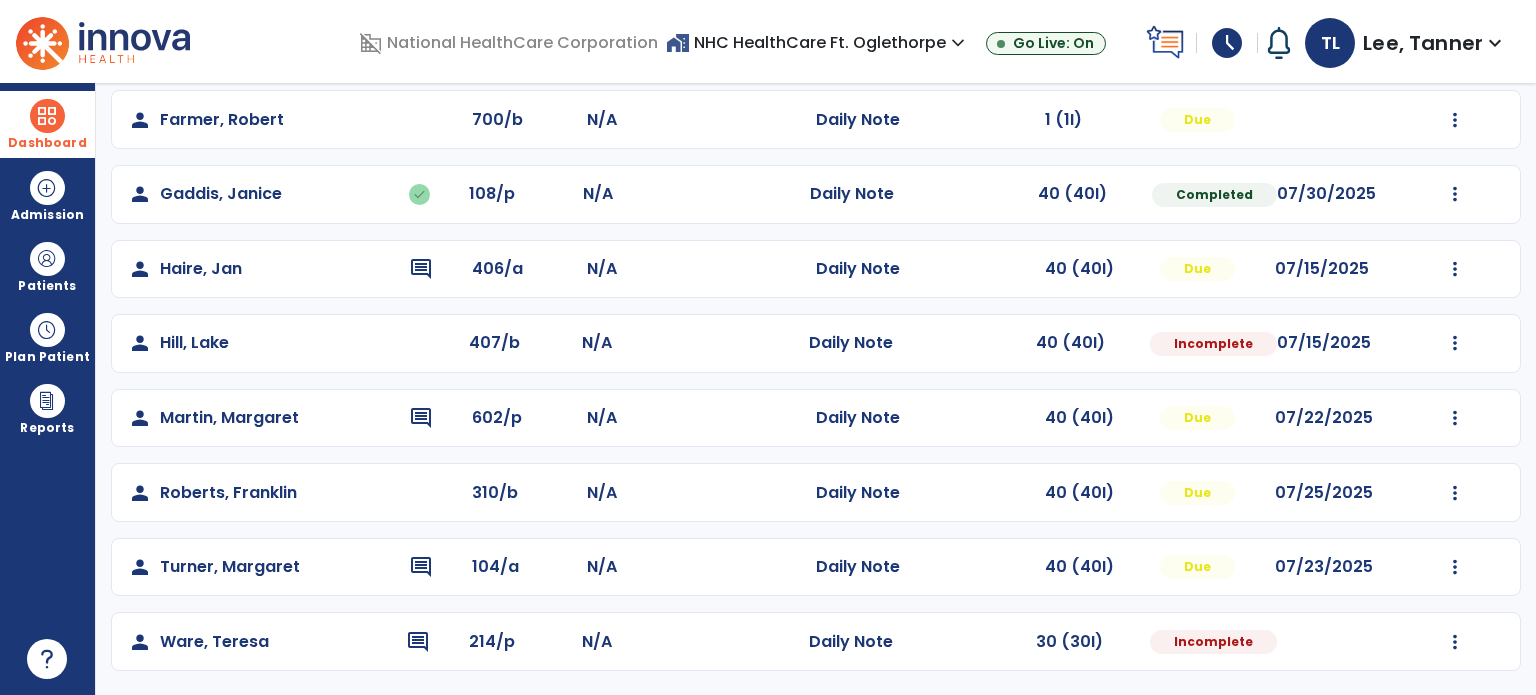 click on "Mark Visit As Complete   Reset Note   Open Document   G + C Mins" 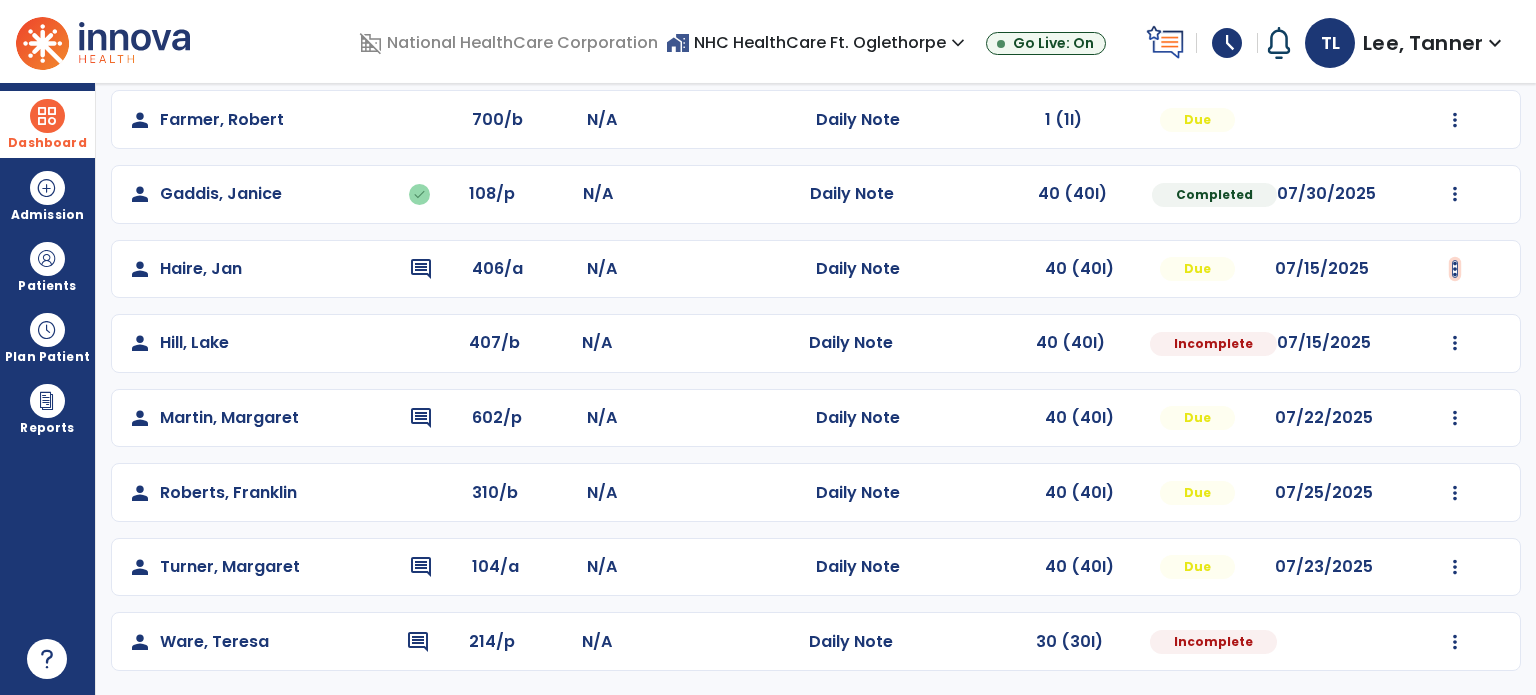 click at bounding box center (1455, -104) 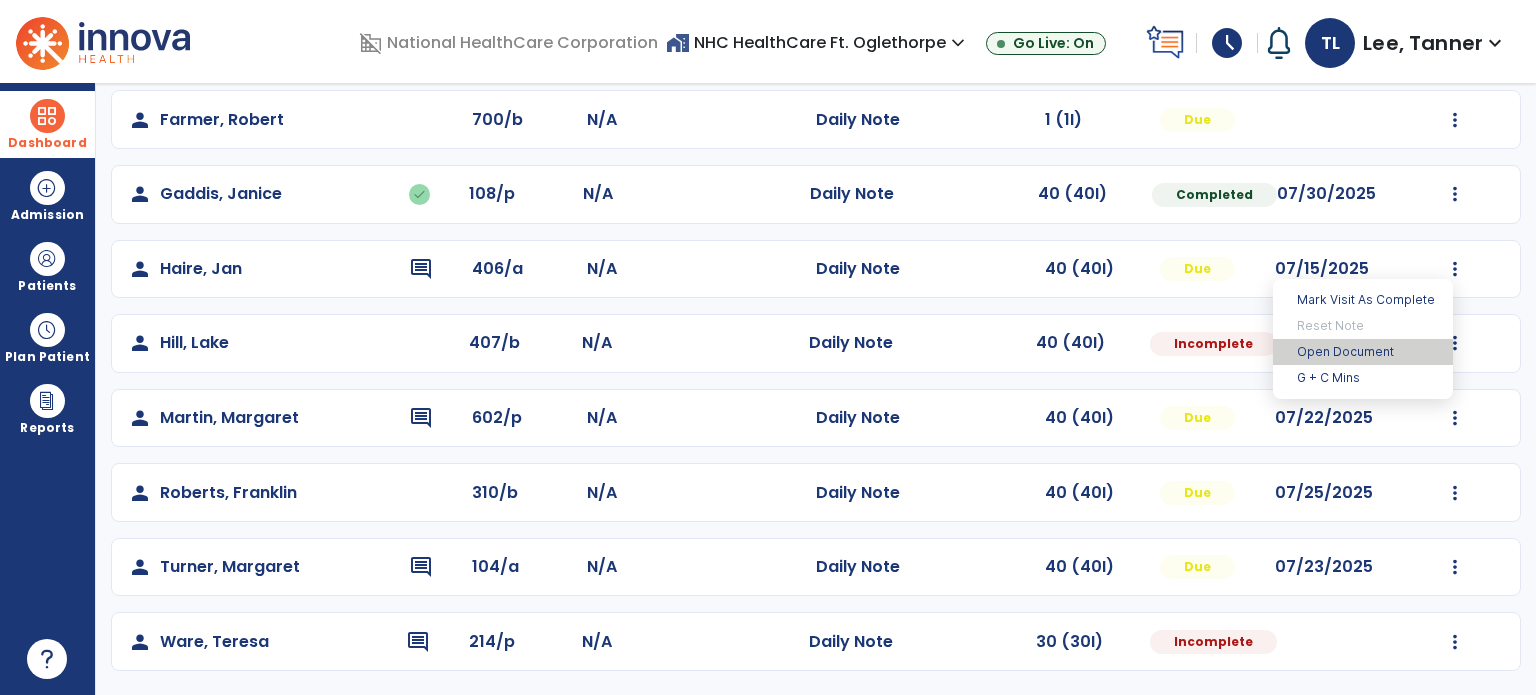 click on "Open Document" at bounding box center [1363, 352] 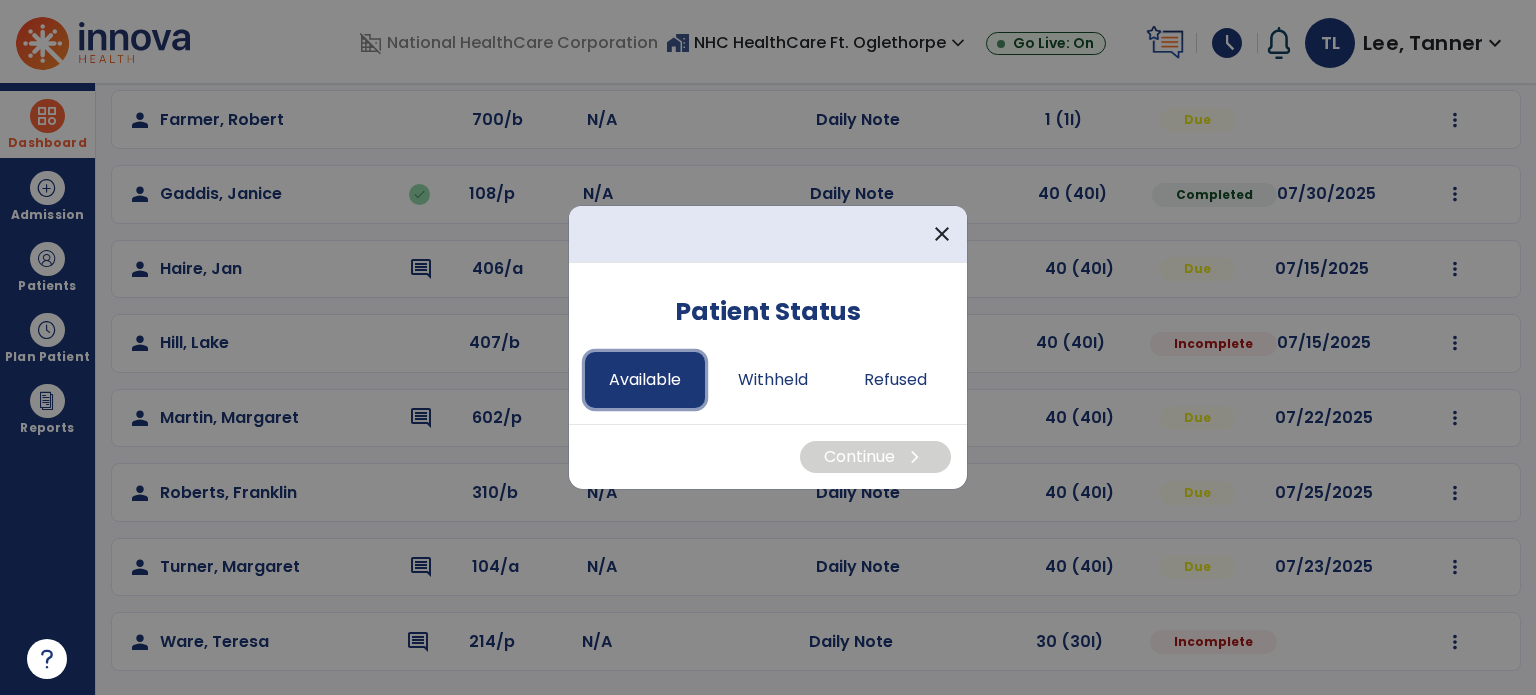 click on "Available" at bounding box center (645, 380) 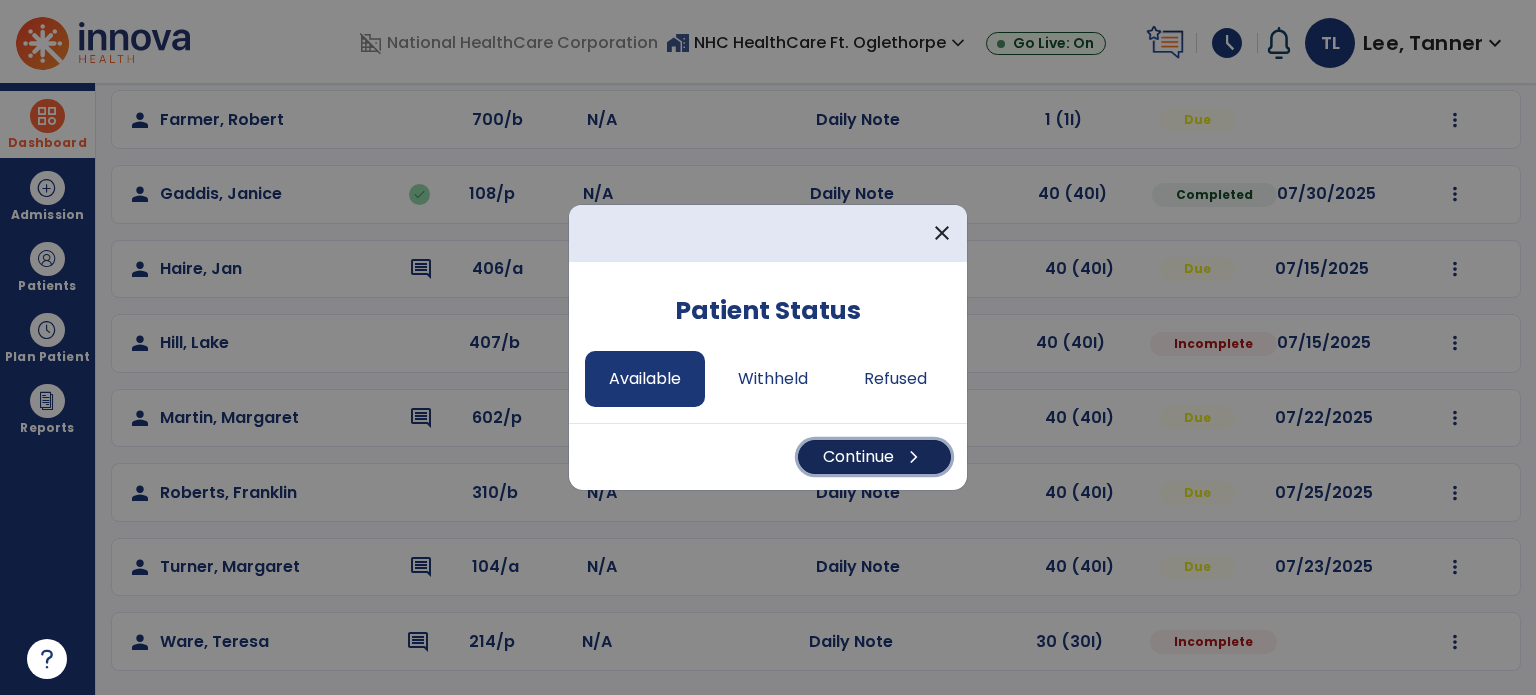 click on "Continue   chevron_right" at bounding box center [874, 457] 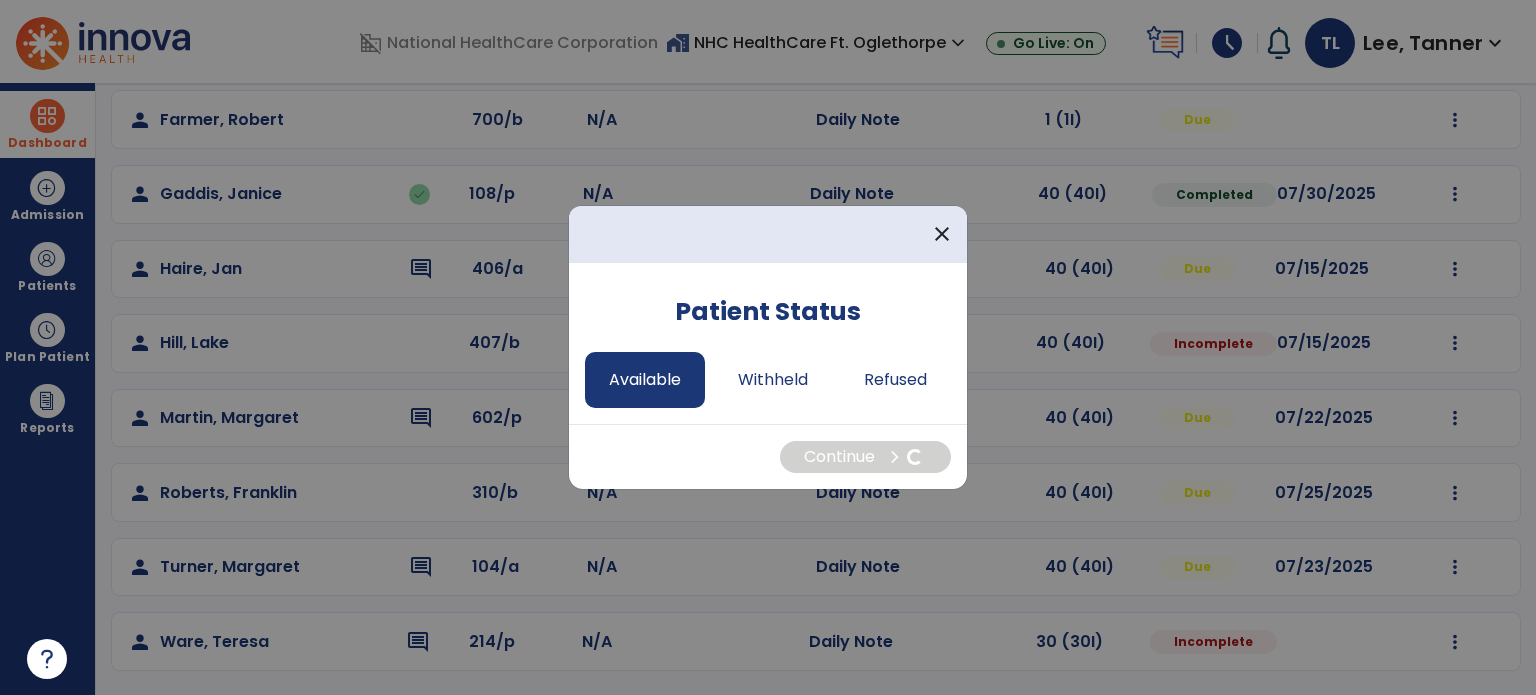 select on "*" 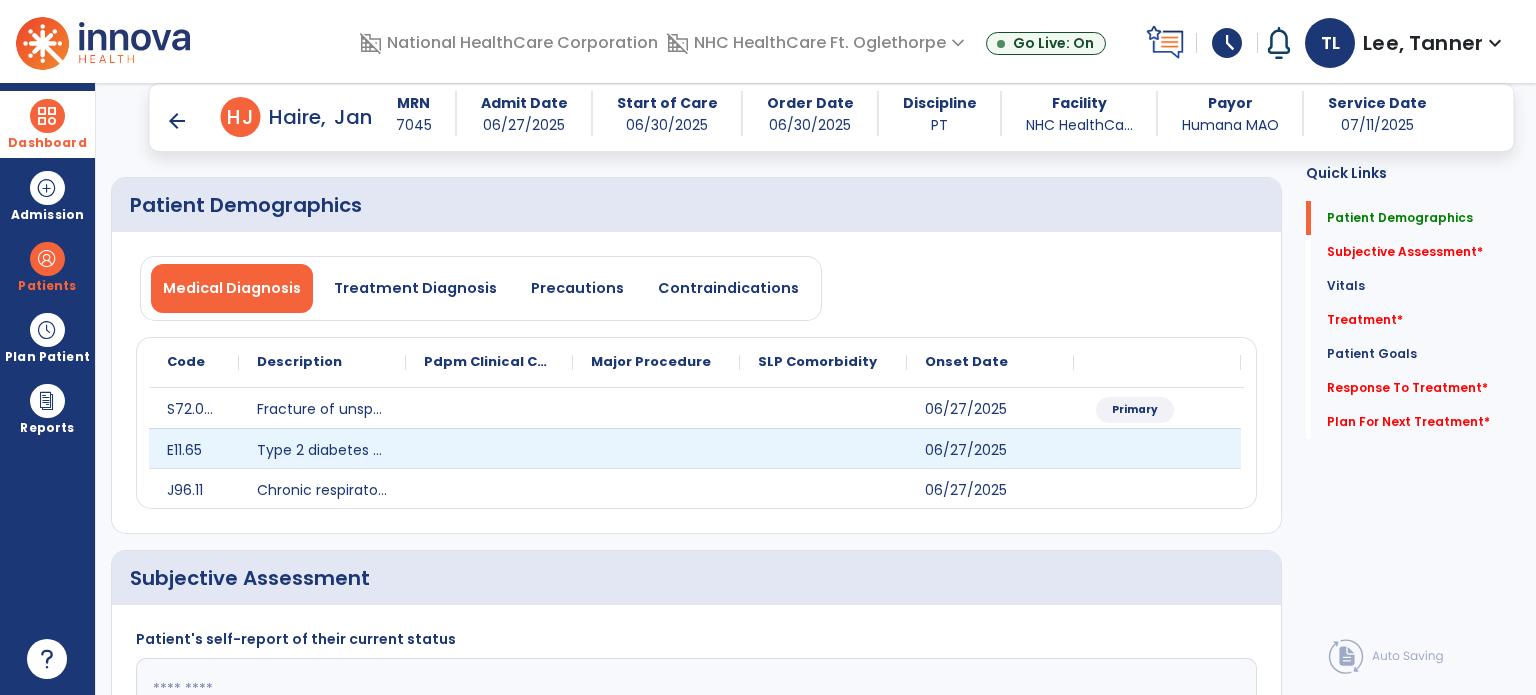 scroll, scrollTop: 196, scrollLeft: 0, axis: vertical 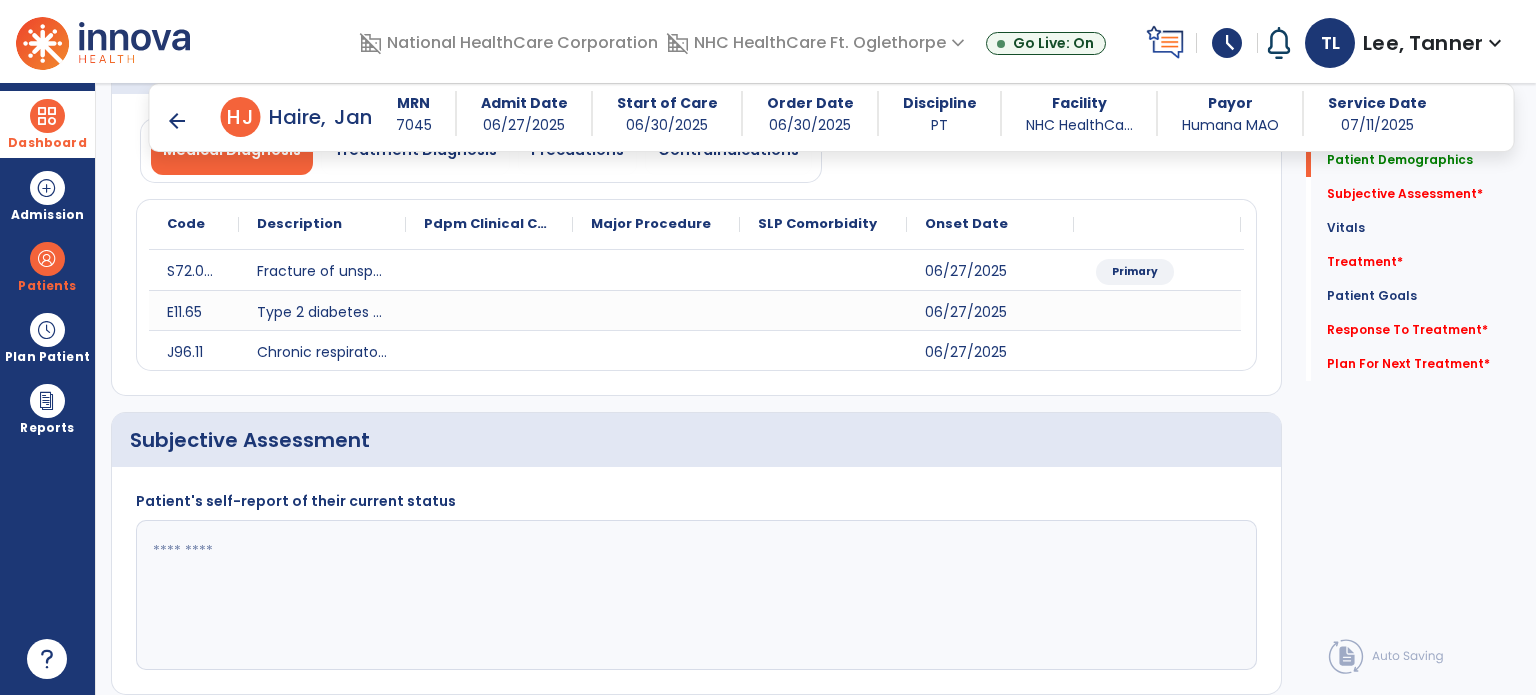 click 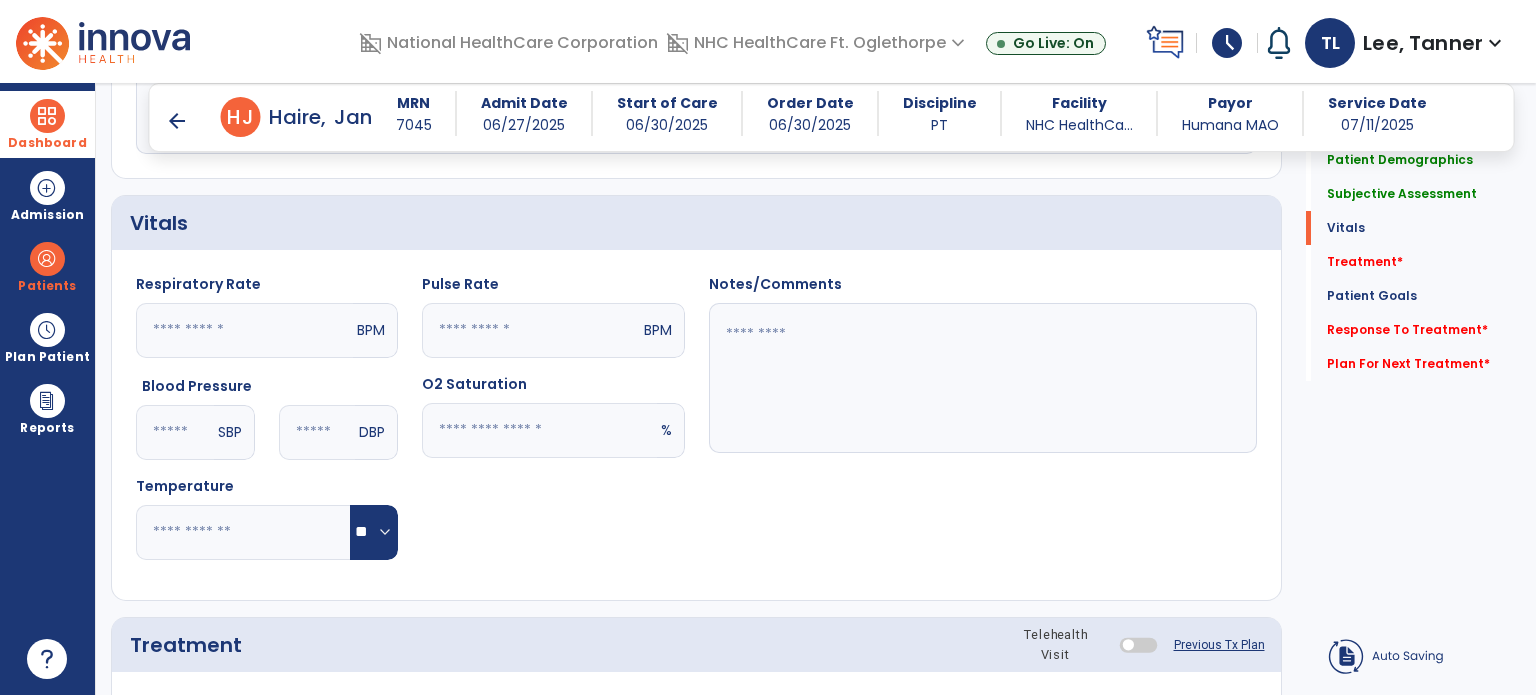scroll, scrollTop: 1034, scrollLeft: 0, axis: vertical 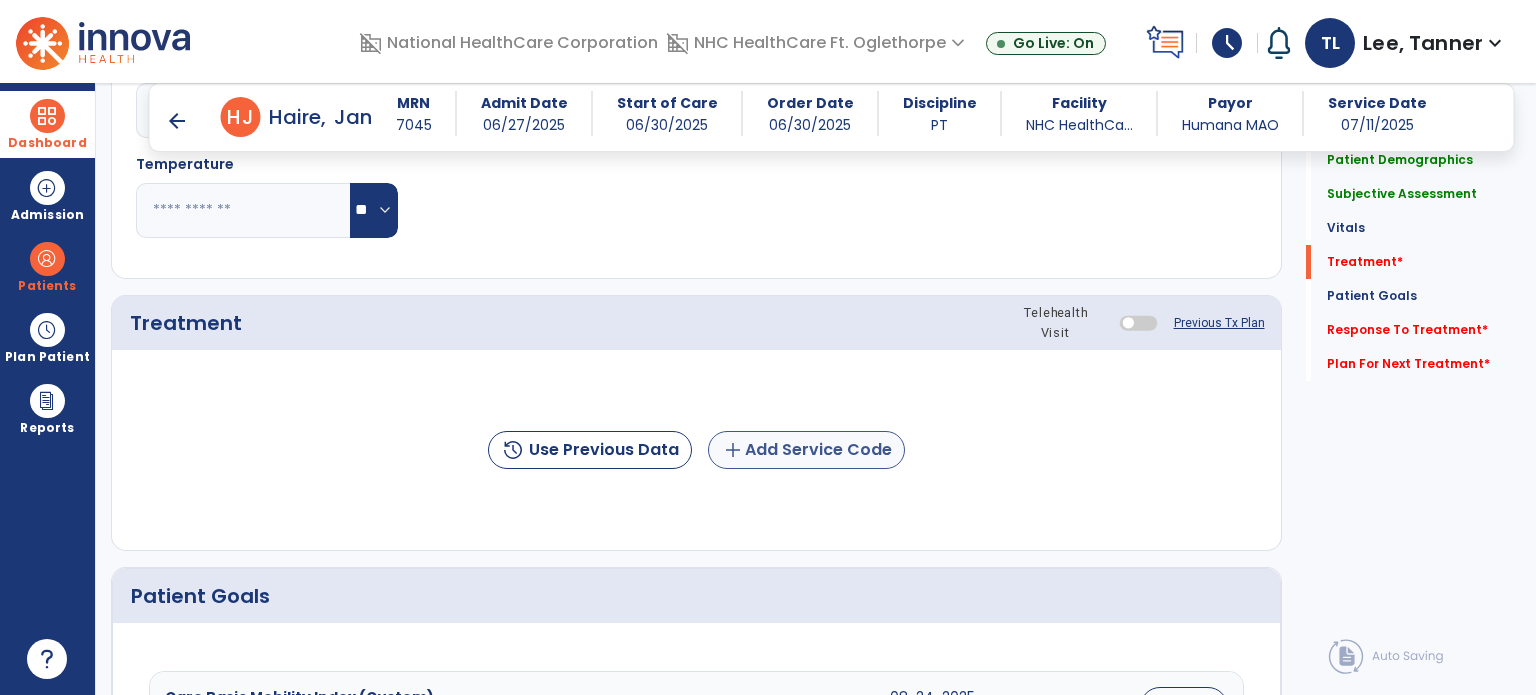 type on "**********" 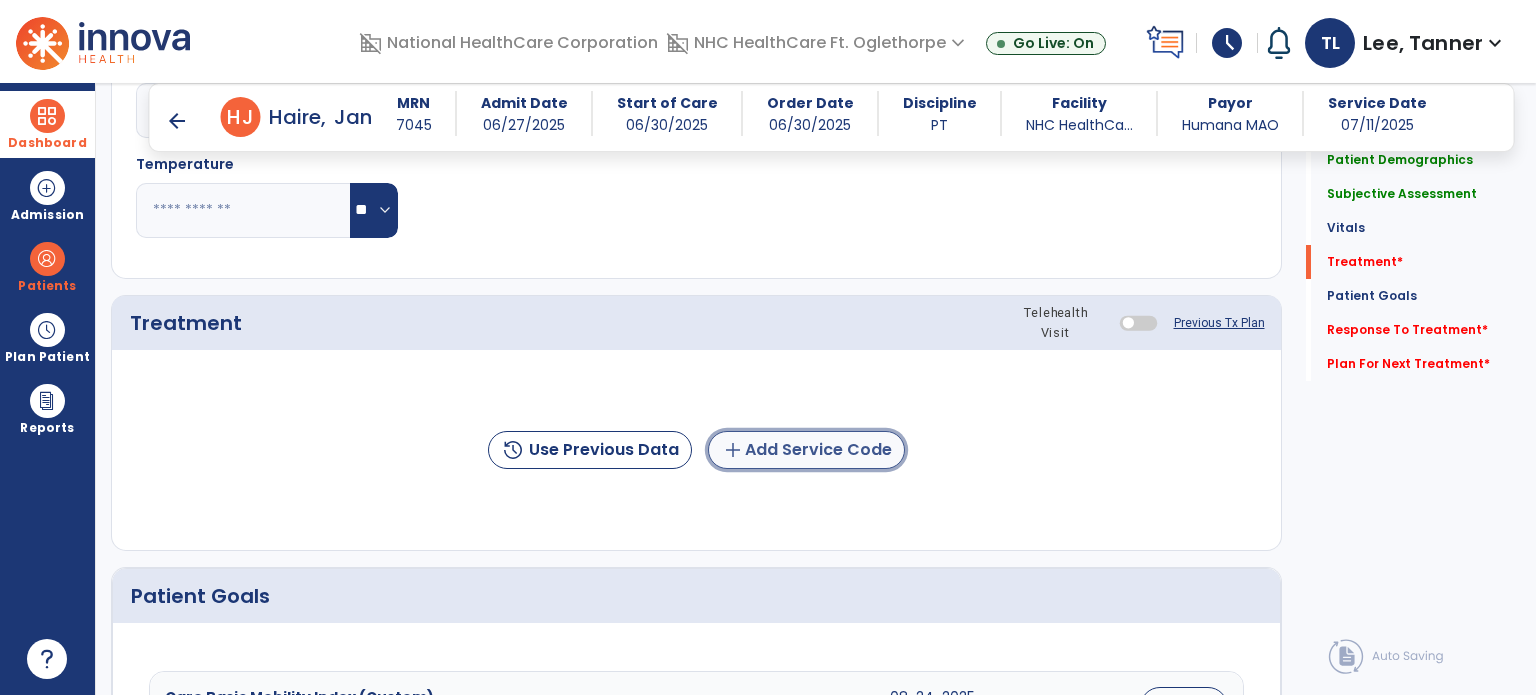 click on "add  Add Service Code" 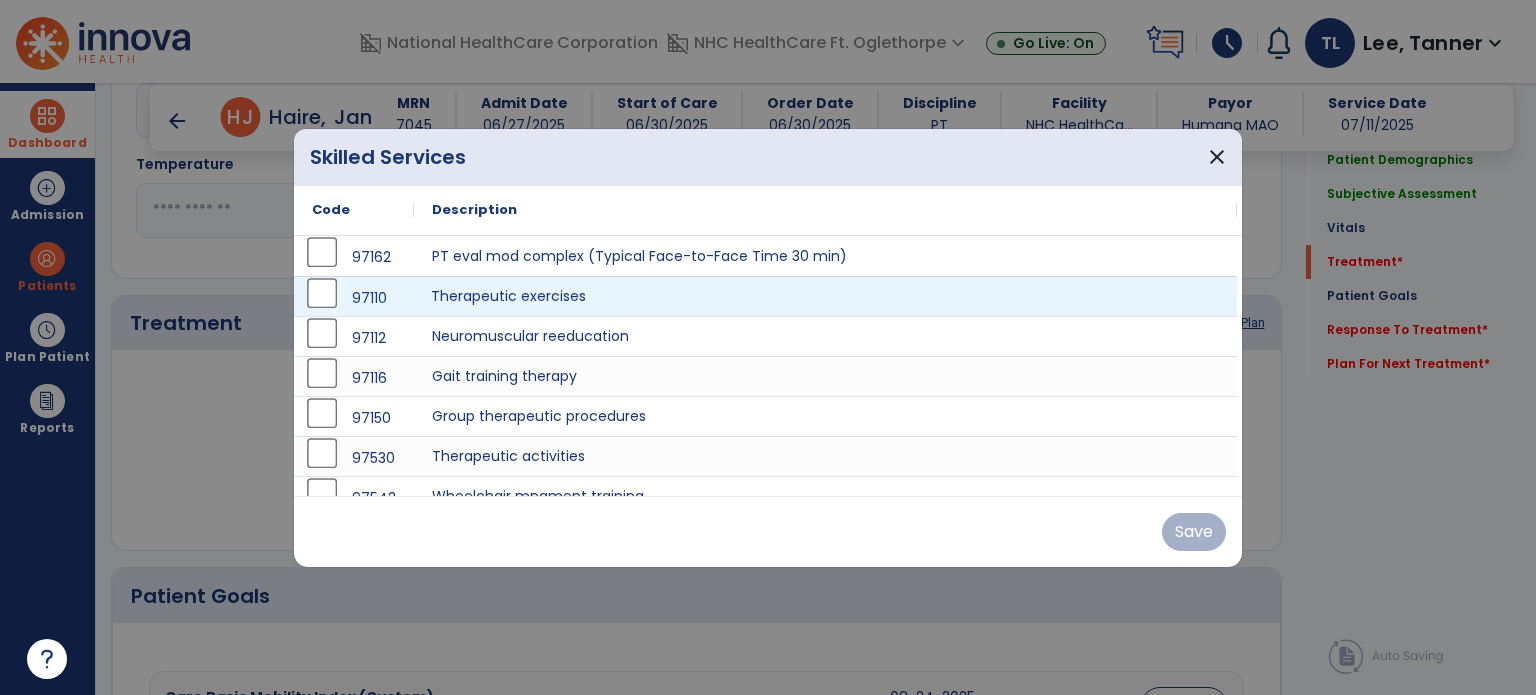 click on "Therapeutic exercises" at bounding box center (825, 296) 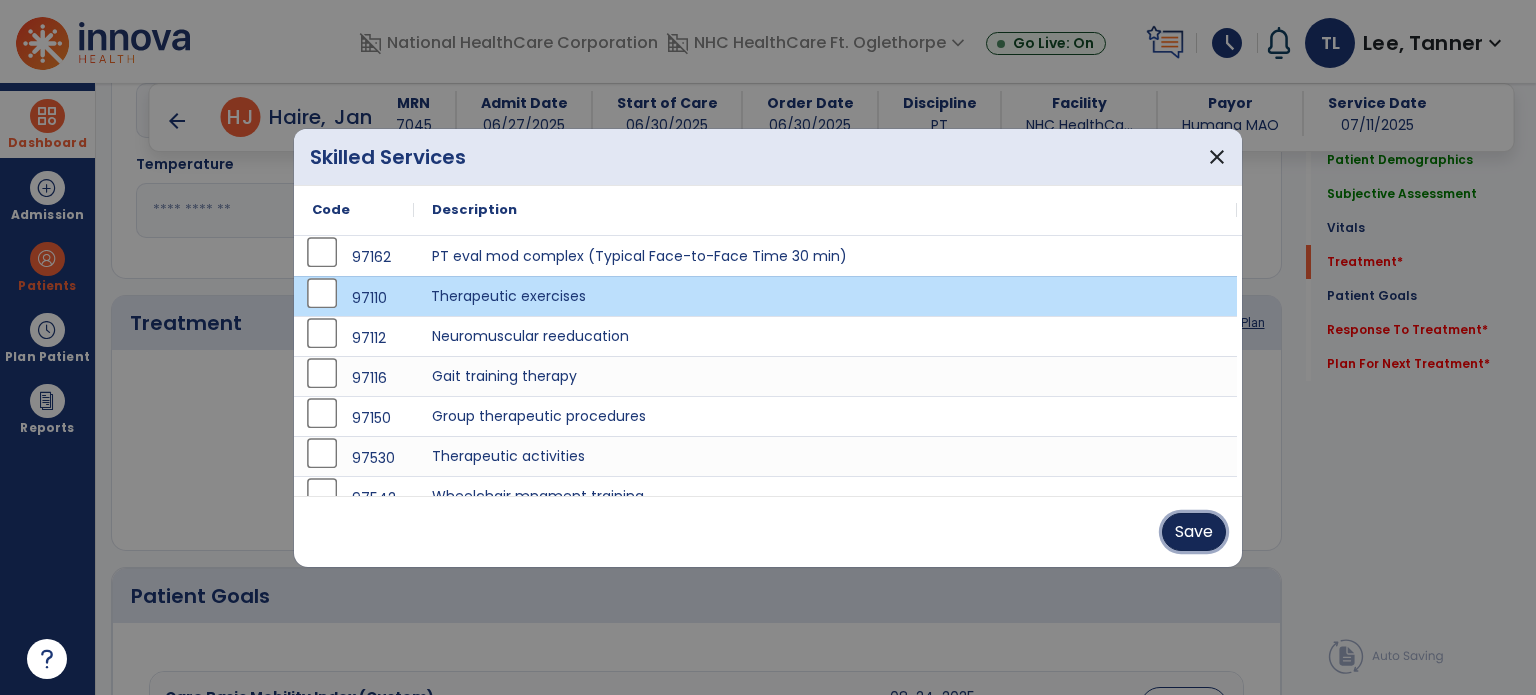 click on "Save" at bounding box center (1194, 532) 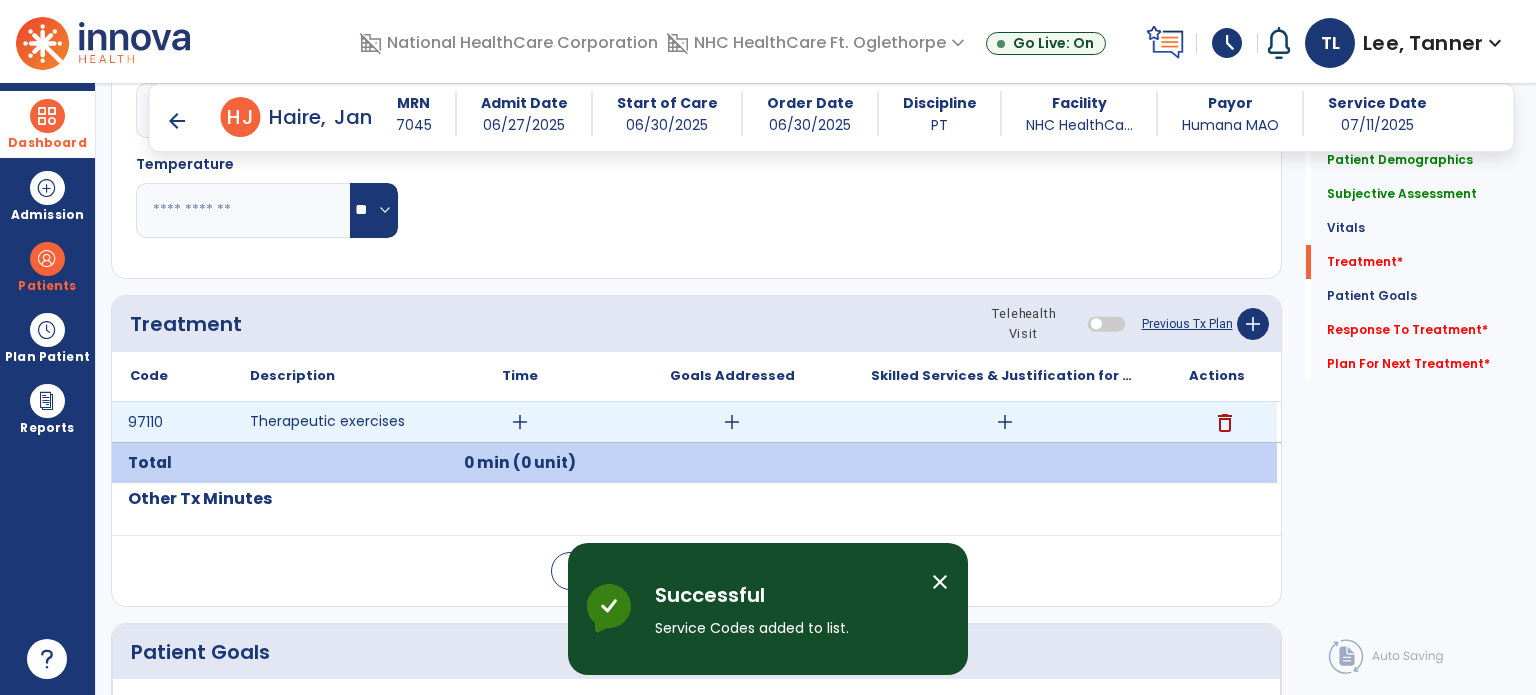 click on "add" at bounding box center [1005, 422] 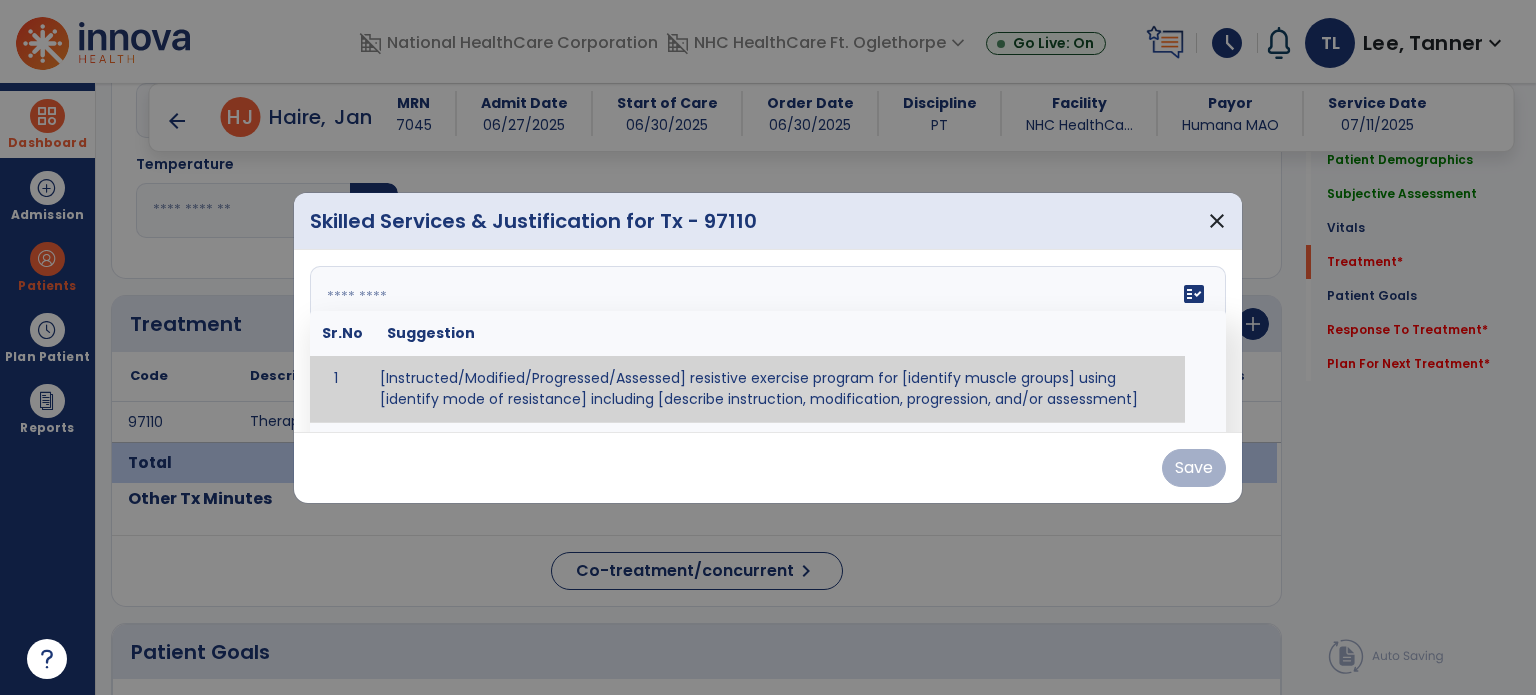 click on "fact_check  Sr.No Suggestion 1 [Instructed/Modified/Progressed/Assessed] resistive exercise program for [identify muscle groups] using [identify mode of resistance] including [describe instruction, modification, progression, and/or assessment] 2 [Instructed/Modified/Progressed/Assessed] aerobic exercise program using [identify equipment/mode] including [describe instruction, modification,progression, and/or assessment] 3 [Instructed/Modified/Progressed/Assessed] [PROM/A/AROM/AROM] program for [identify joint movements] using [contract-relax, over-pressure, inhibitory techniques, other] 4 [Assessed/Tested] aerobic capacity with administration of [aerobic capacity test]" at bounding box center (768, 341) 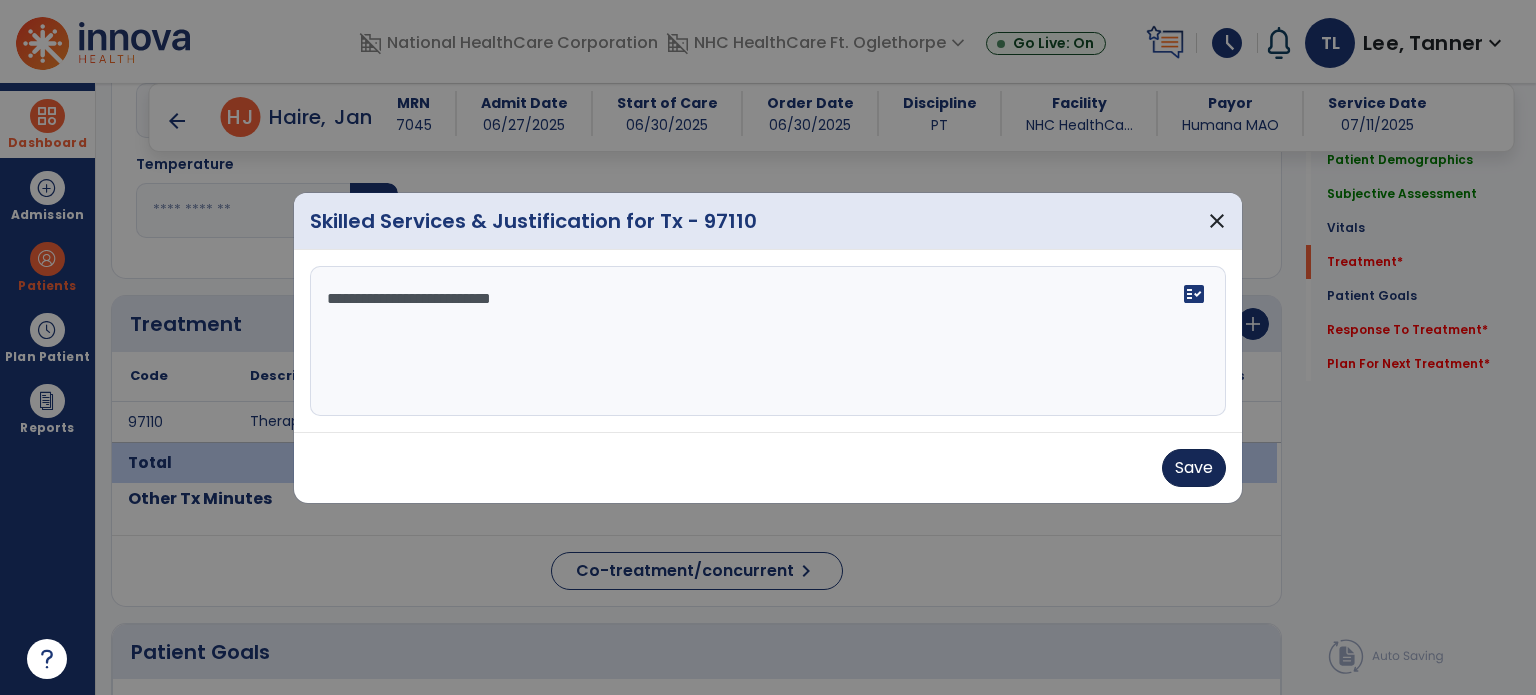 type on "**********" 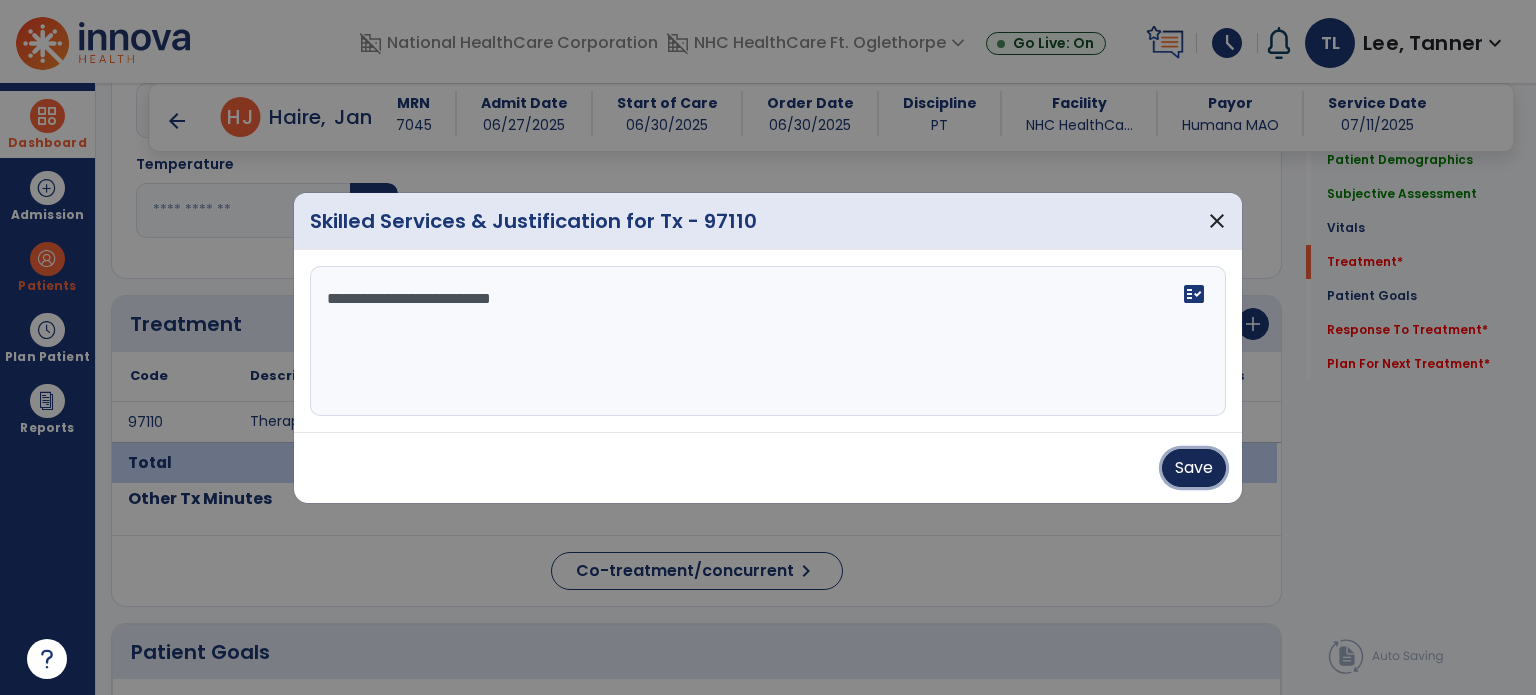 click on "Save" at bounding box center [1194, 468] 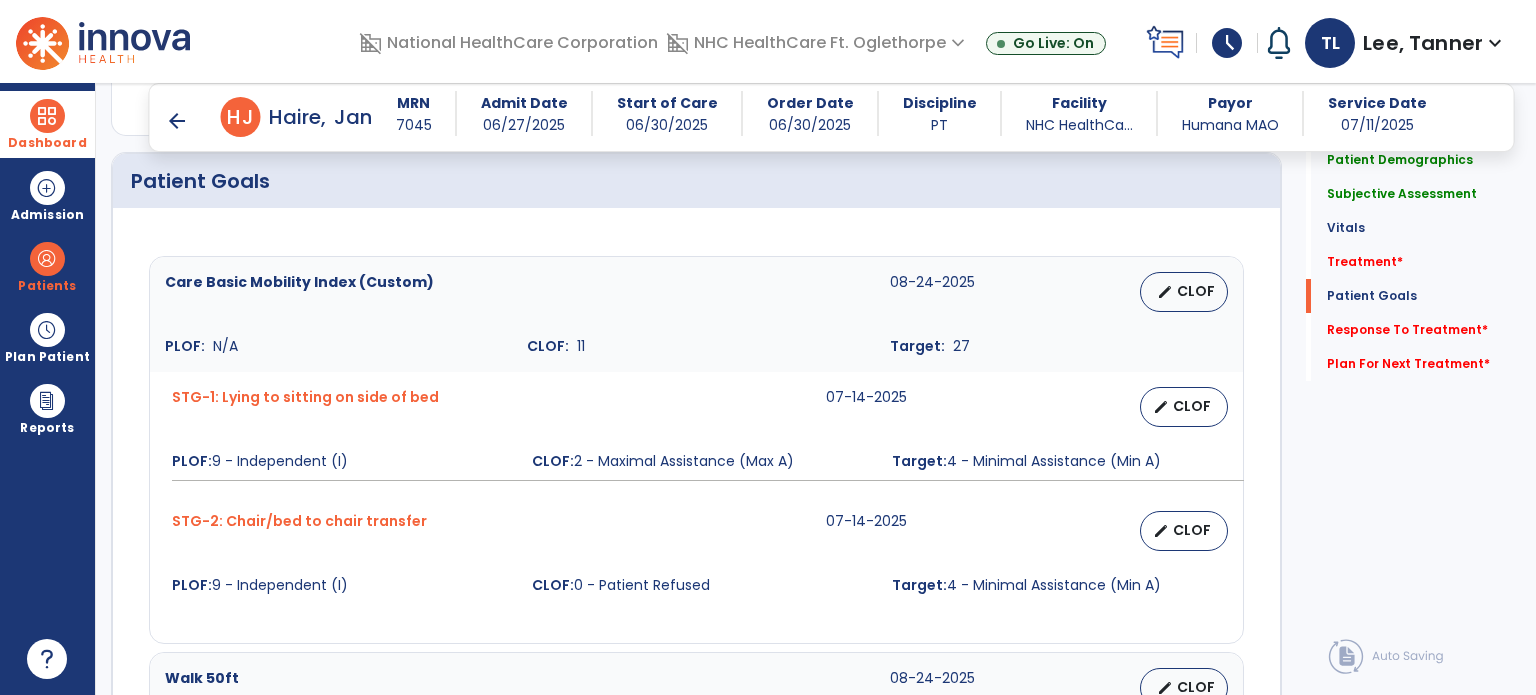 scroll, scrollTop: 1641, scrollLeft: 0, axis: vertical 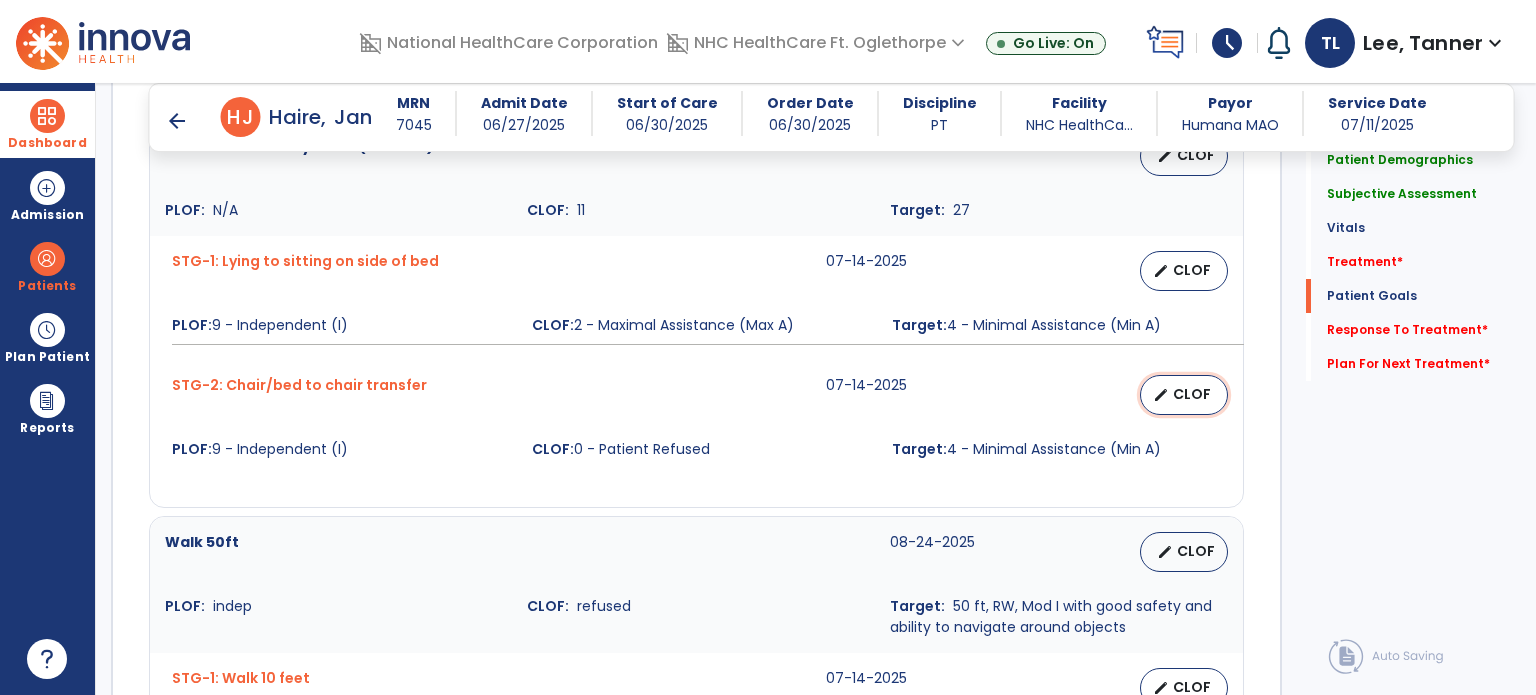 click on "CLOF" at bounding box center (1192, 394) 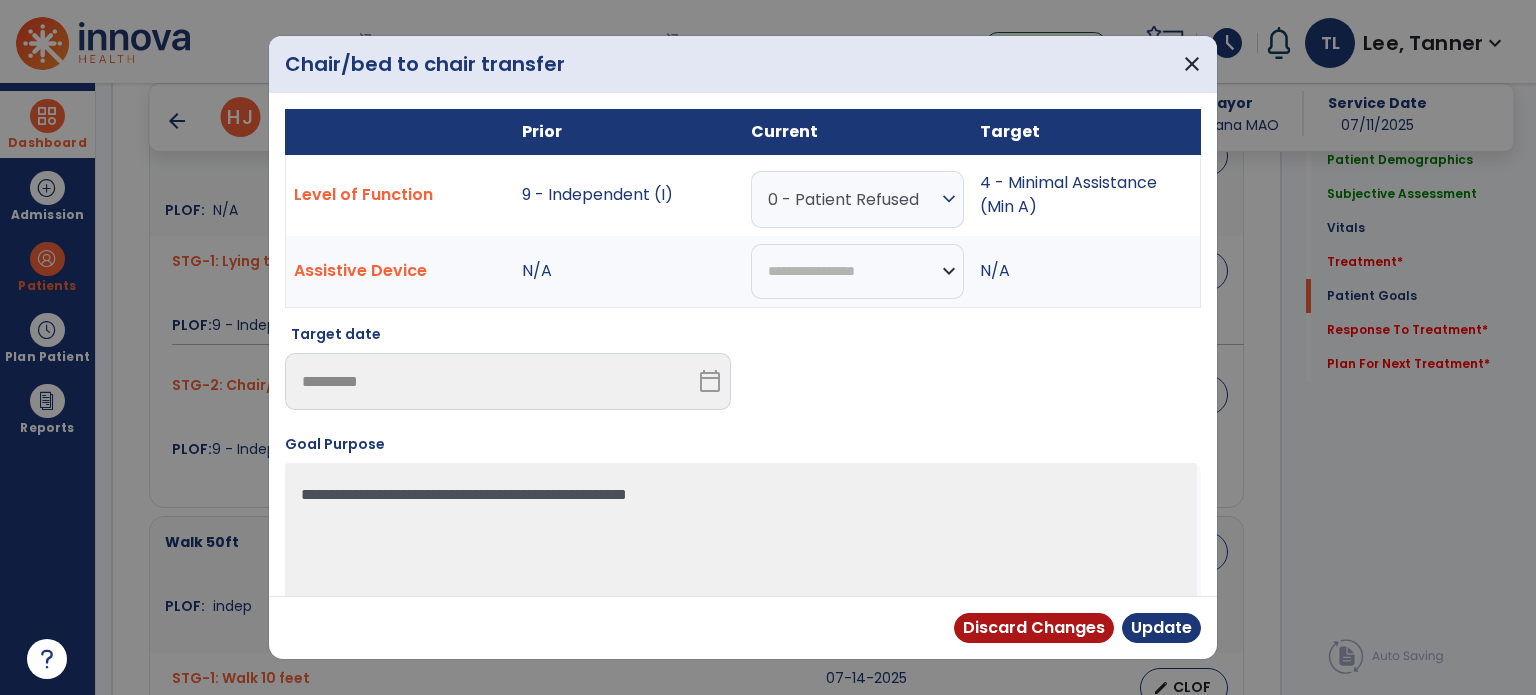 click on "0 - Patient Refused" at bounding box center [852, 199] 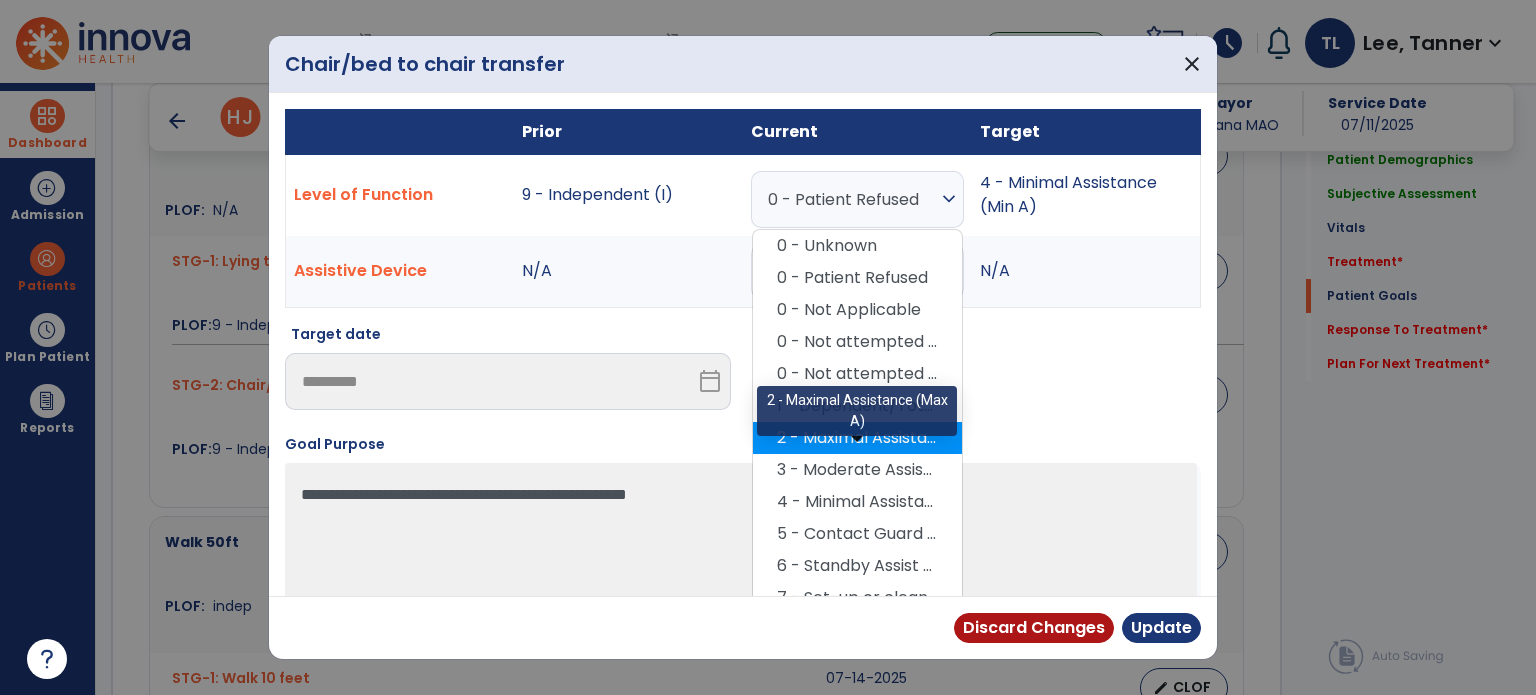 click on "2 - Maximal Assistance (Max A)" at bounding box center (857, 438) 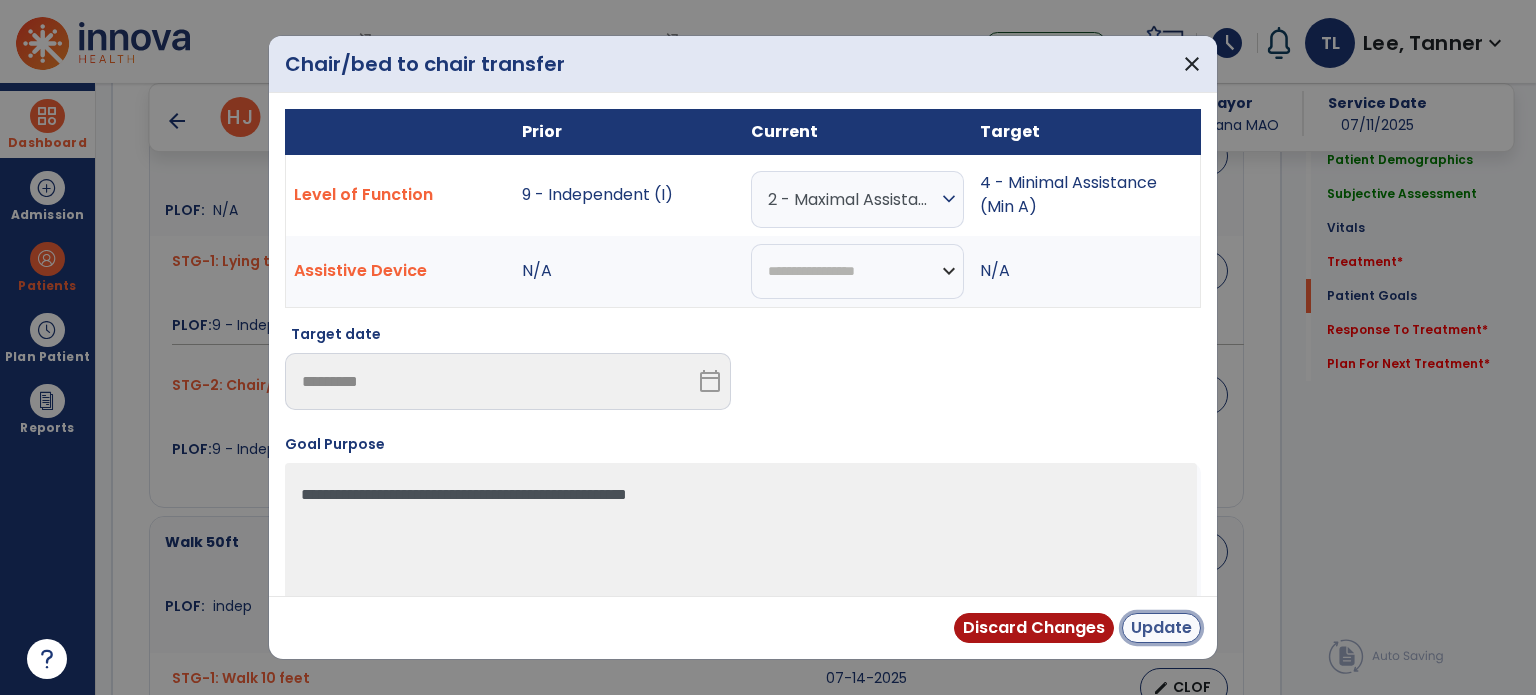 click on "Update" at bounding box center [1161, 628] 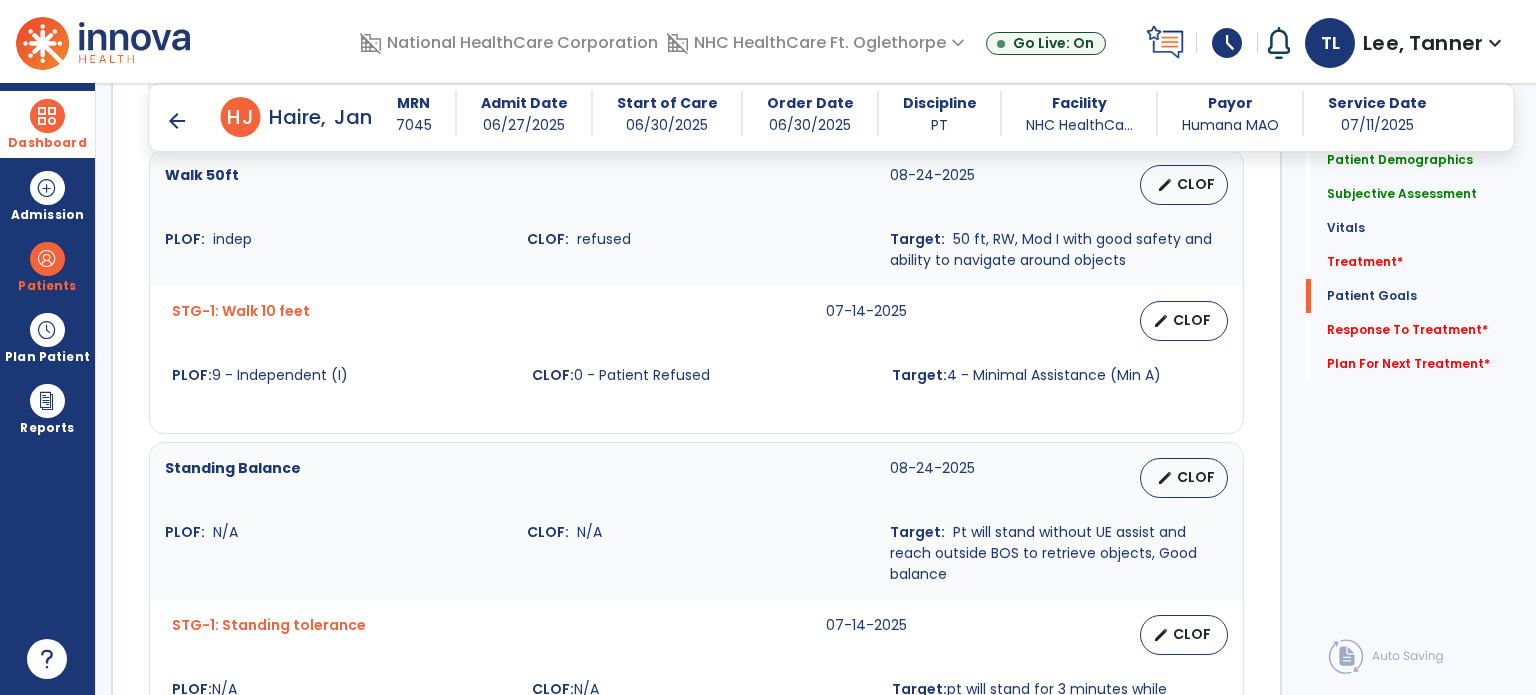 scroll, scrollTop: 2009, scrollLeft: 0, axis: vertical 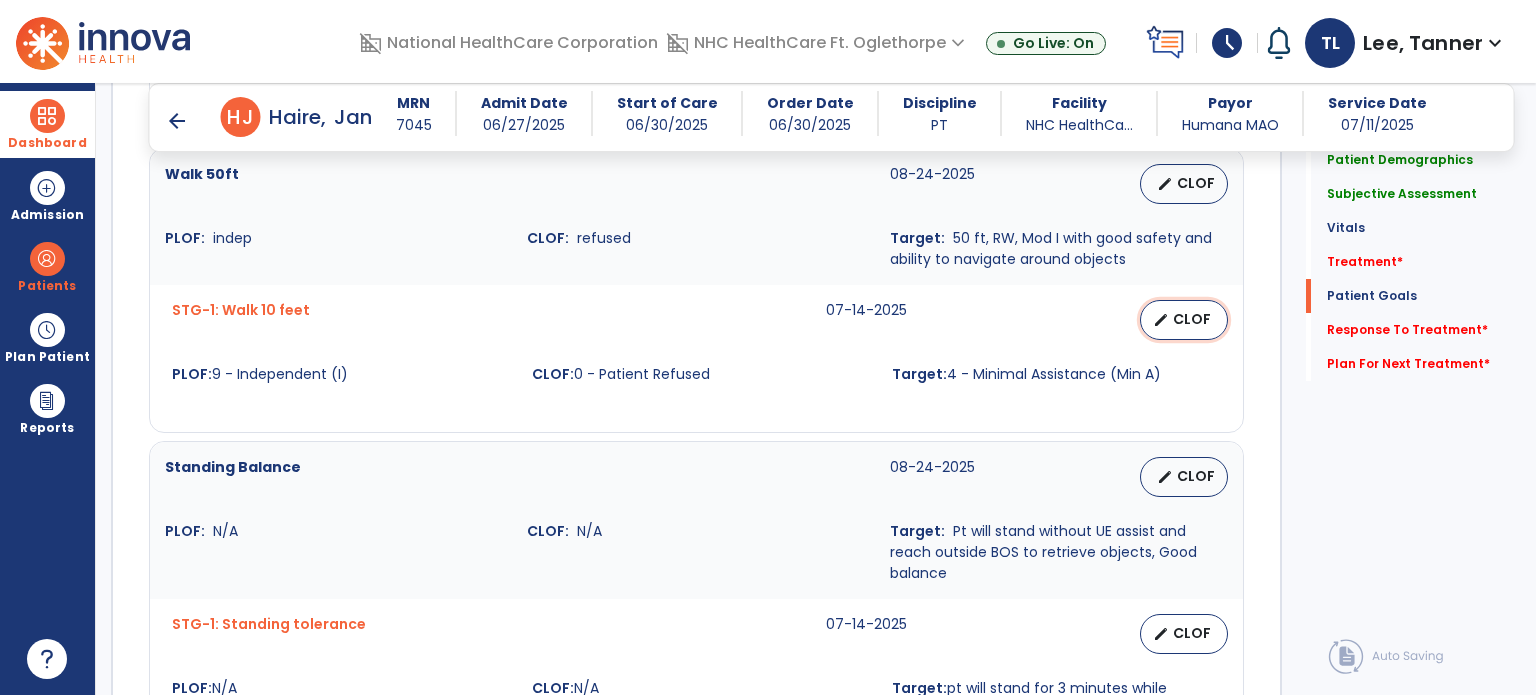 click on "edit" at bounding box center [1161, 320] 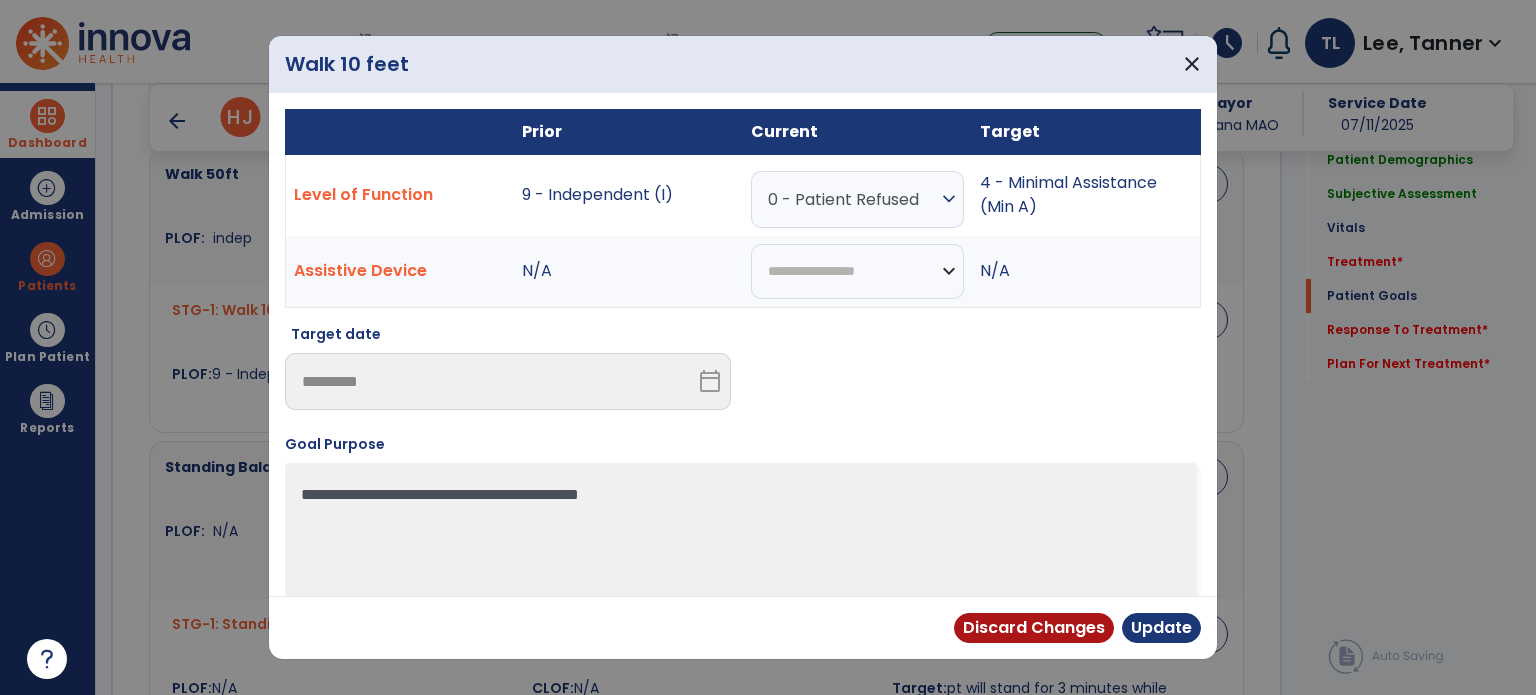 click on "0 - Patient Refused" at bounding box center [852, 199] 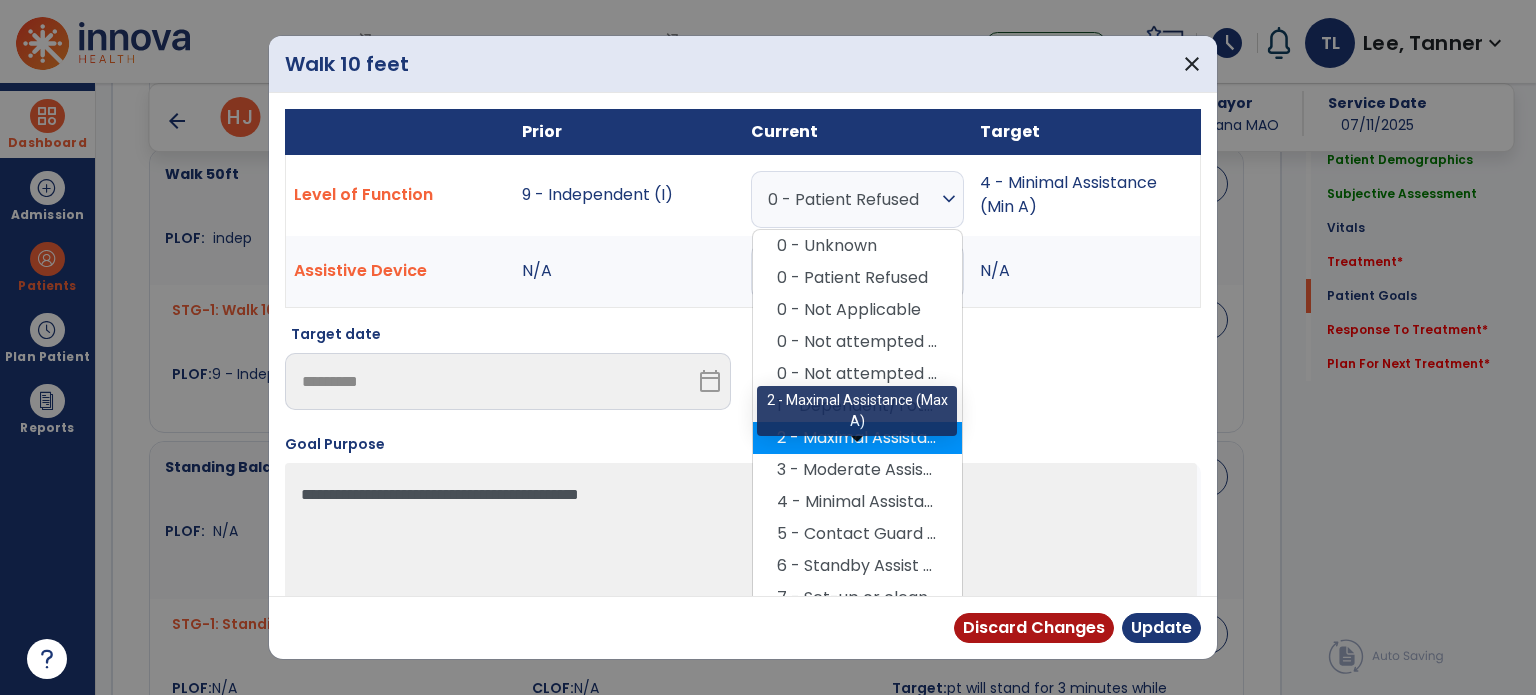 scroll, scrollTop: 112, scrollLeft: 0, axis: vertical 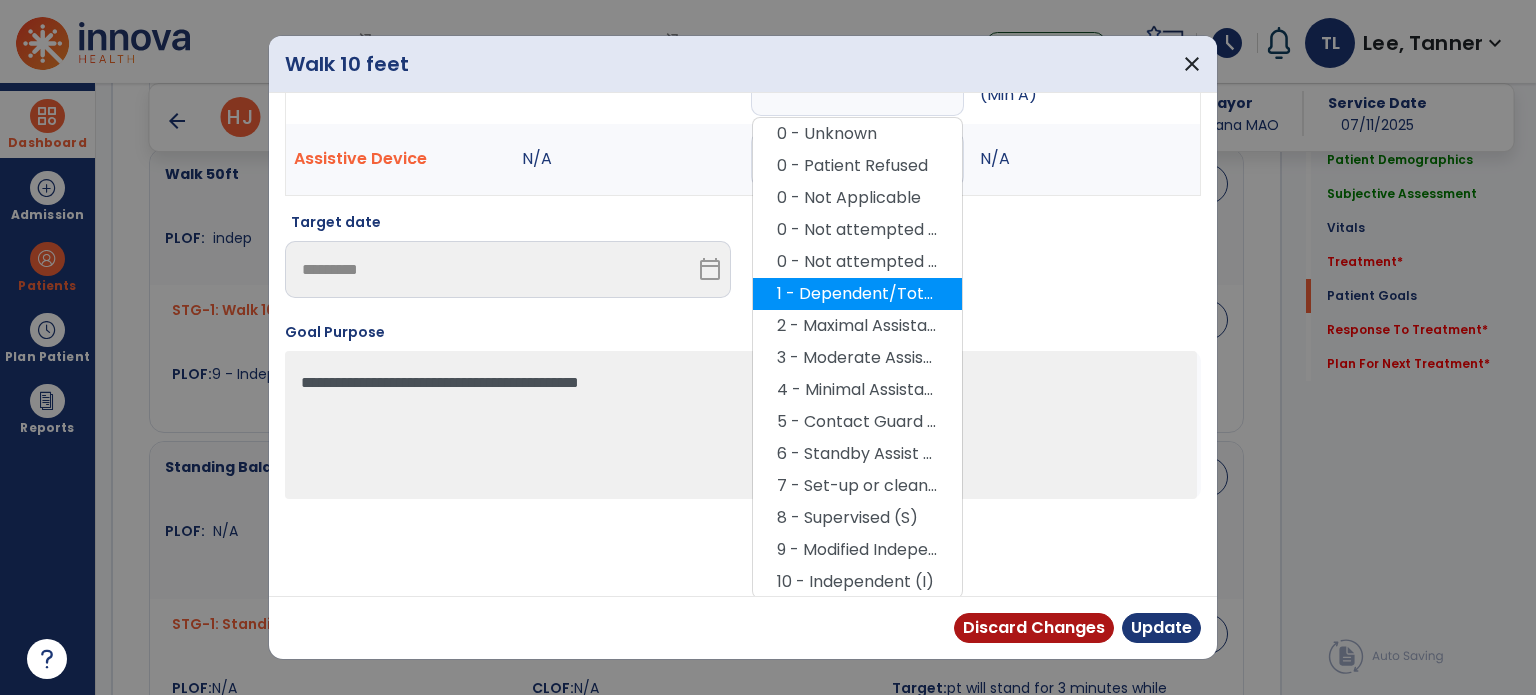 click on "1 - Dependent/Total Assistance (D)" at bounding box center (857, 294) 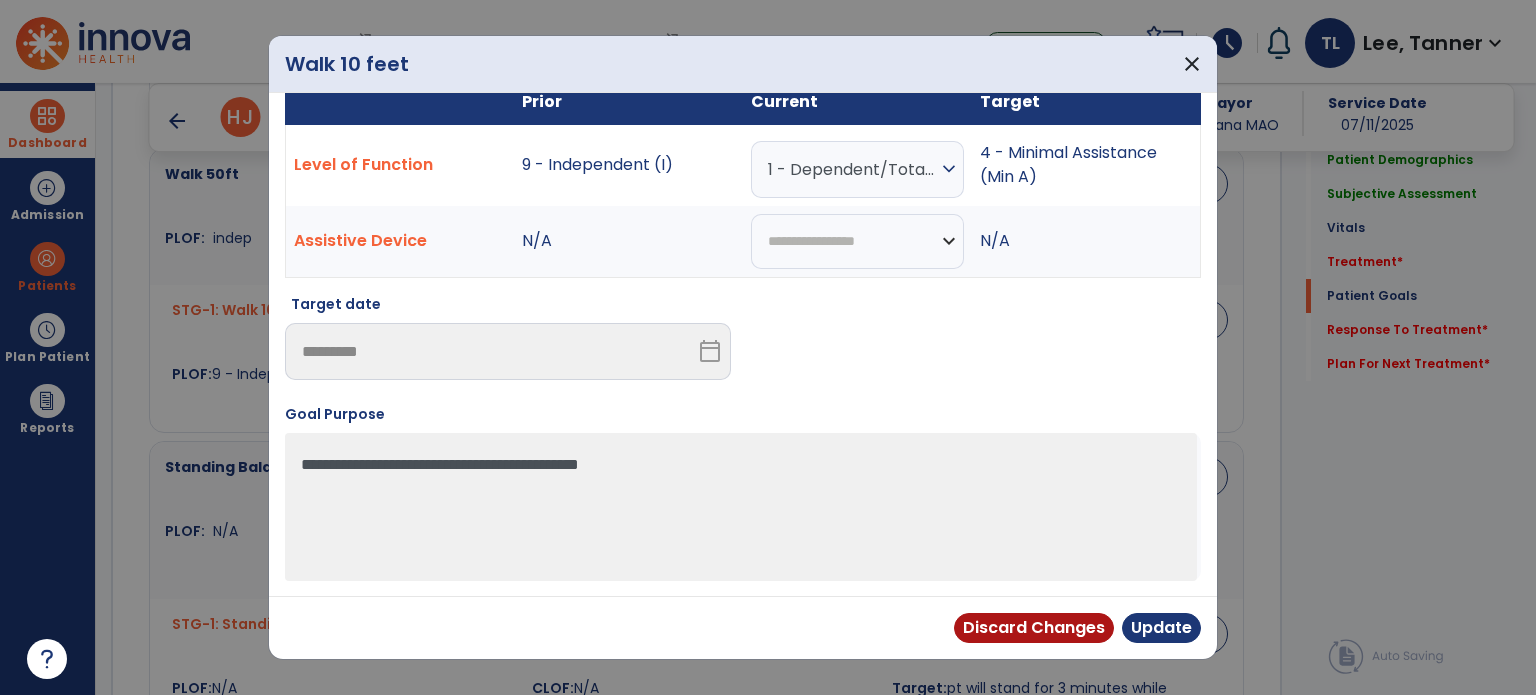 scroll, scrollTop: 28, scrollLeft: 0, axis: vertical 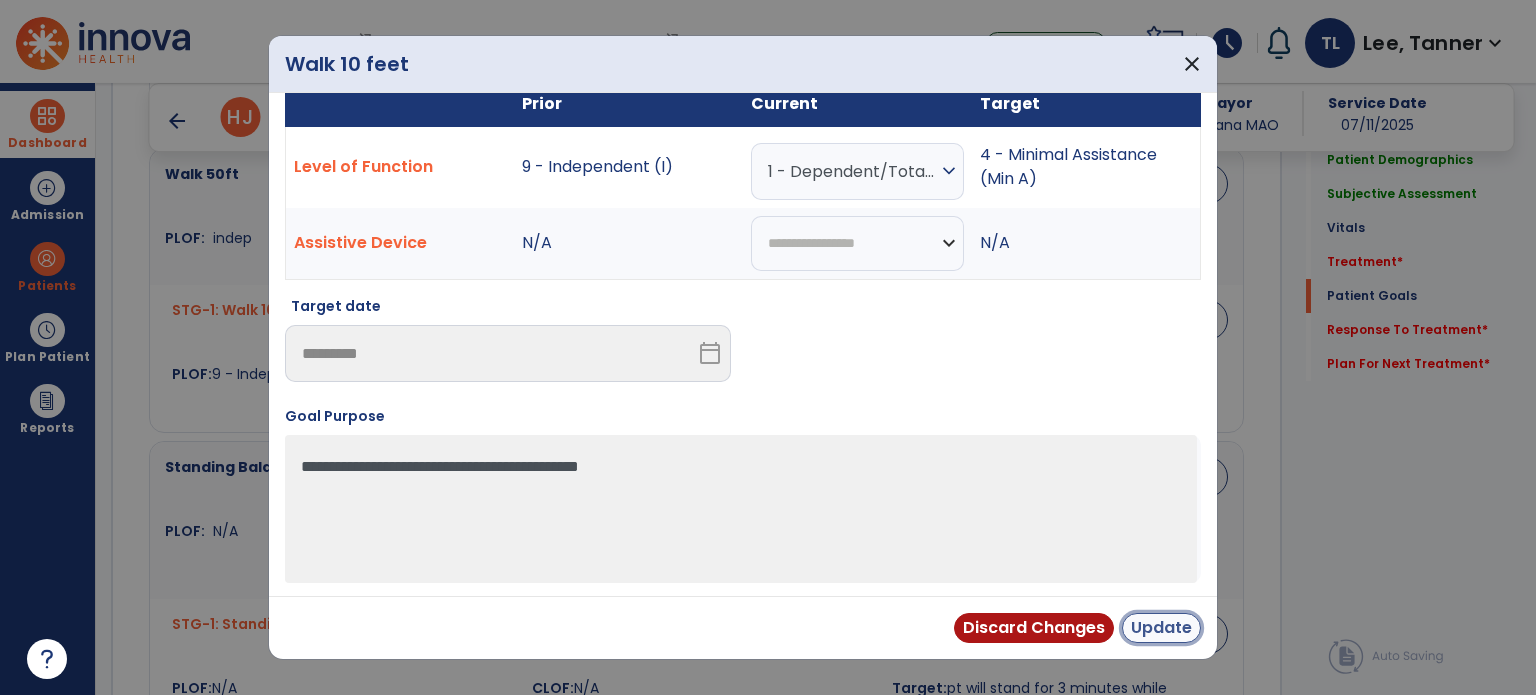 click on "Update" at bounding box center [1161, 628] 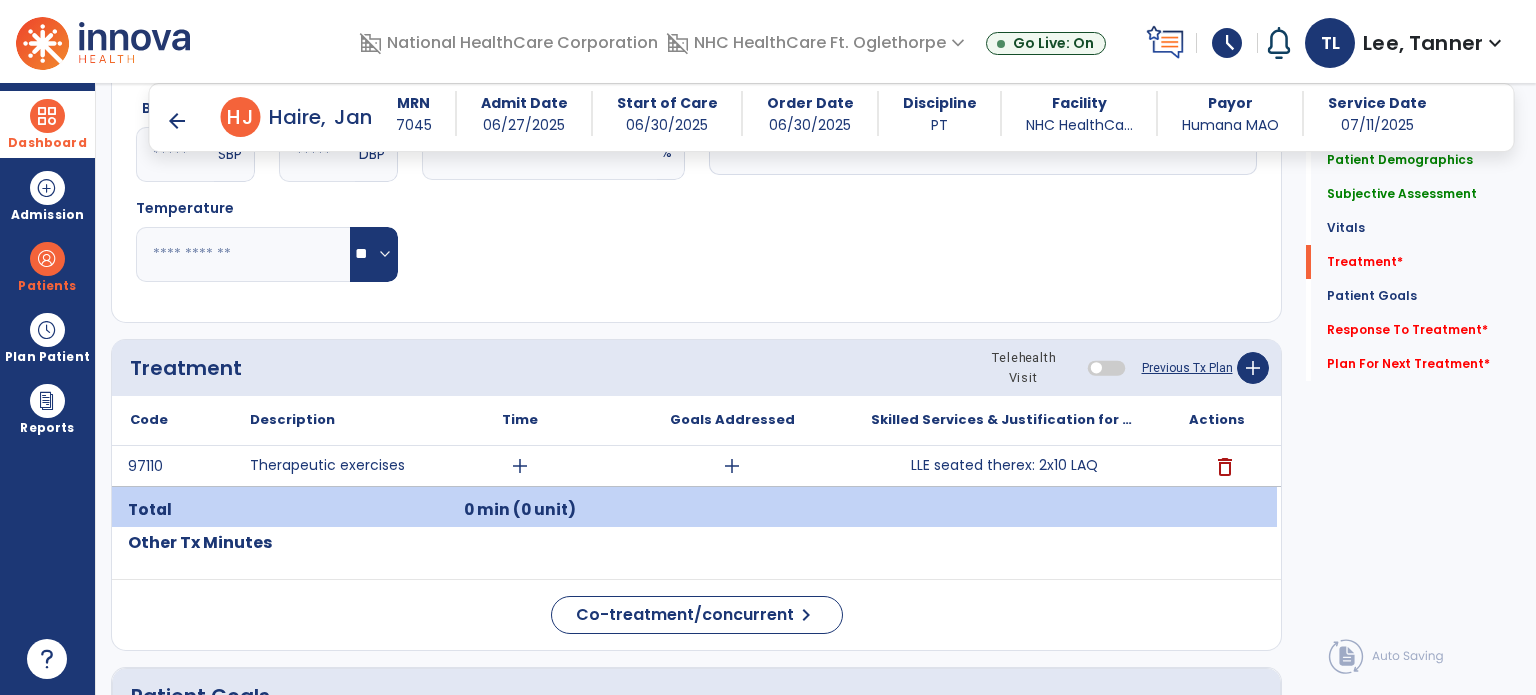 scroll, scrollTop: 988, scrollLeft: 0, axis: vertical 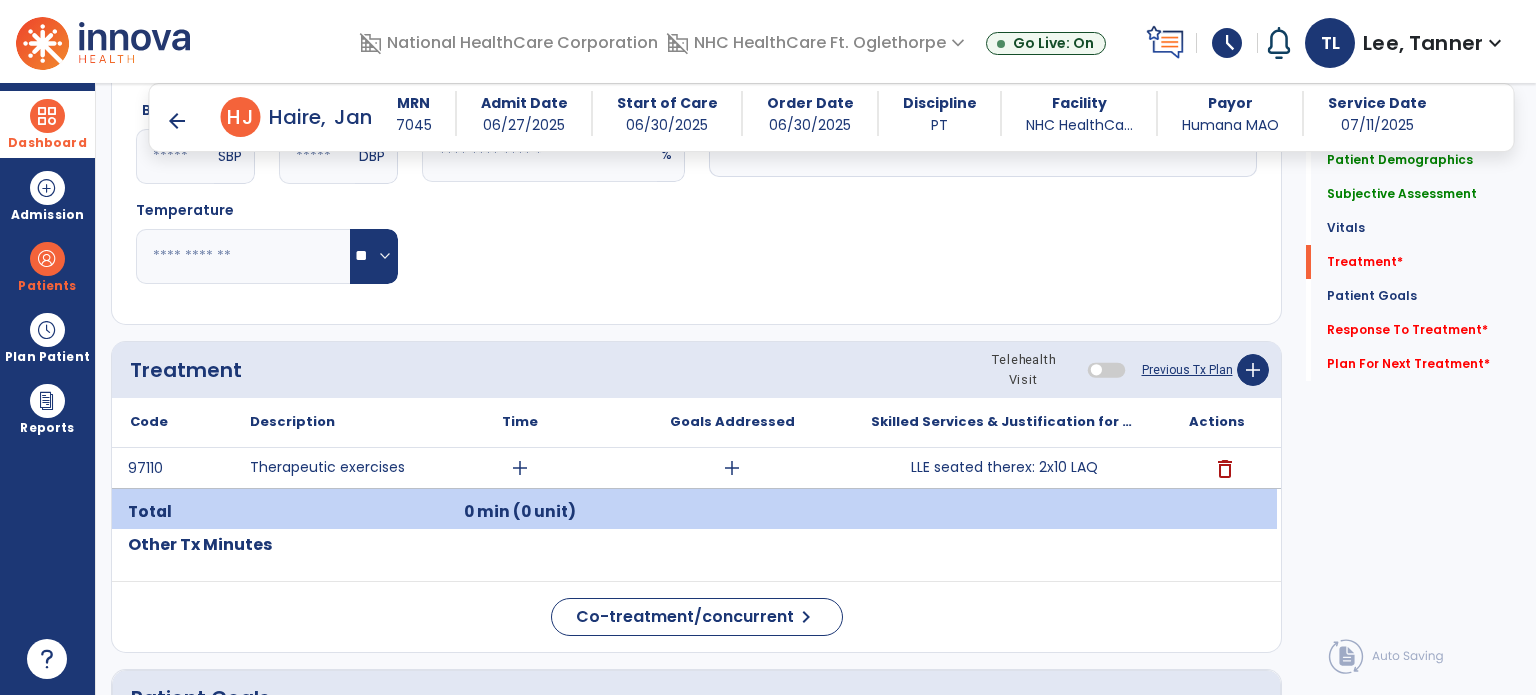 click on "LLE seated therex: 2x10 LAQ" at bounding box center (1004, 467) 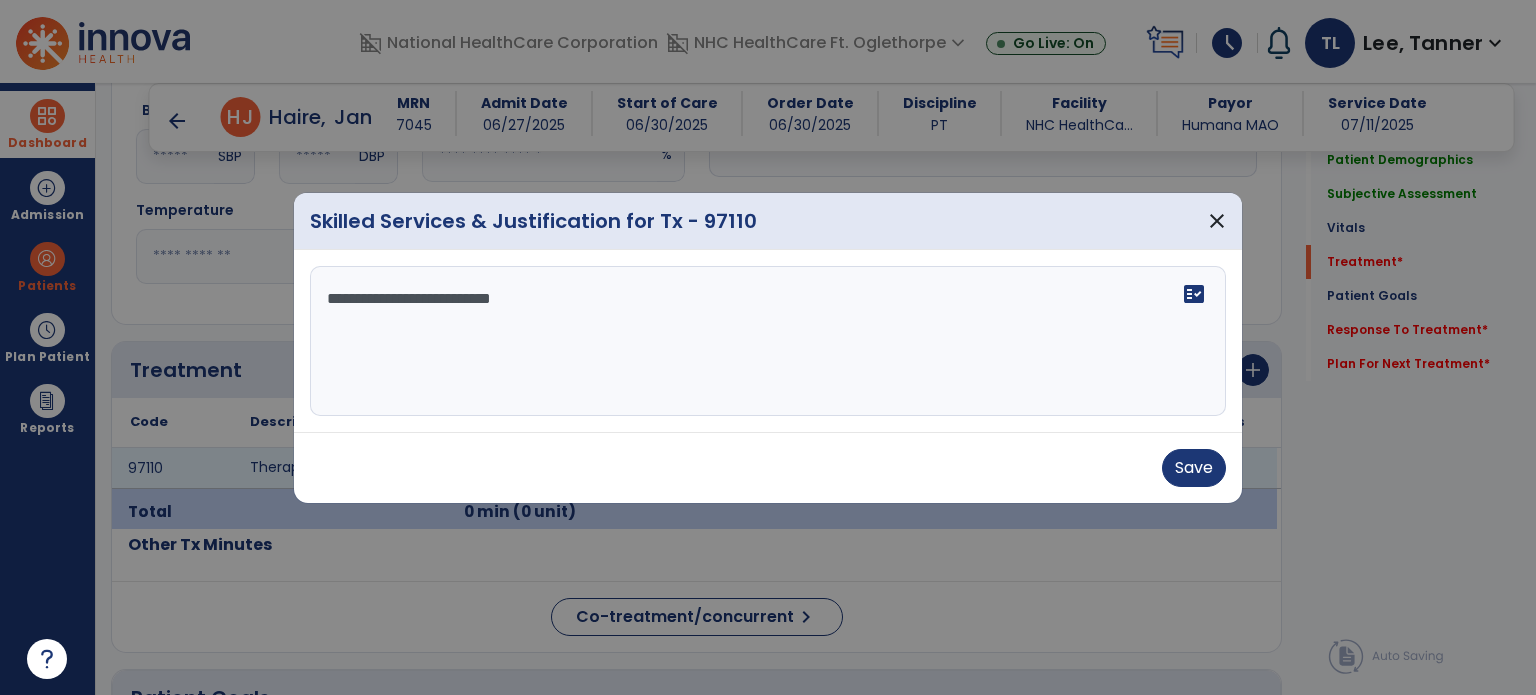 click on "**********" at bounding box center (768, 341) 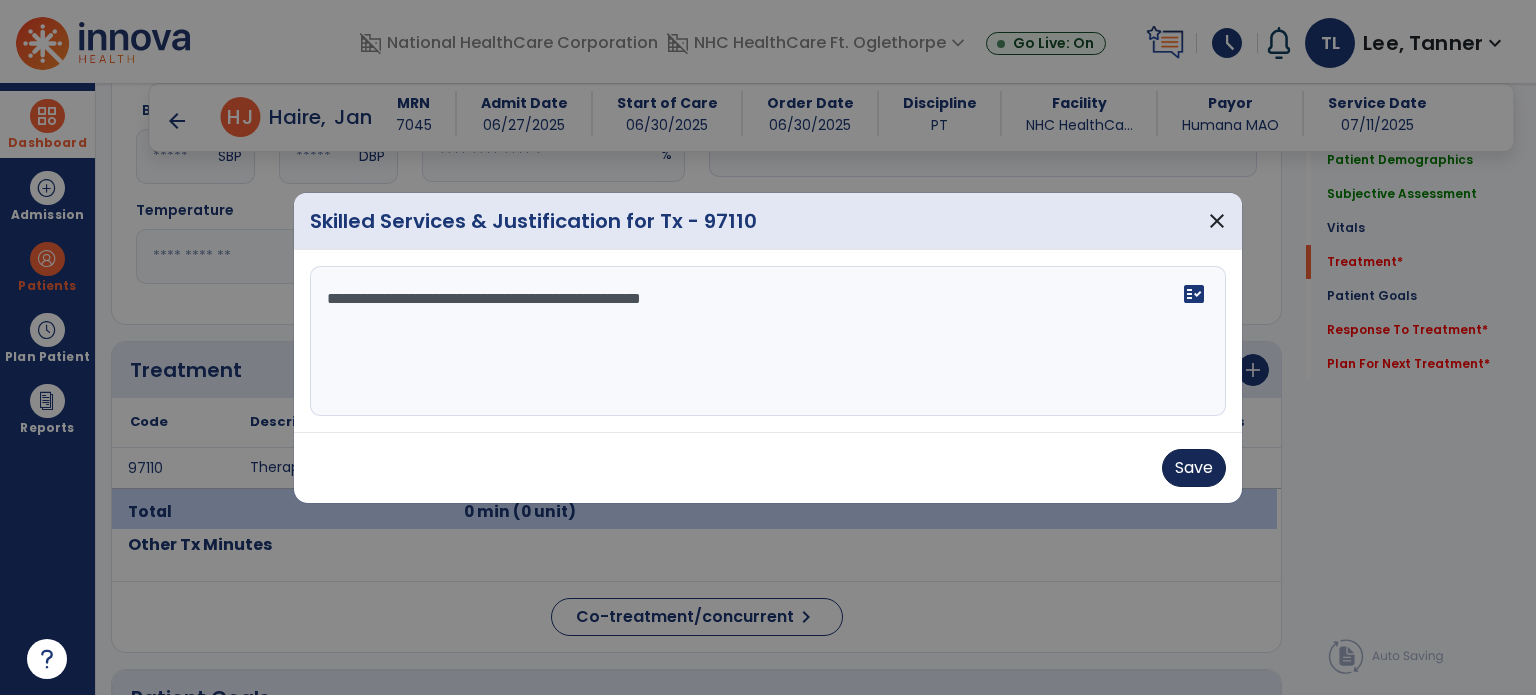 type on "**********" 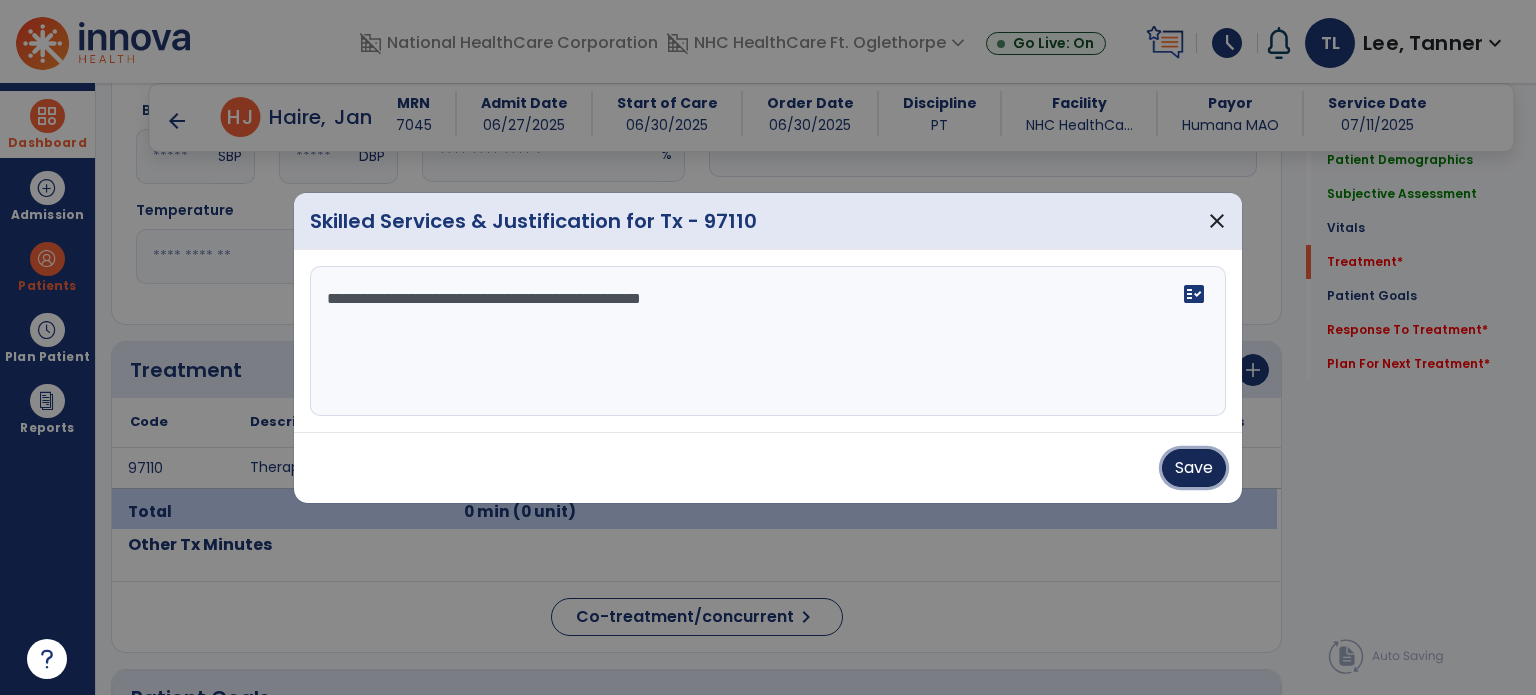 click on "Save" at bounding box center (1194, 468) 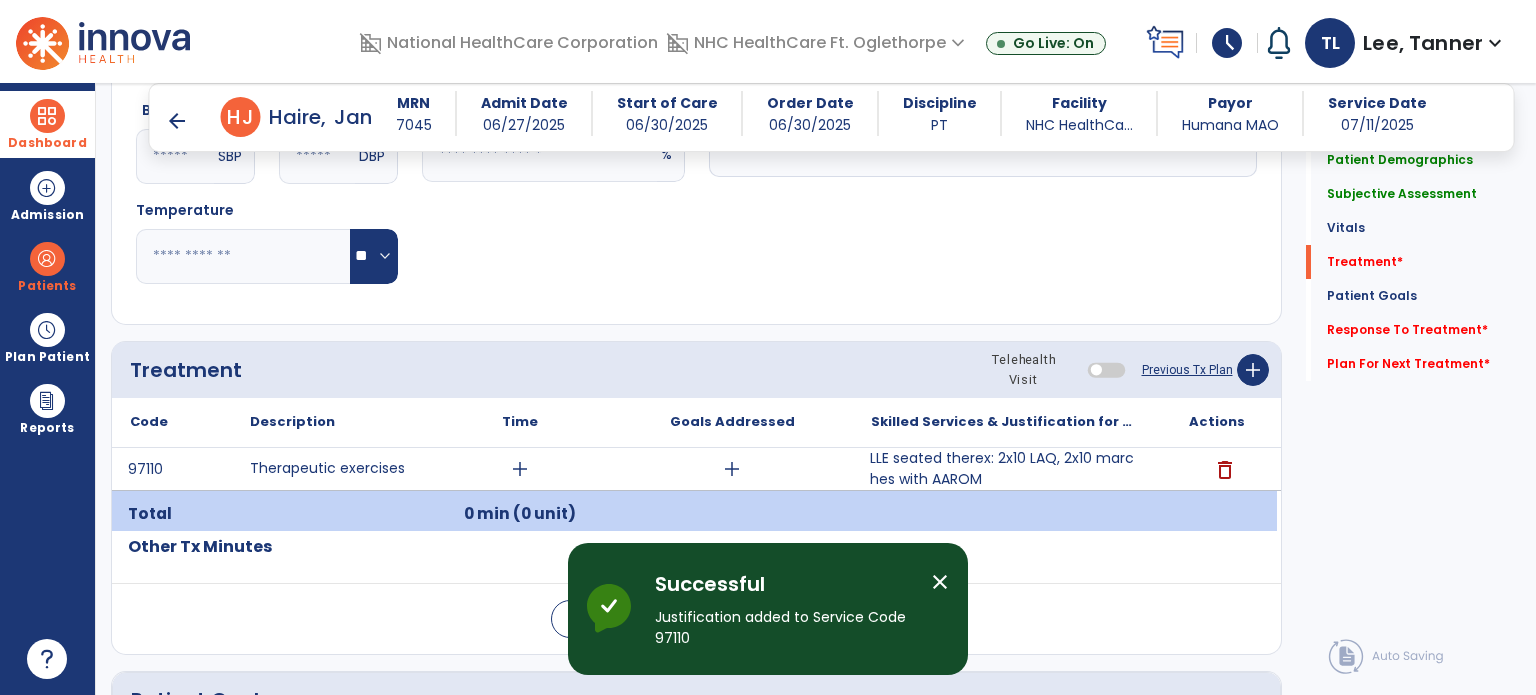 click on "LLE seated therex: 2x10 LAQ, 2x10 marches with AAROM" at bounding box center (1004, 469) 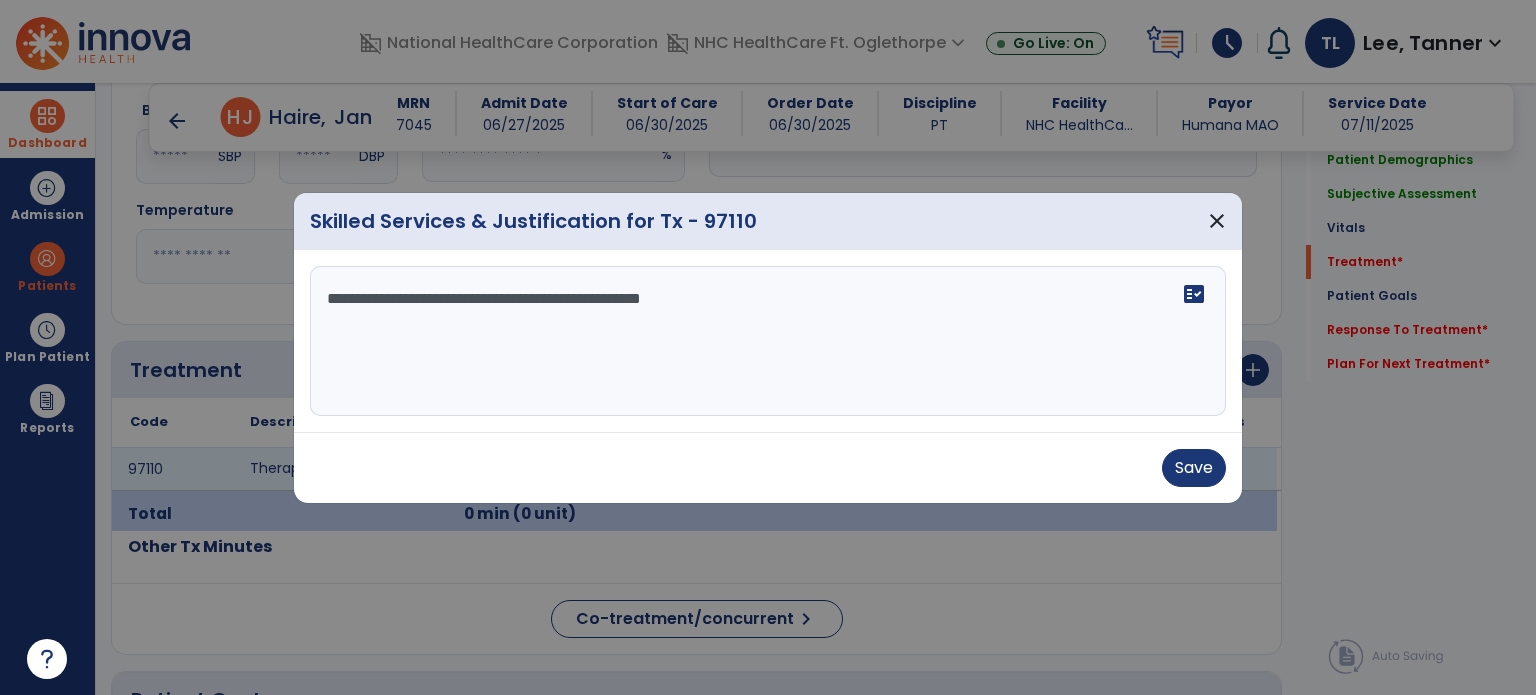 click on "**********" at bounding box center [768, 341] 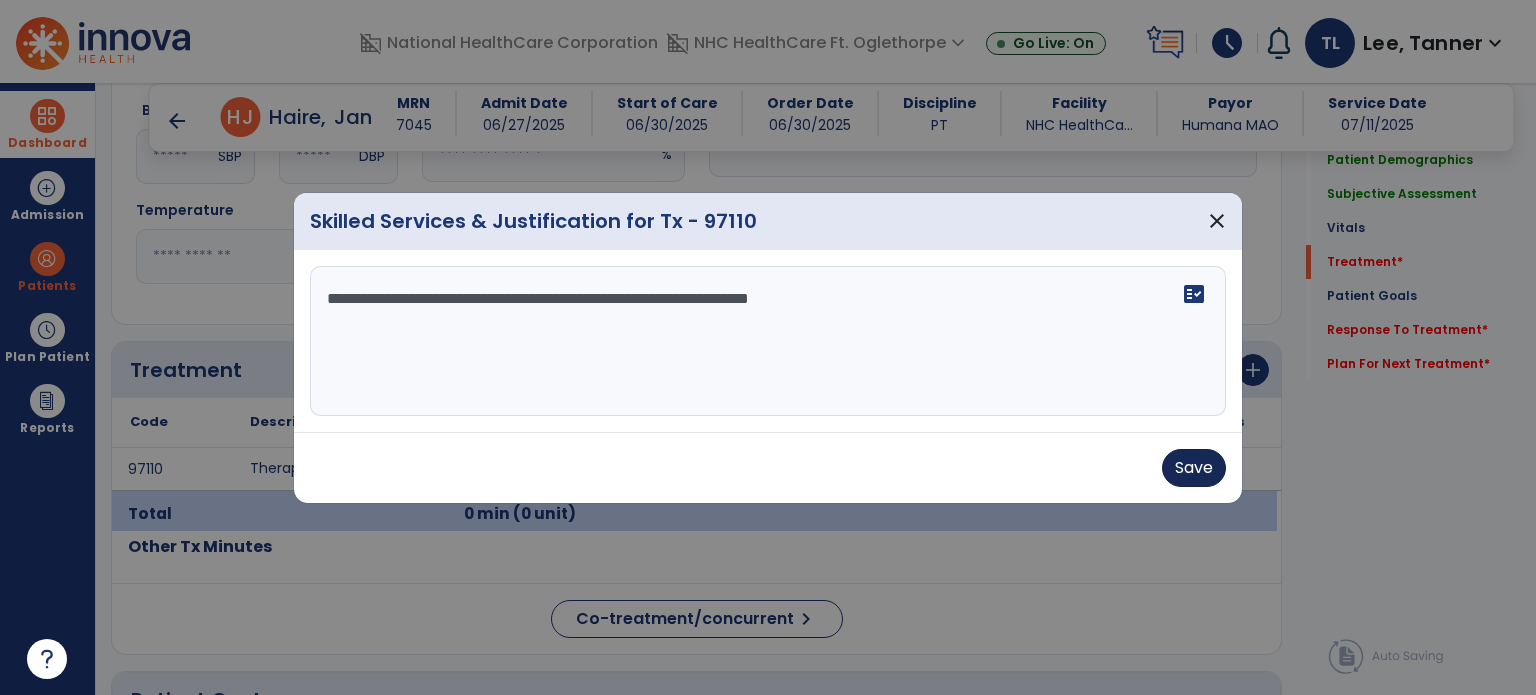 type on "**********" 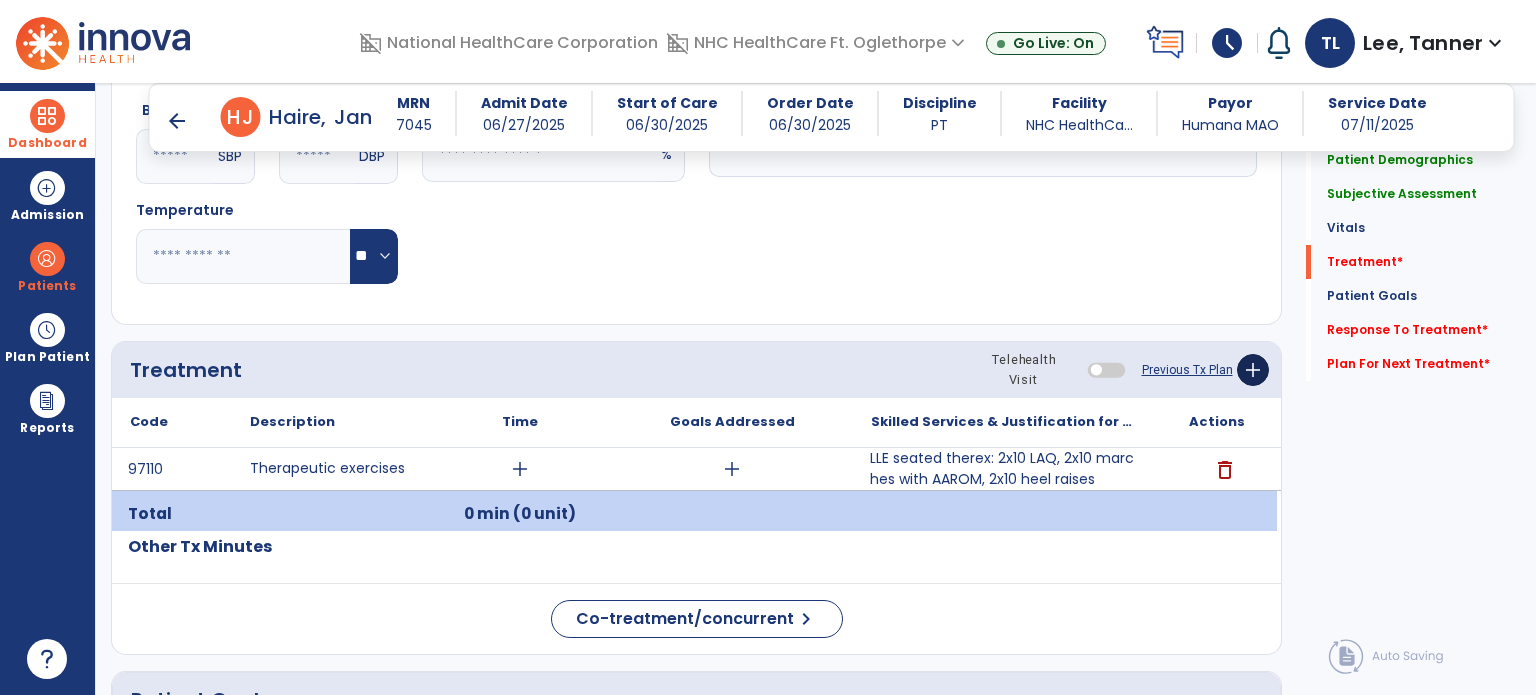 click on "add" 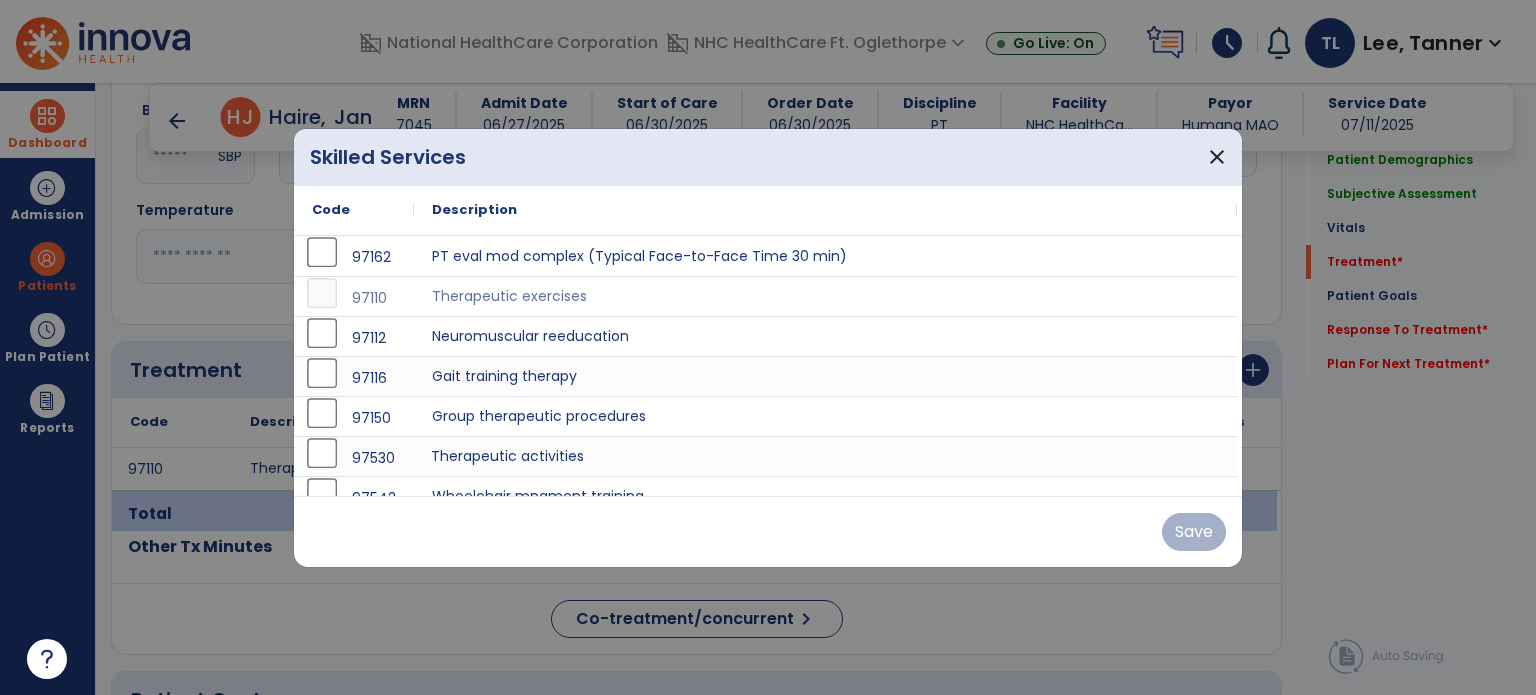 click on "Therapeutic activities" at bounding box center (825, 456) 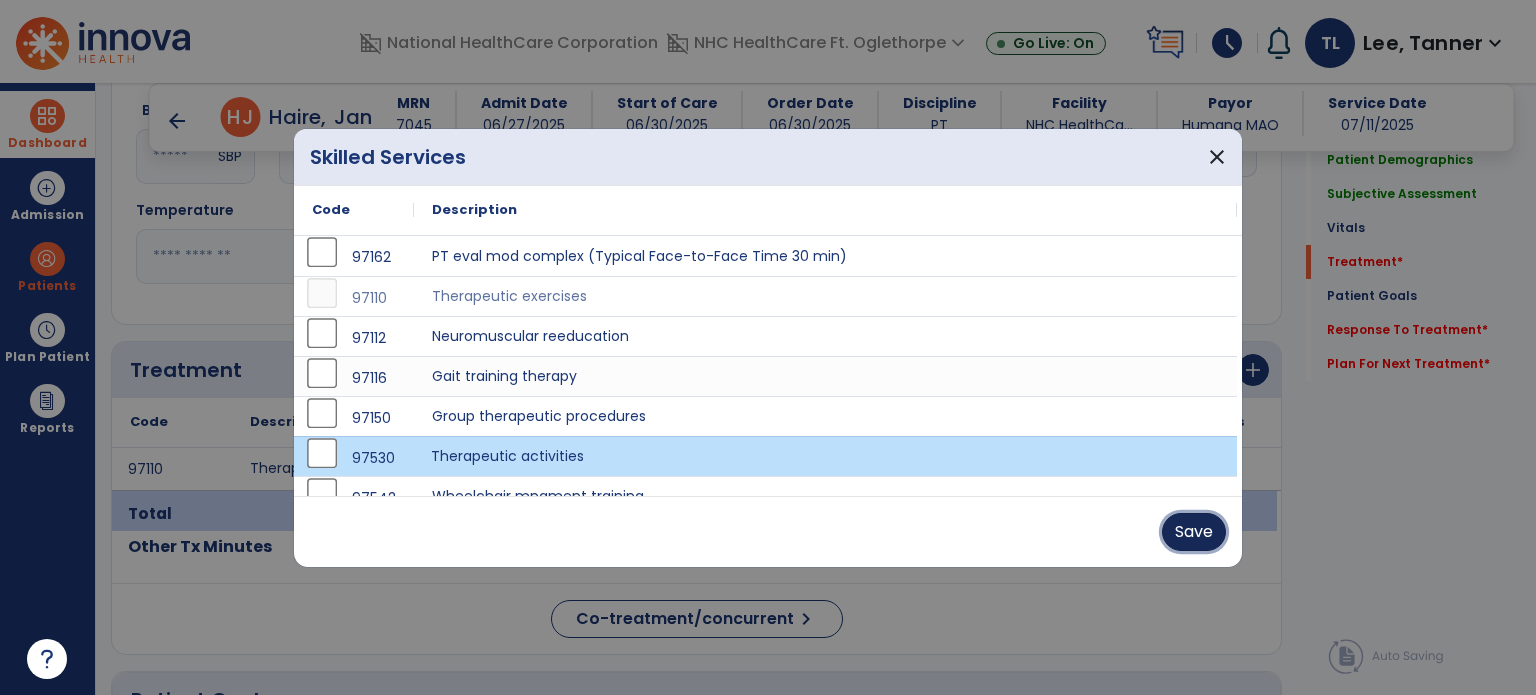 click on "Save" at bounding box center [1194, 532] 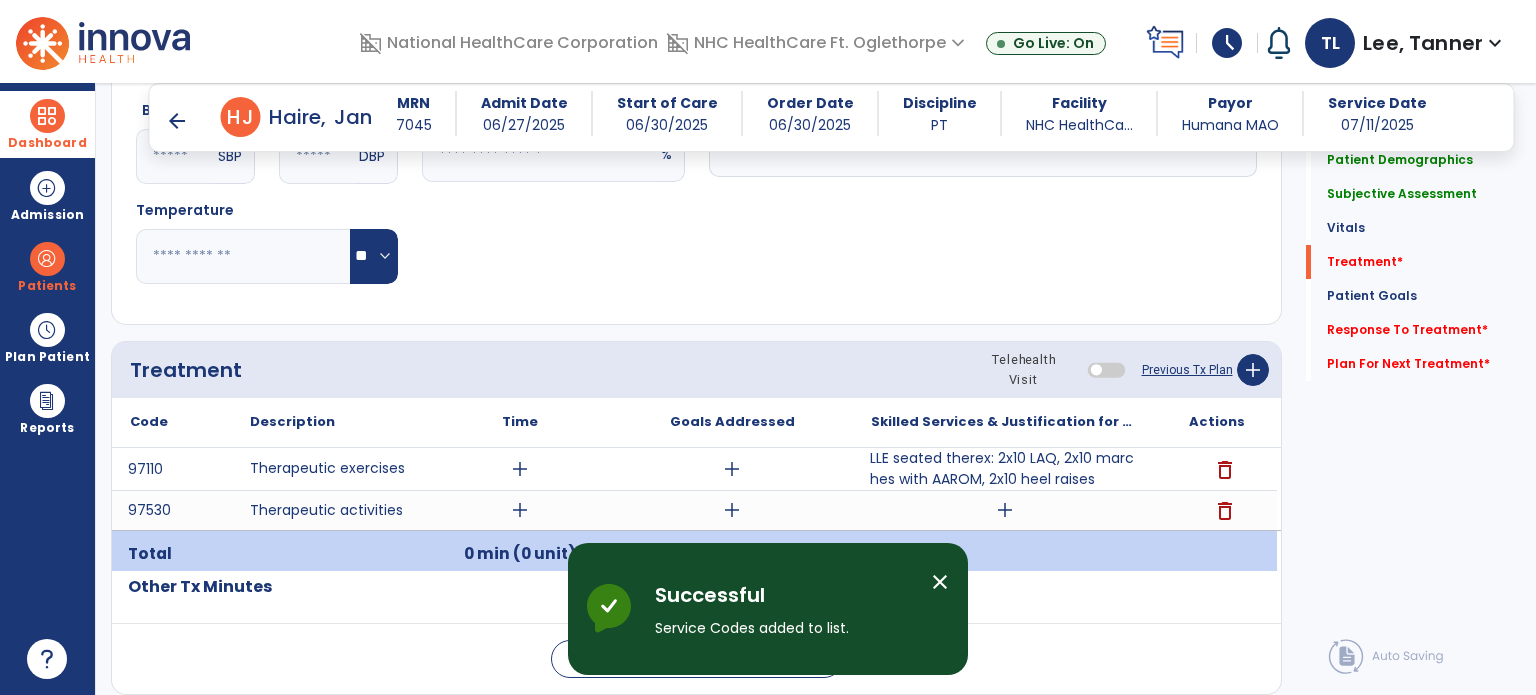 click on "add" at bounding box center (1004, 510) 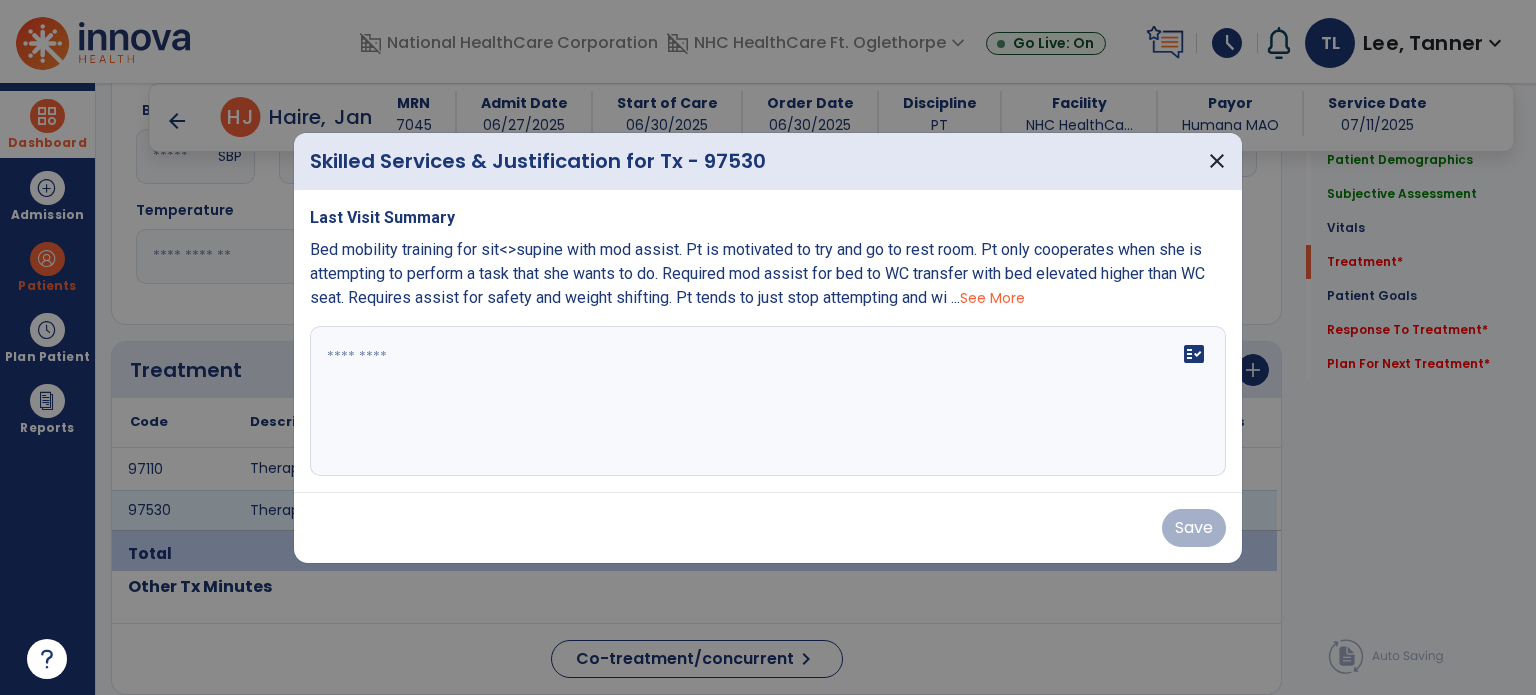 click on "fact_check" at bounding box center (768, 401) 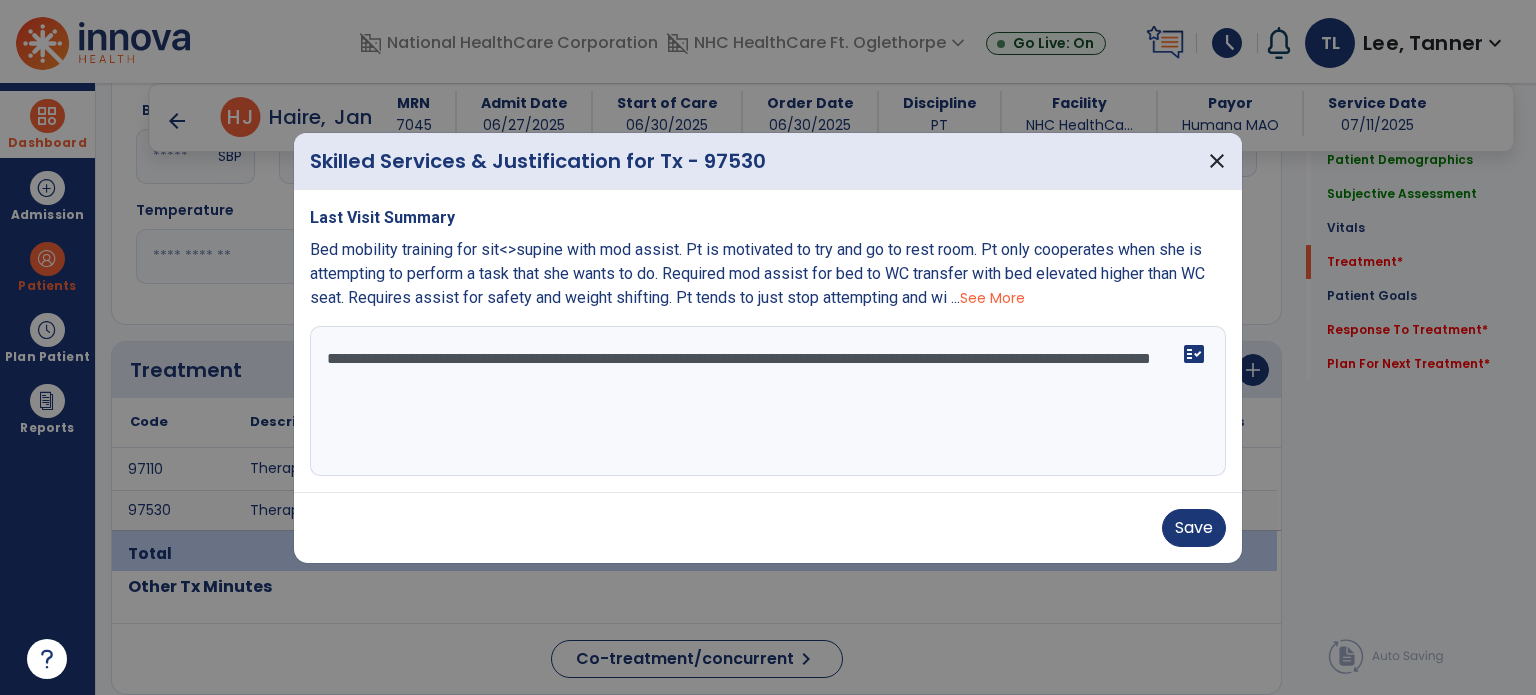 click on "**********" at bounding box center (768, 401) 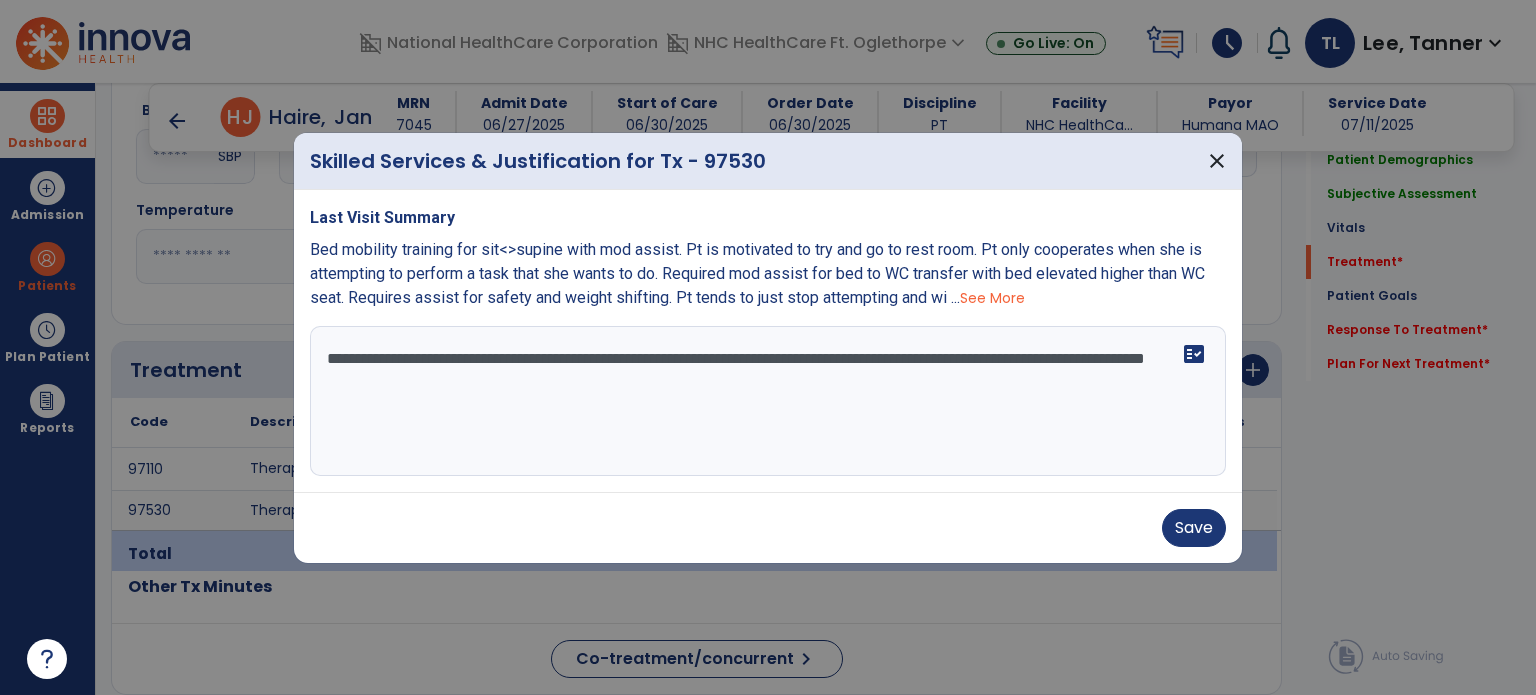 drag, startPoint x: 654, startPoint y: 382, endPoint x: 608, endPoint y: 391, distance: 46.872166 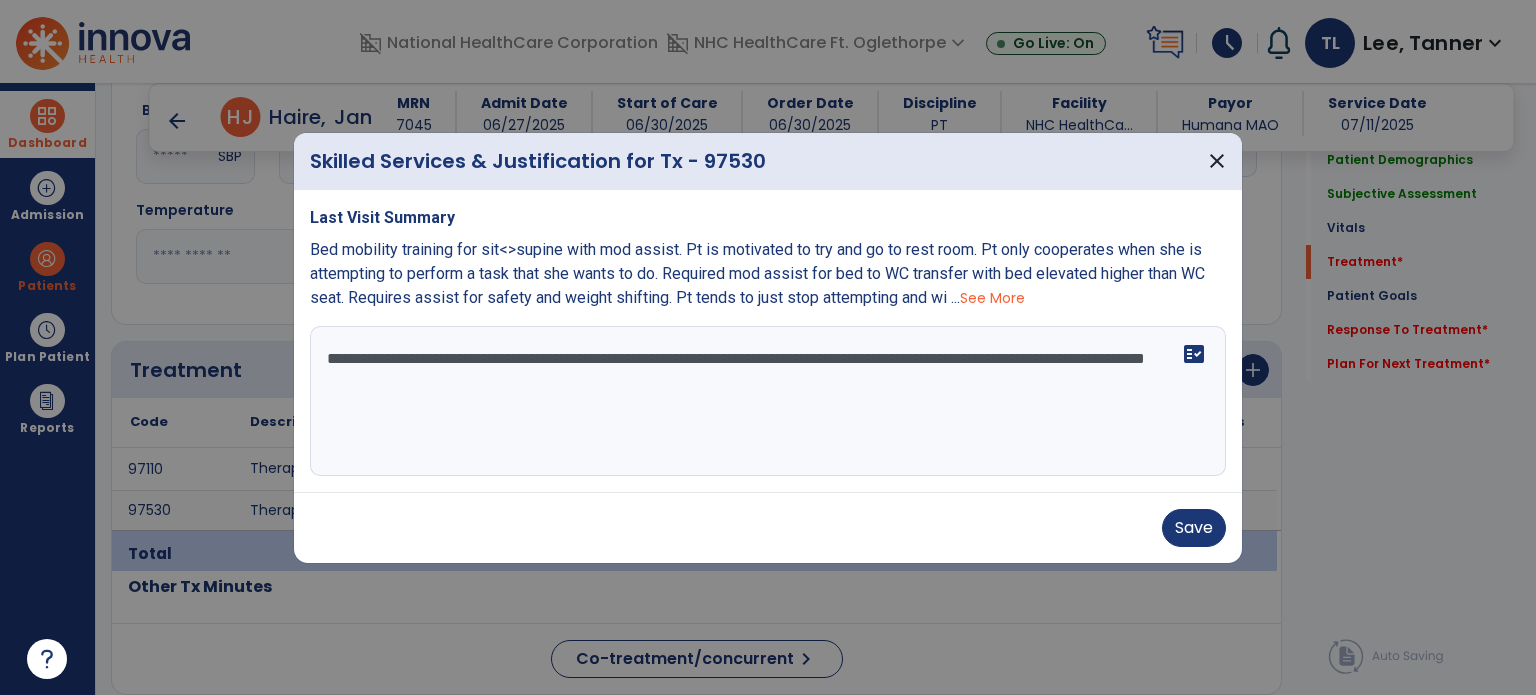 click on "**********" at bounding box center (768, 401) 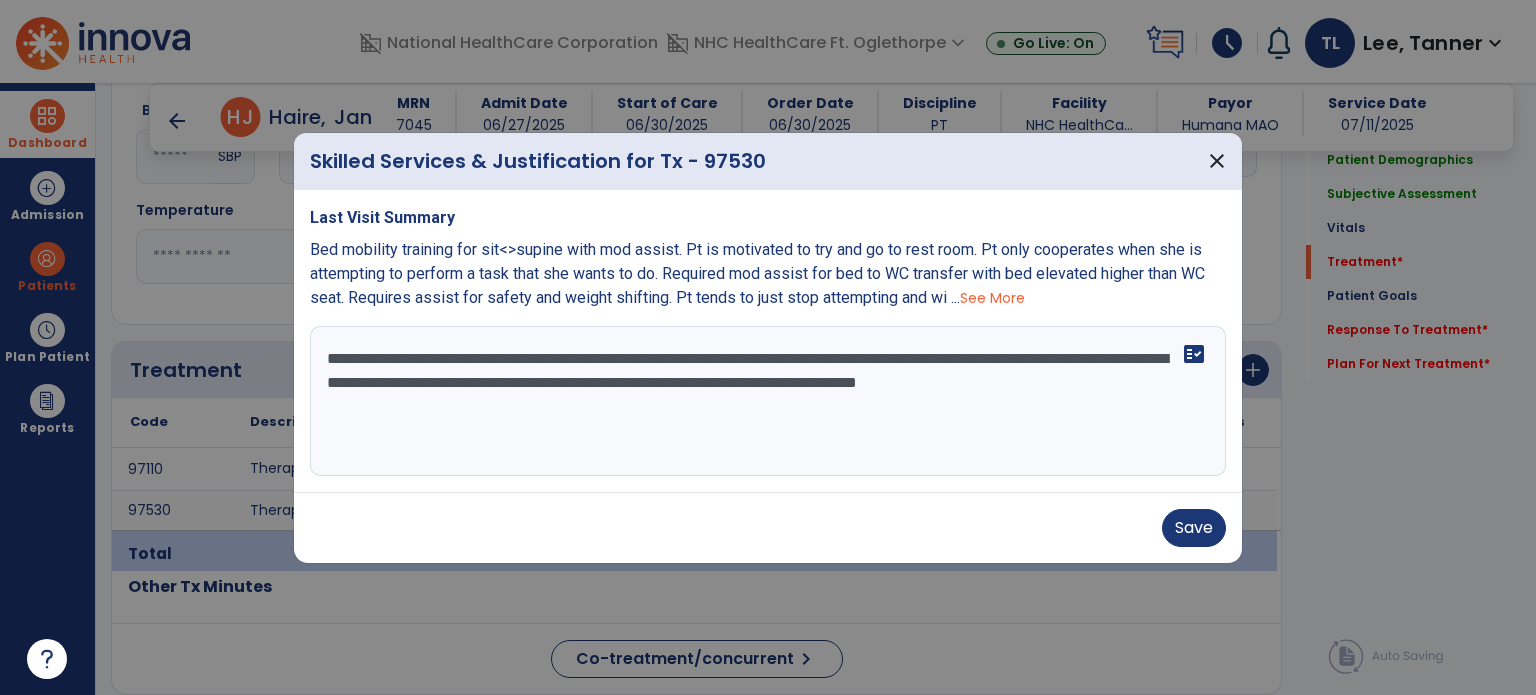 click on "**********" at bounding box center (768, 401) 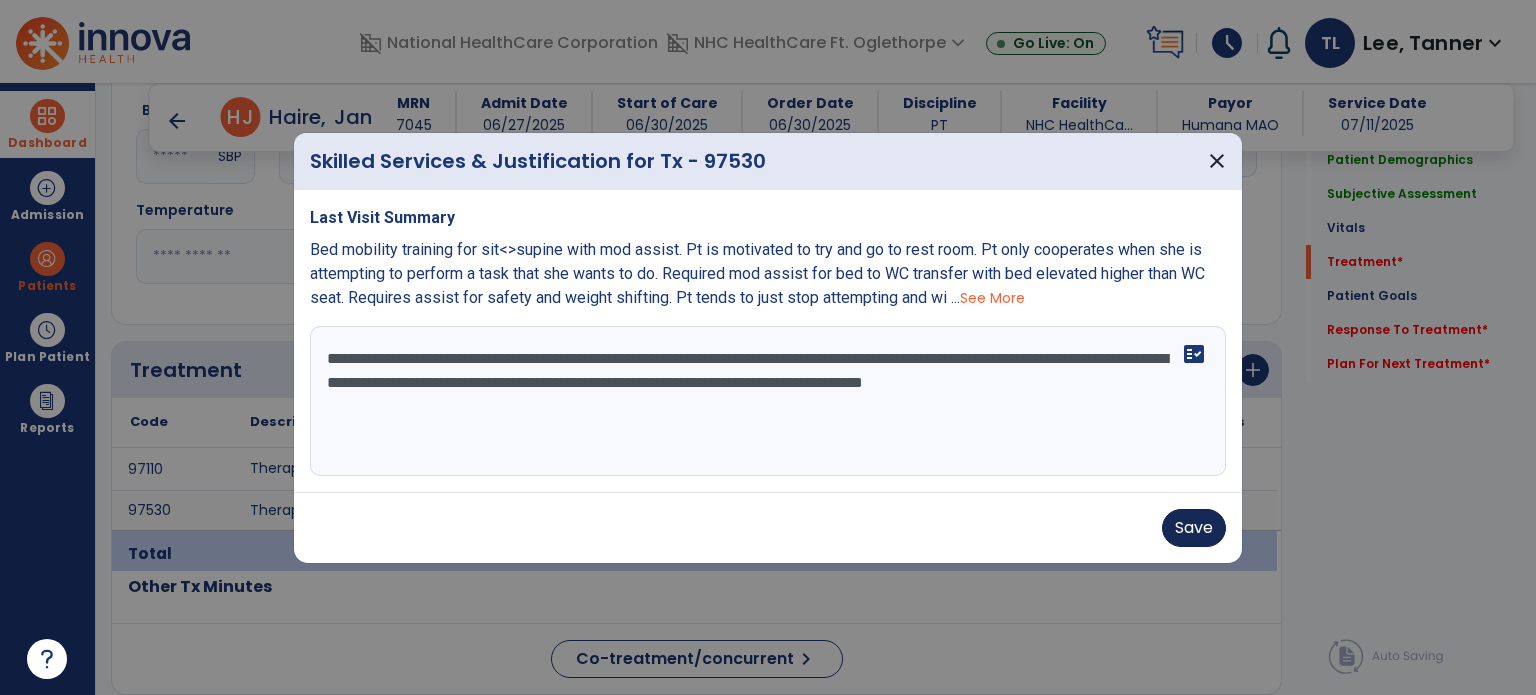 type on "**********" 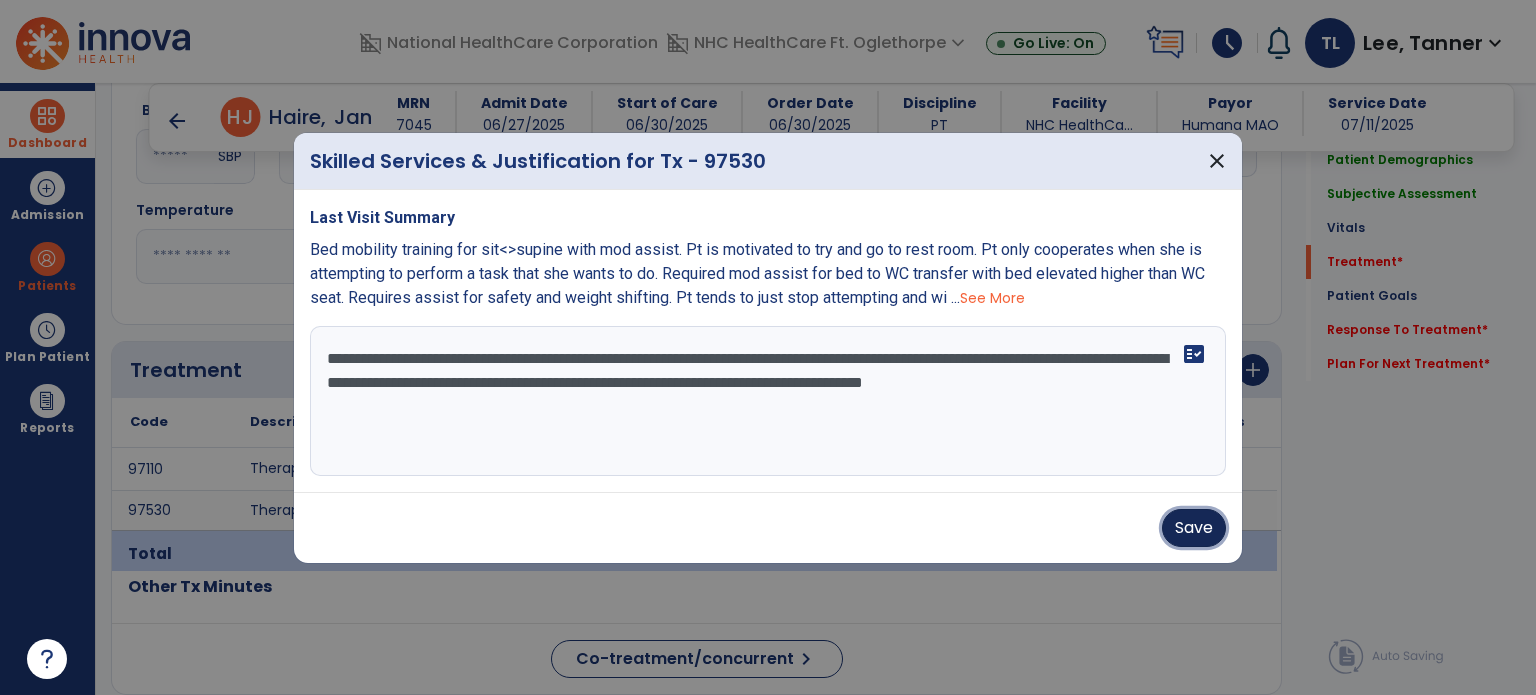 click on "Save" at bounding box center (1194, 528) 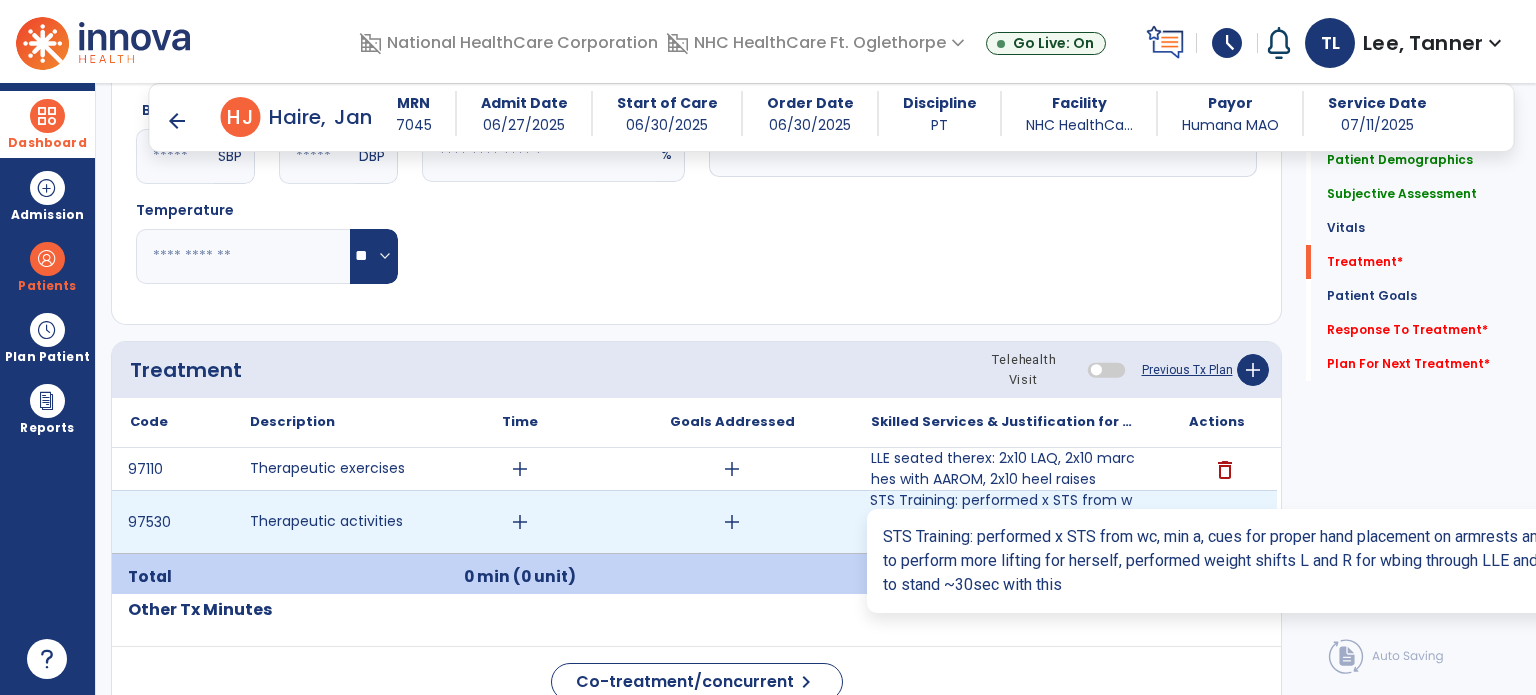 click on "STS Training: performed x STS from wc, min a, cues for proper hand placement on armrests and pt able..." at bounding box center (1004, 521) 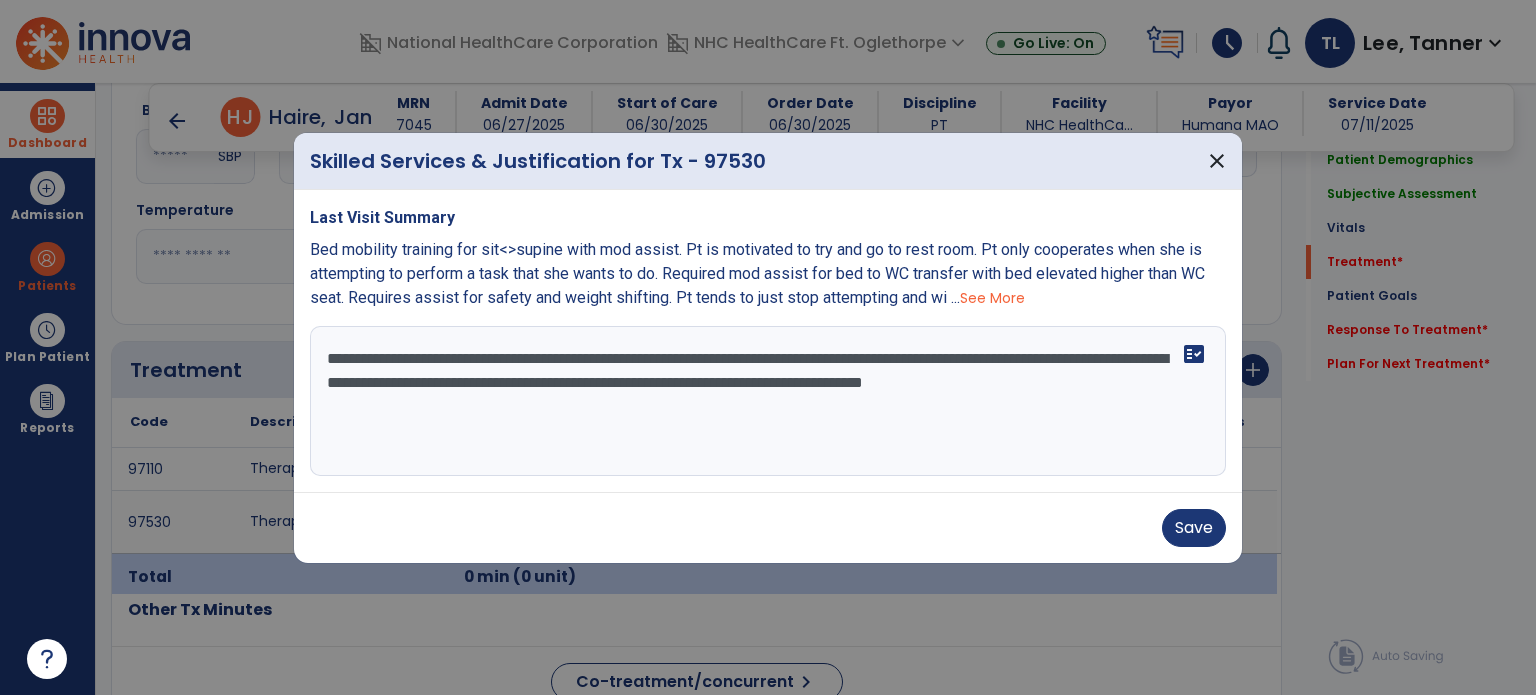 click on "**********" at bounding box center [768, 401] 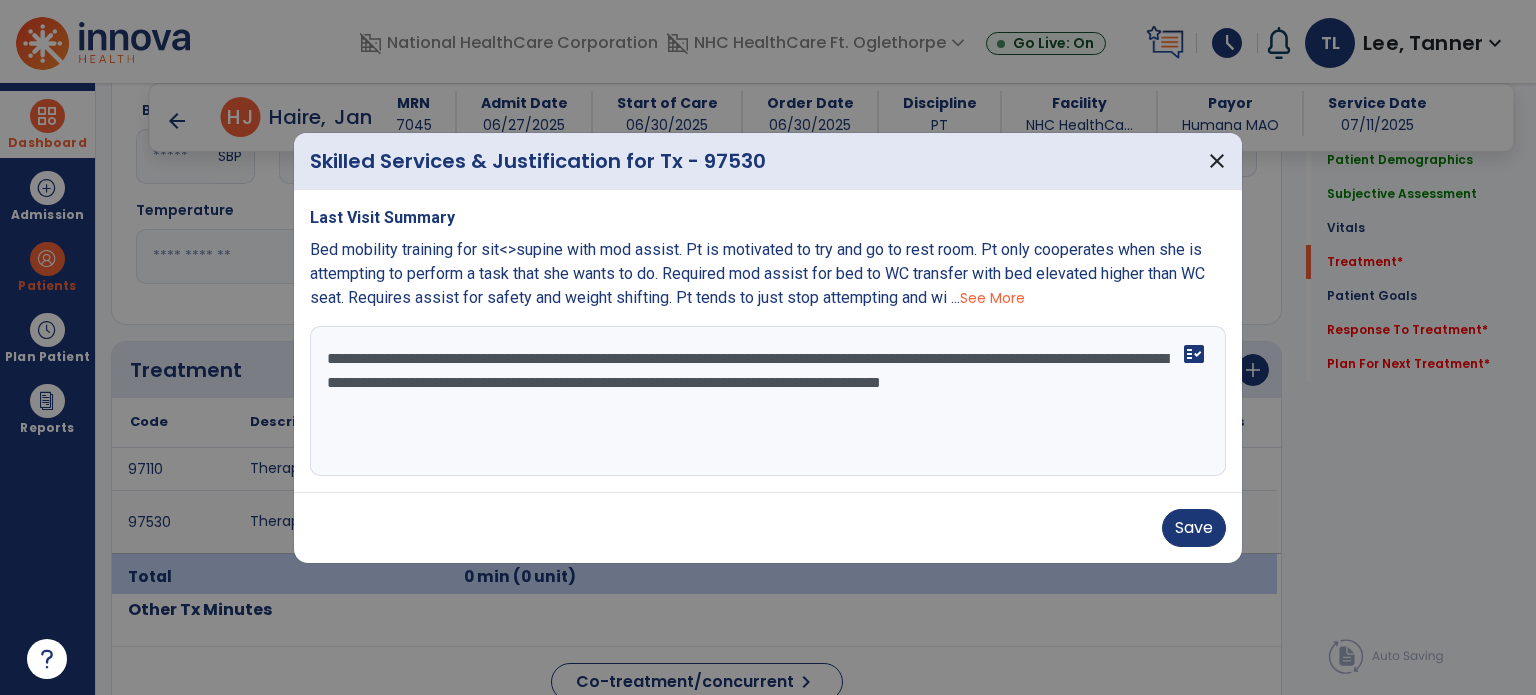 click on "**********" at bounding box center (768, 401) 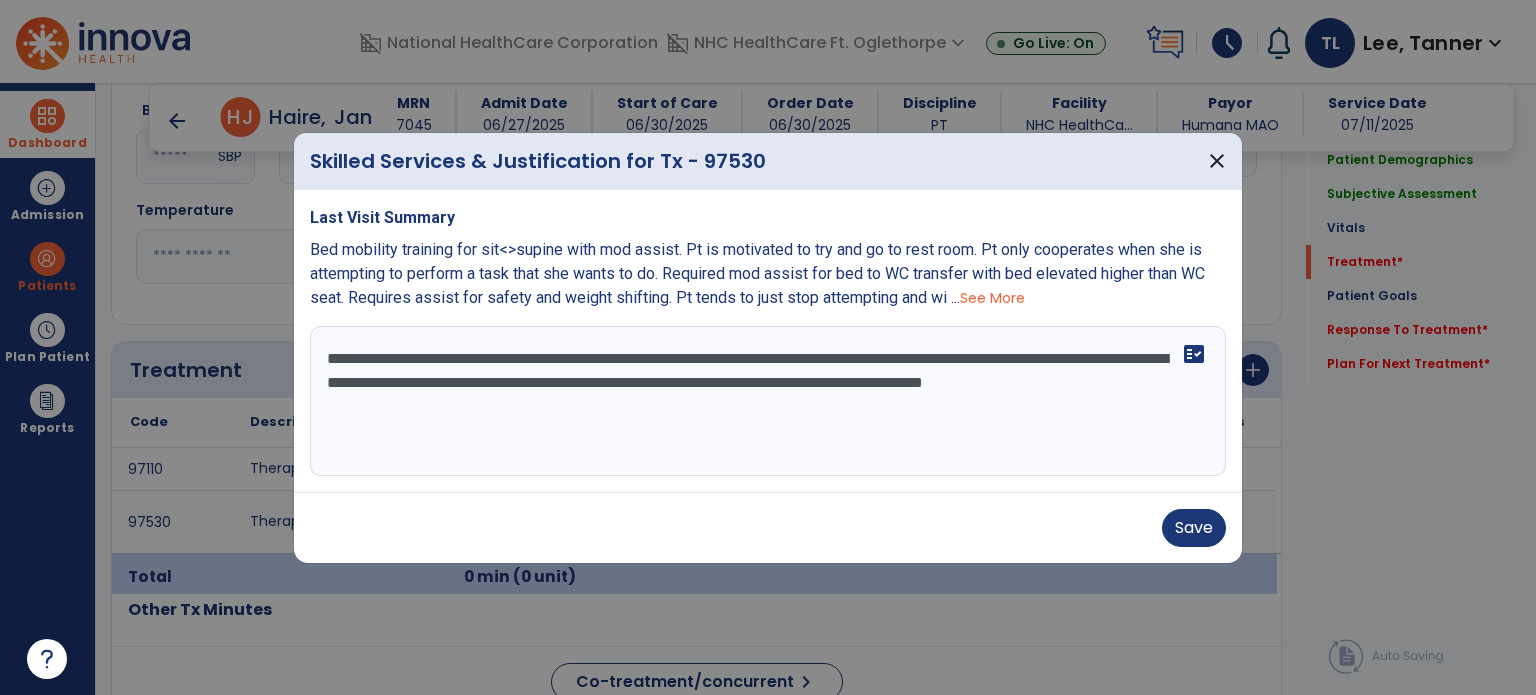 click on "**********" at bounding box center [768, 401] 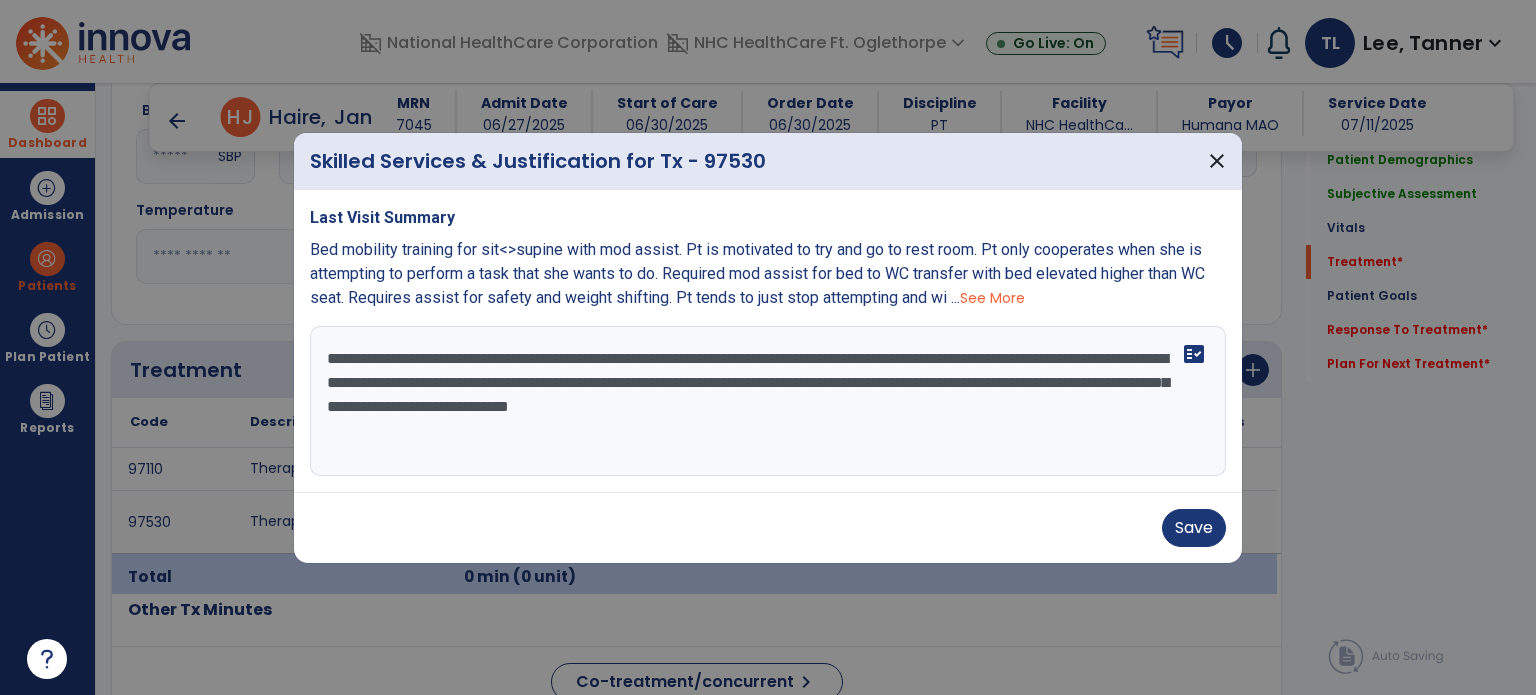 click on "**********" at bounding box center (768, 401) 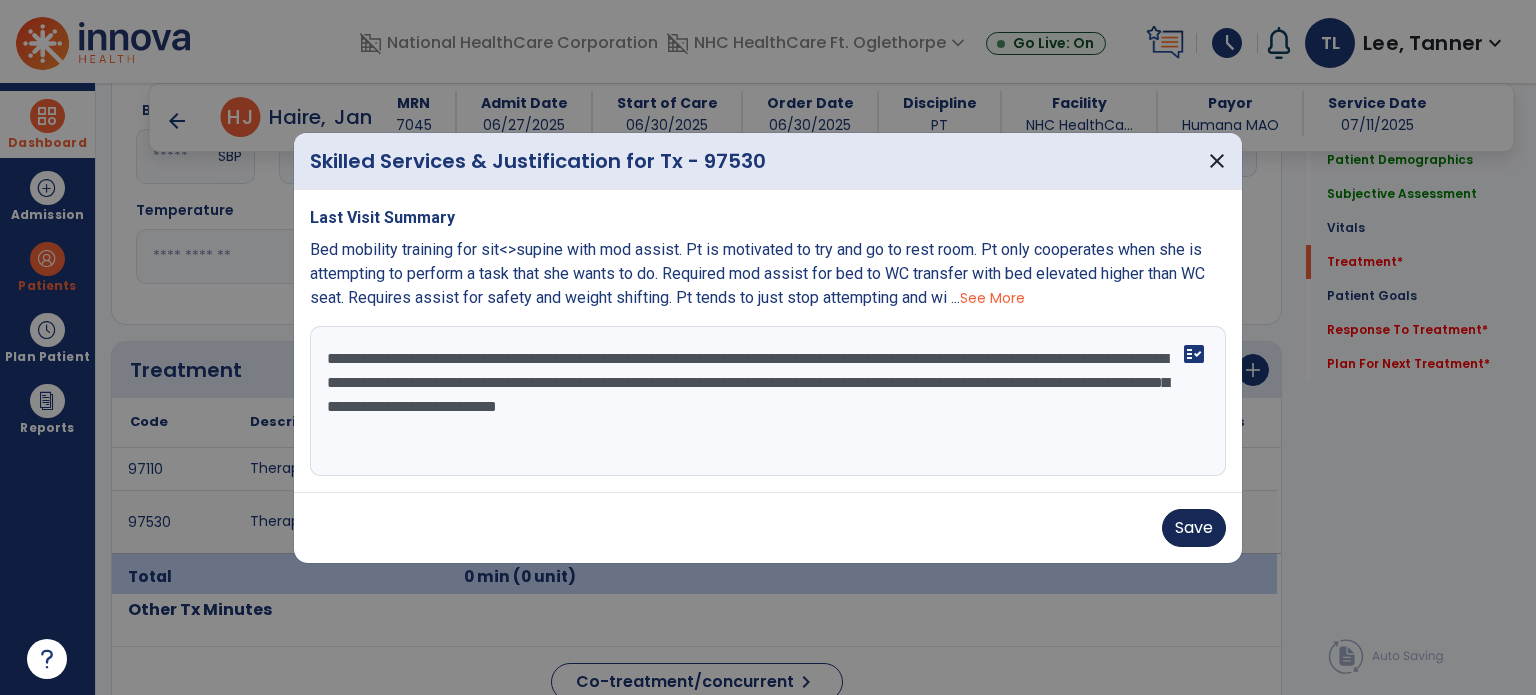 type on "**********" 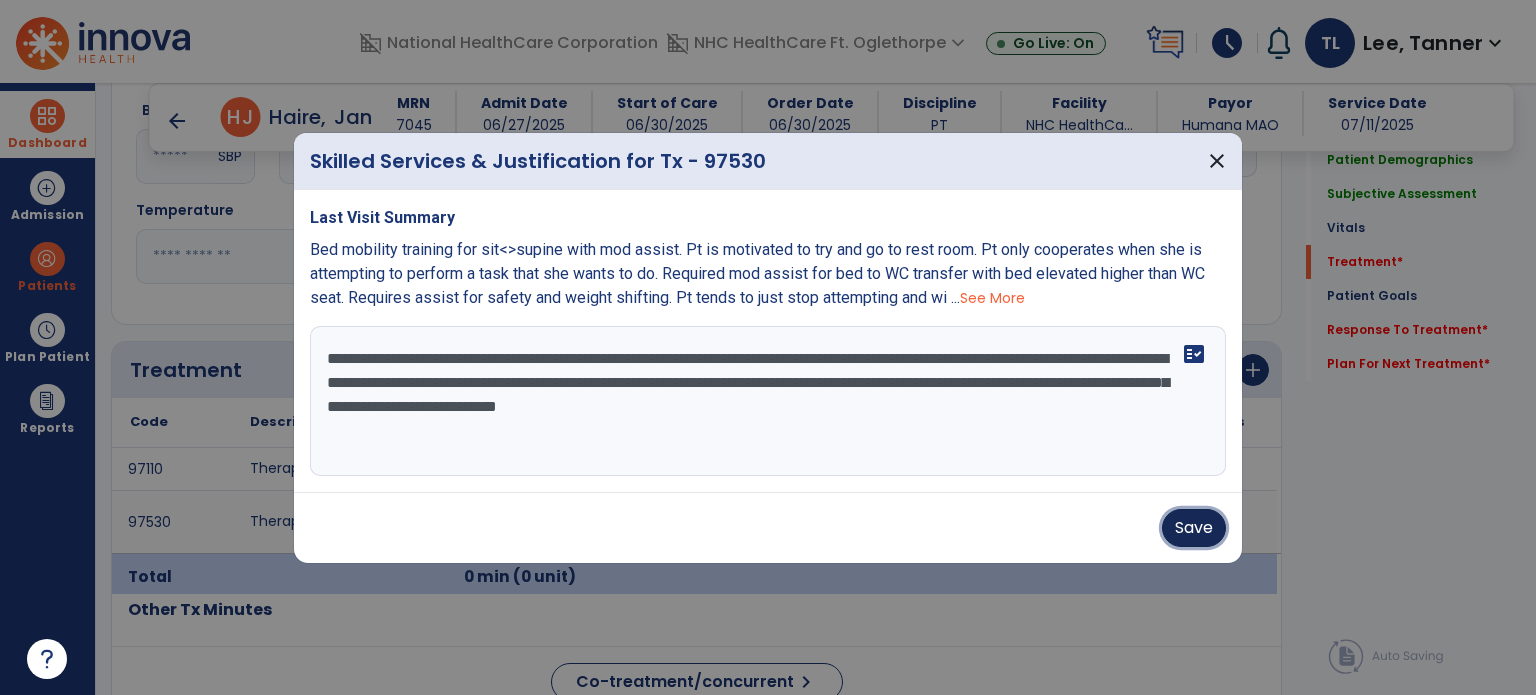 click on "Save" at bounding box center [1194, 528] 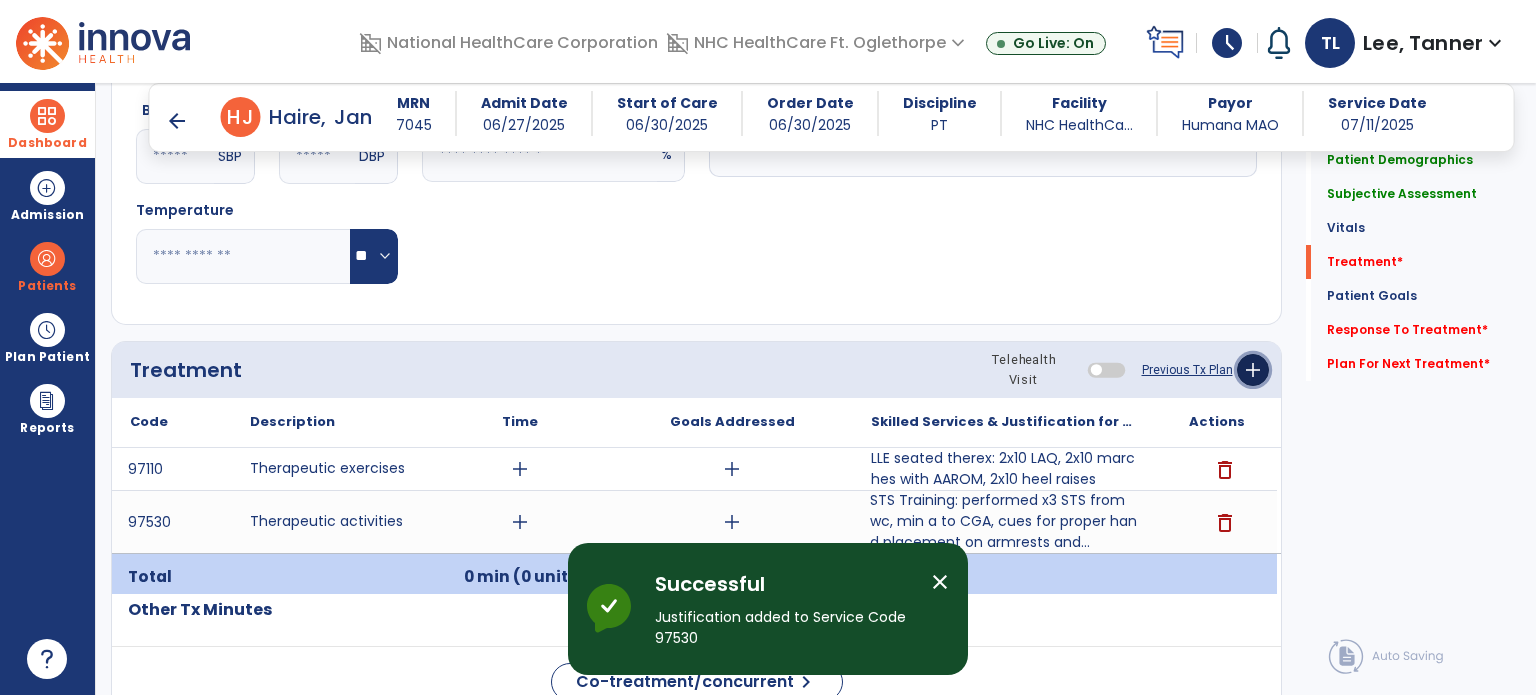 click on "add" 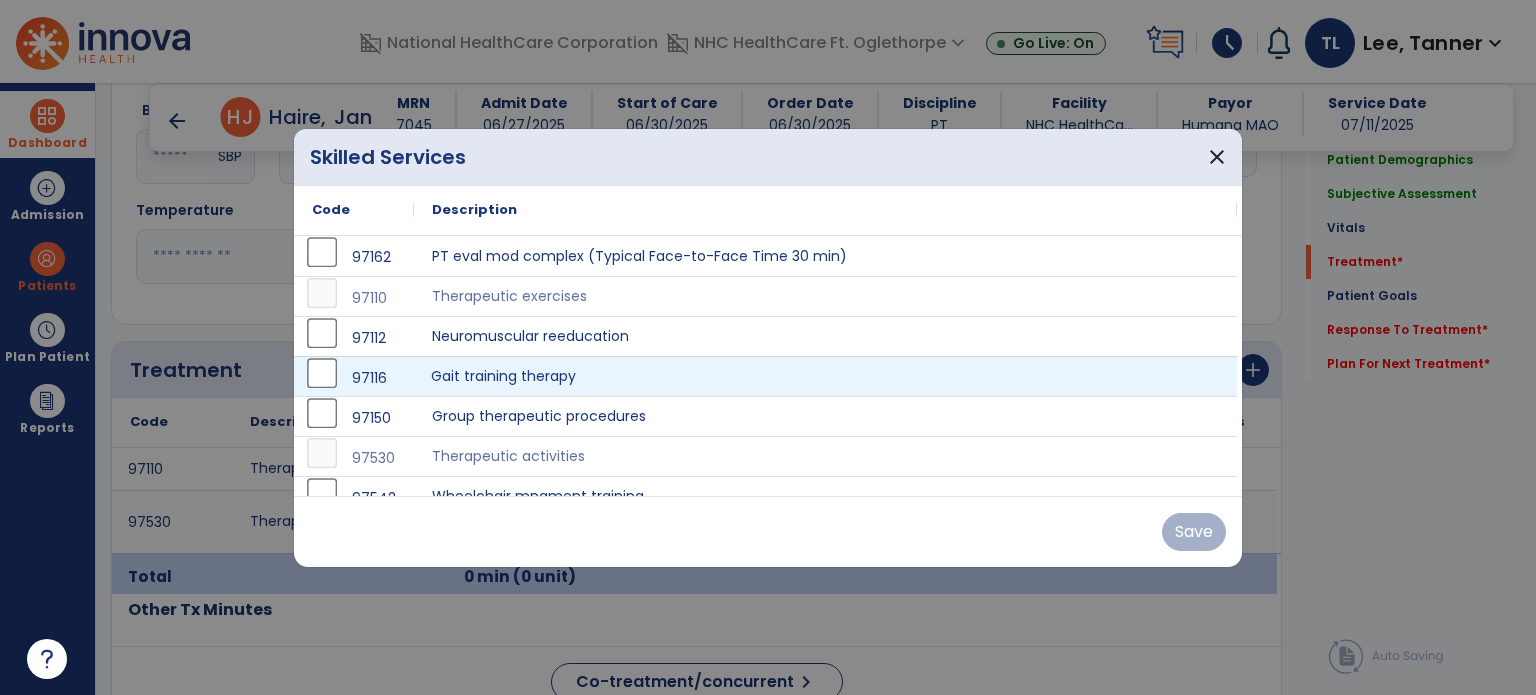 click on "Gait training therapy" at bounding box center [825, 376] 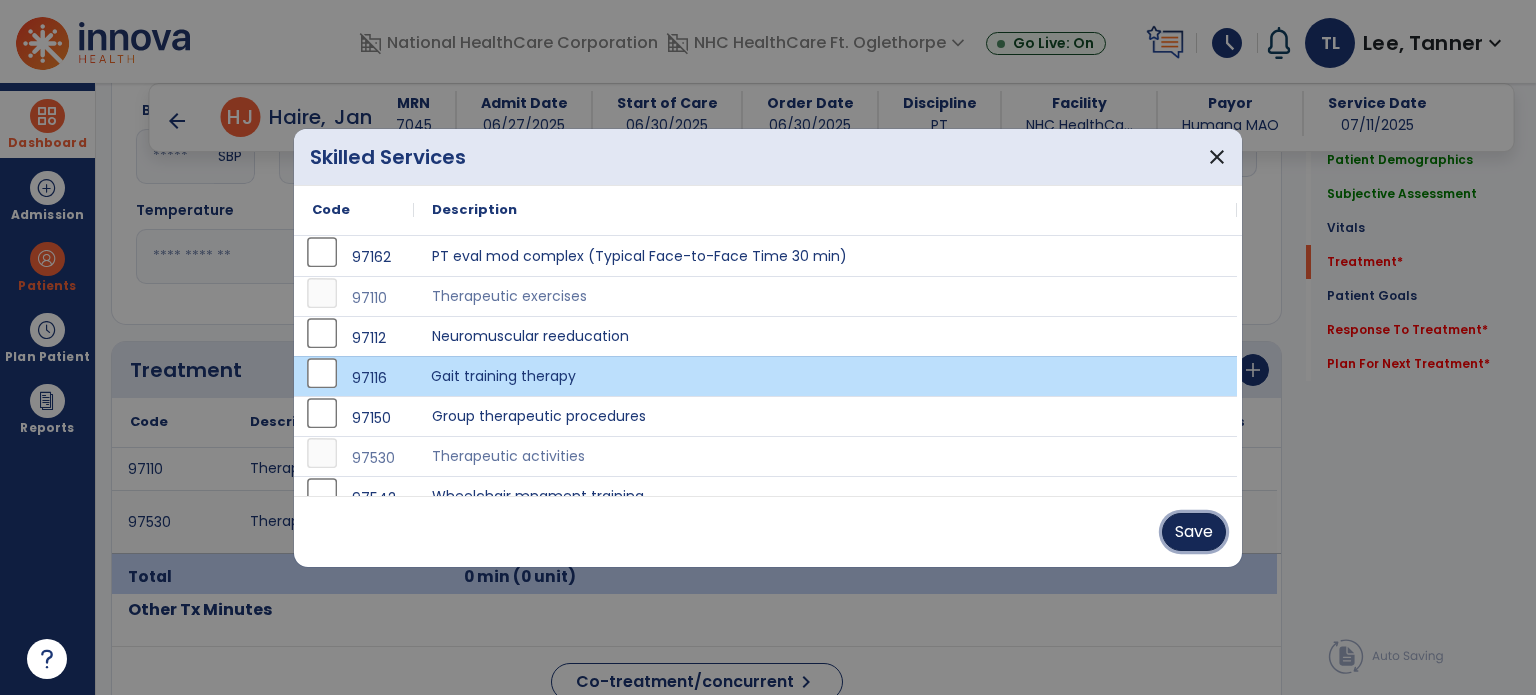 click on "Save" at bounding box center (1194, 532) 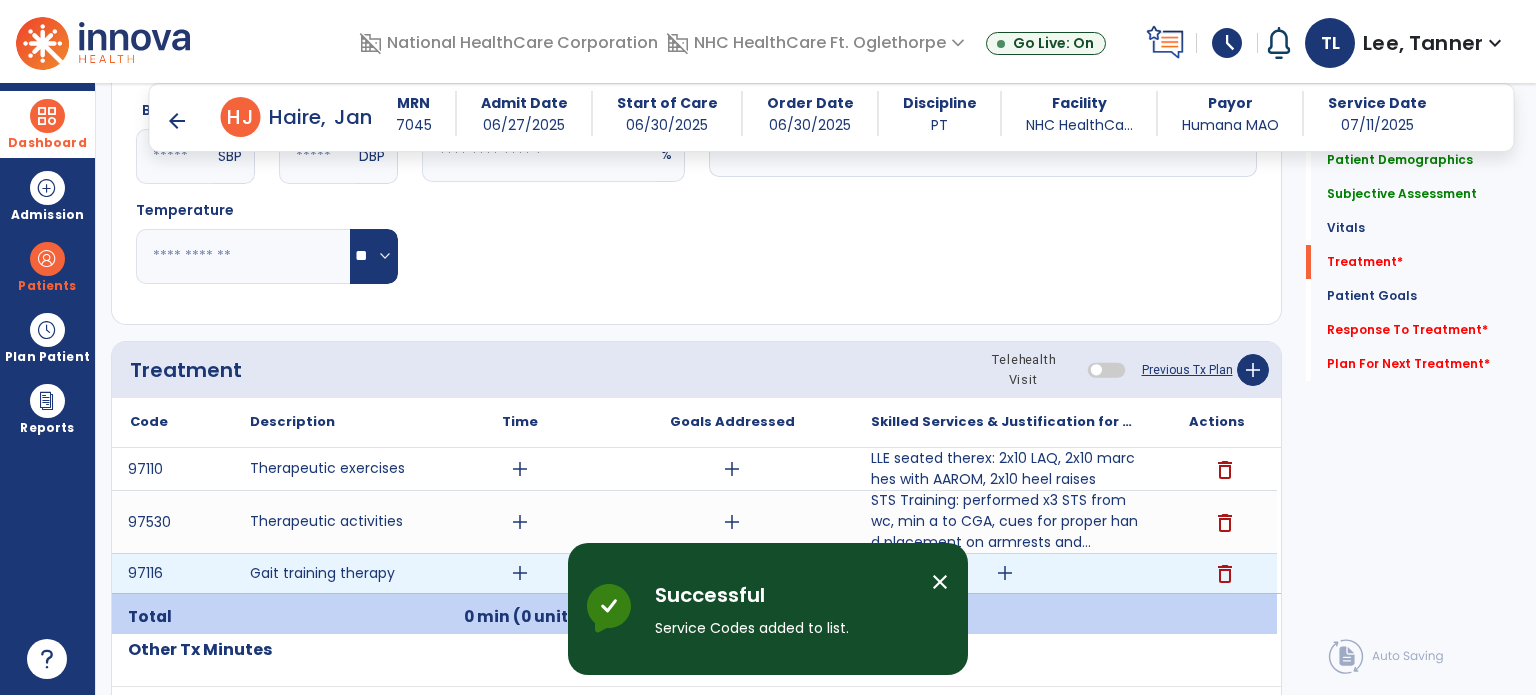 click on "add" at bounding box center (1004, 573) 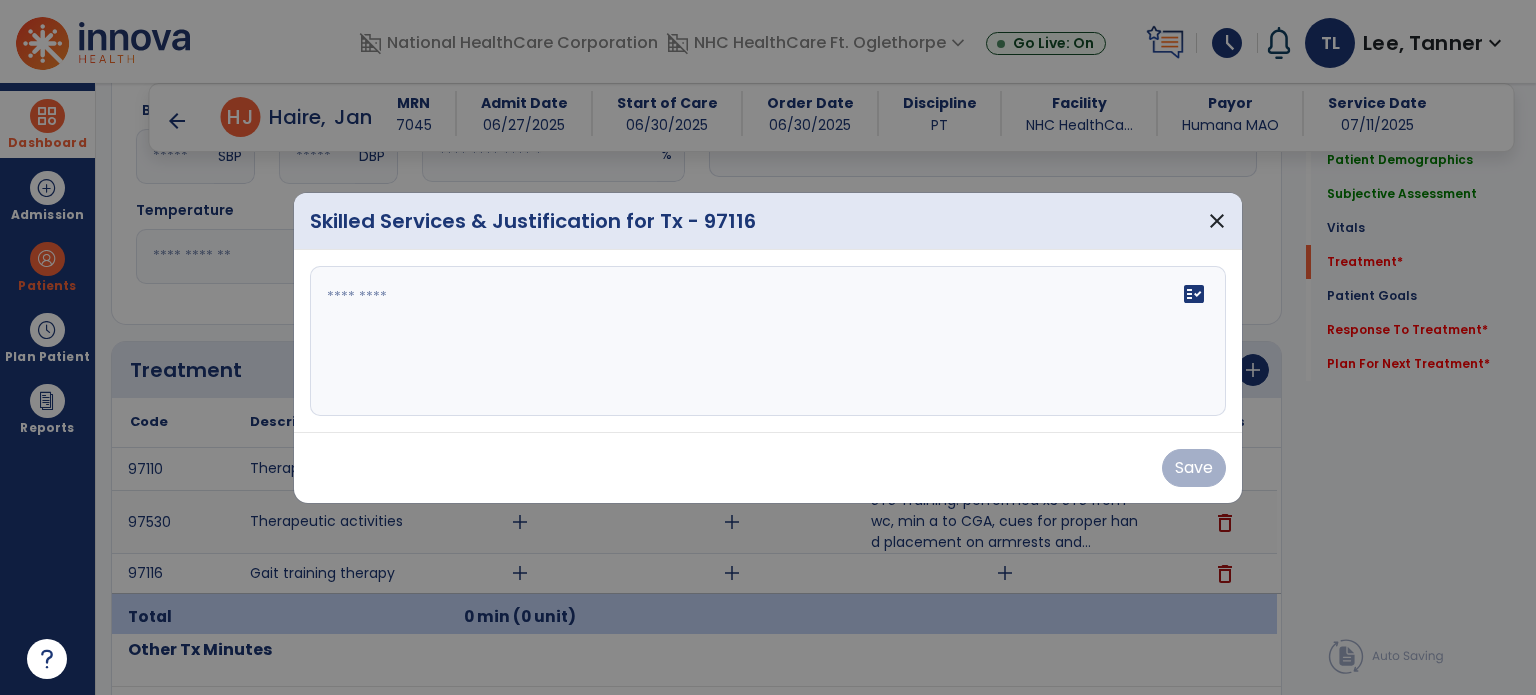 click on "fact_check" at bounding box center [768, 341] 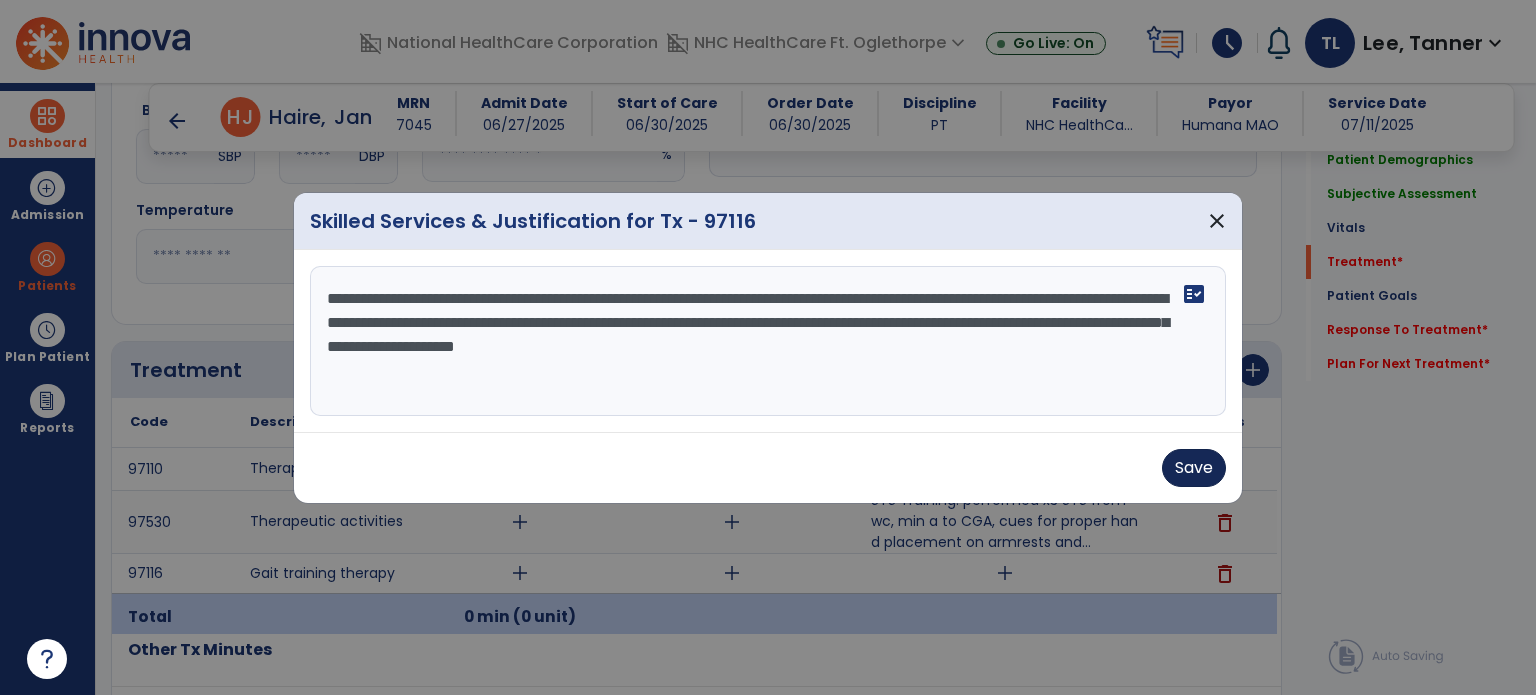 type on "**********" 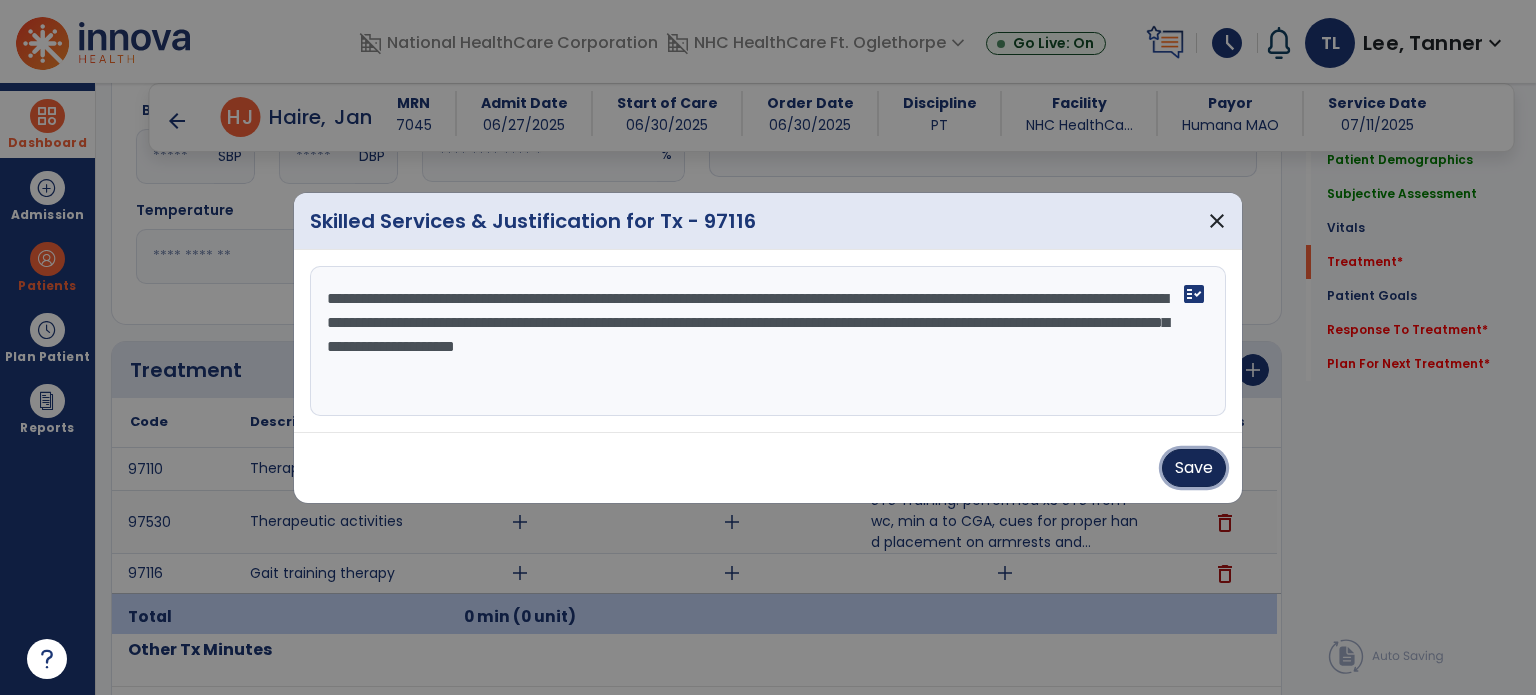 click on "Save" at bounding box center (1194, 468) 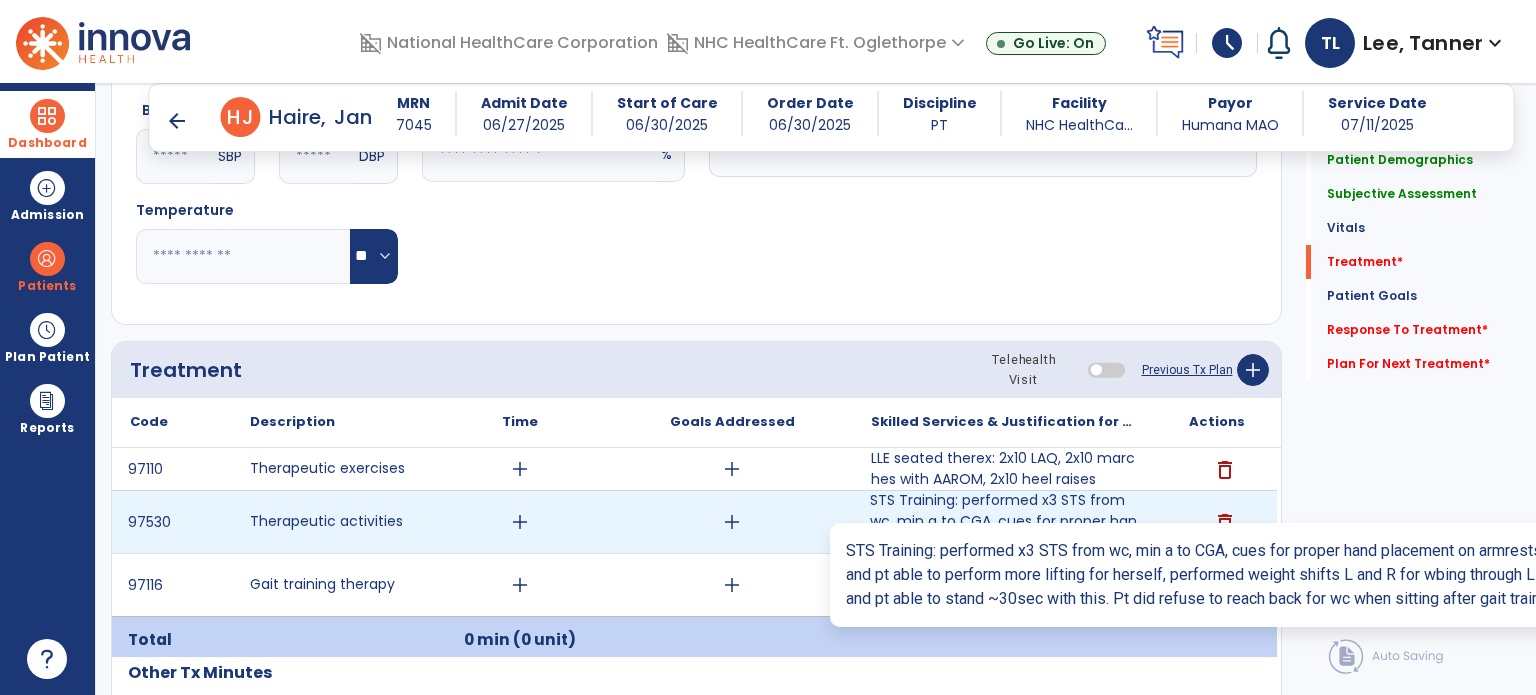 click on "STS Training: performed x3 STS from wc, min a to CGA, cues for proper hand placement on armrests and..." at bounding box center [1004, 521] 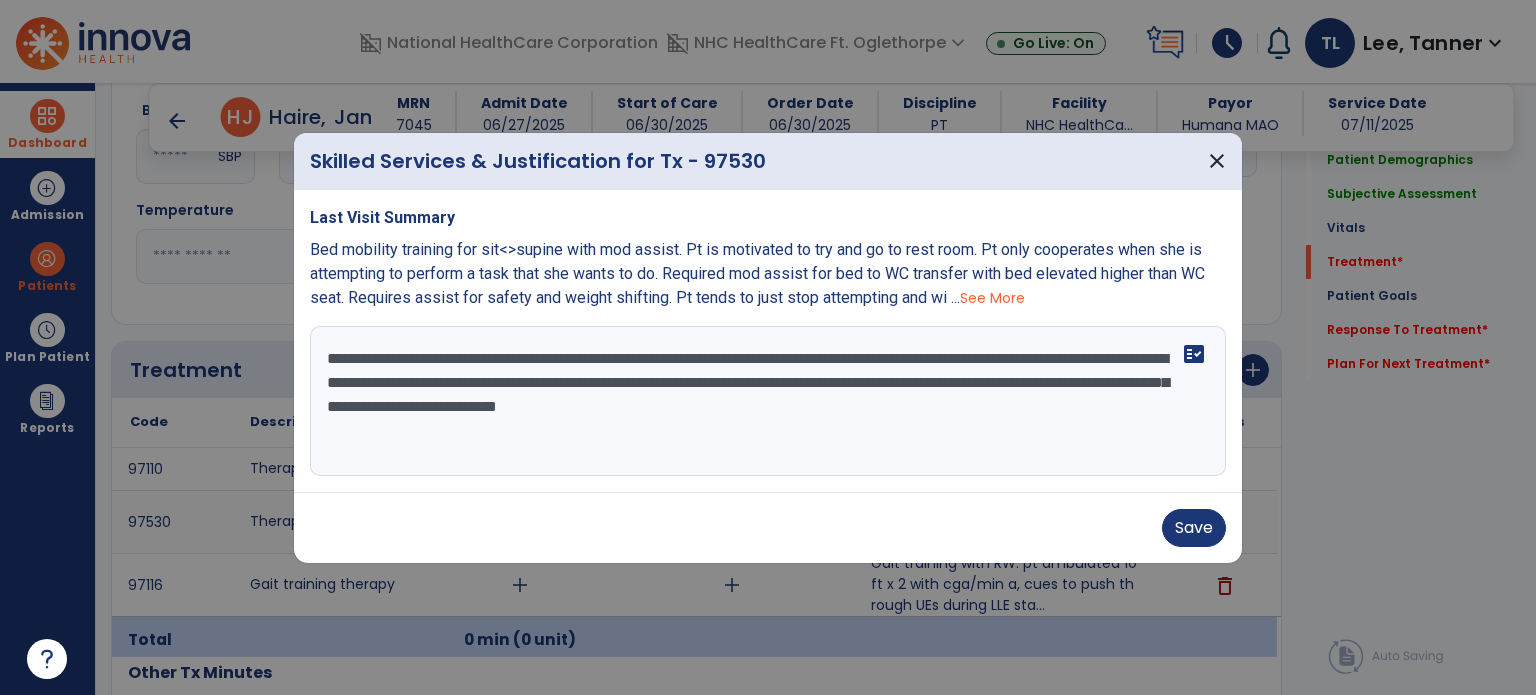 click on "**********" at bounding box center [768, 401] 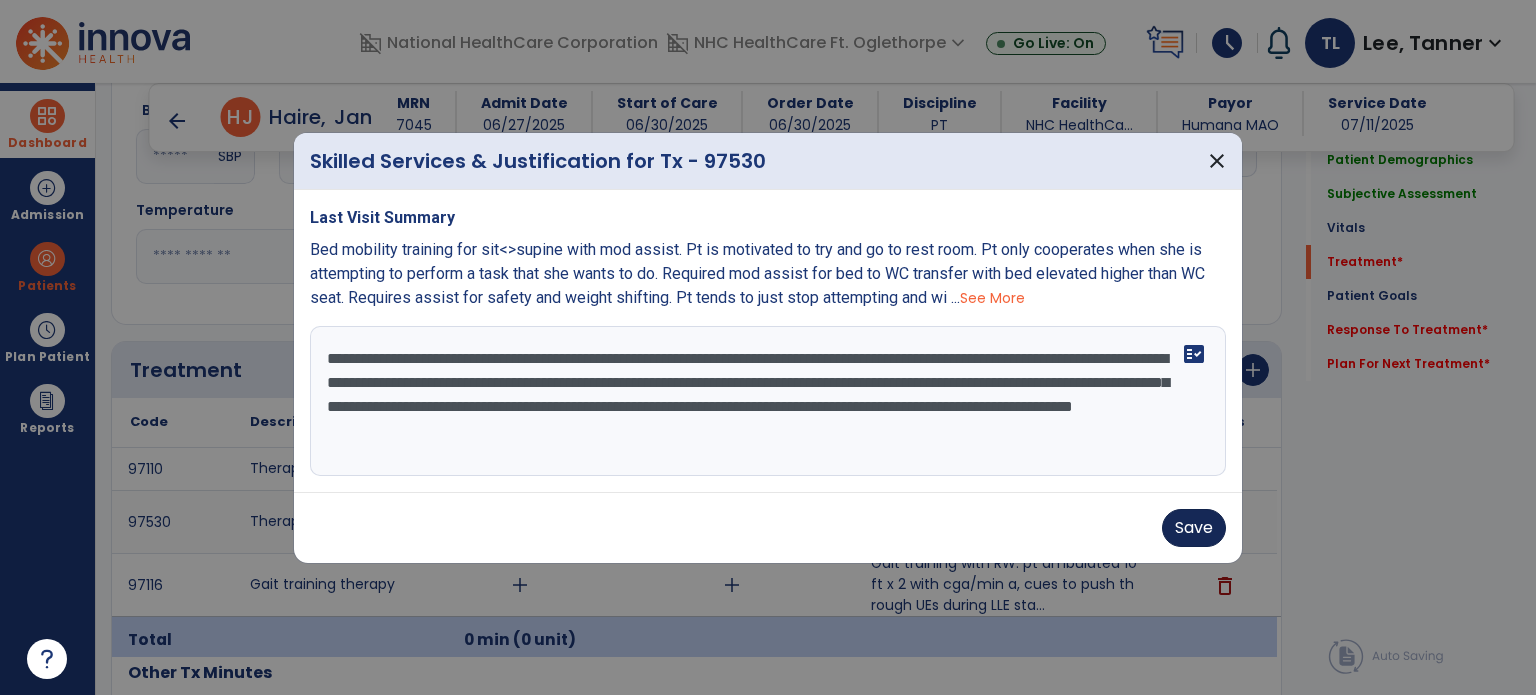 type on "**********" 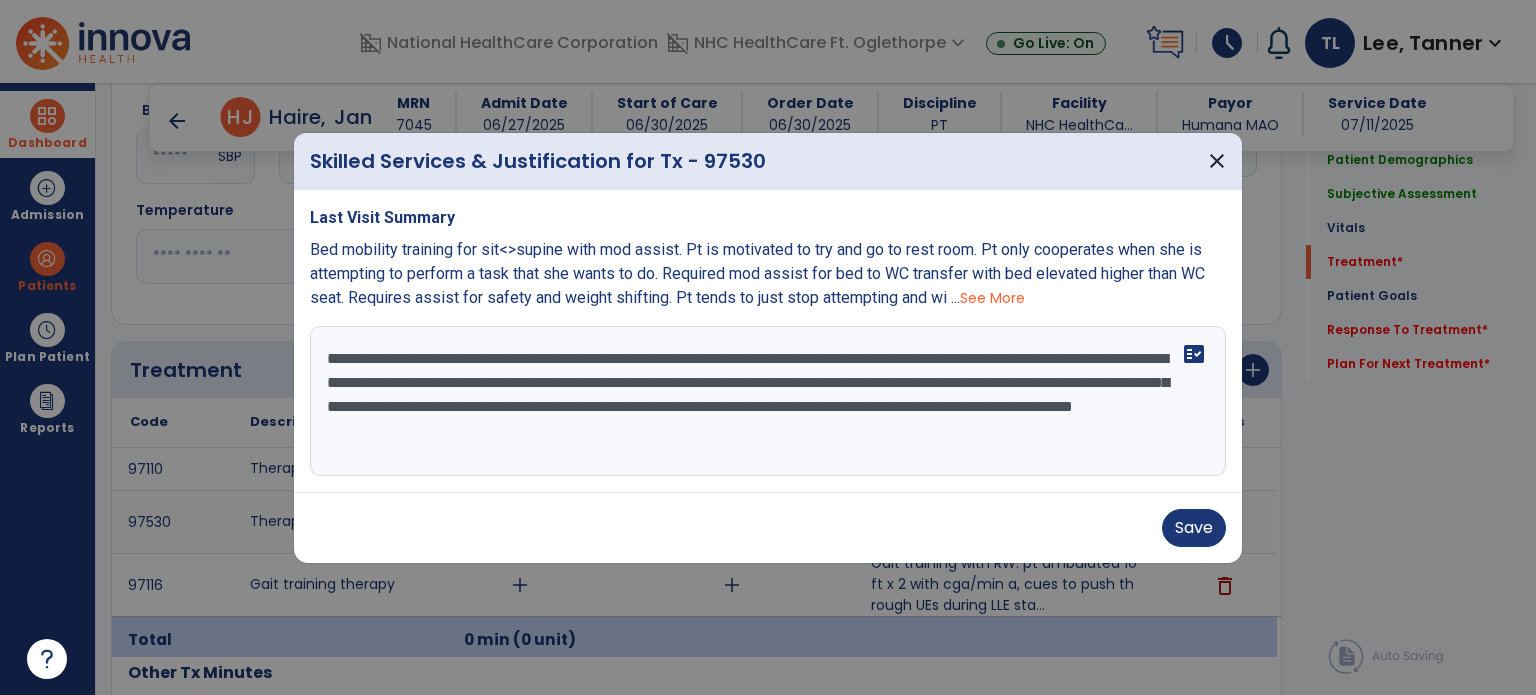 click on "Save" at bounding box center (768, 528) 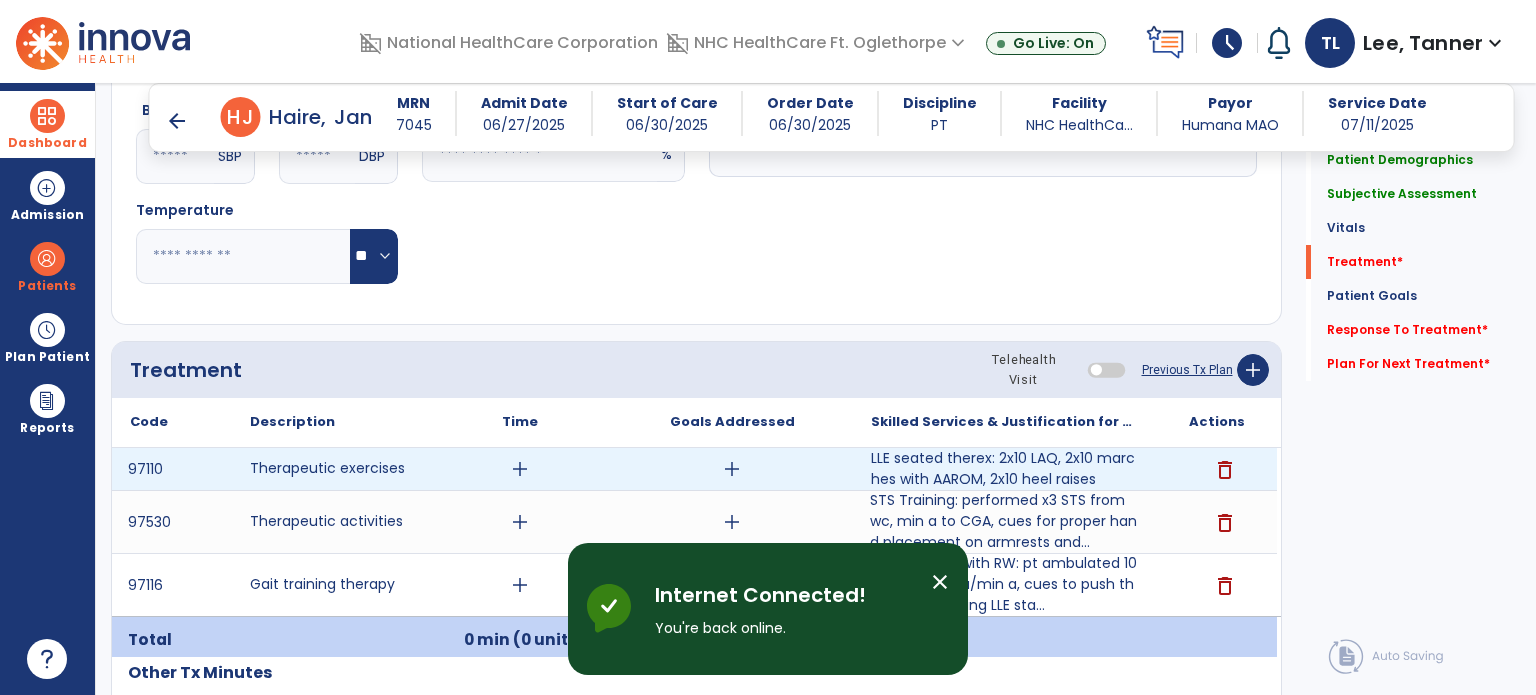 click on "add" at bounding box center (520, 469) 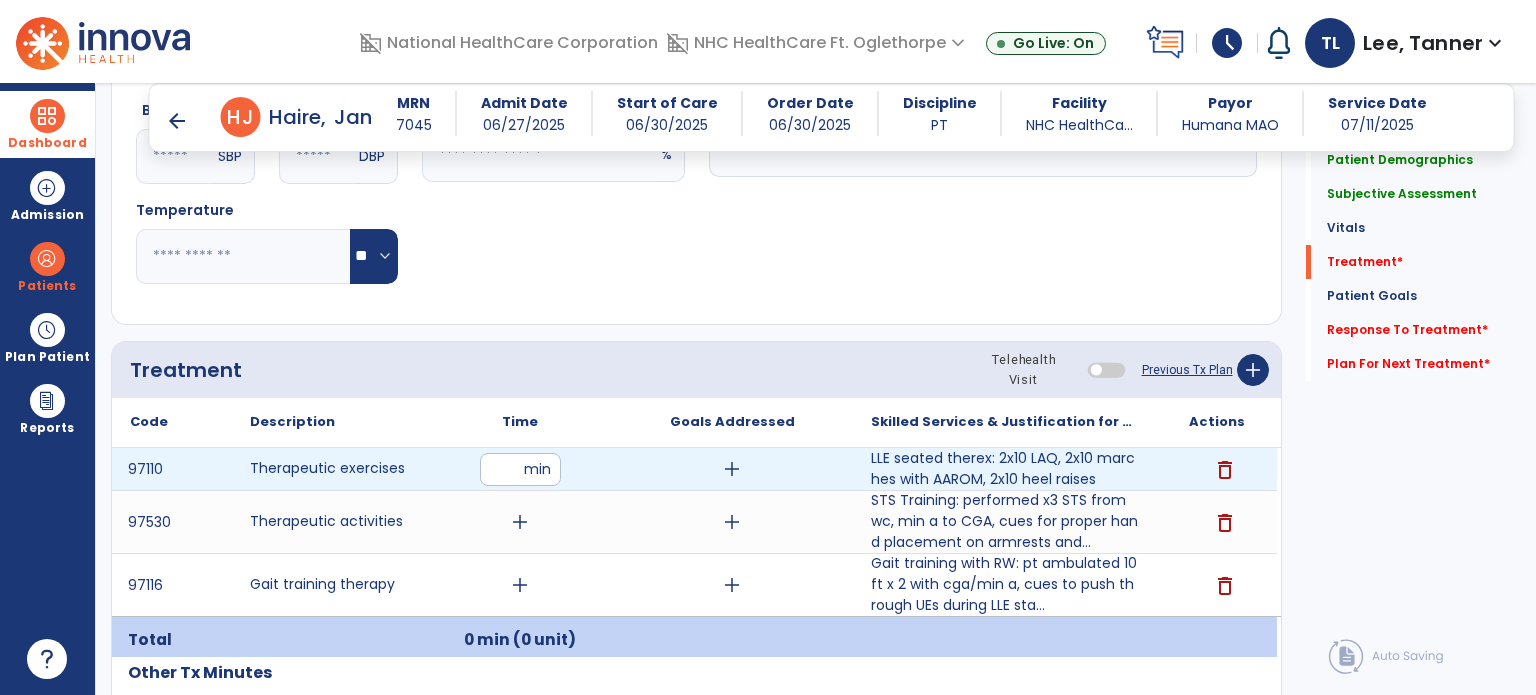 type on "**" 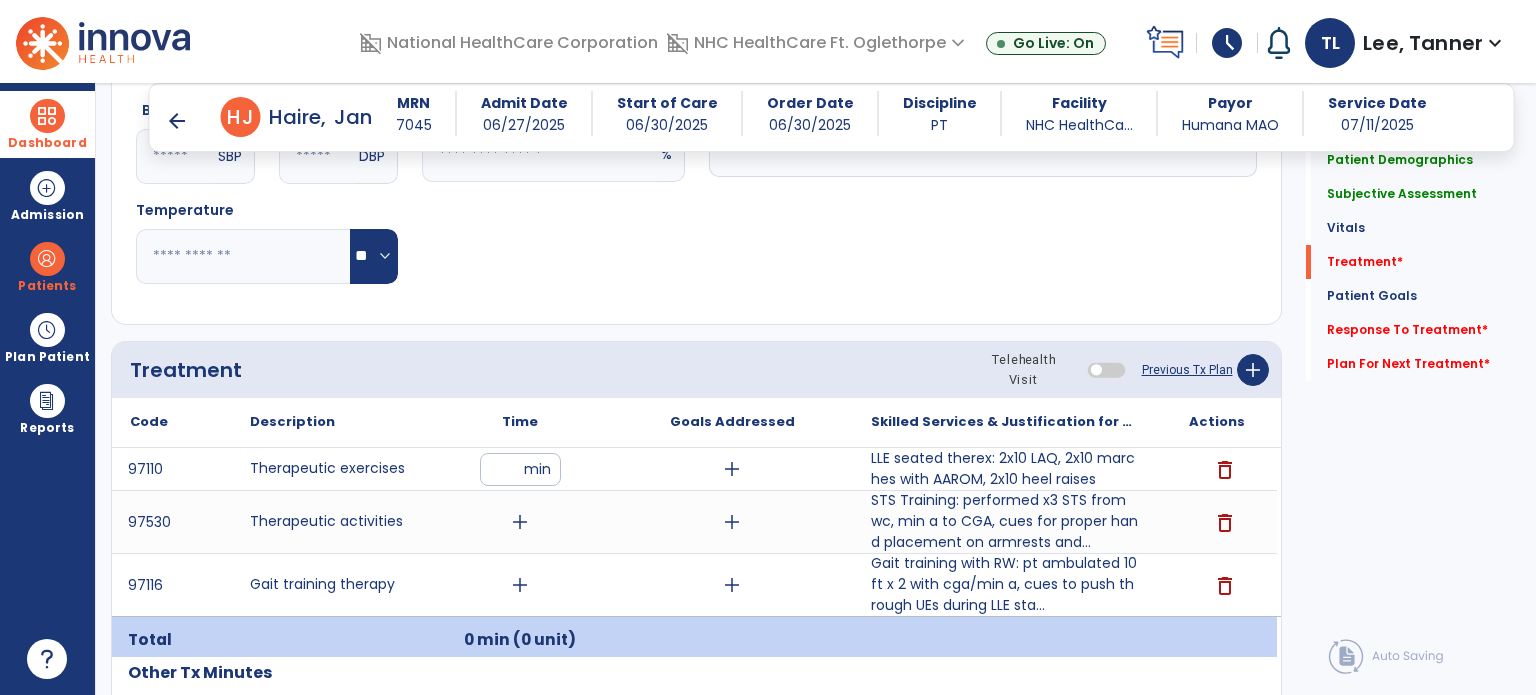 click on "Notes/Comments" 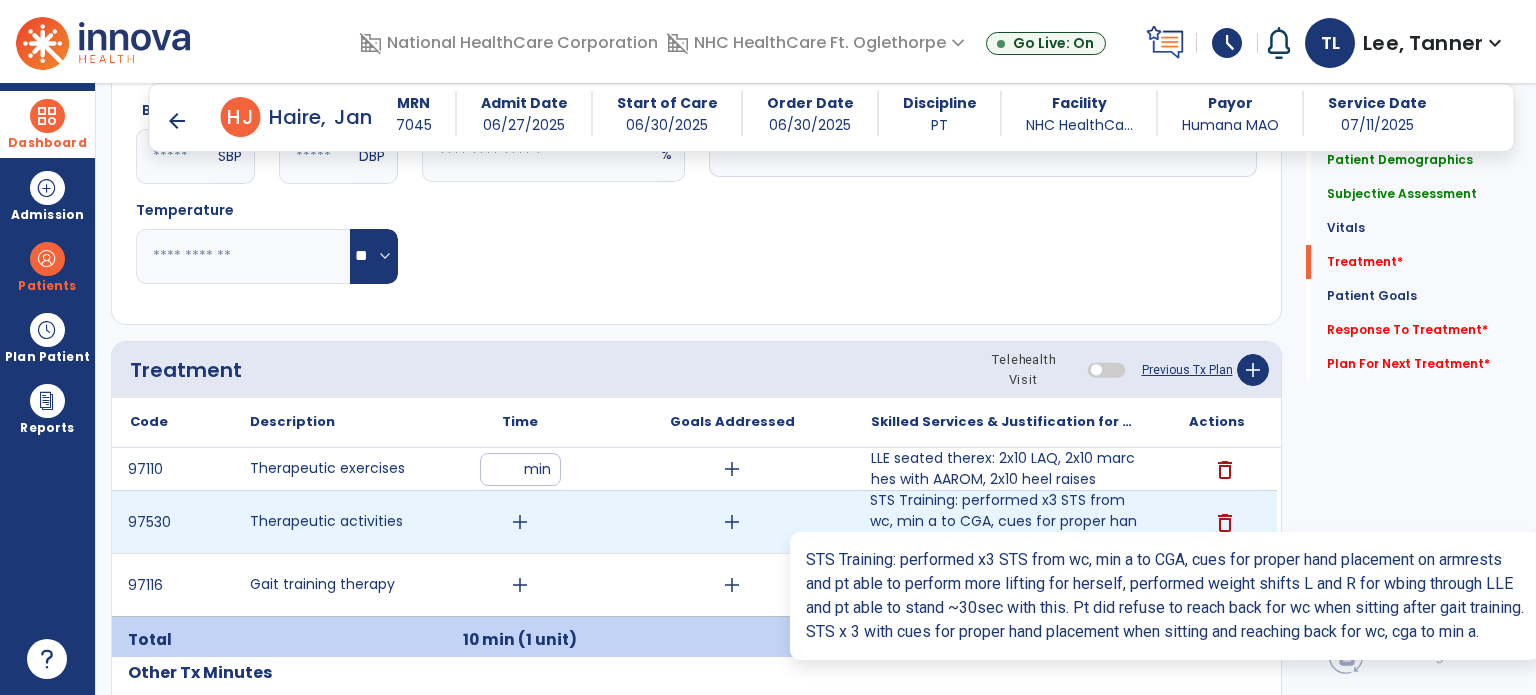 click on "STS Training: performed x3 STS from wc, min a to CGA, cues for proper hand placement on armrests and..." at bounding box center (1004, 521) 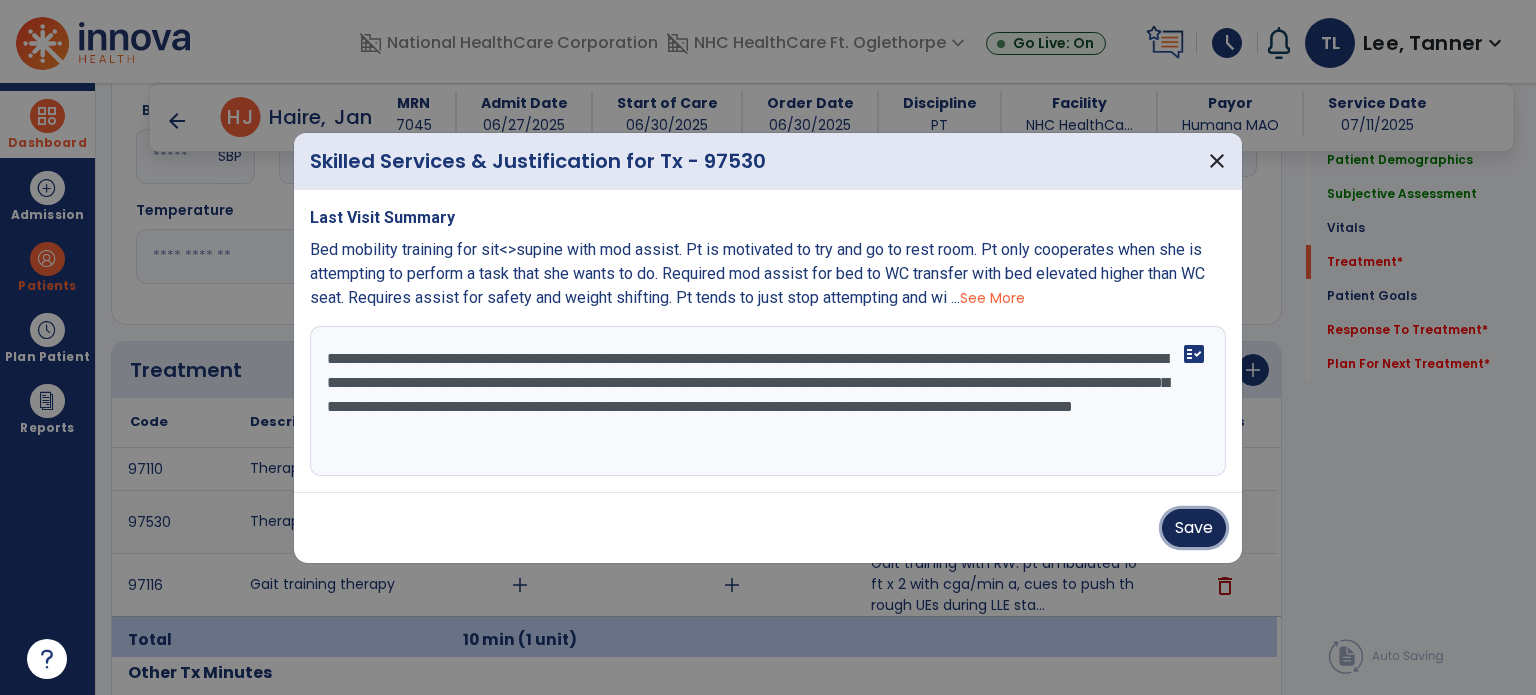 click on "Save" at bounding box center [1194, 528] 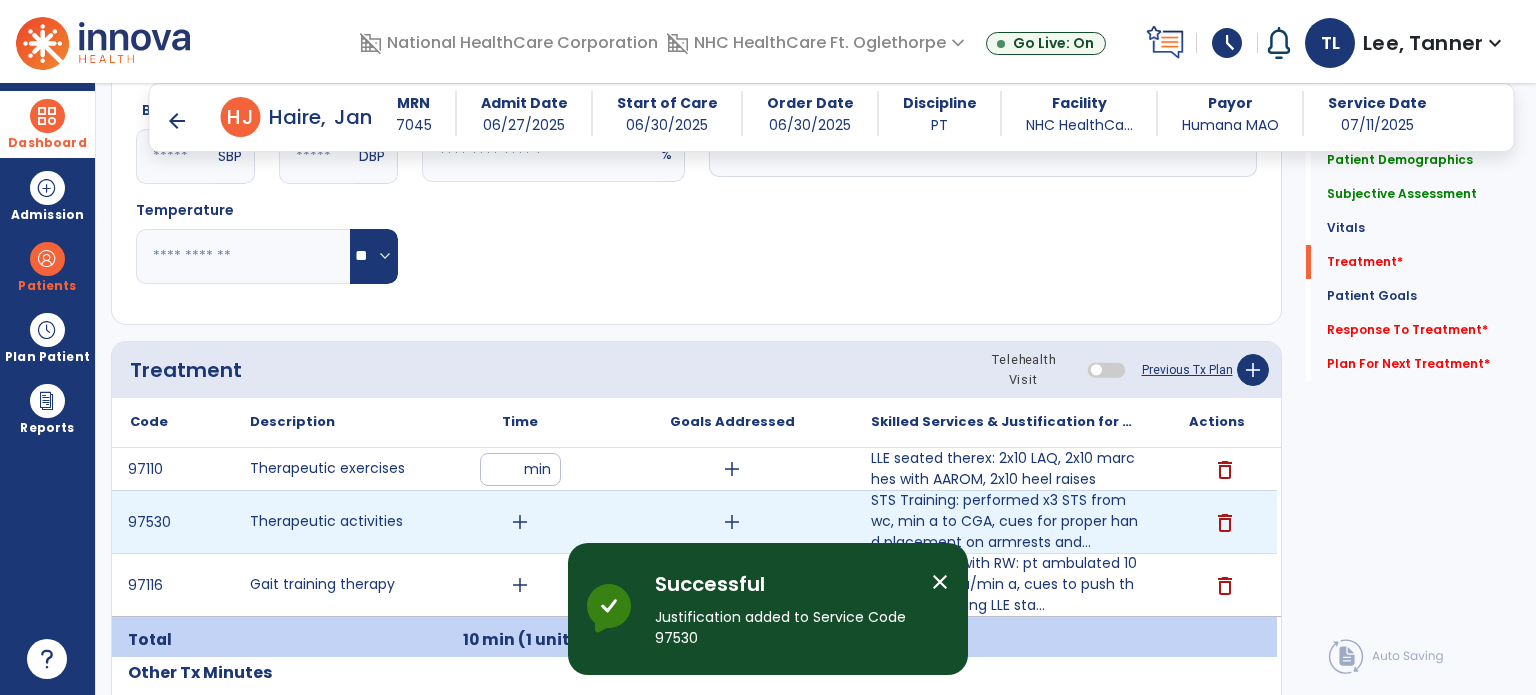 click on "delete" at bounding box center [1216, 522] 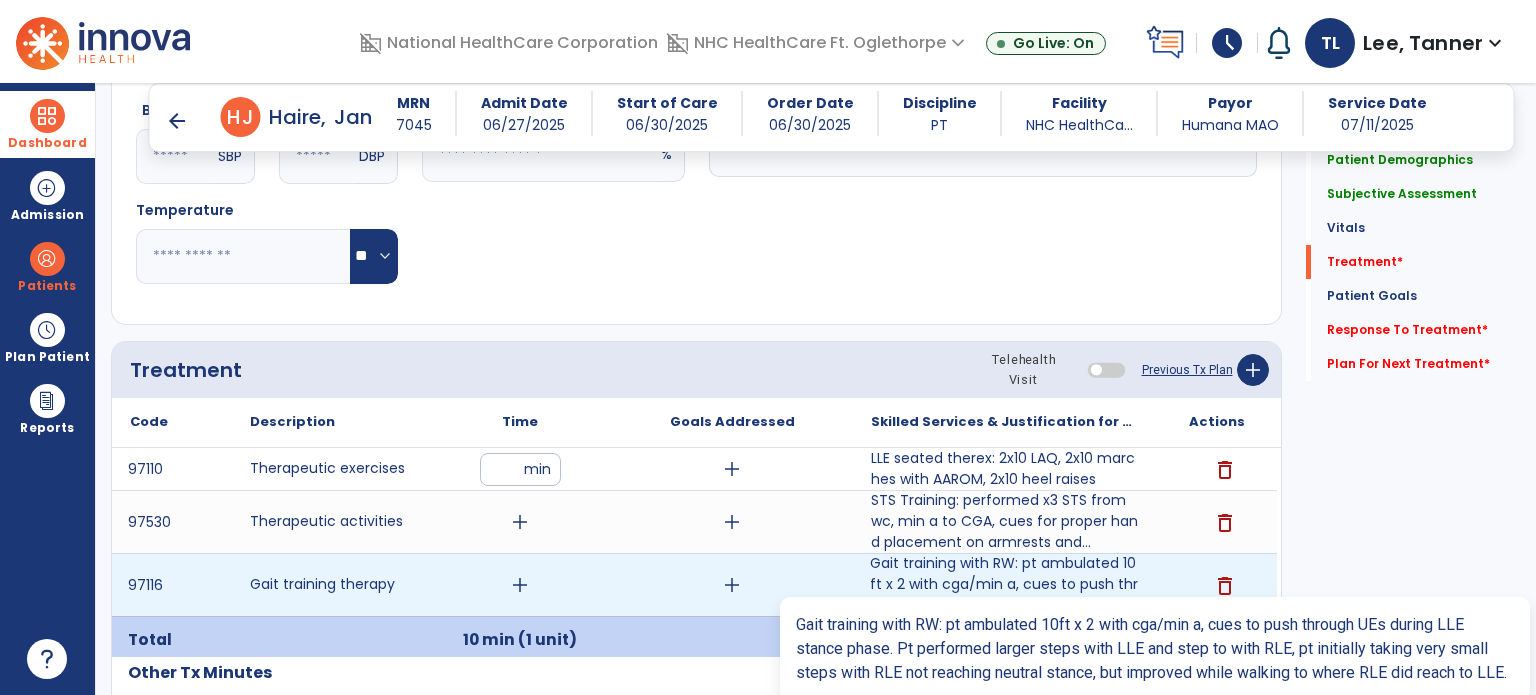 click on "Gait training with RW: pt ambulated 10ft x 2 with cga/min a, cues to push through UEs during LLE sta..." at bounding box center (1004, 584) 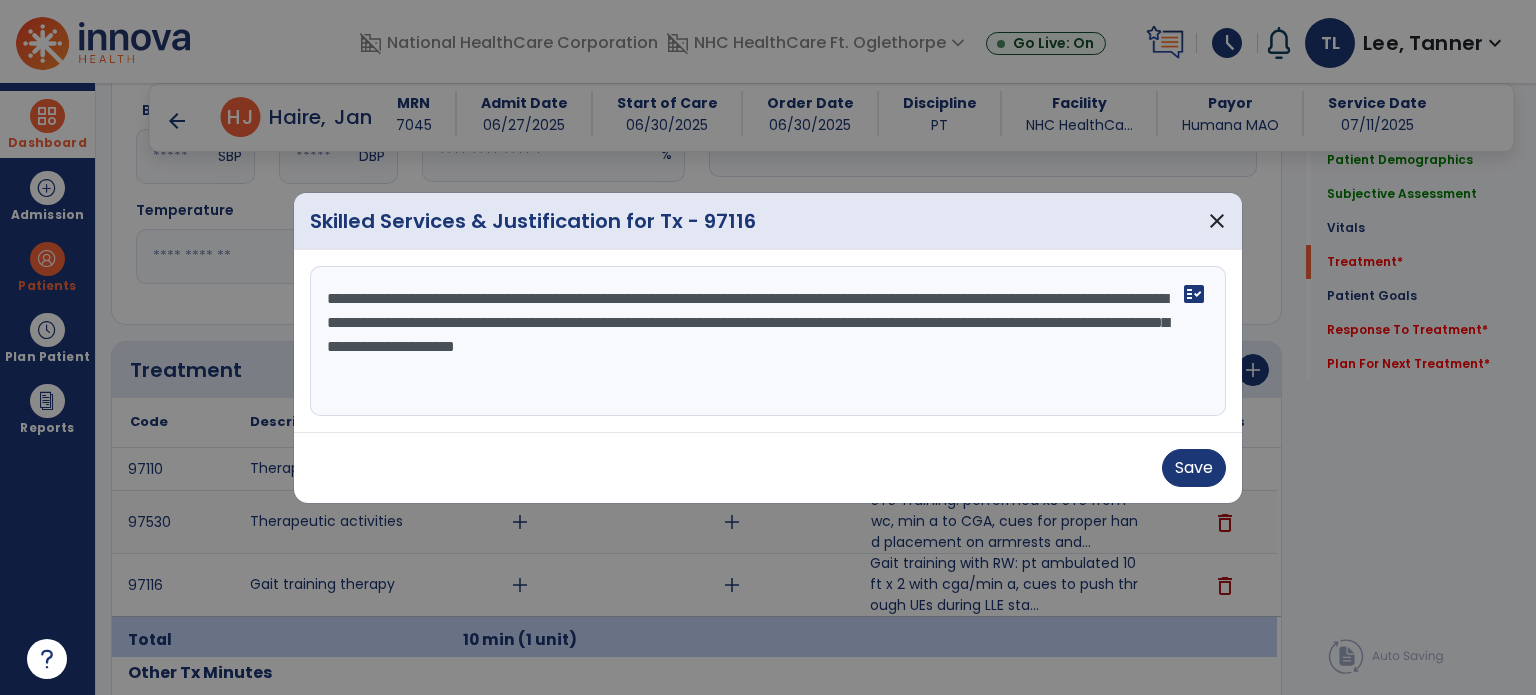 click on "**********" at bounding box center (768, 341) 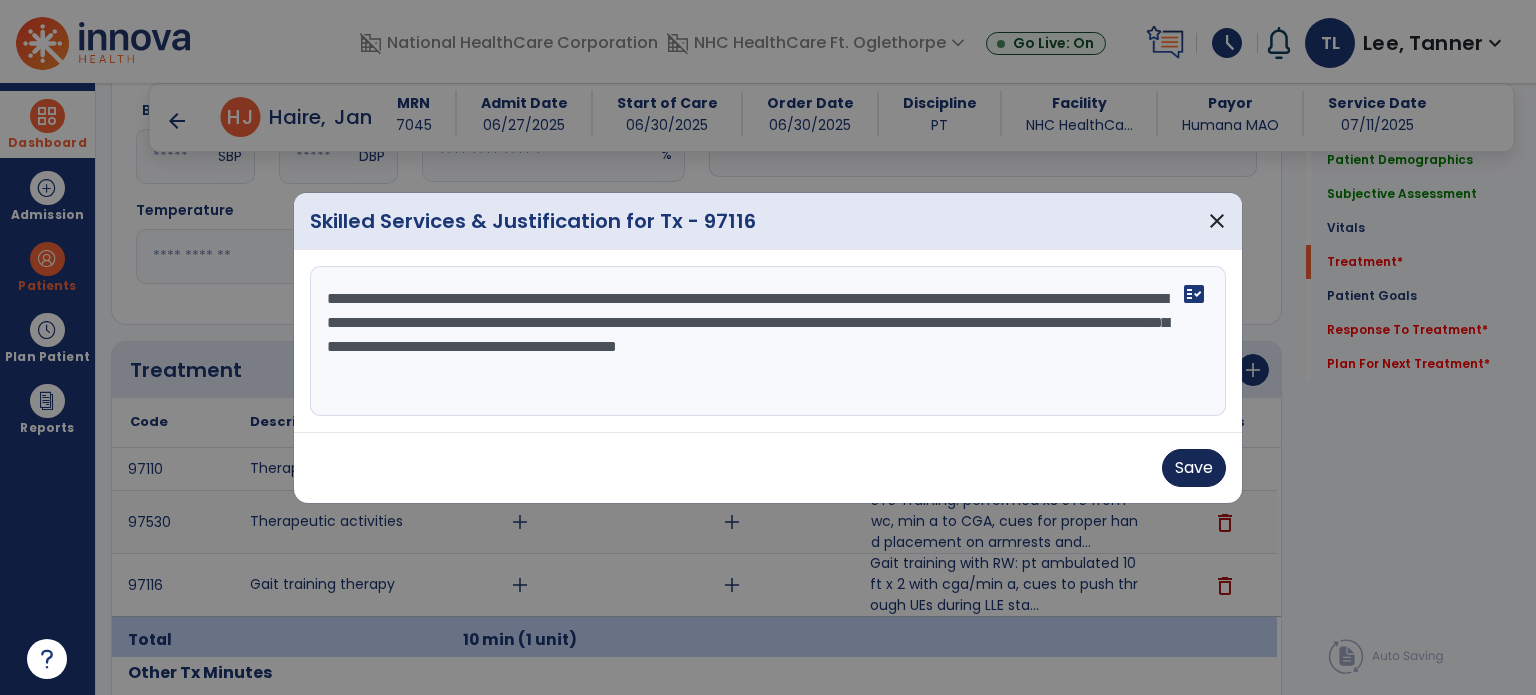 type on "**********" 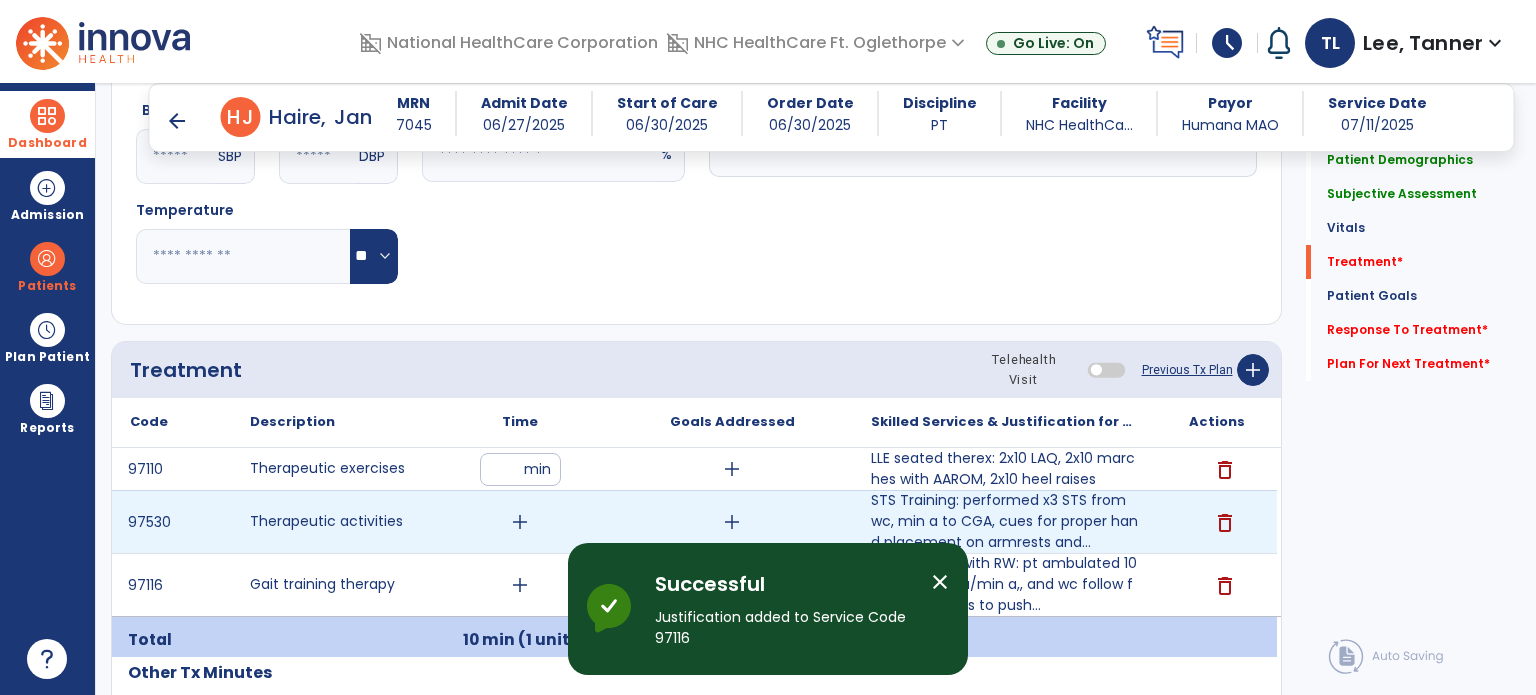 click on "add" at bounding box center [520, 522] 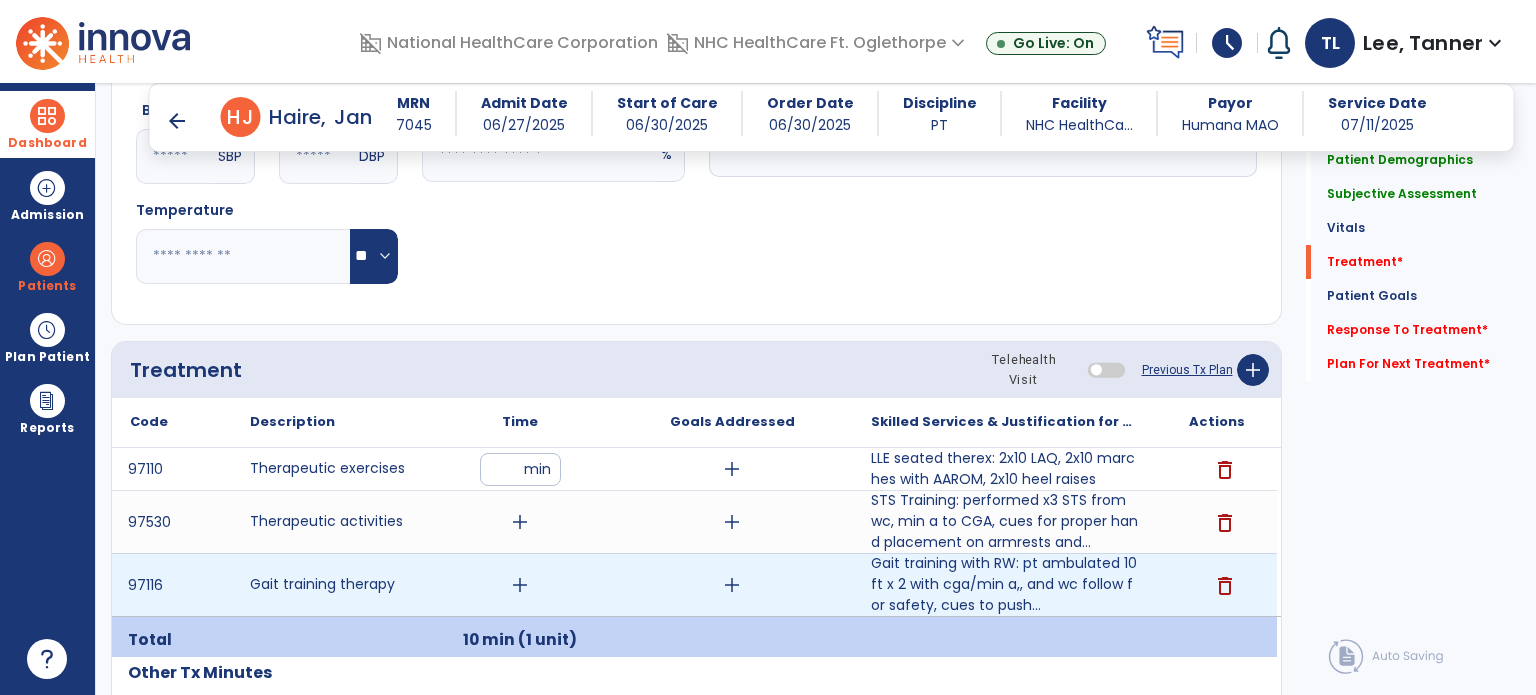 click on "add" at bounding box center [520, 585] 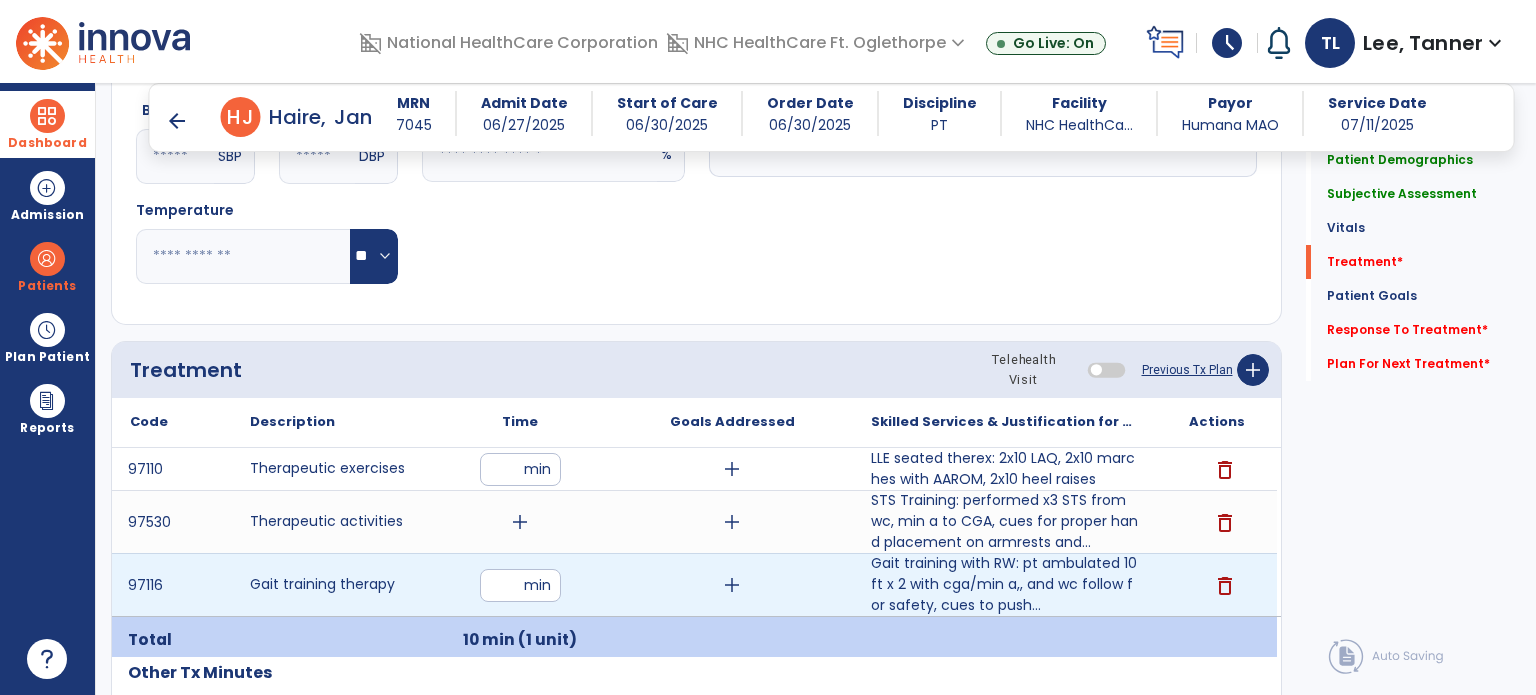 type on "**" 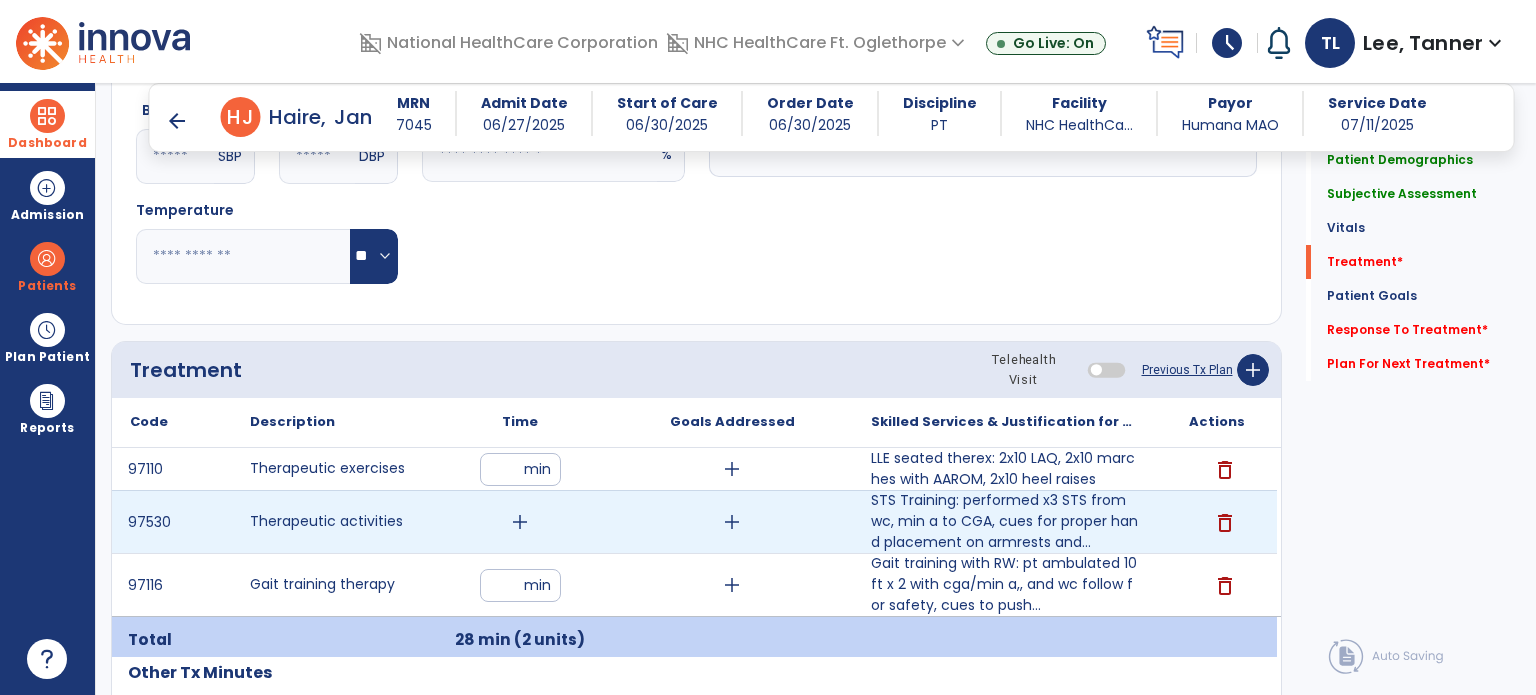 click on "add" at bounding box center [520, 522] 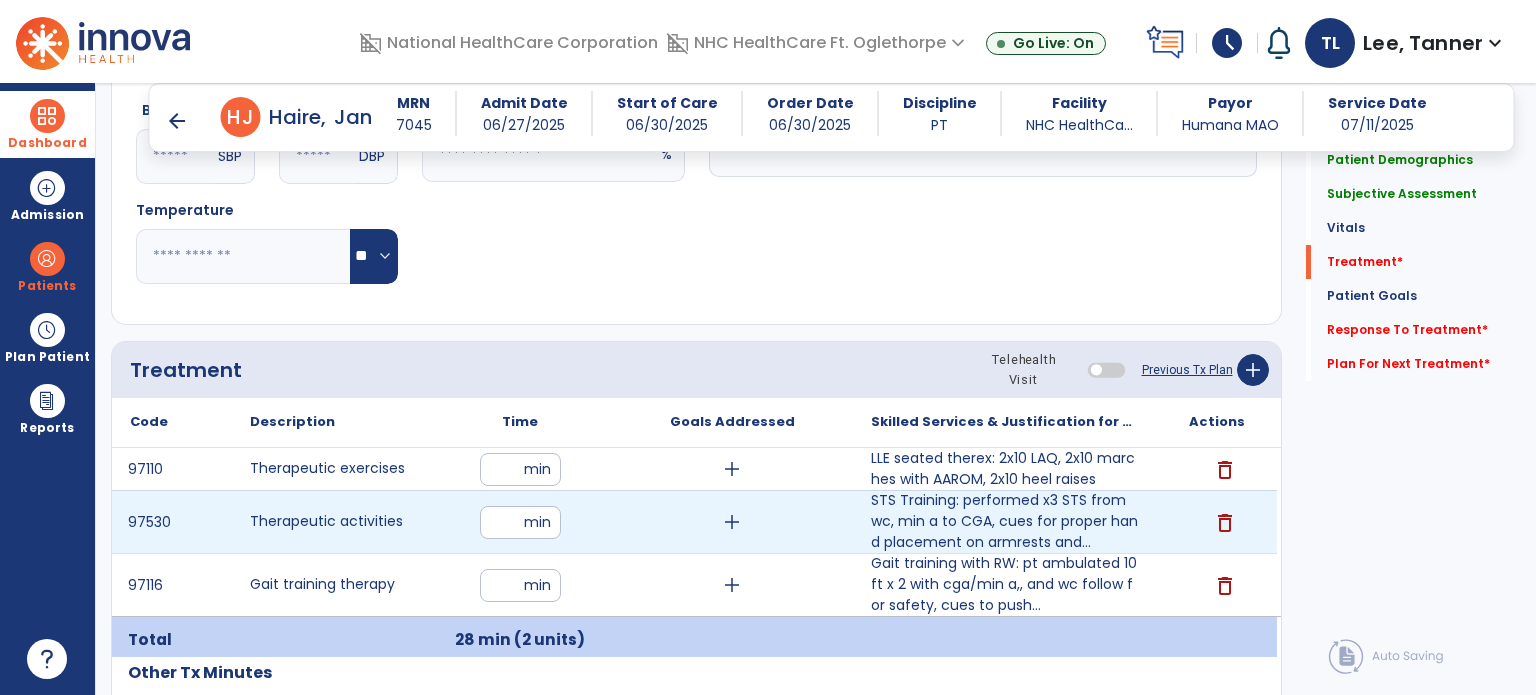 type on "**" 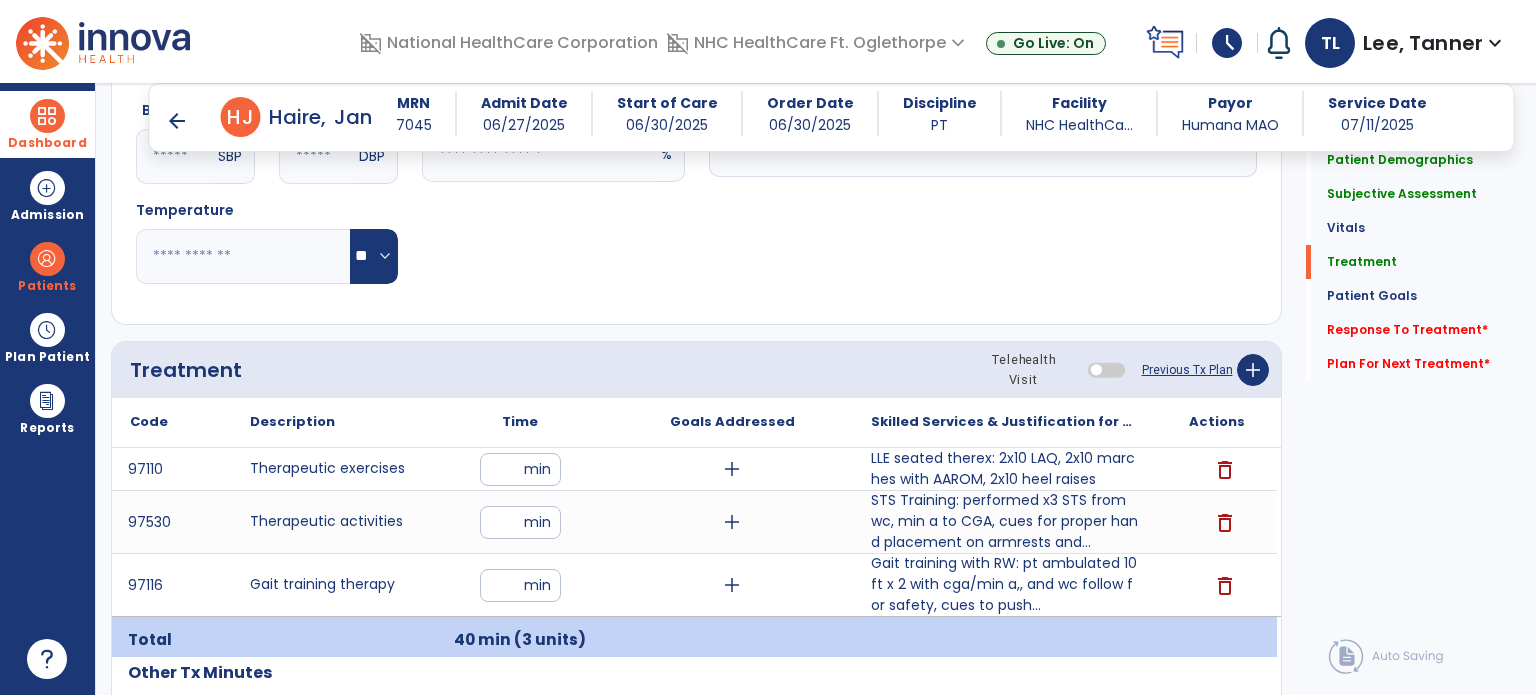 scroll, scrollTop: 1260, scrollLeft: 0, axis: vertical 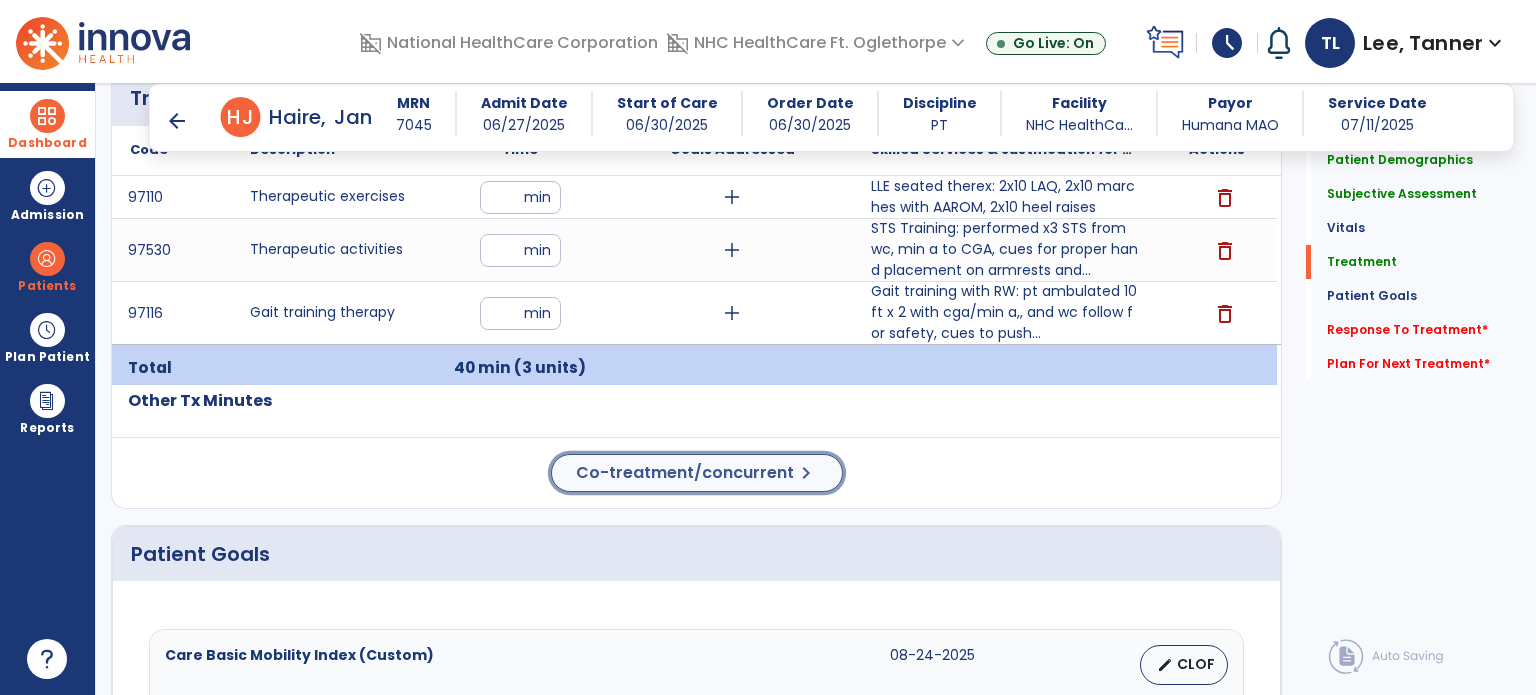 click on "Co-treatment/concurrent" 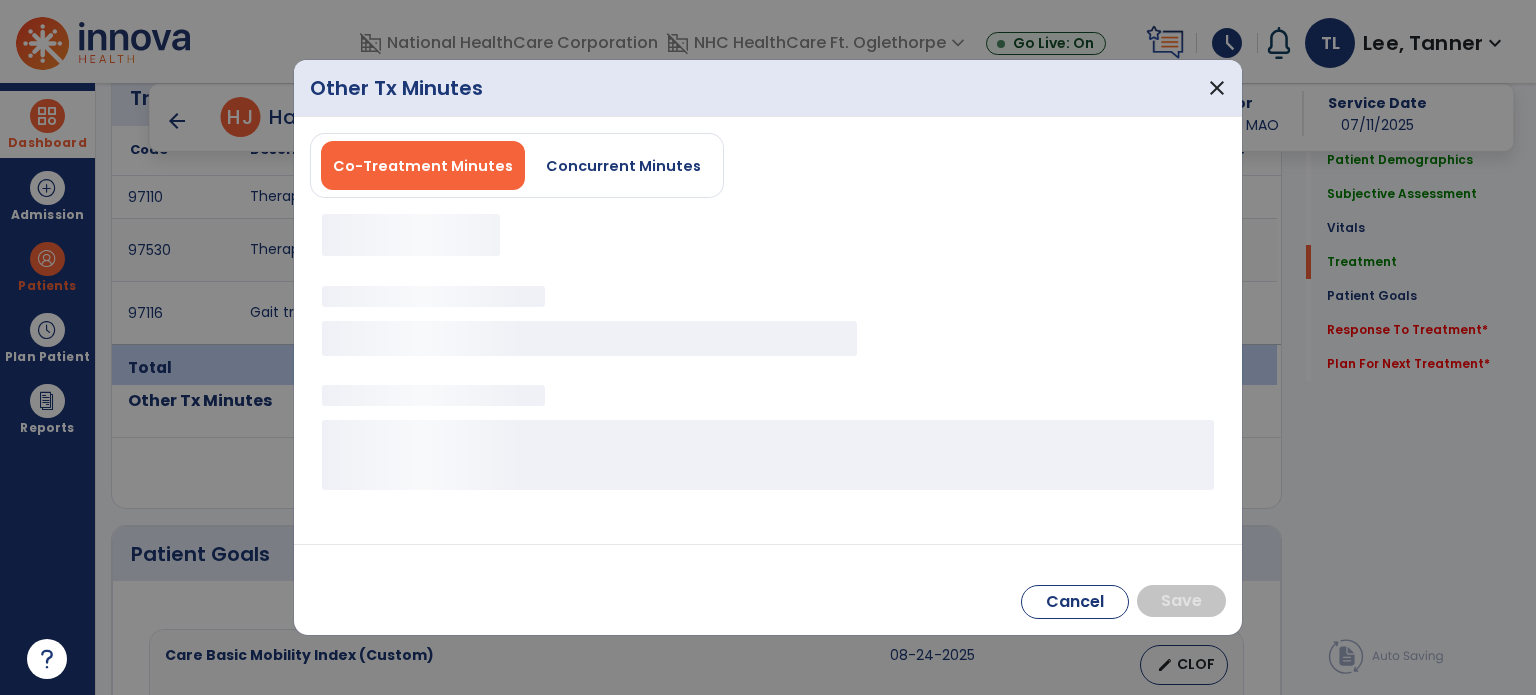 click at bounding box center [411, 235] 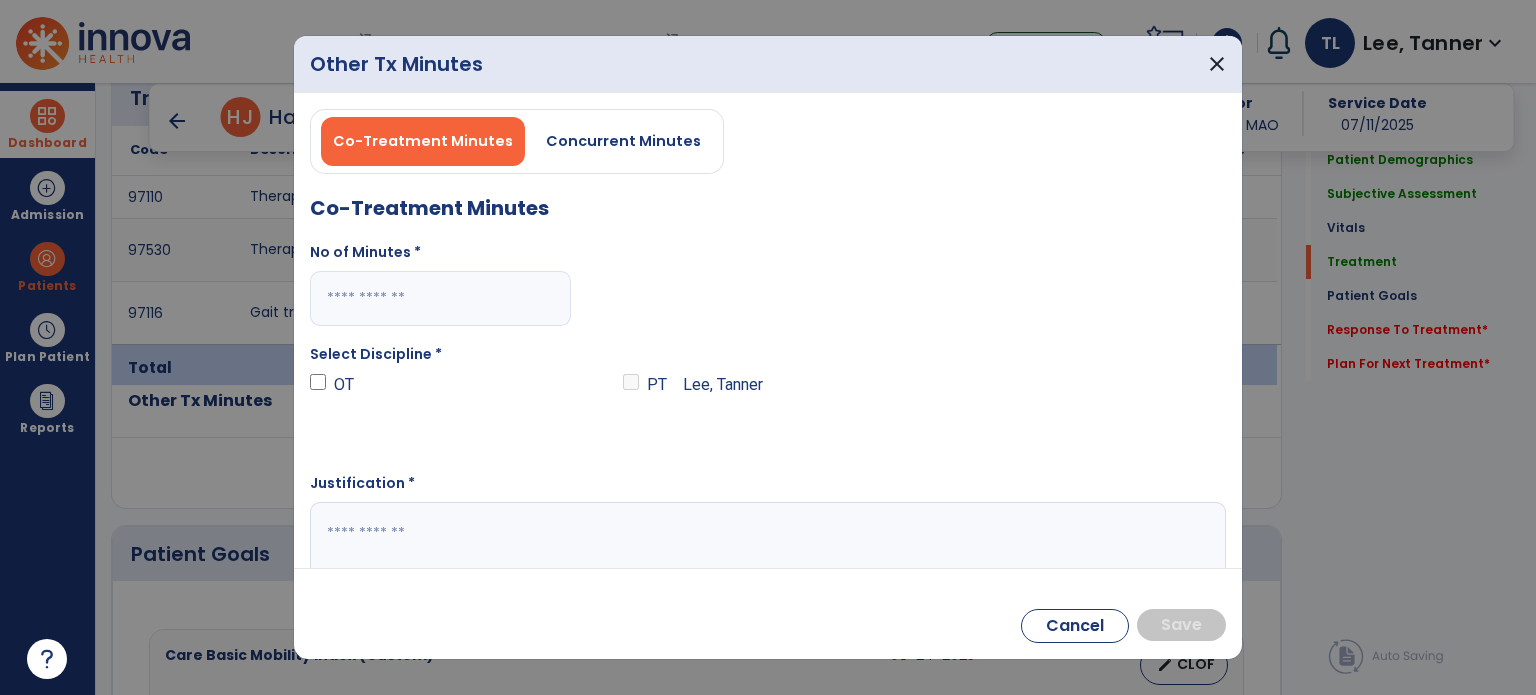 click at bounding box center [440, 298] 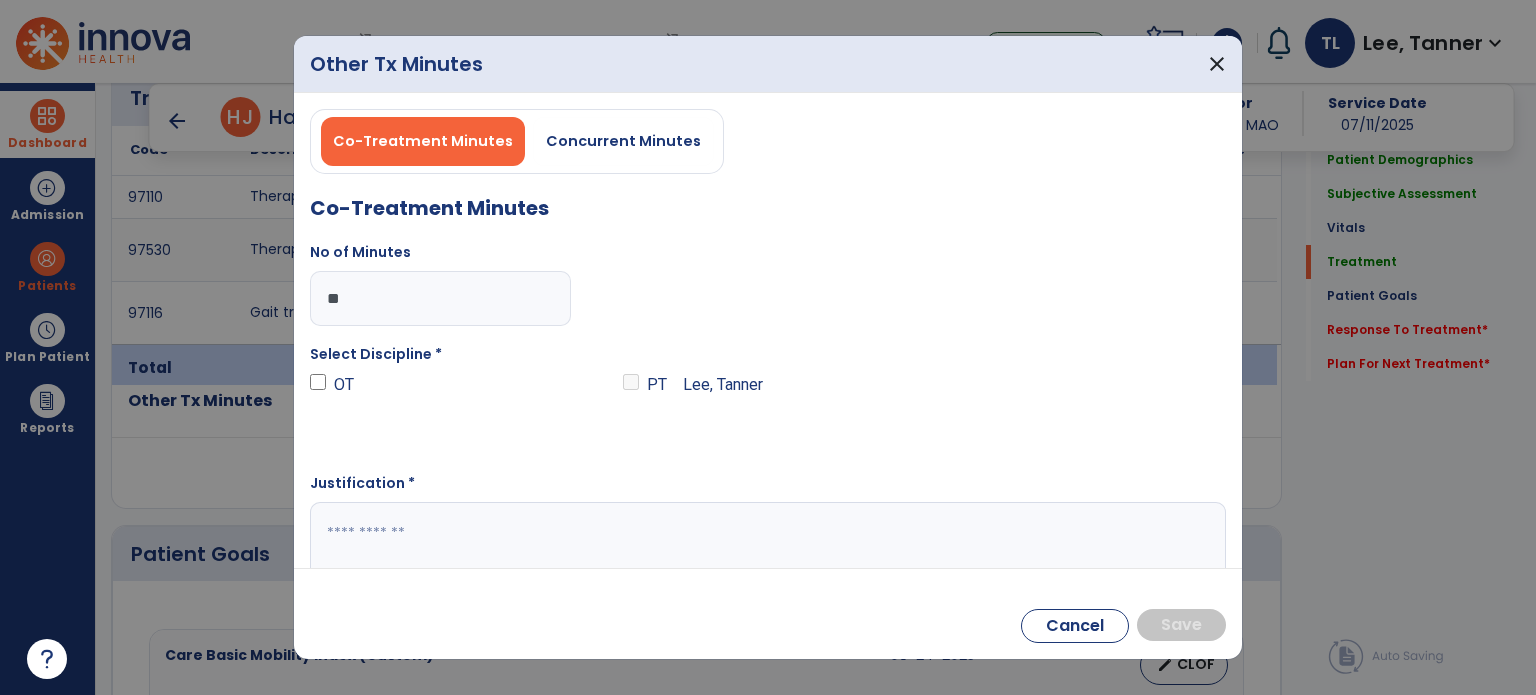 type on "**" 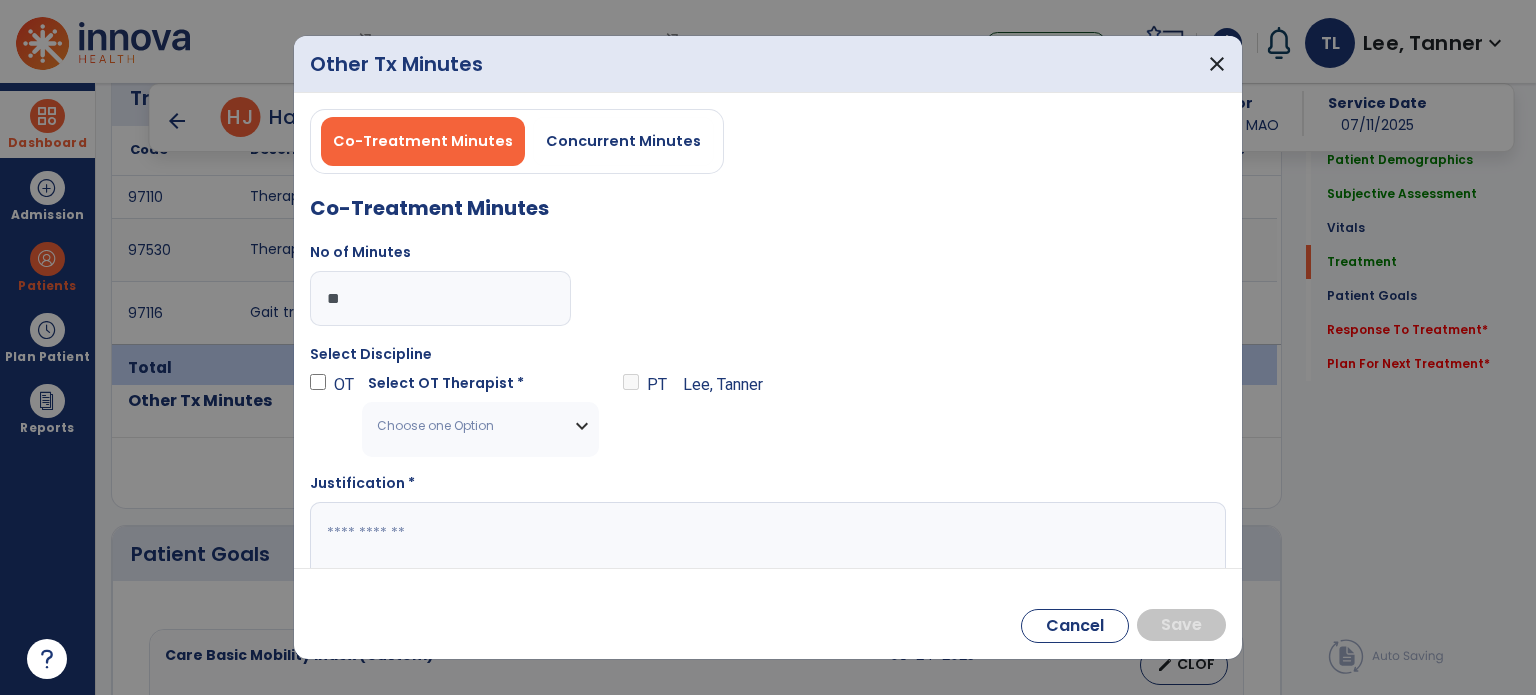 click on "Choose one Option" at bounding box center (480, 426) 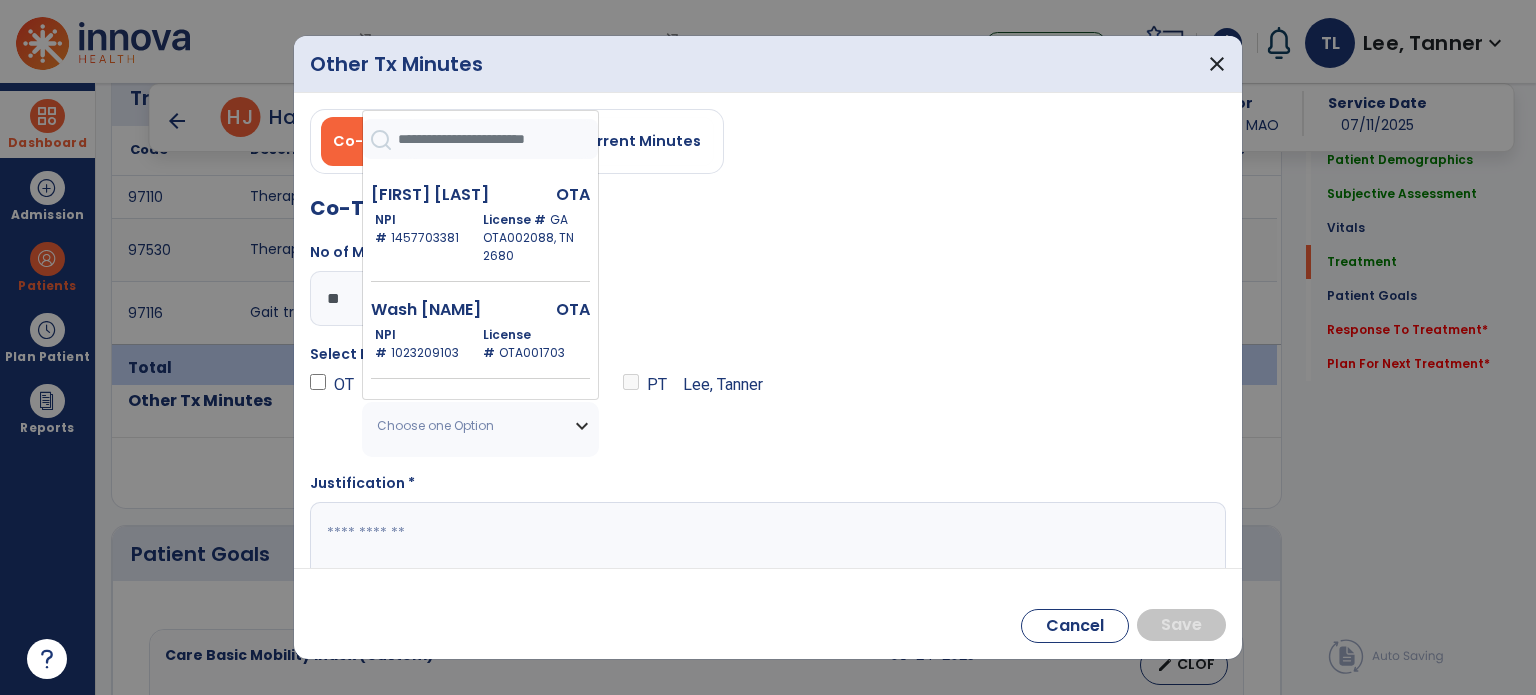 scroll, scrollTop: 1055, scrollLeft: 0, axis: vertical 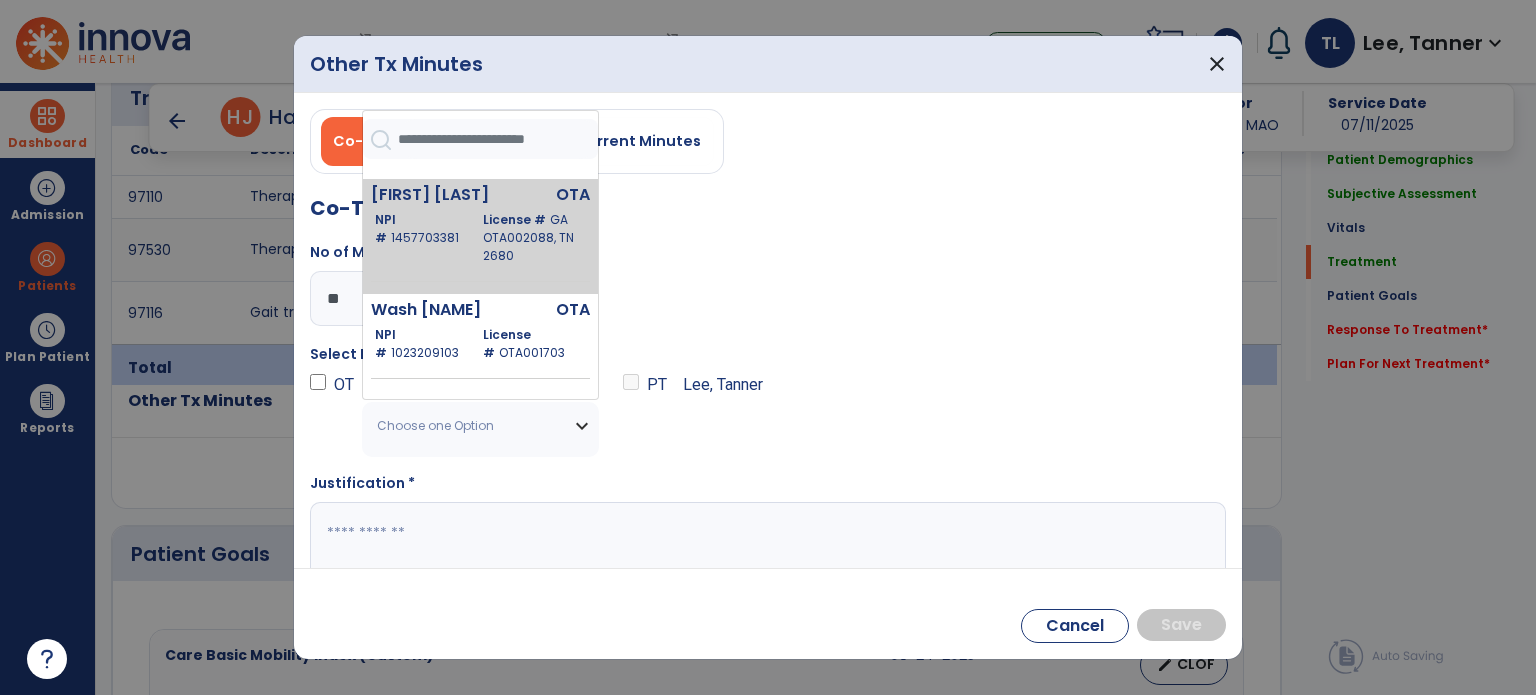 click on "[FIRST] [LAST]" at bounding box center (440, 195) 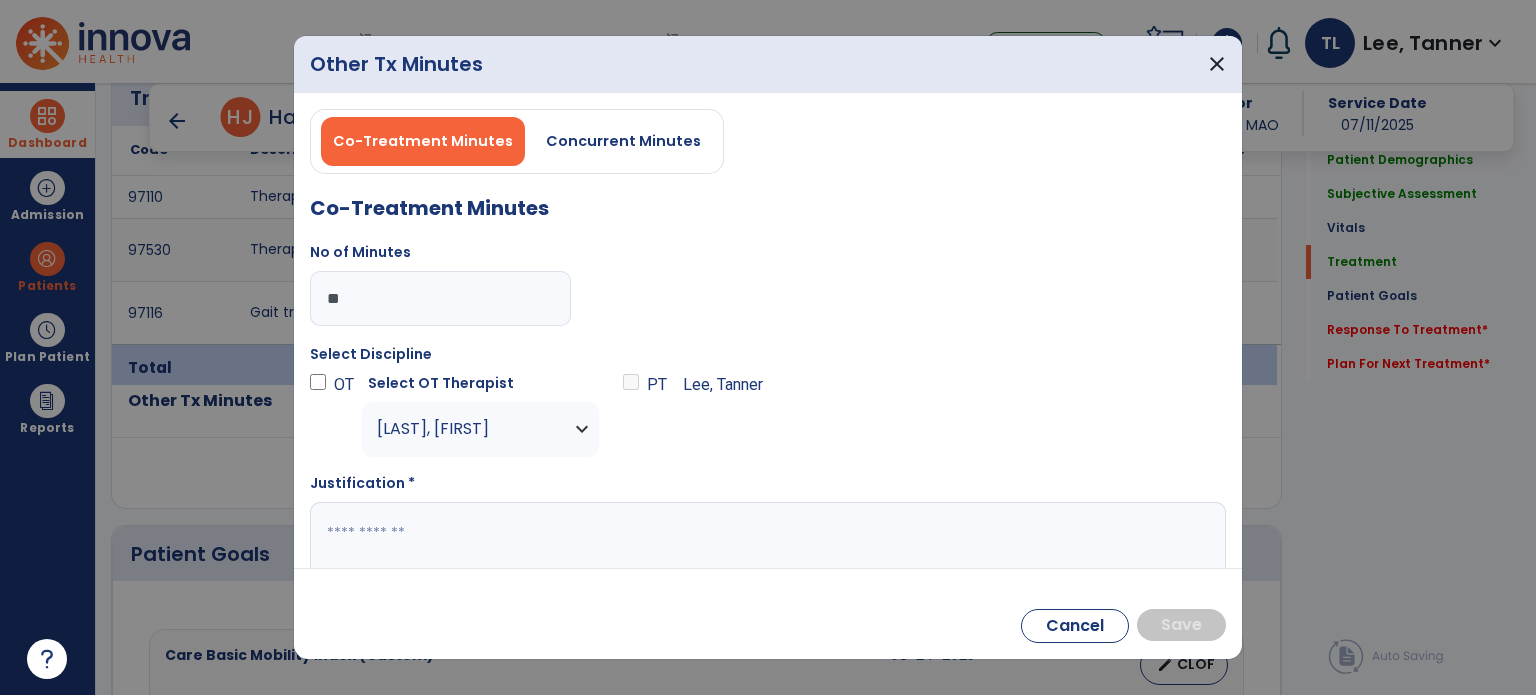 click at bounding box center (766, 541) 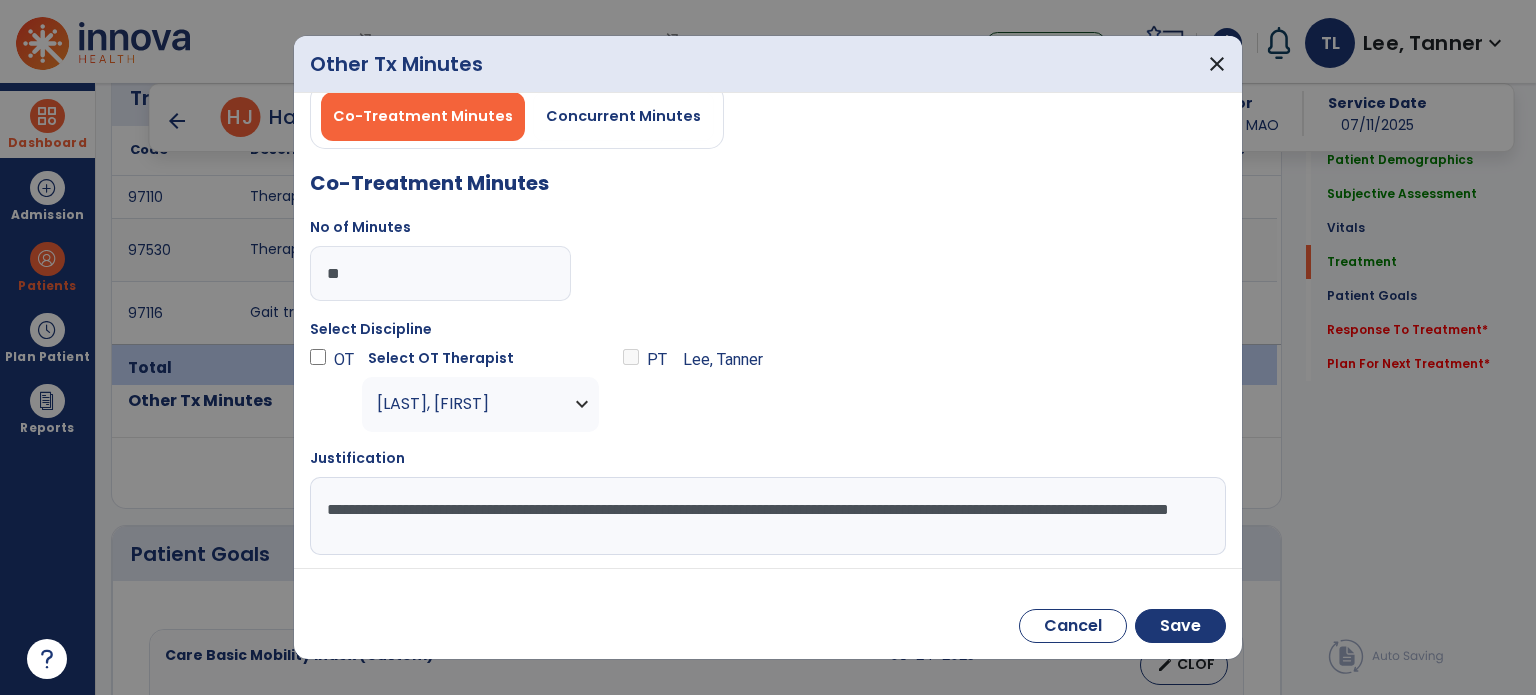 scroll, scrollTop: 26, scrollLeft: 0, axis: vertical 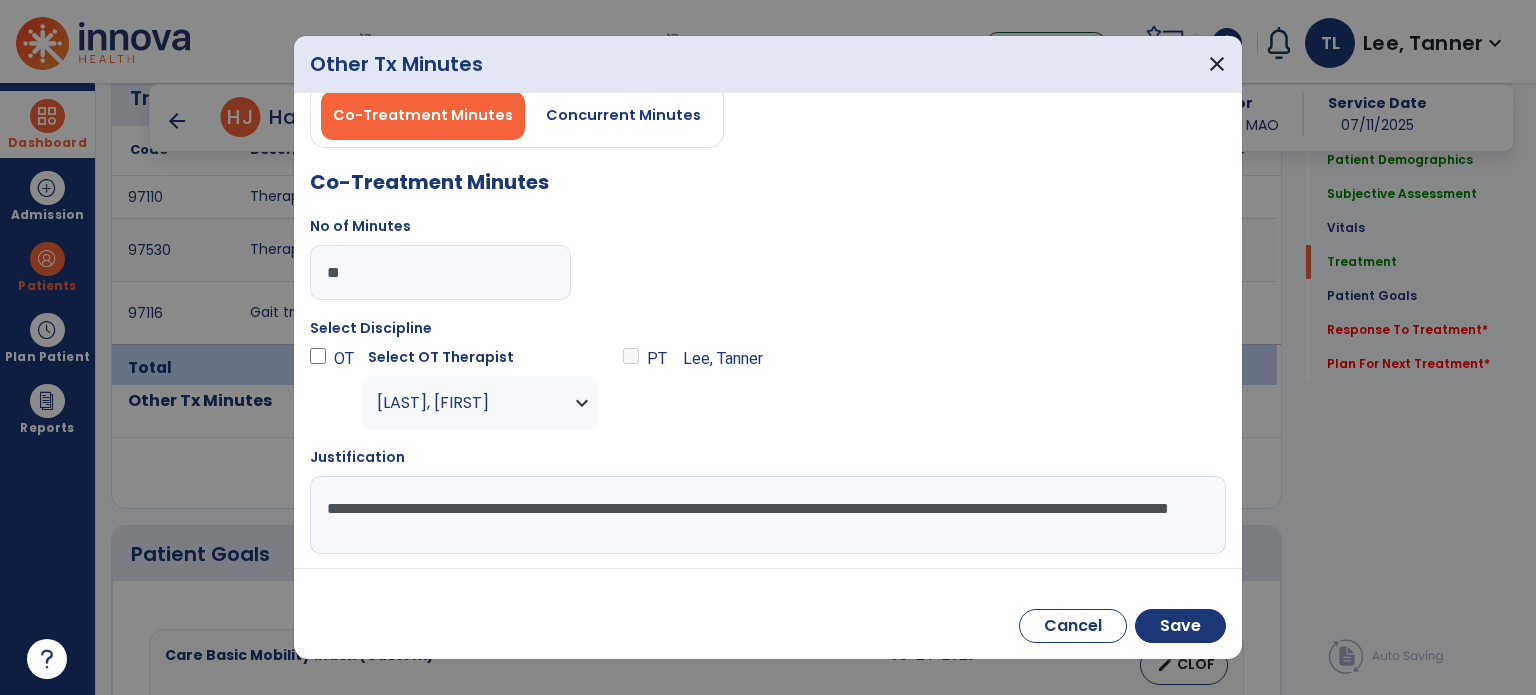 click on "**********" at bounding box center [766, 515] 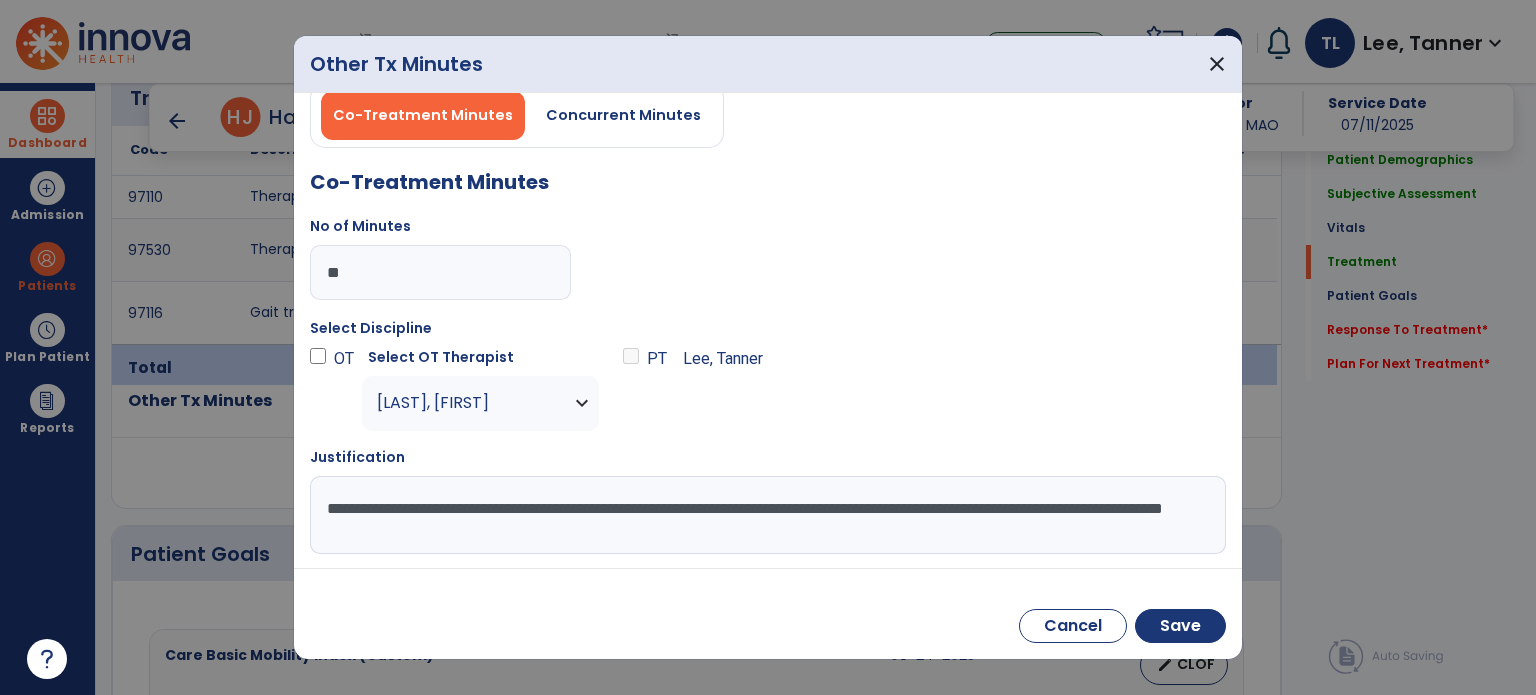 click on "**********" at bounding box center [766, 515] 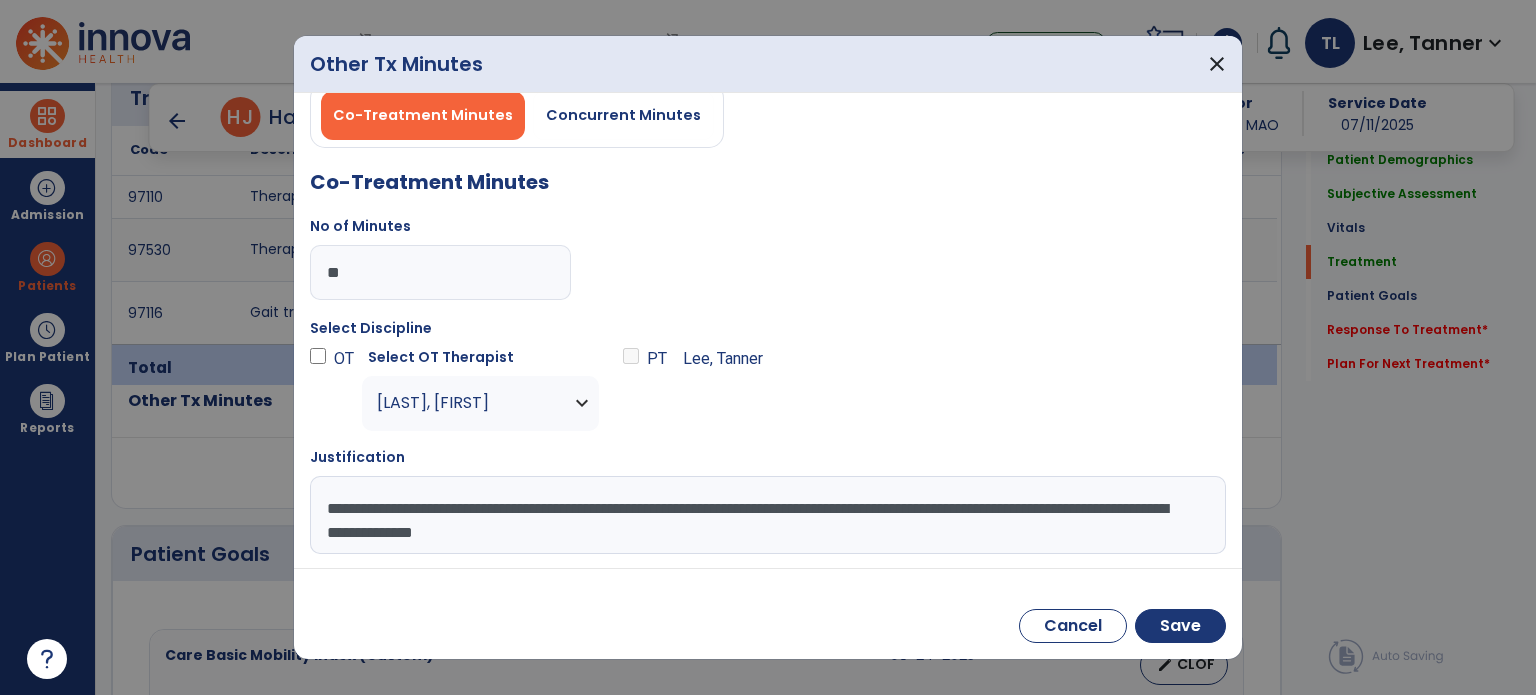 click on "**********" at bounding box center (766, 515) 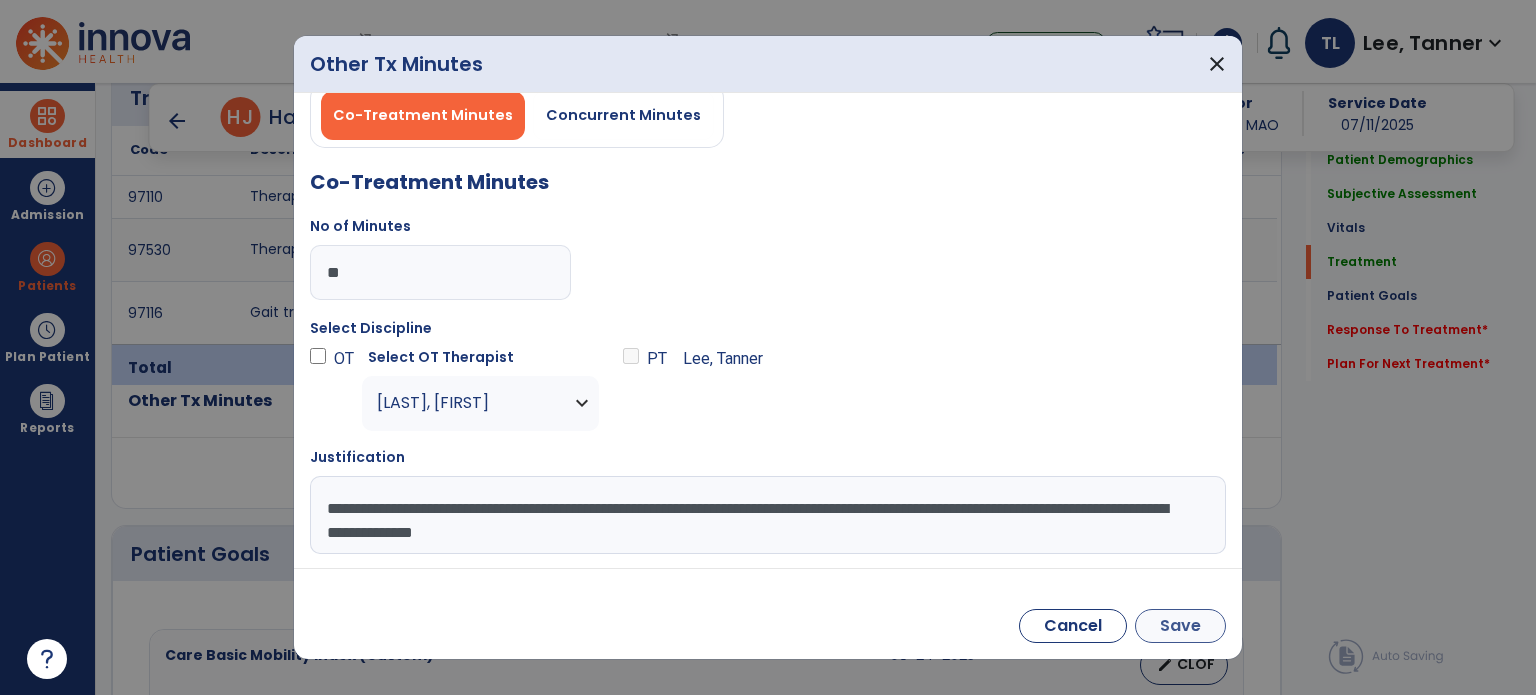 type on "**********" 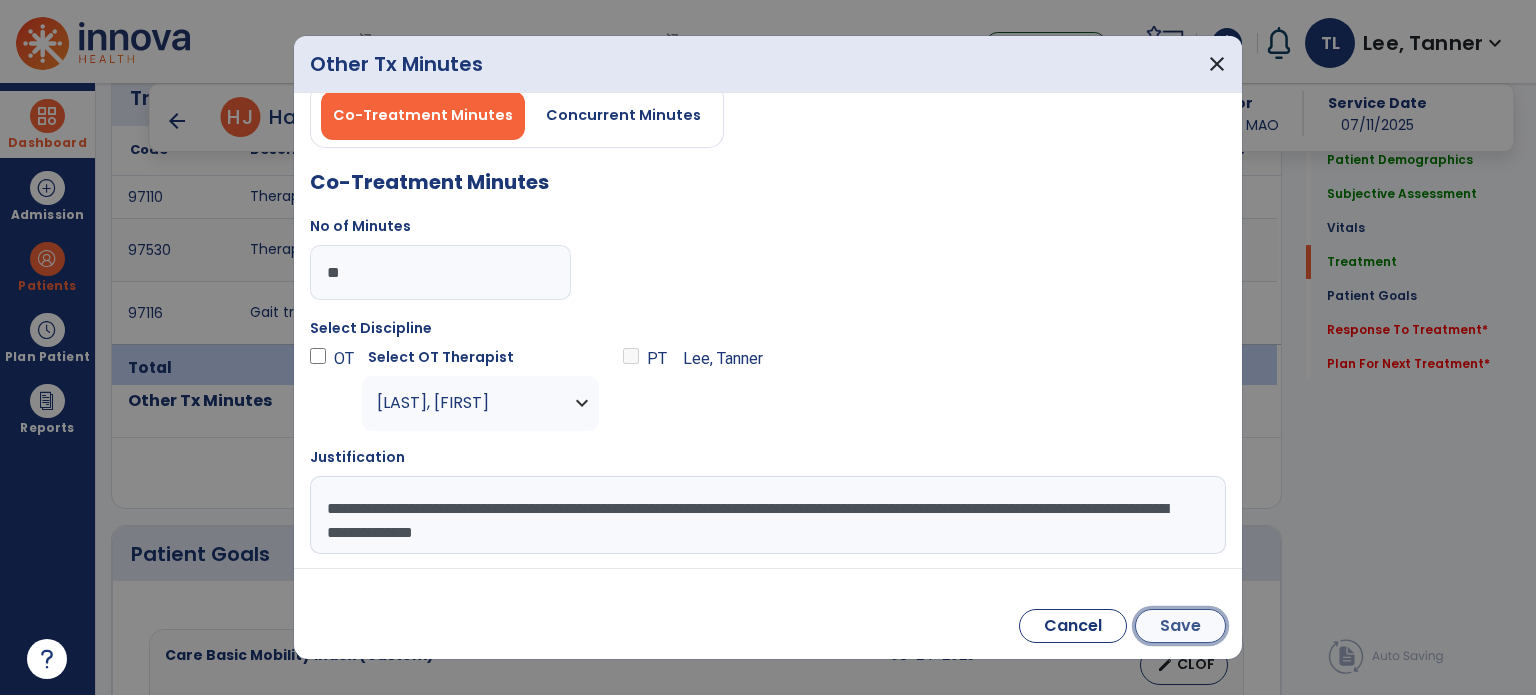 click on "Save" at bounding box center [1180, 626] 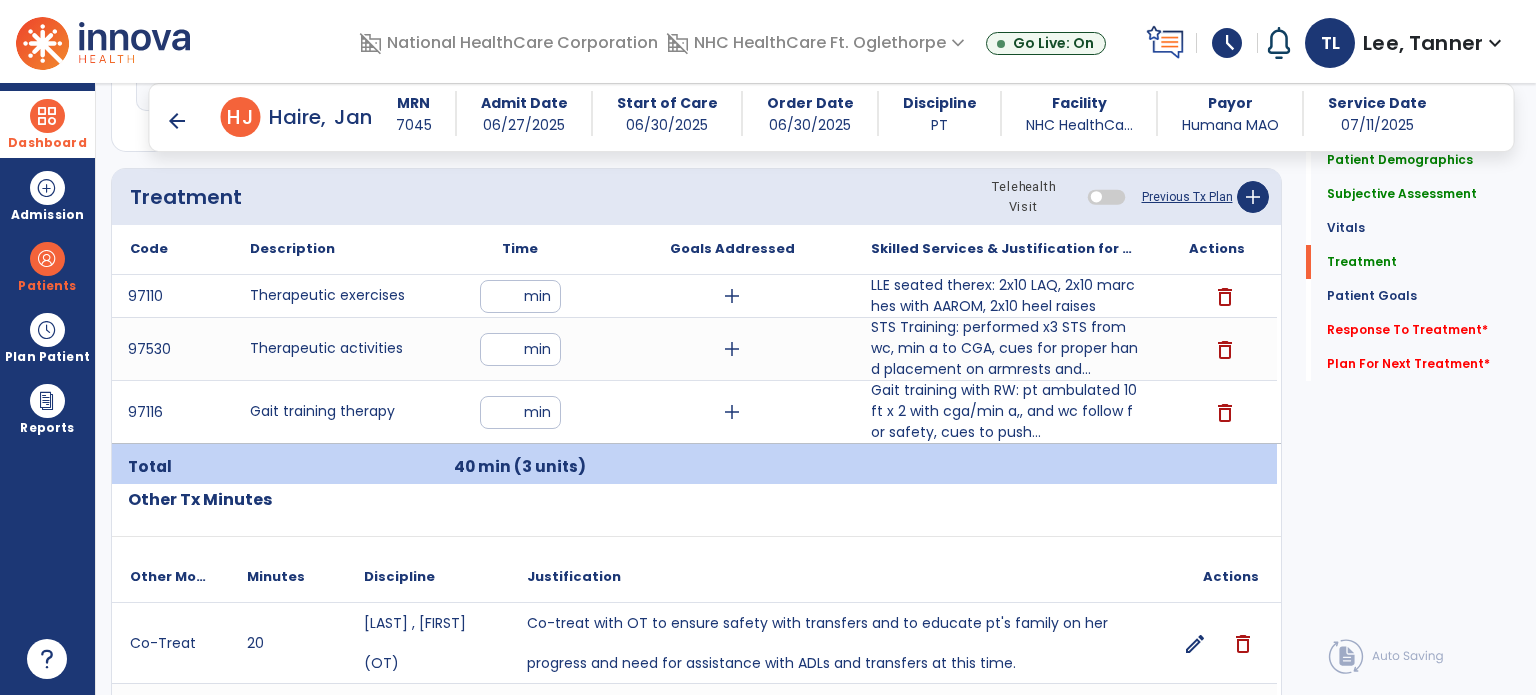 scroll, scrollTop: 1160, scrollLeft: 0, axis: vertical 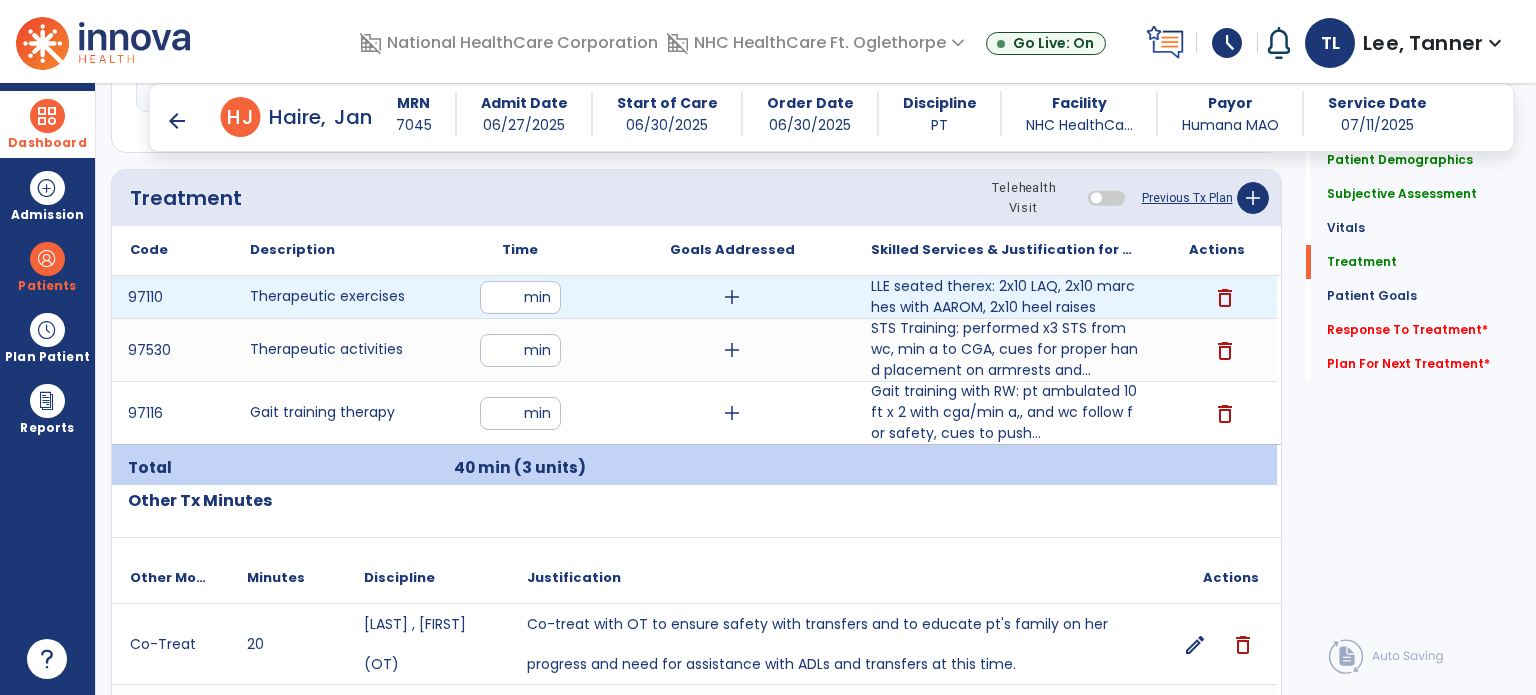 click on "add" at bounding box center (732, 297) 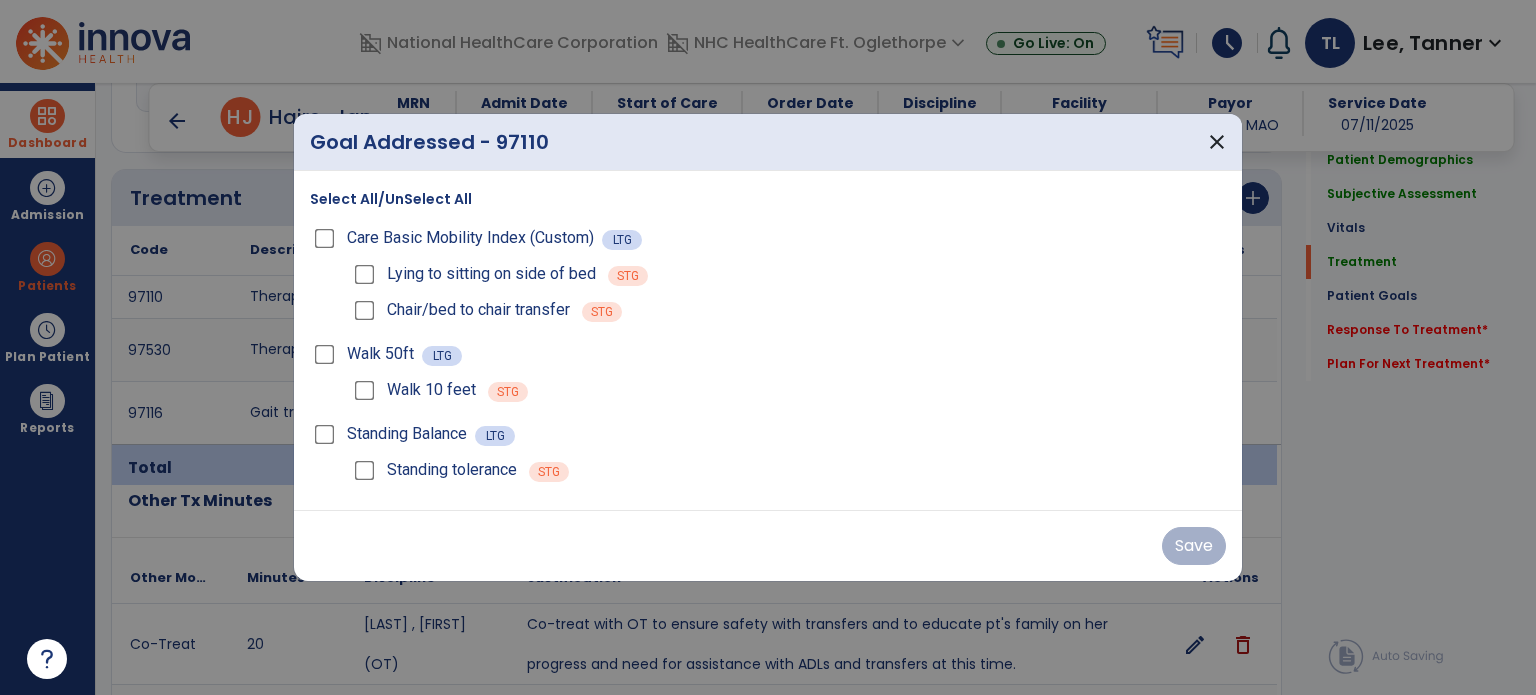 click on "Walk 10 feet  STG" at bounding box center [788, 390] 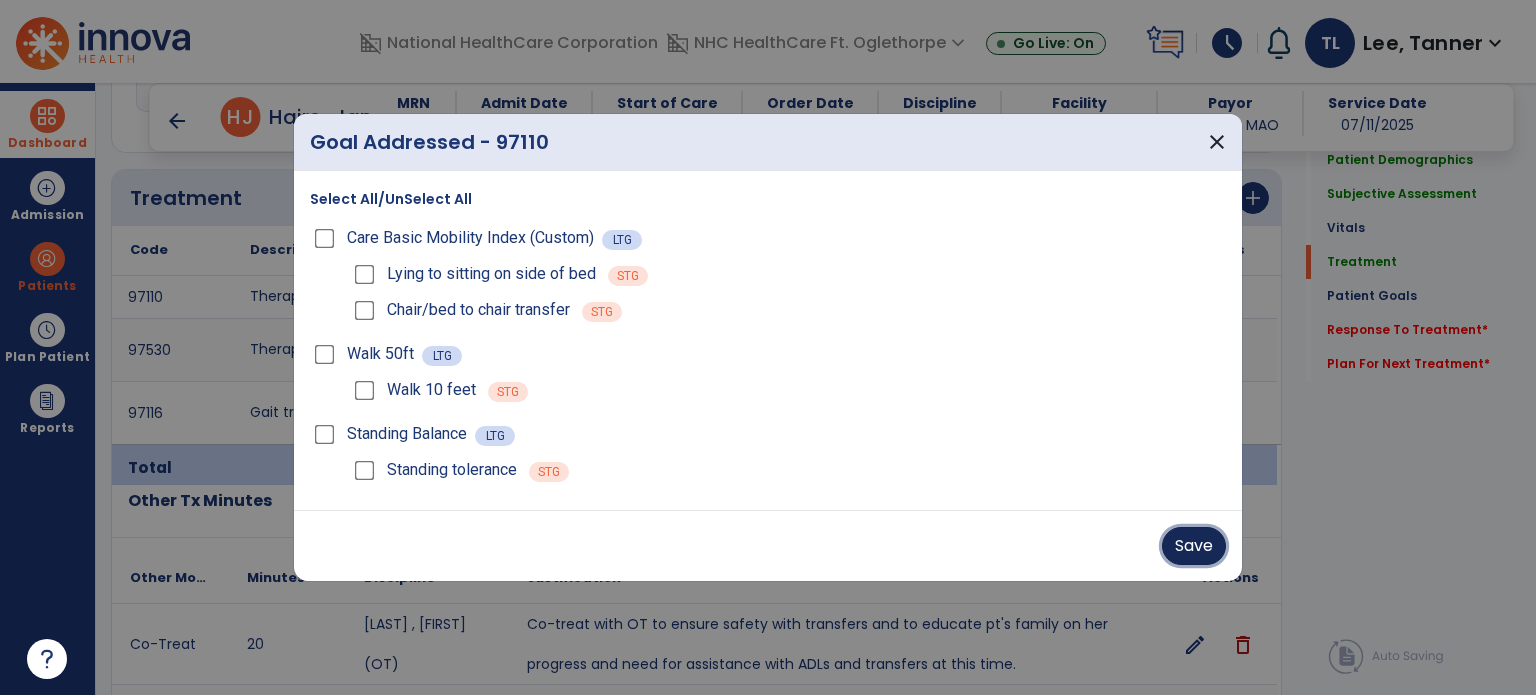 click on "Save" at bounding box center [1194, 546] 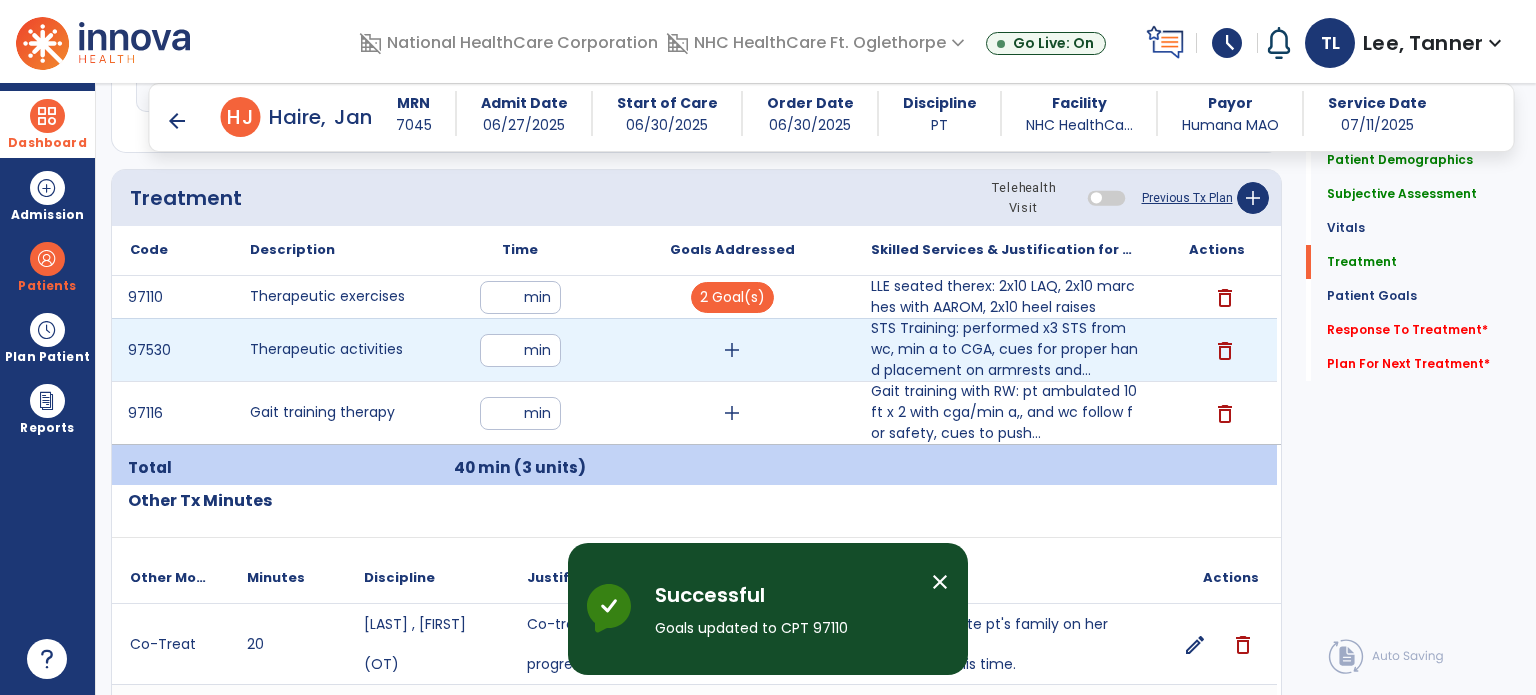 click on "add" at bounding box center [732, 350] 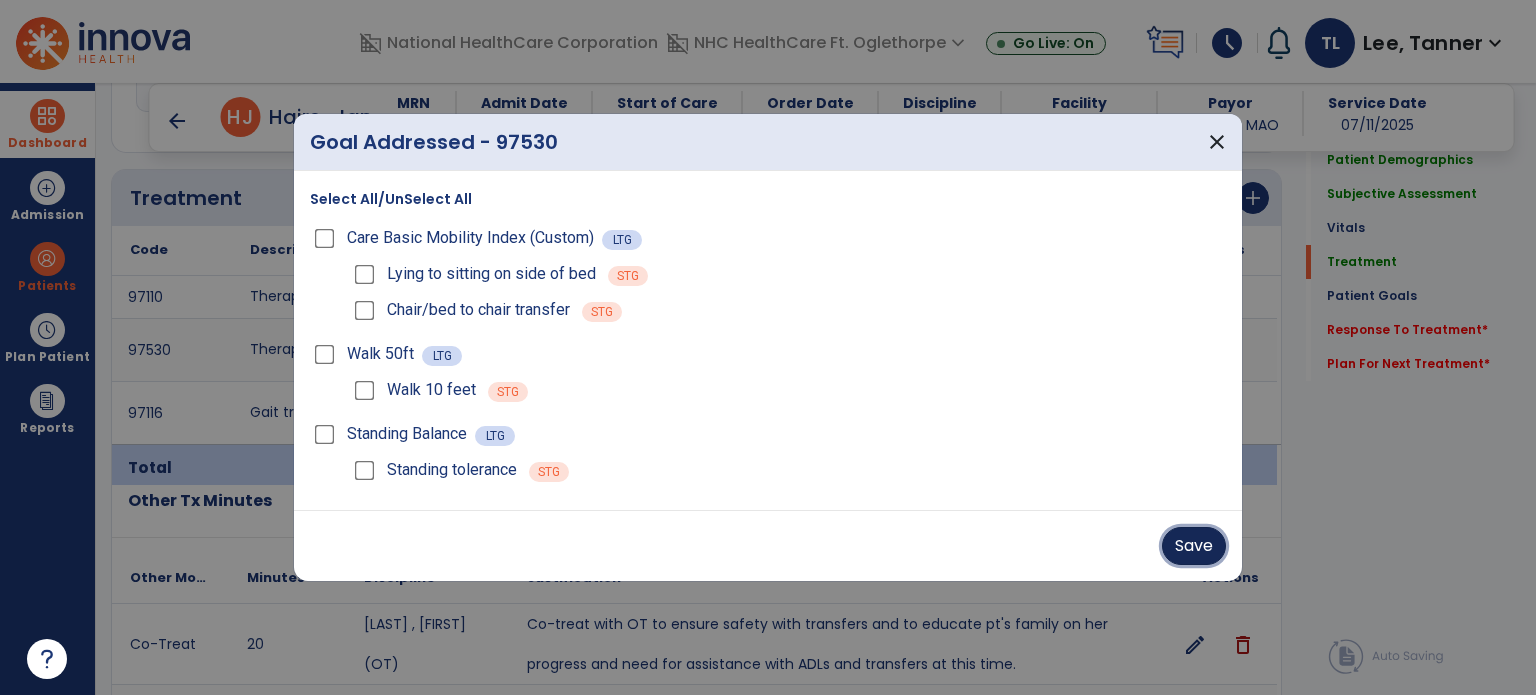click on "Save" at bounding box center (1194, 546) 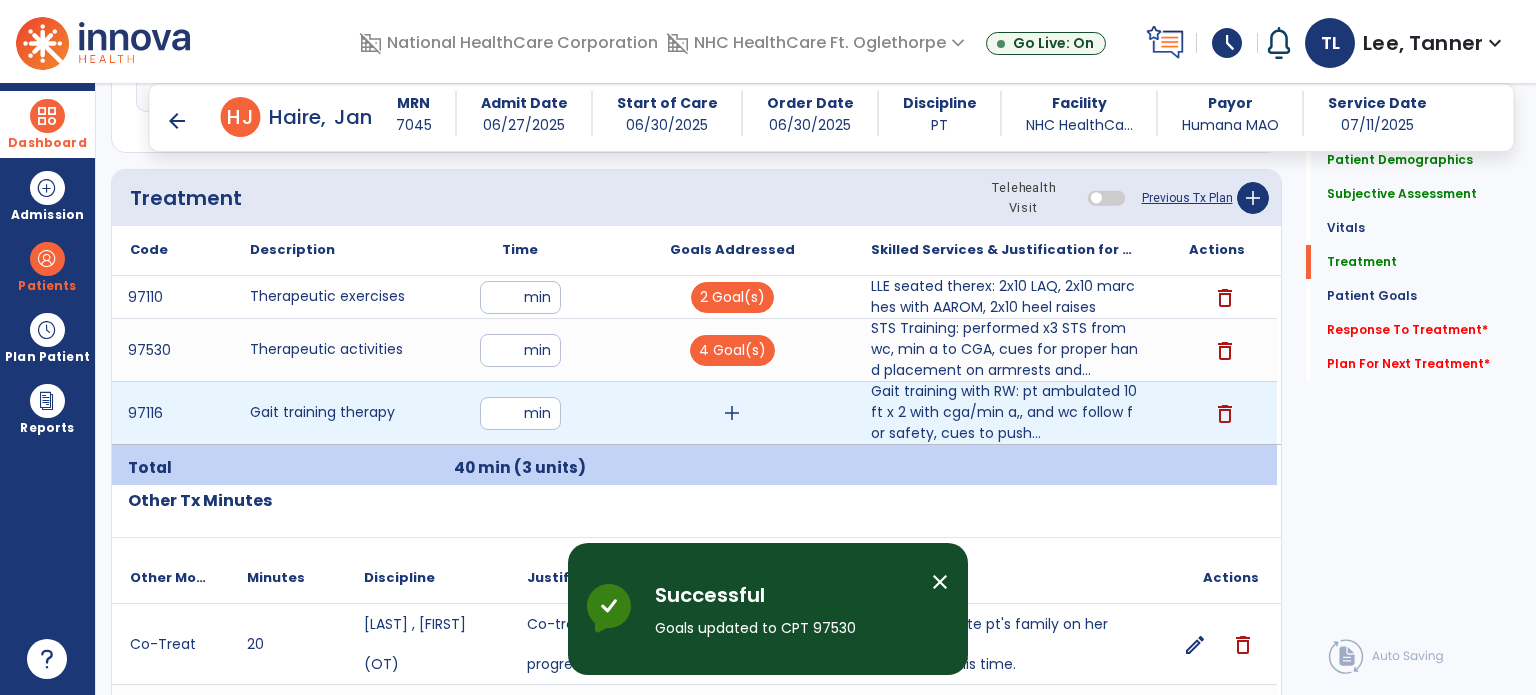 click on "add" at bounding box center (732, 413) 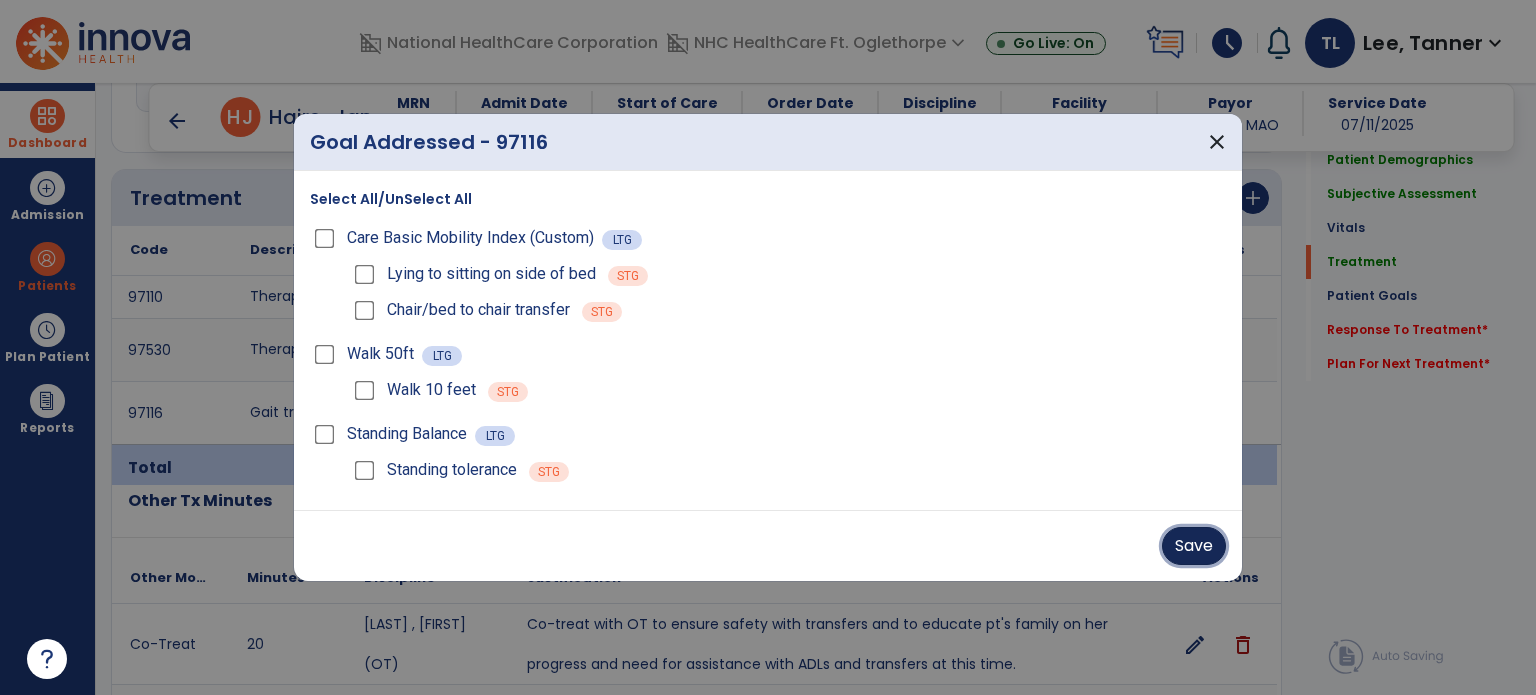 click on "Save" at bounding box center (1194, 546) 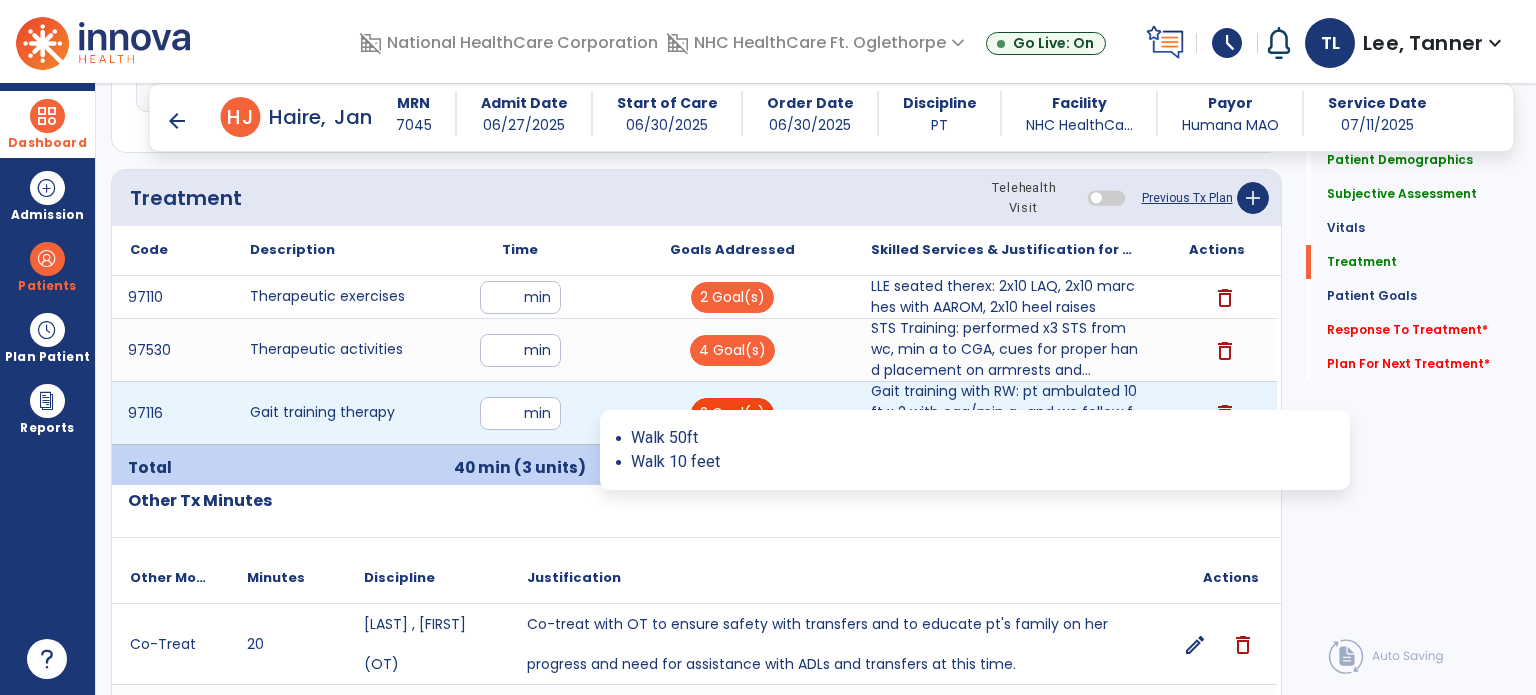 click on "2 Goal(s)" at bounding box center (732, 413) 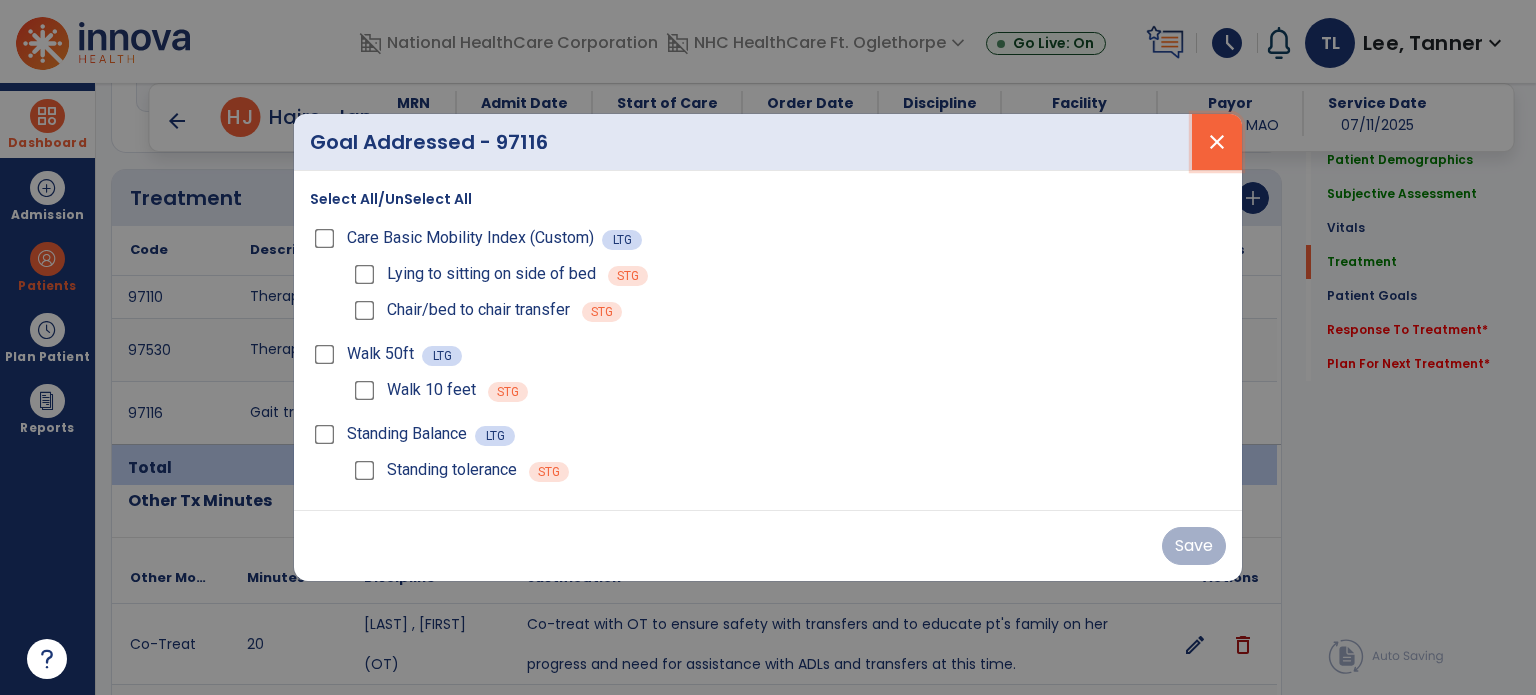 click on "close" at bounding box center (1217, 142) 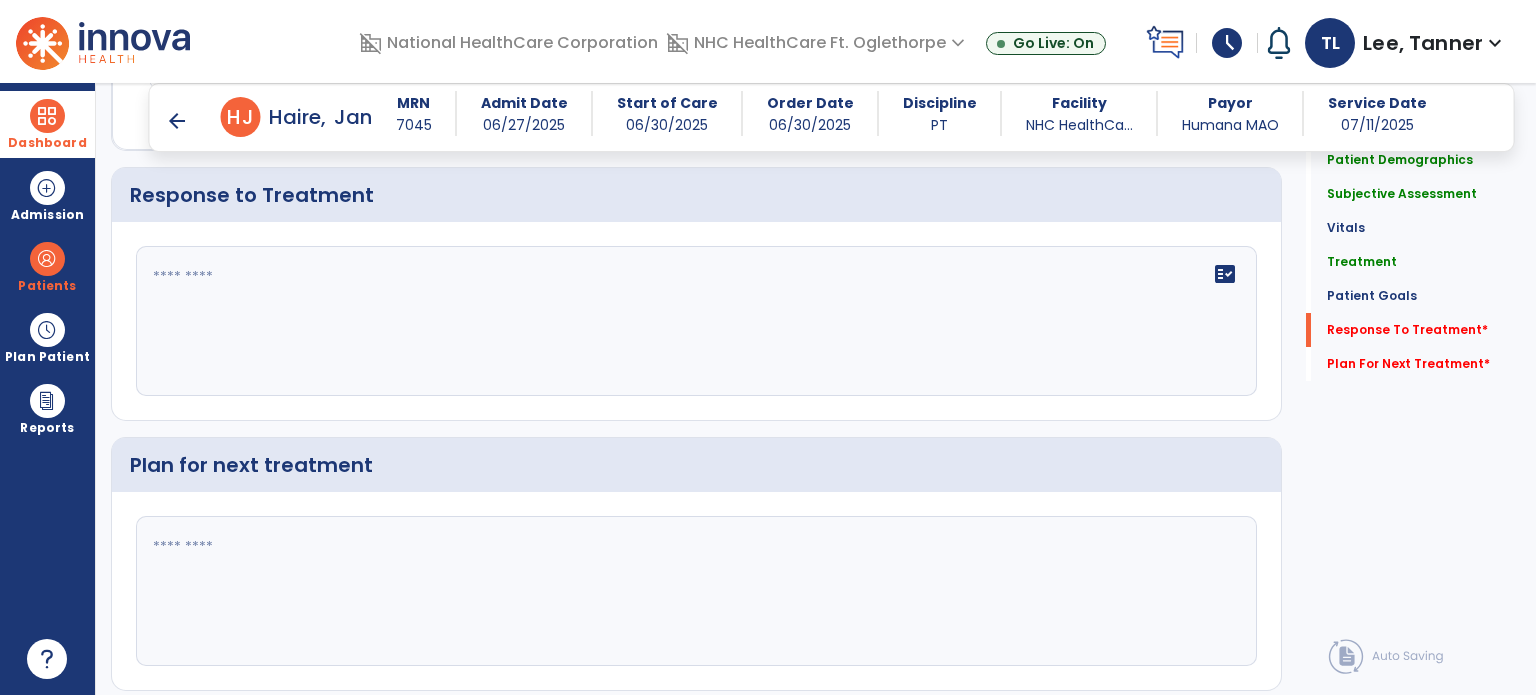 scroll, scrollTop: 2929, scrollLeft: 0, axis: vertical 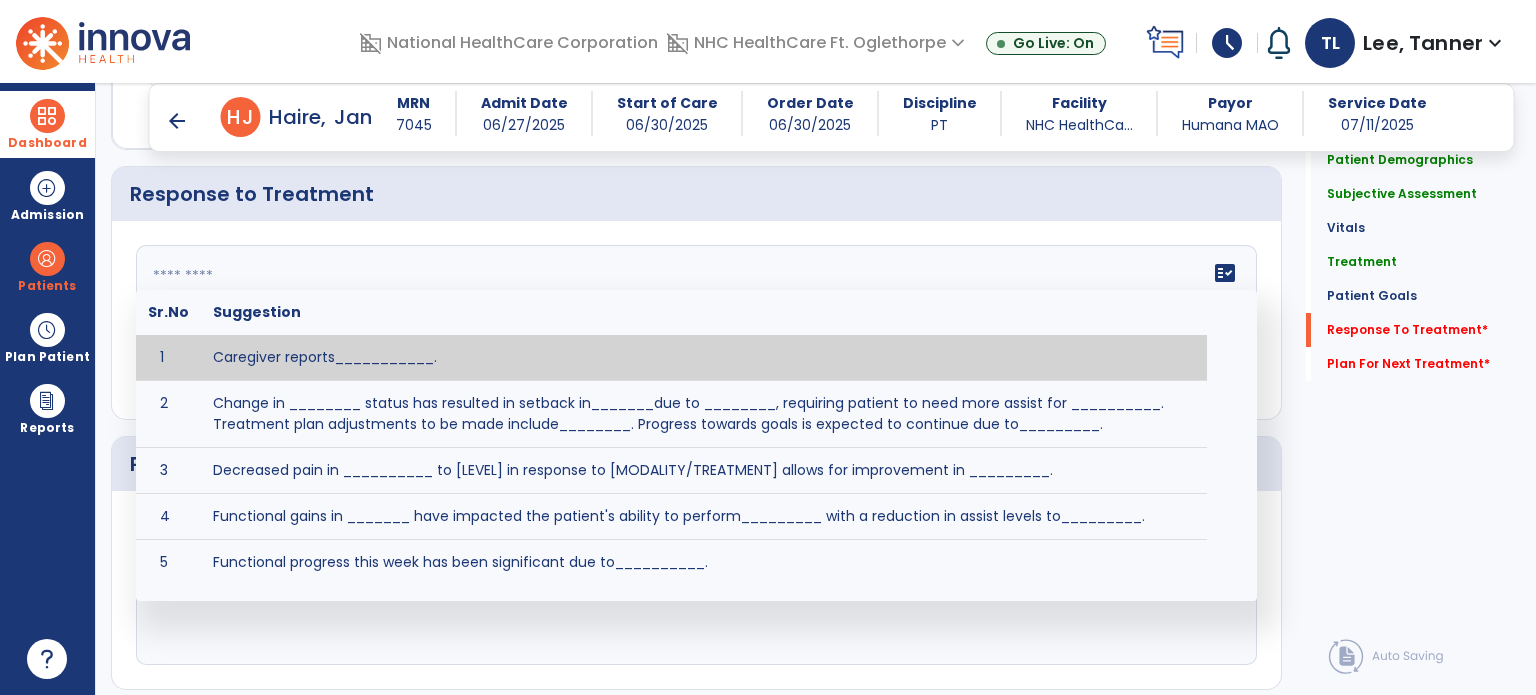 click on "fact_check  Sr.No Suggestion 1 Caregiver reports___________. 2 Change in ________ status has resulted in setback in_______due to ________, requiring patient to need more assist for __________.   Treatment plan adjustments to be made include________.  Progress towards goals is expected to continue due to_________. 3 Decreased pain in __________ to [LEVEL] in response to [MODALITY/TREATMENT] allows for improvement in _________. 4 Functional gains in _______ have impacted the patient's ability to perform_________ with a reduction in assist levels to_________. 5 Functional progress this week has been significant due to__________. 6 Gains in ________ have improved the patient's ability to perform ______with decreased levels of assist to___________. 7 Improvement in ________allows patient to tolerate higher levels of challenges in_________. 8 Pain in [AREA] has decreased to [LEVEL] in response to [TREATMENT/MODALITY], allowing fore ease in completing__________. 9 10 11 12 13 14 15 16 17 18 19 20 21" 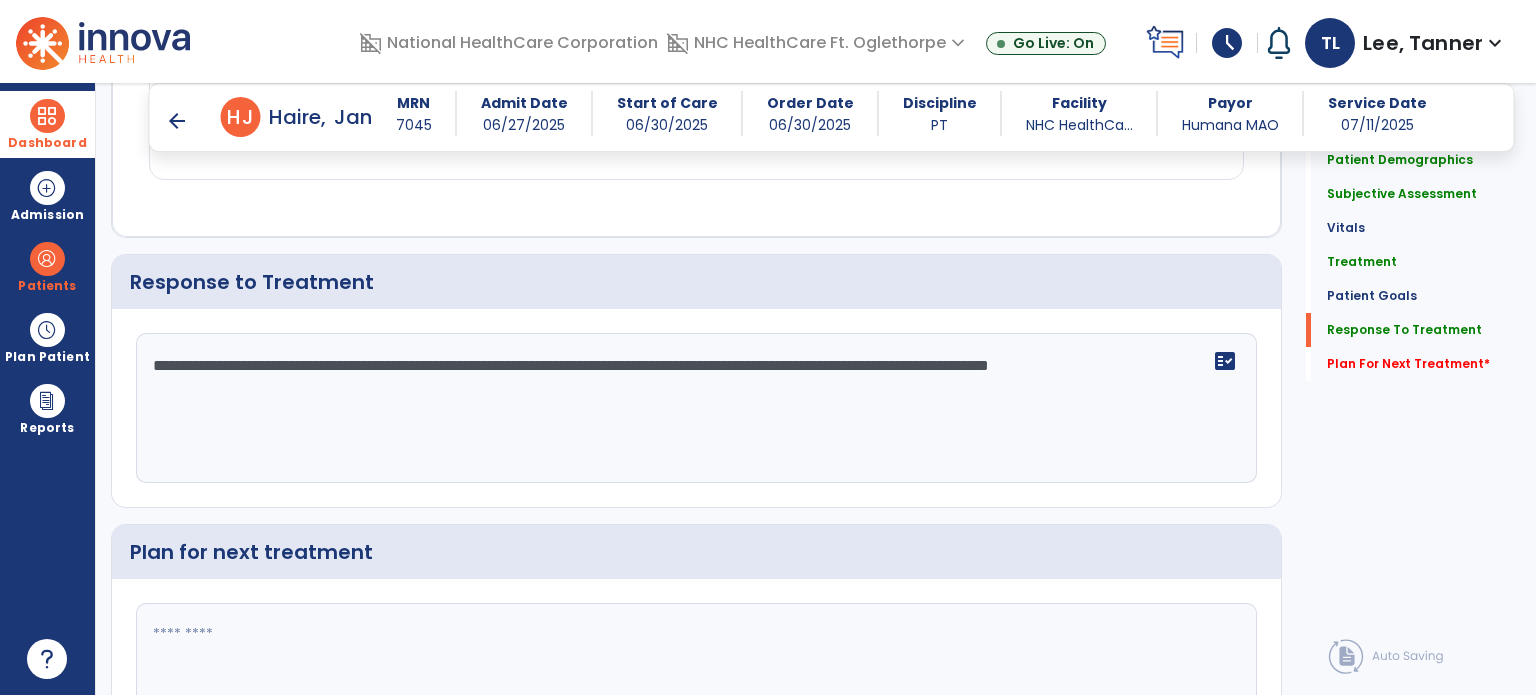 scroll, scrollTop: 2929, scrollLeft: 0, axis: vertical 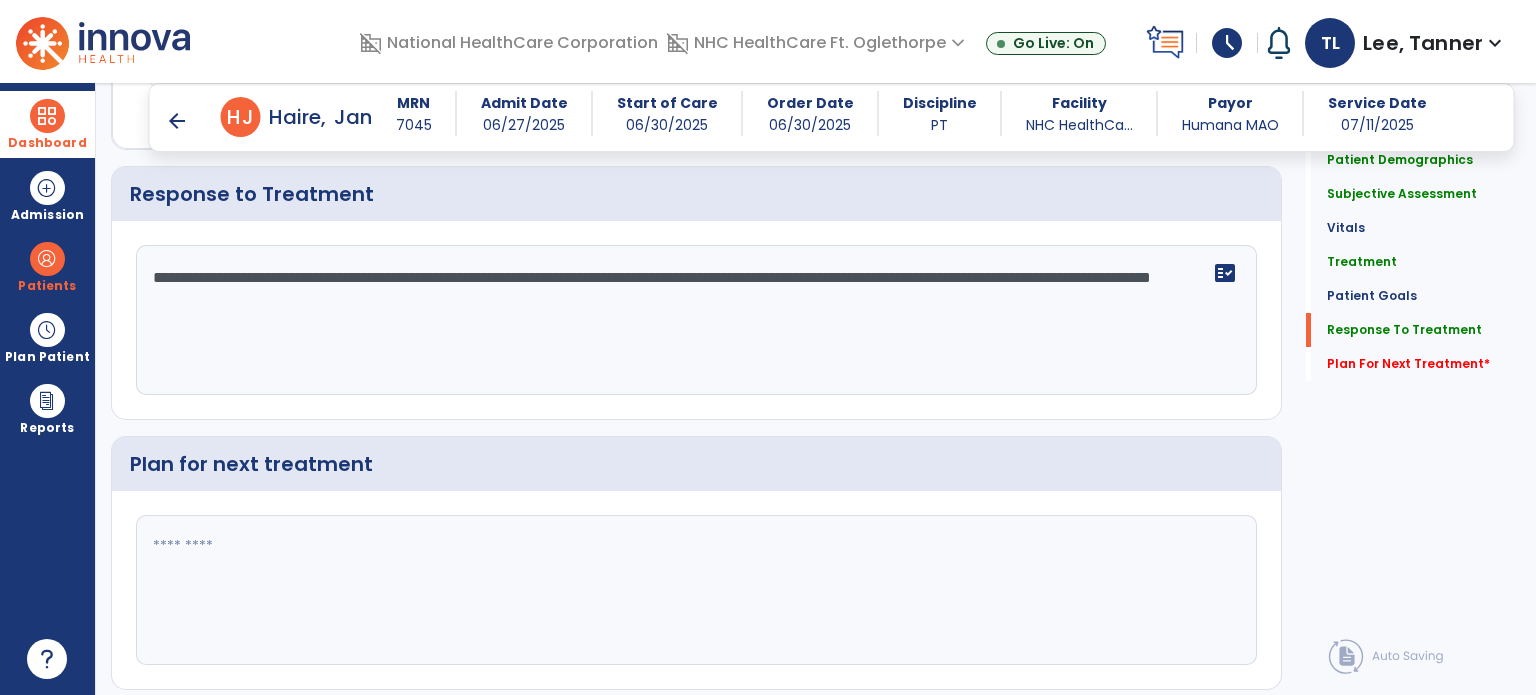 type on "**********" 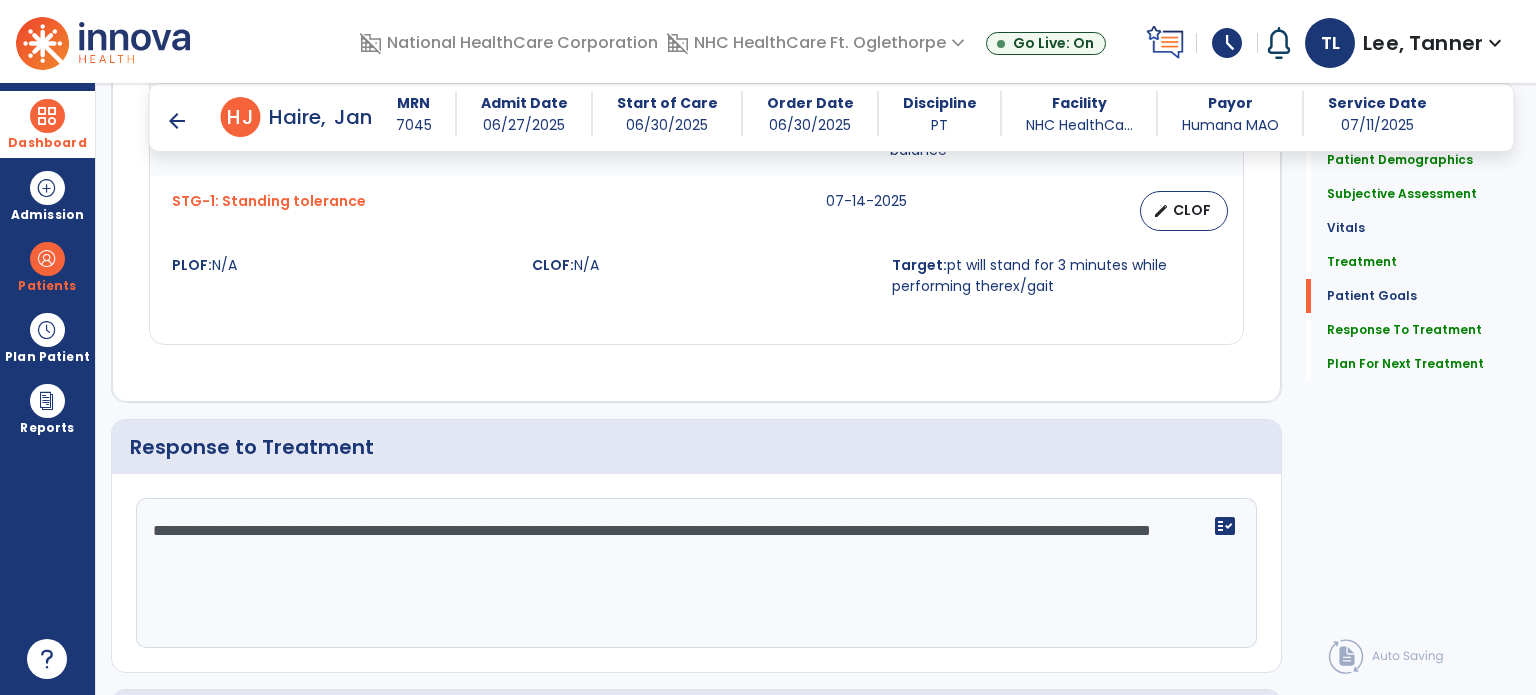 scroll, scrollTop: 2962, scrollLeft: 0, axis: vertical 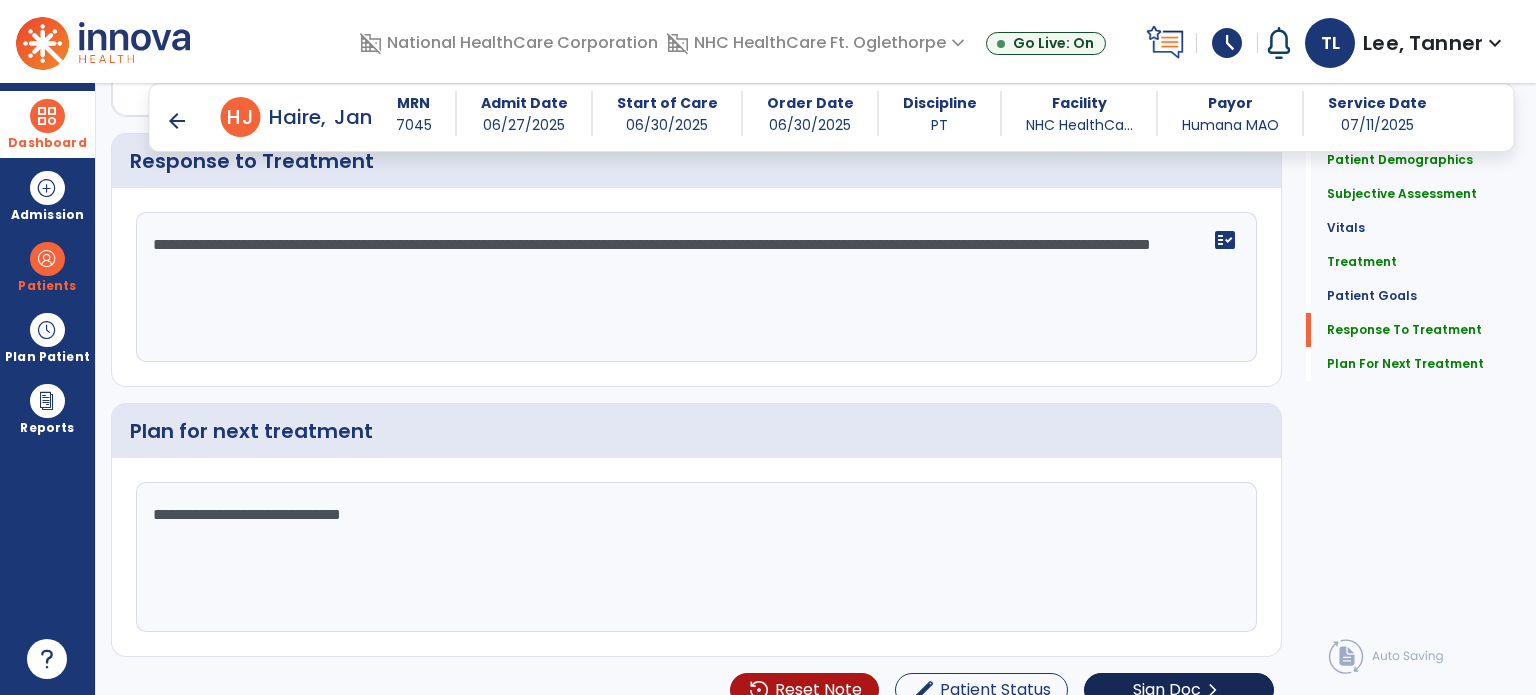 type on "**********" 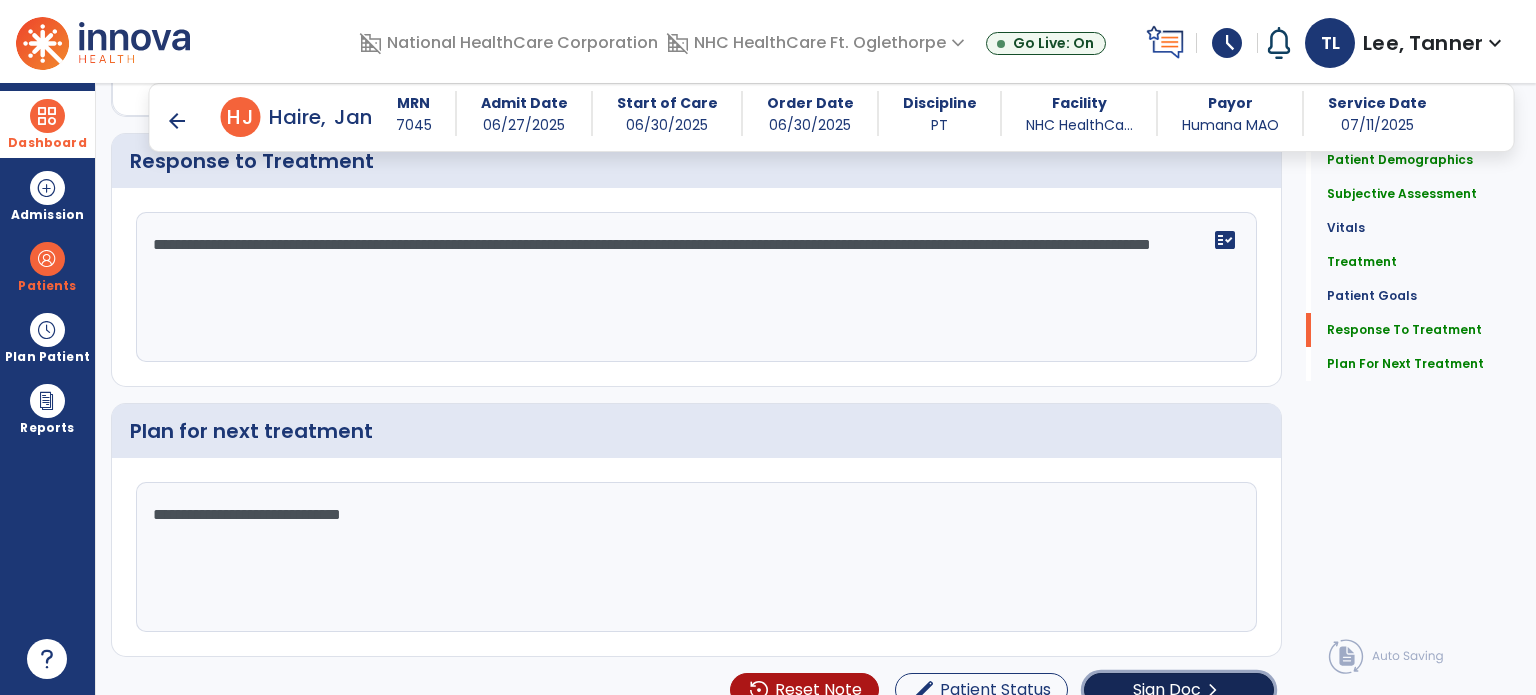 click on "Sign Doc" 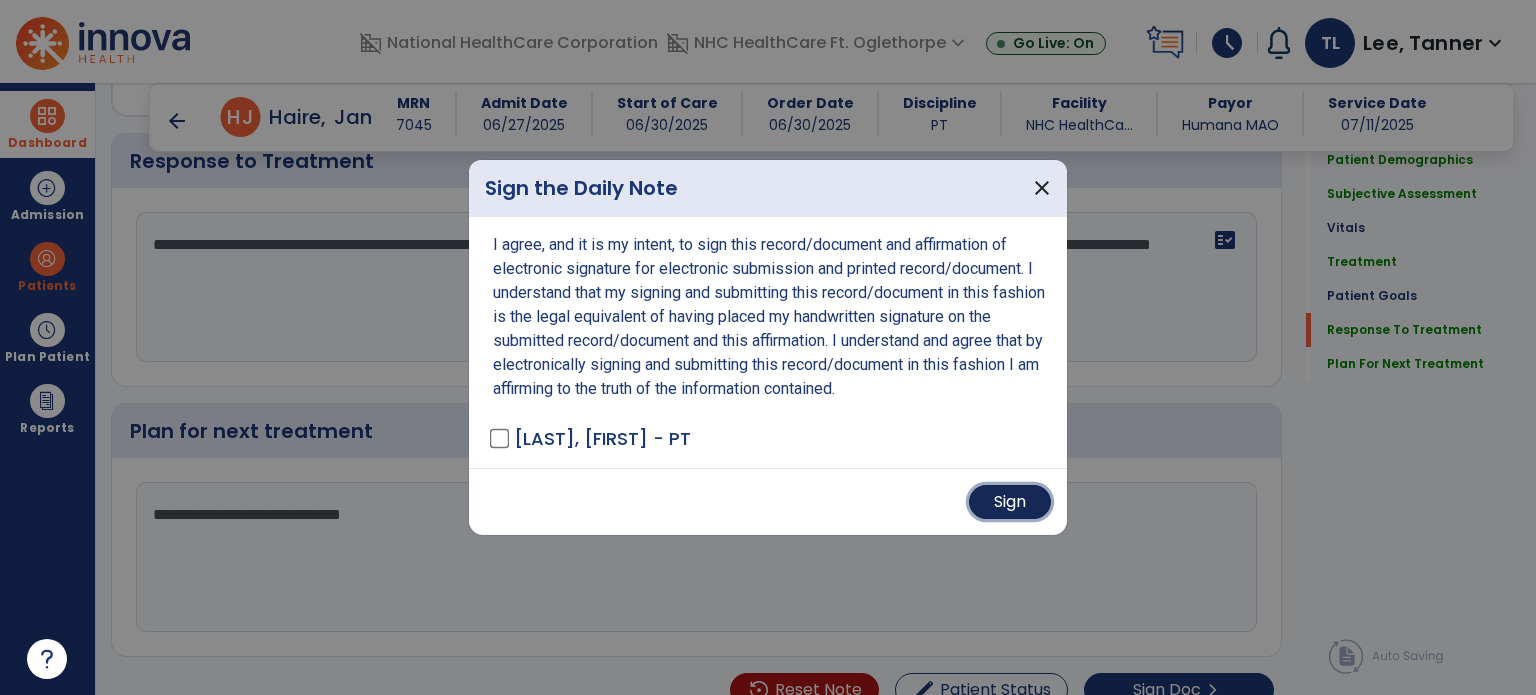 click on "Sign" at bounding box center (1010, 502) 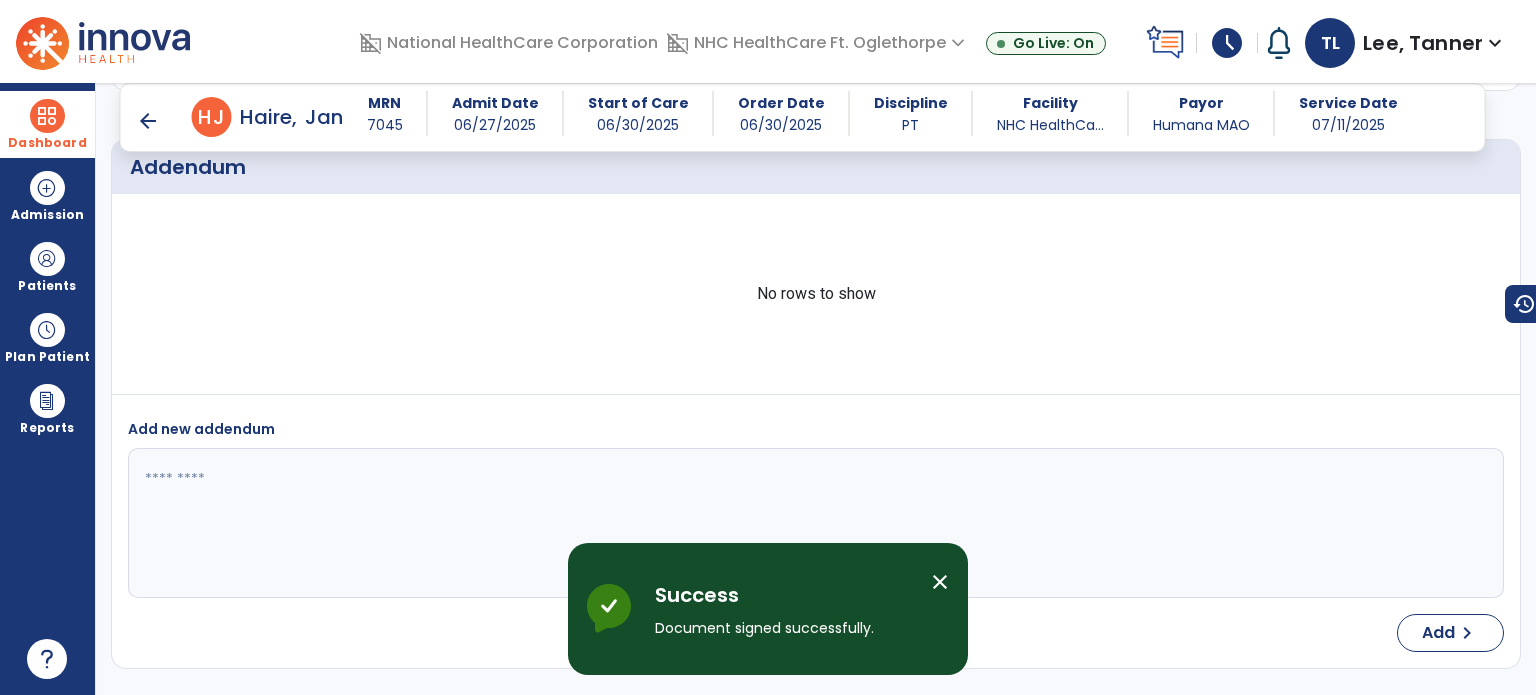 click on "Dashboard" at bounding box center [47, 143] 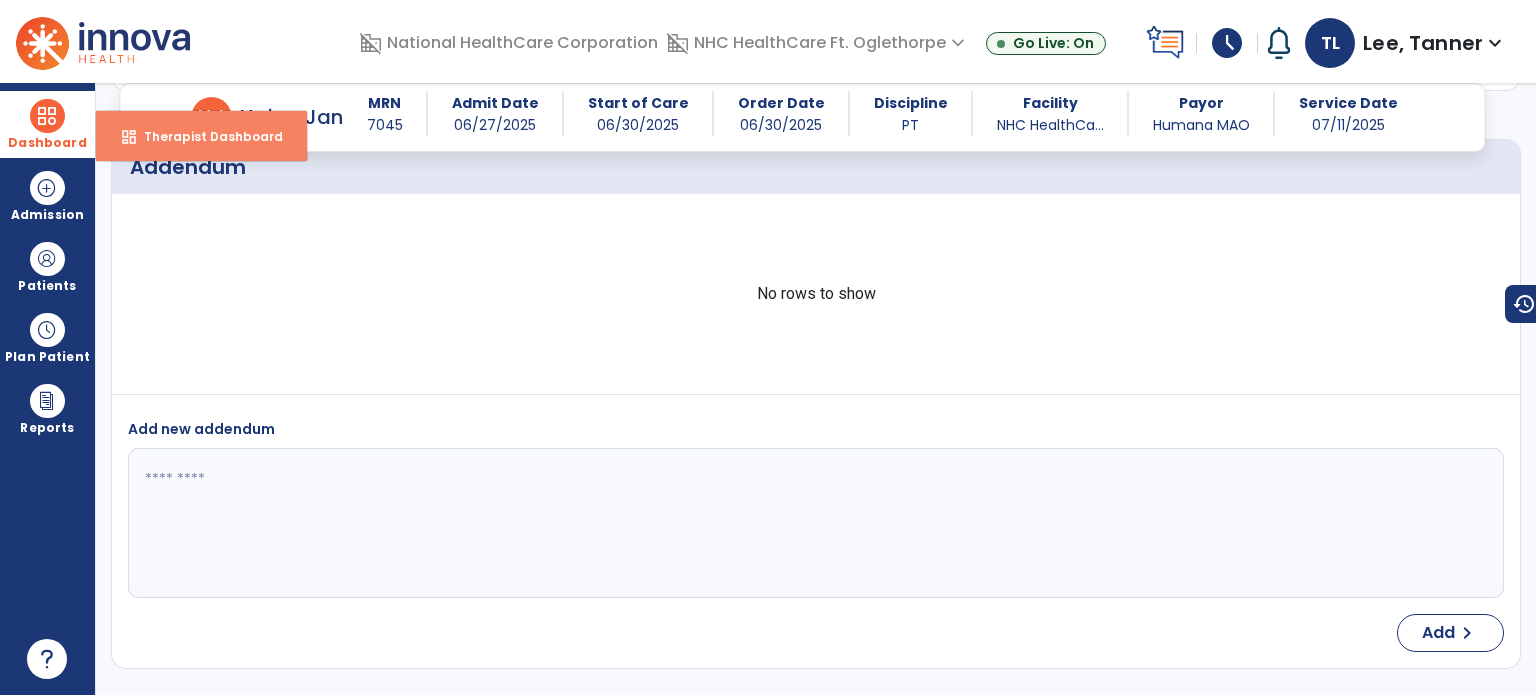 click on "Therapist Dashboard" at bounding box center [205, 136] 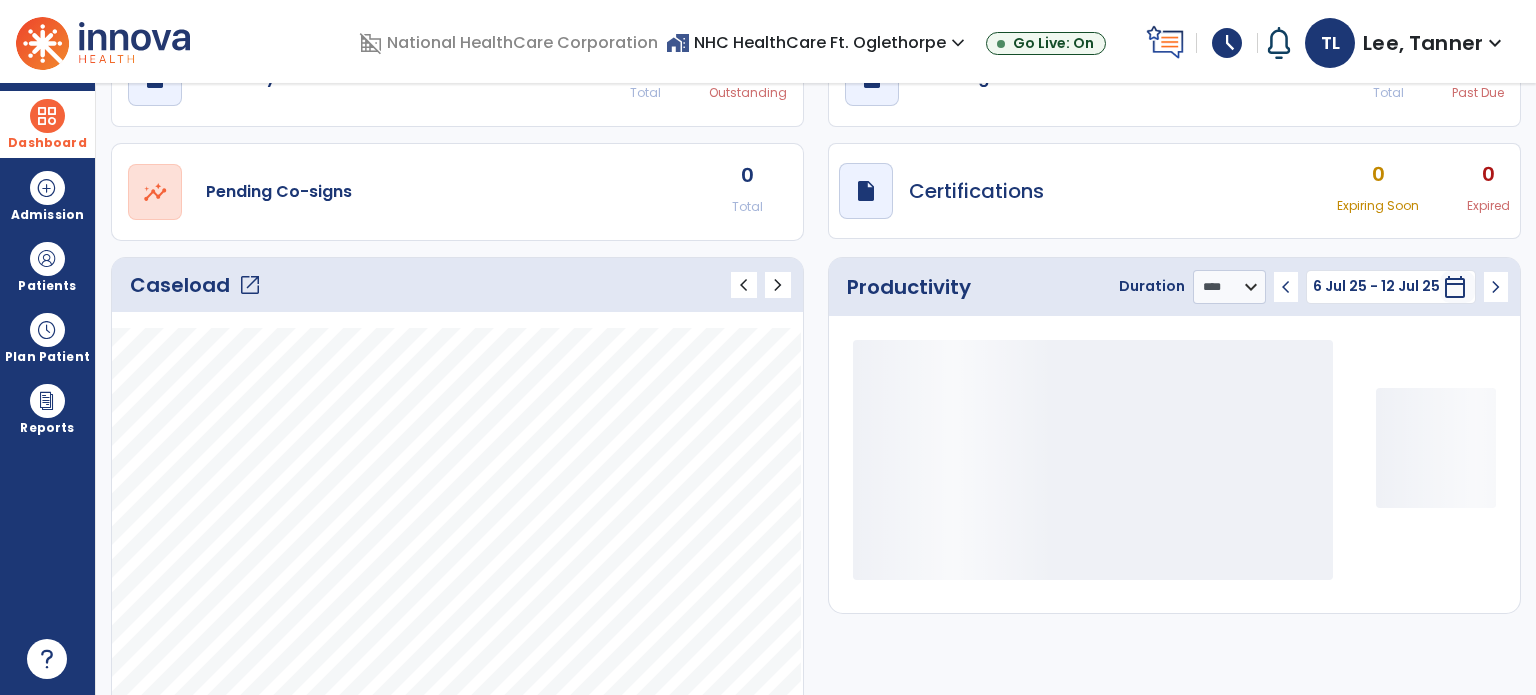 scroll, scrollTop: 132, scrollLeft: 0, axis: vertical 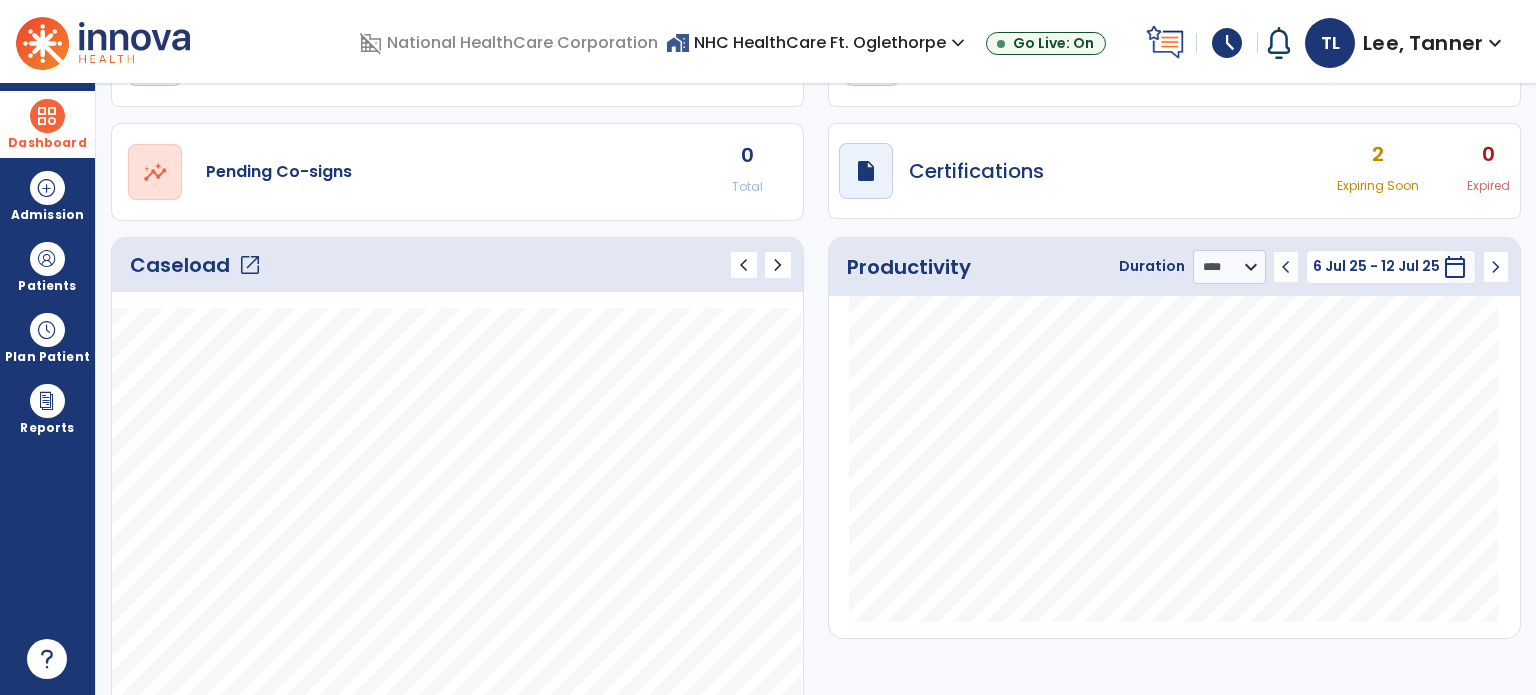 click on "open_in_new" 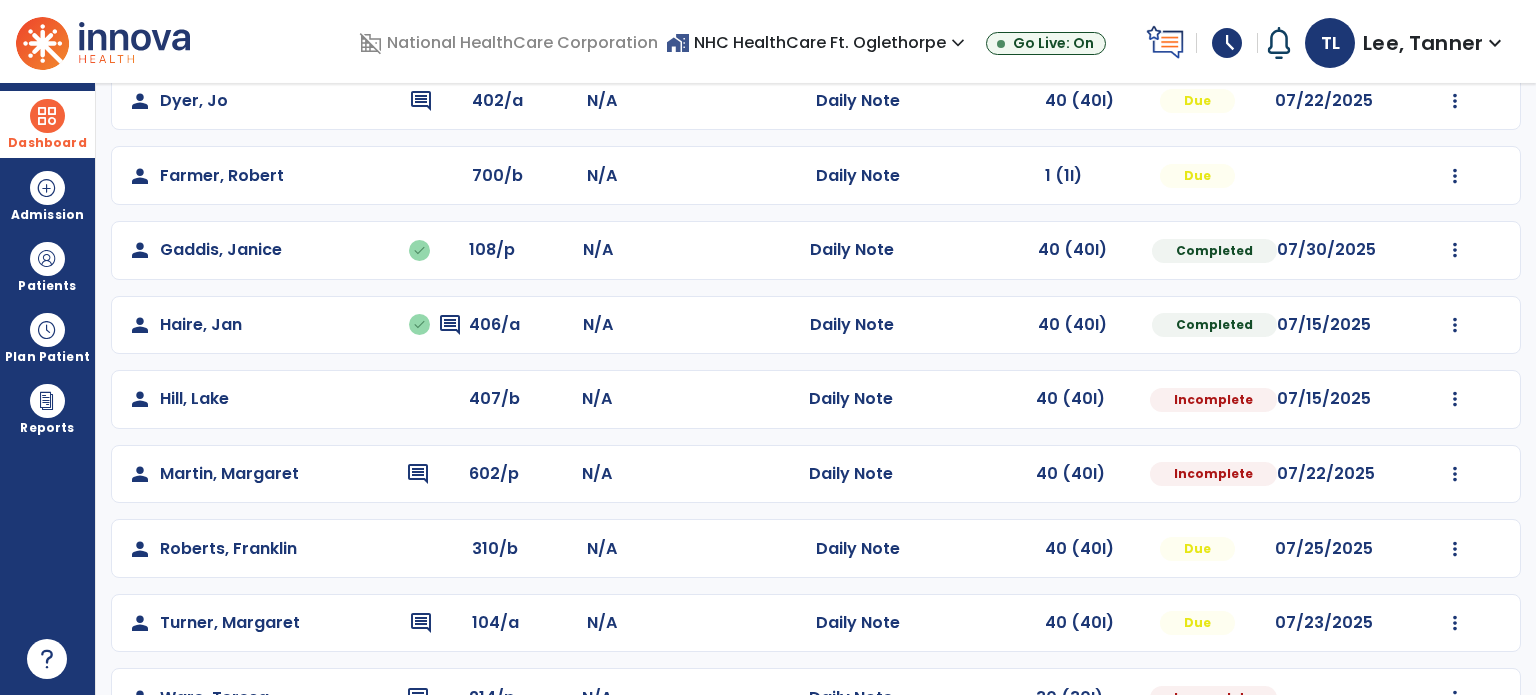 scroll, scrollTop: 336, scrollLeft: 0, axis: vertical 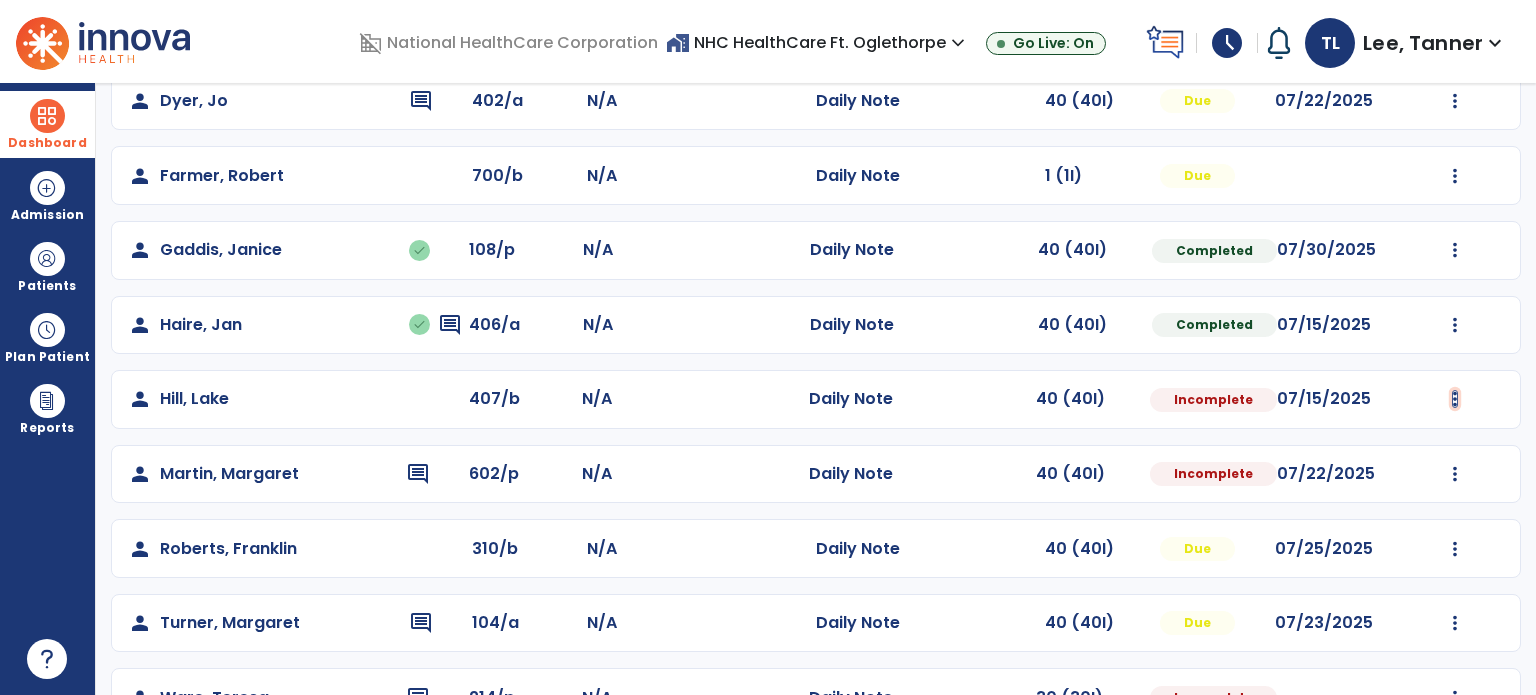 click at bounding box center [1455, -48] 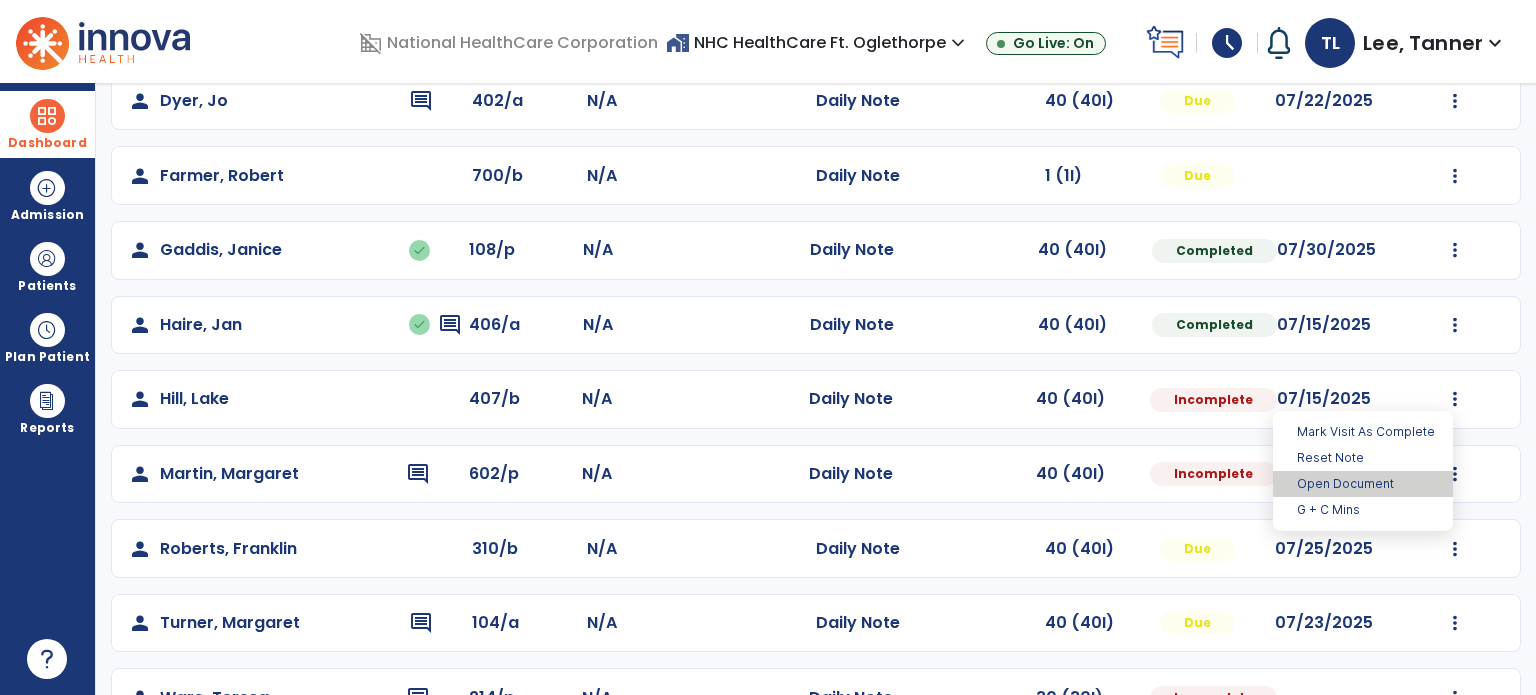 click on "Open Document" at bounding box center (1363, 484) 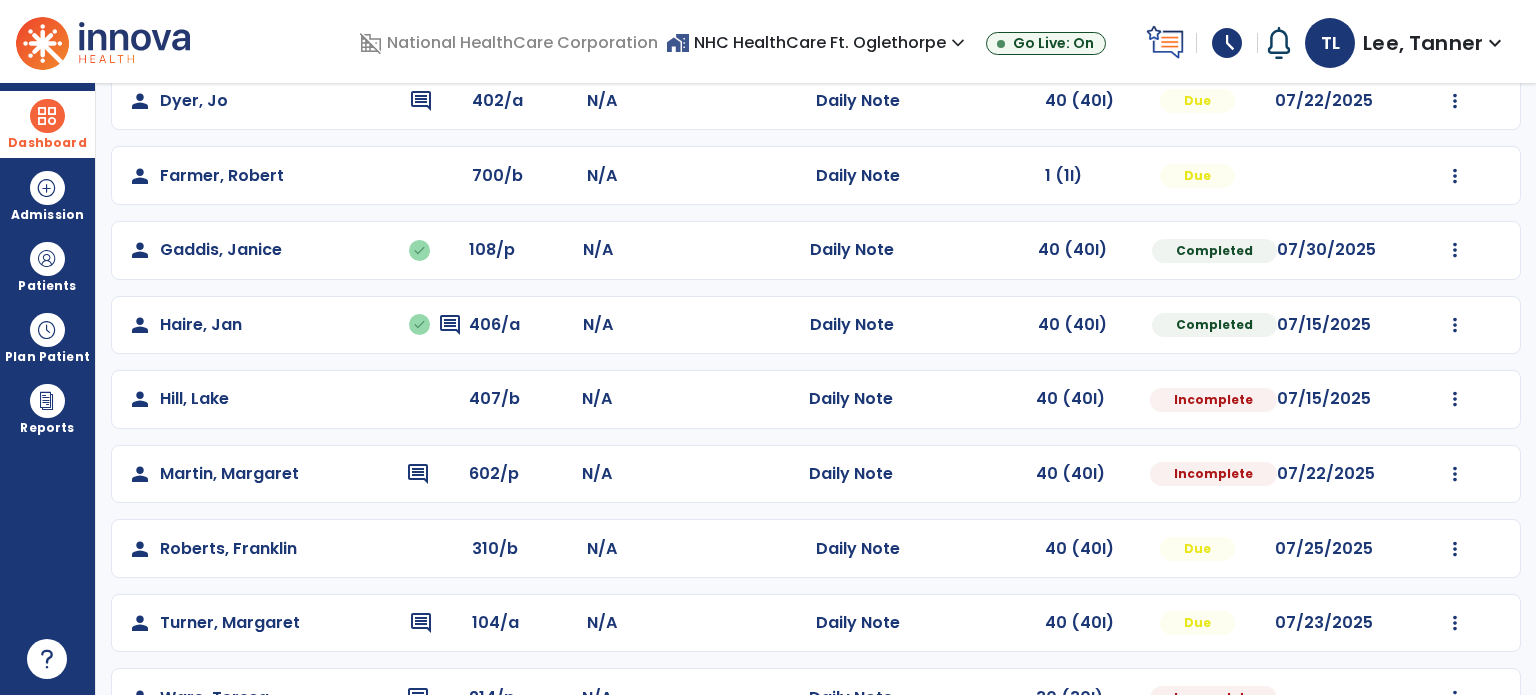 select on "*" 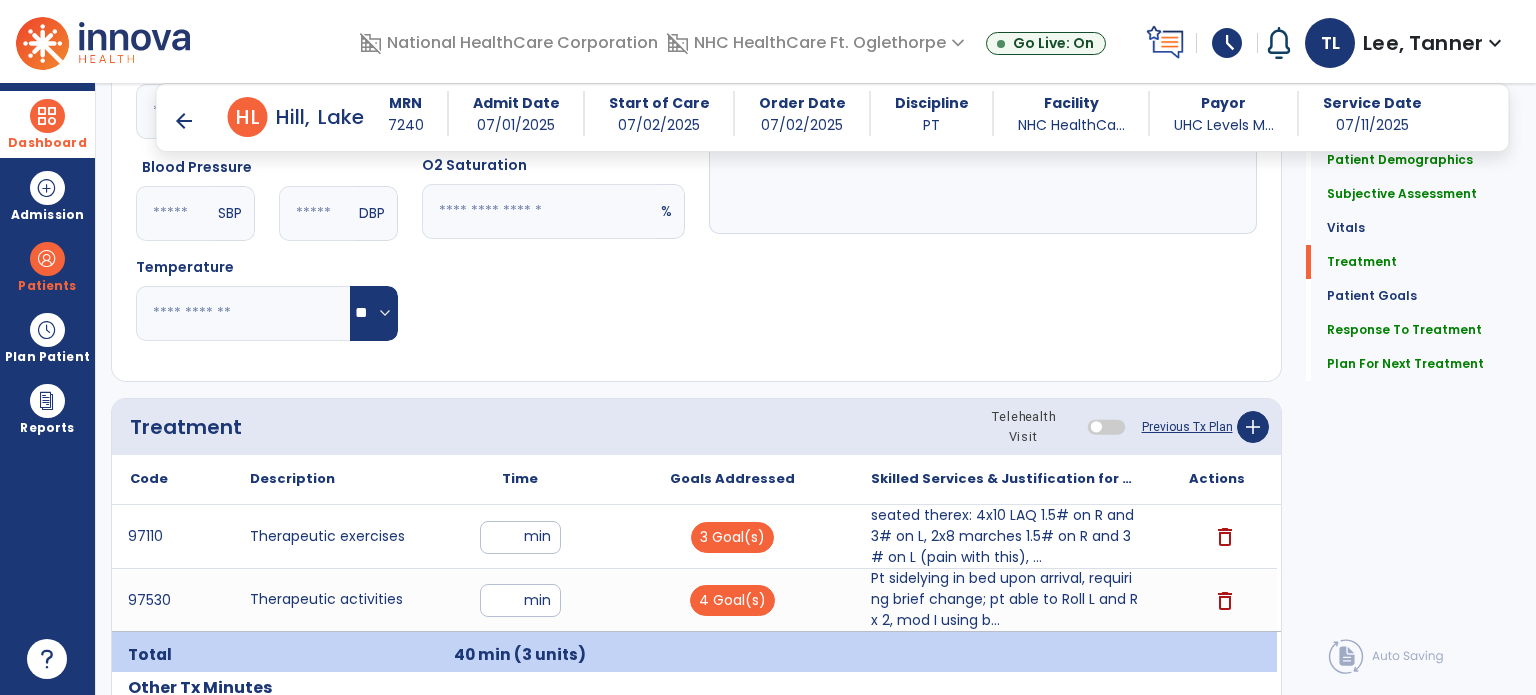 scroll, scrollTop: 1072, scrollLeft: 0, axis: vertical 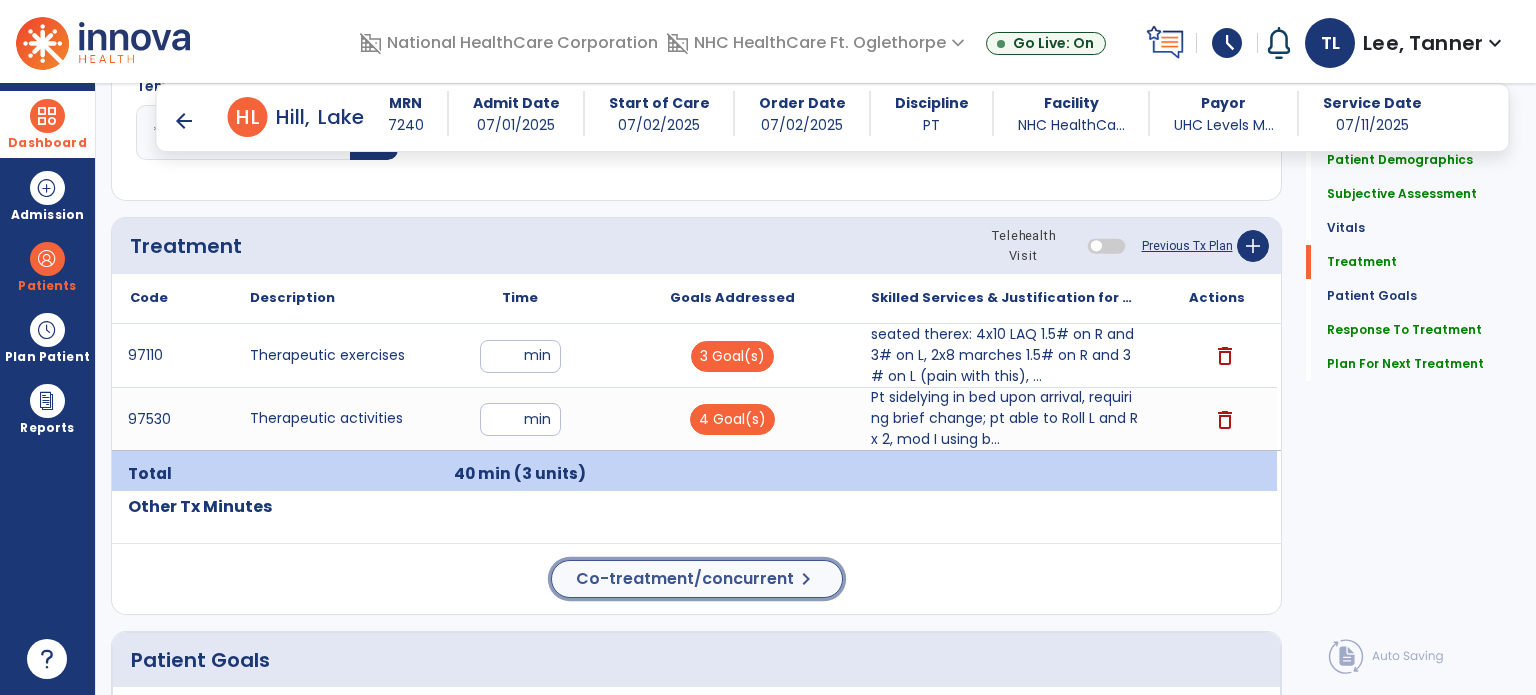 click on "Co-treatment/concurrent" 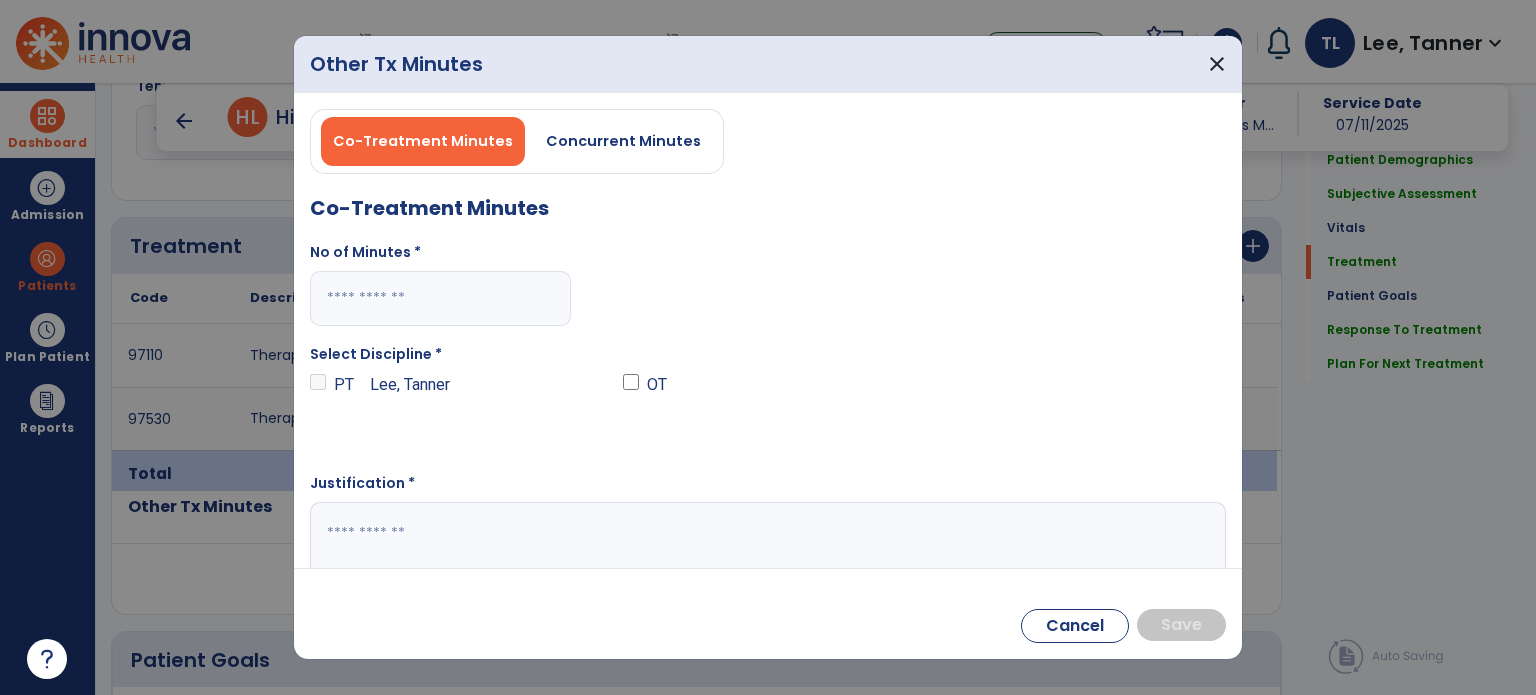 click on "Co-Treatment Minutes   Concurrent Minutes  Co-Treatment Minutes No of Minutes * Select Discipline *     PT   [NAME], [NAME]       OT  Justification *" at bounding box center [768, 344] 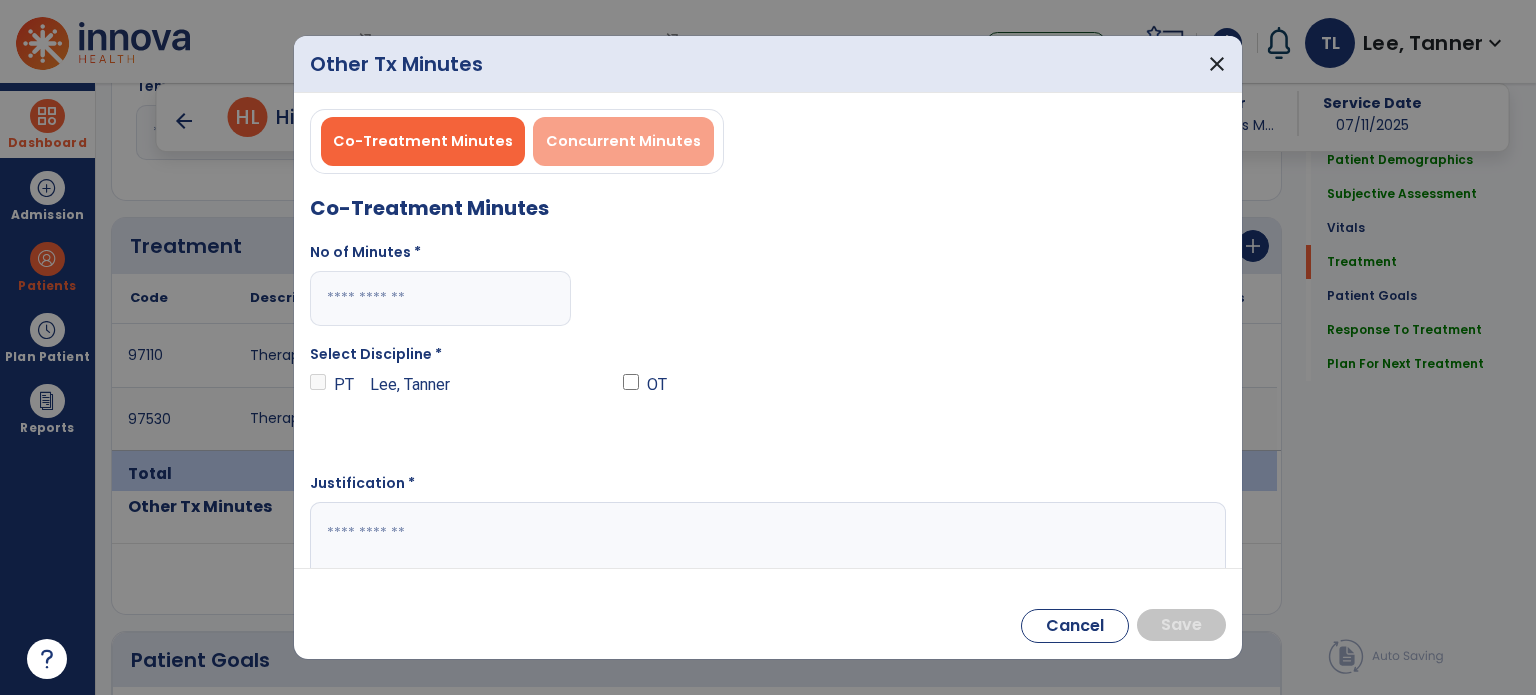 click on "Concurrent Minutes" at bounding box center [623, 141] 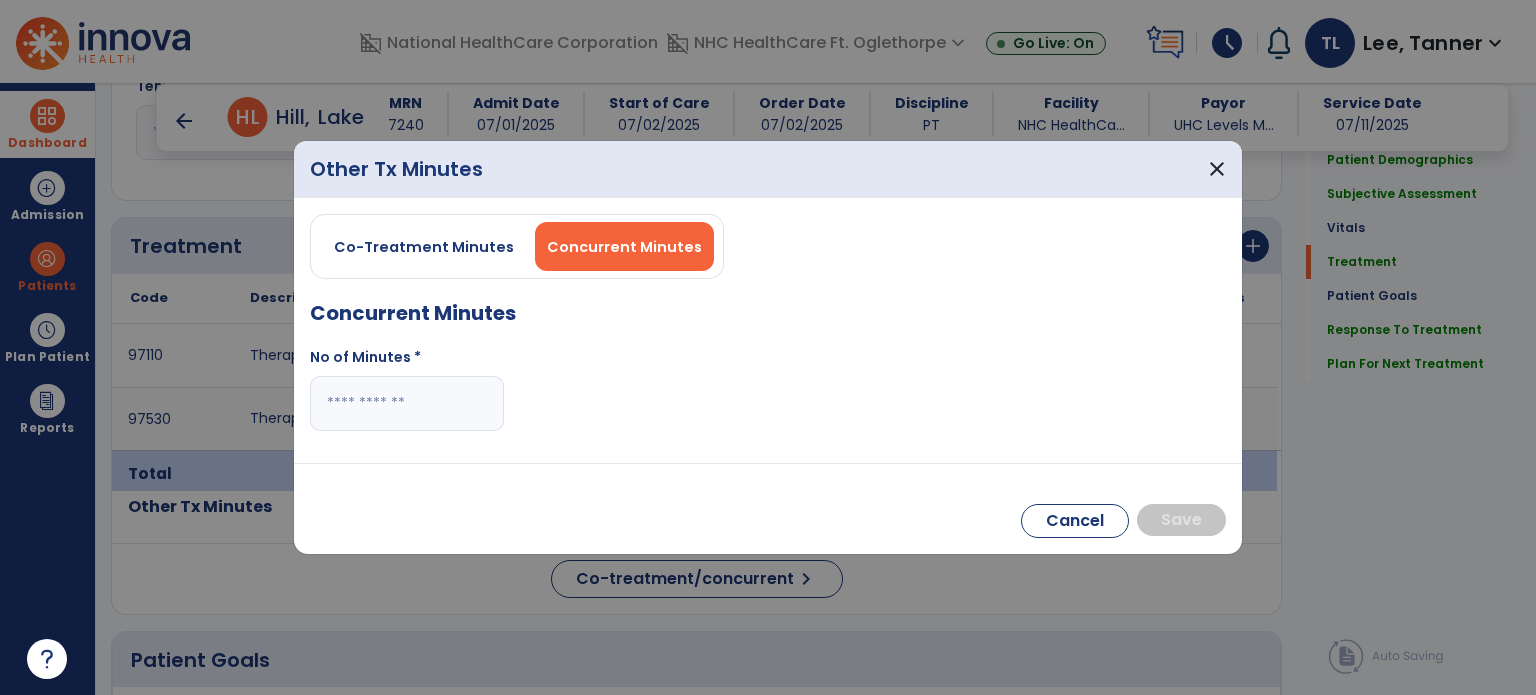 click at bounding box center (407, 403) 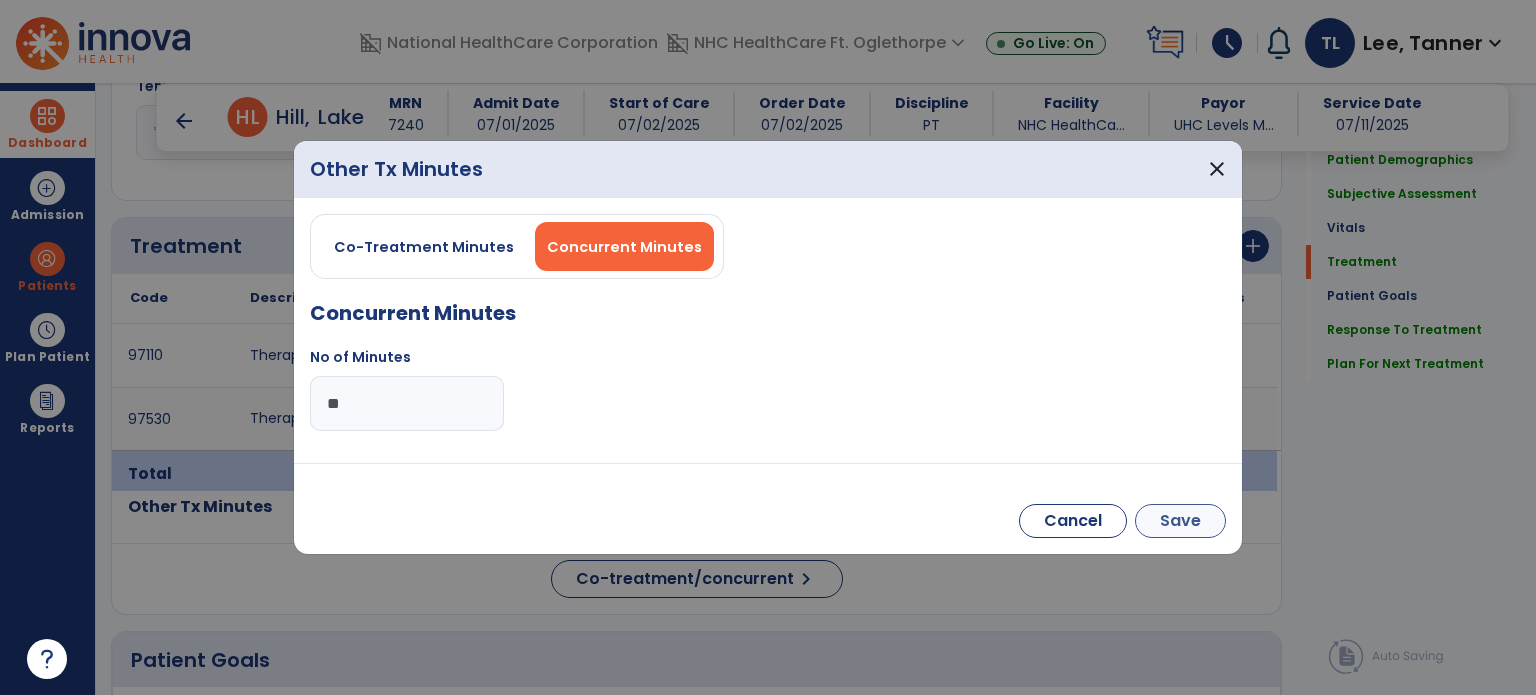 type on "**" 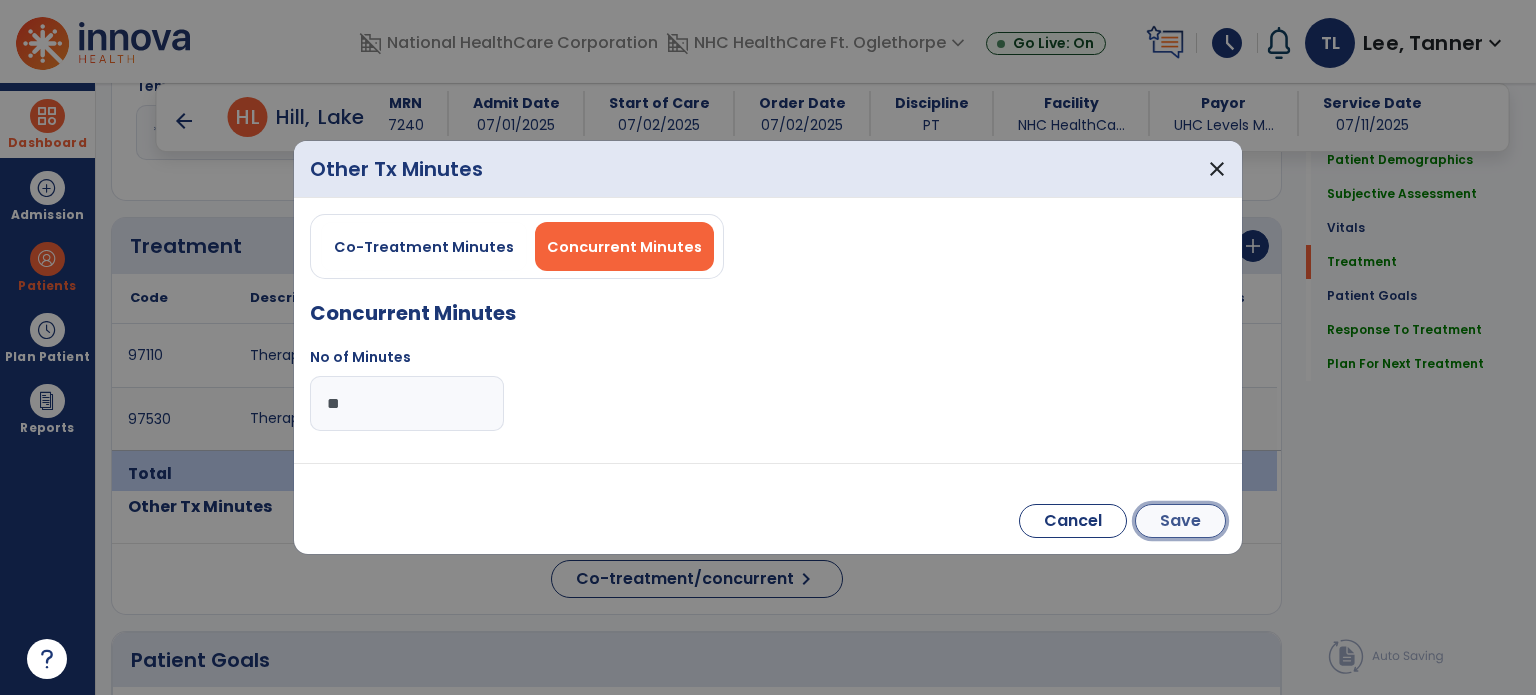 click on "Save" at bounding box center (1180, 521) 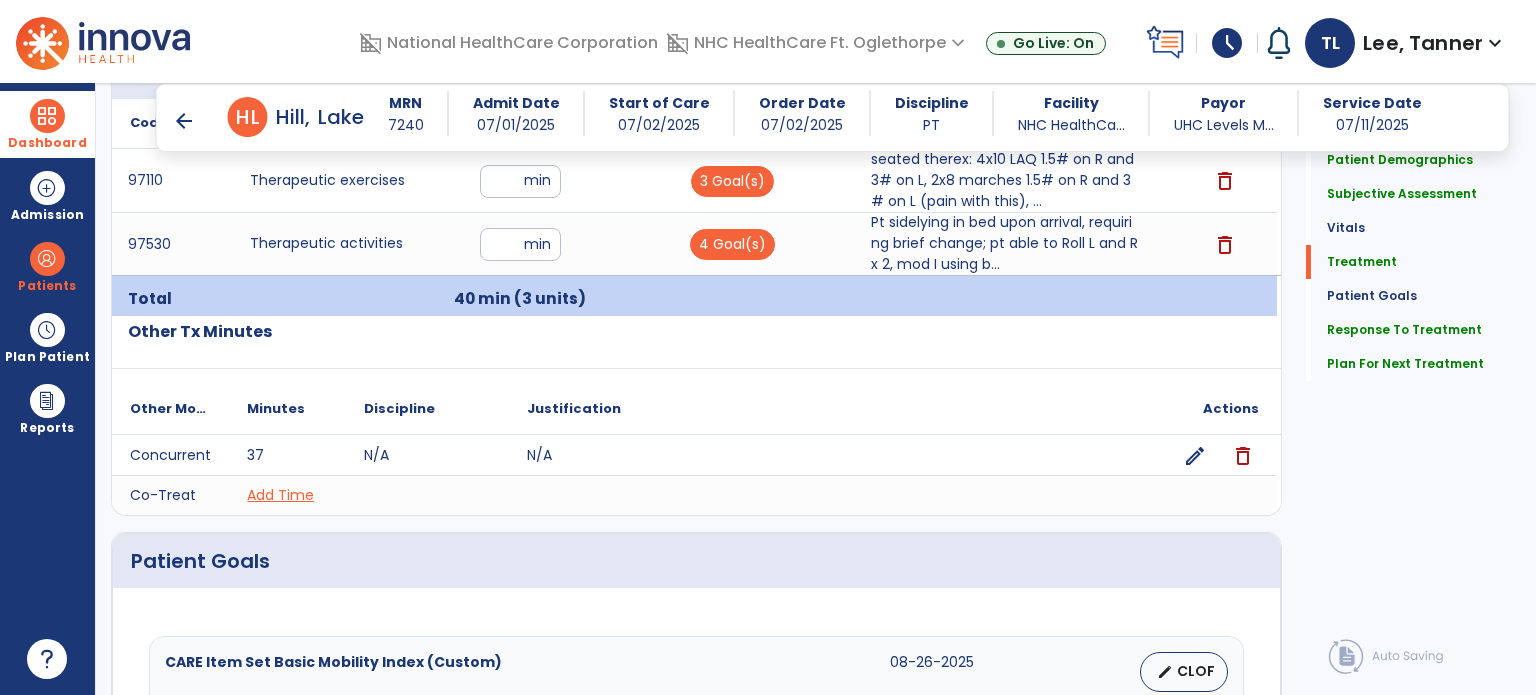 scroll, scrollTop: 1252, scrollLeft: 0, axis: vertical 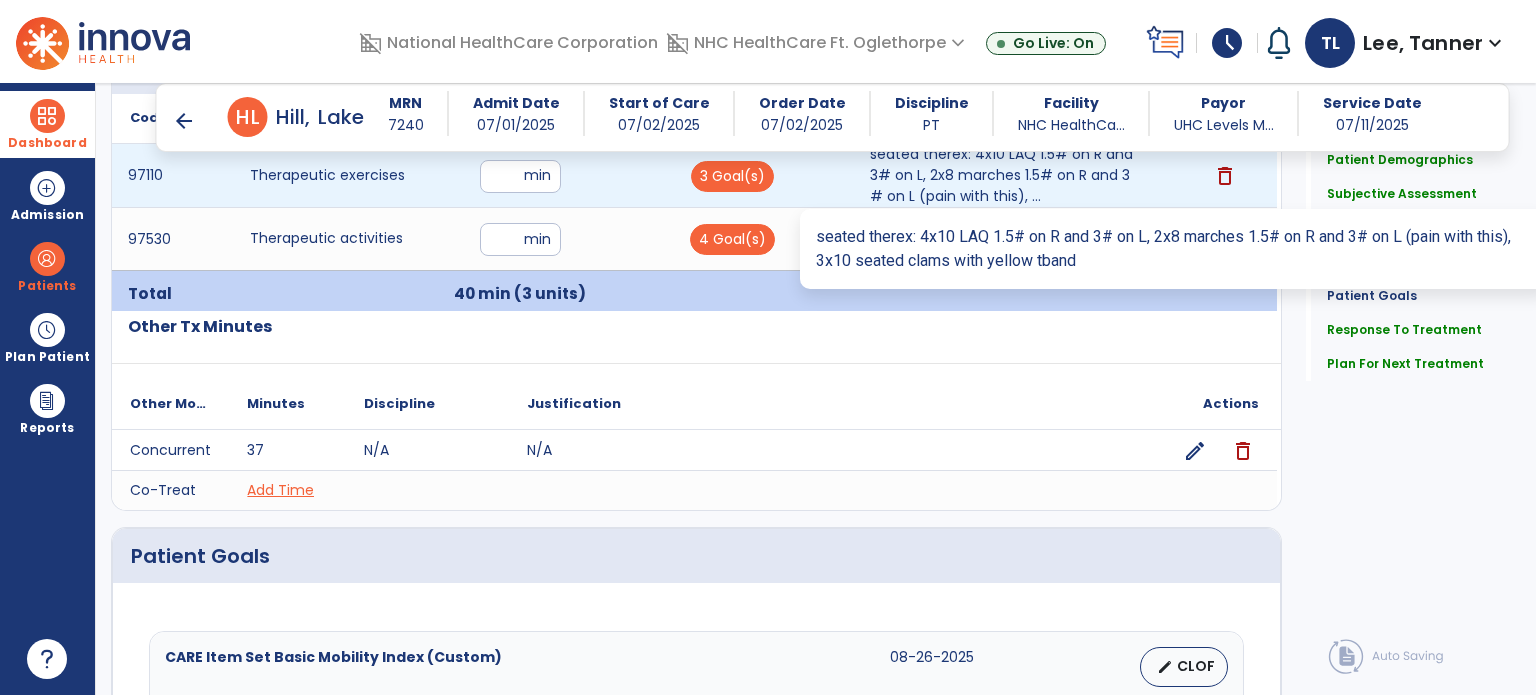 click on "seated therex: 4x10 LAQ 1.5# on R and 3# on L, 2x8 marches 1.5# on R and 3# on L (pain with this),  ..." at bounding box center [1004, 175] 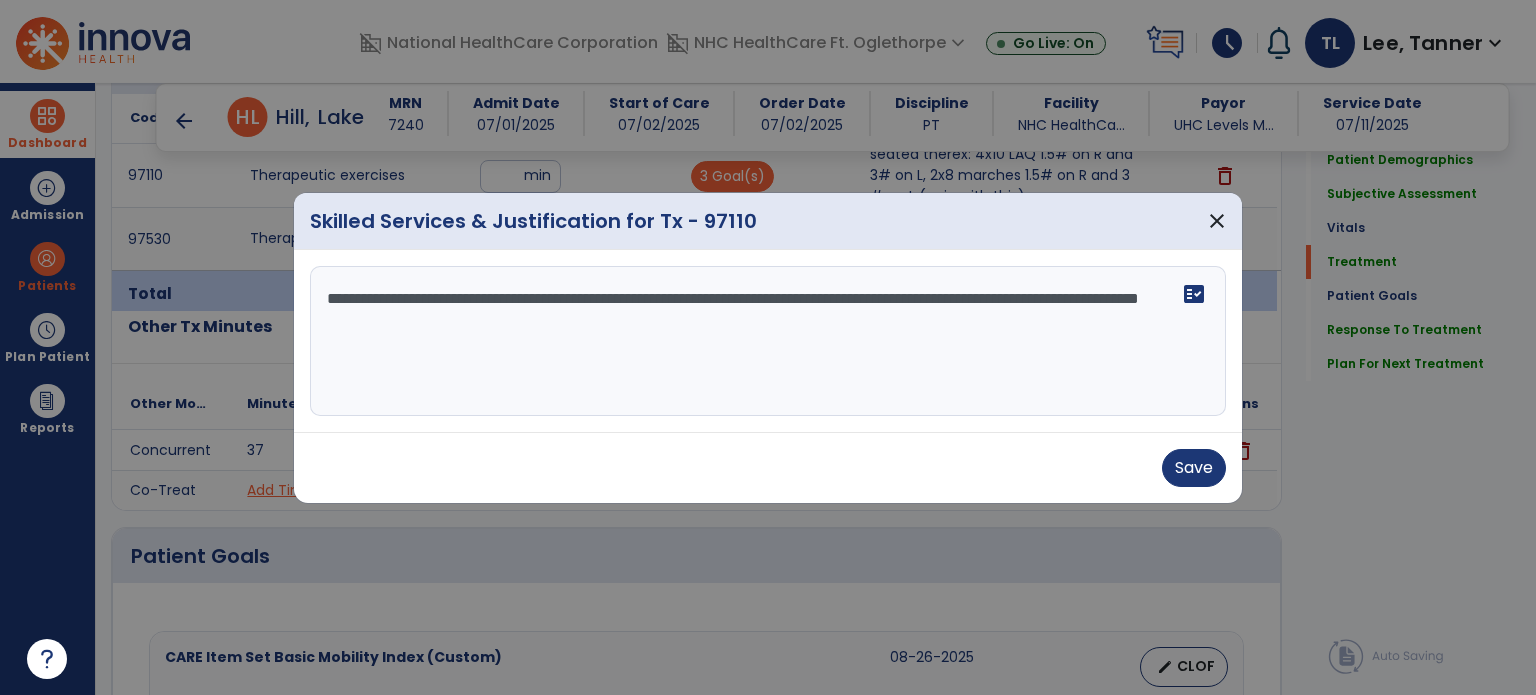 click on "**********" at bounding box center (768, 341) 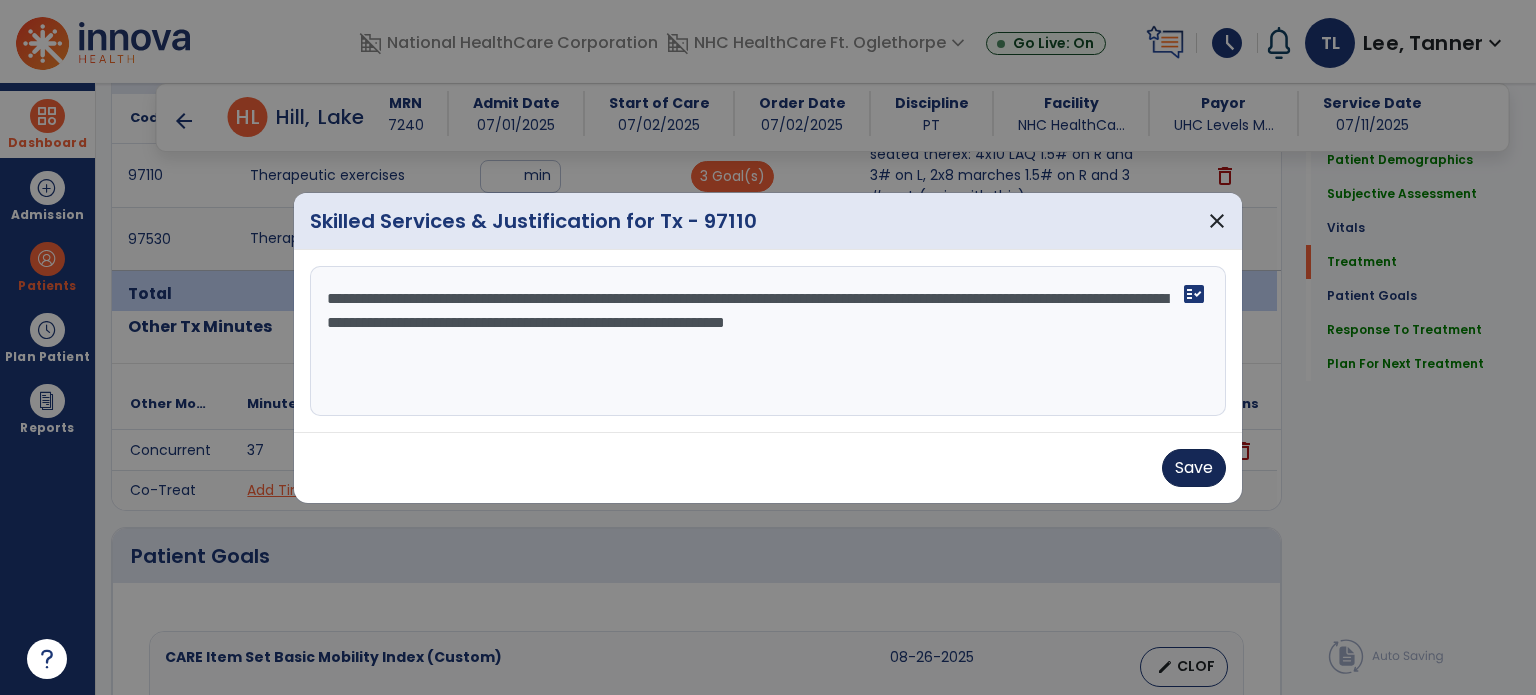 type on "**********" 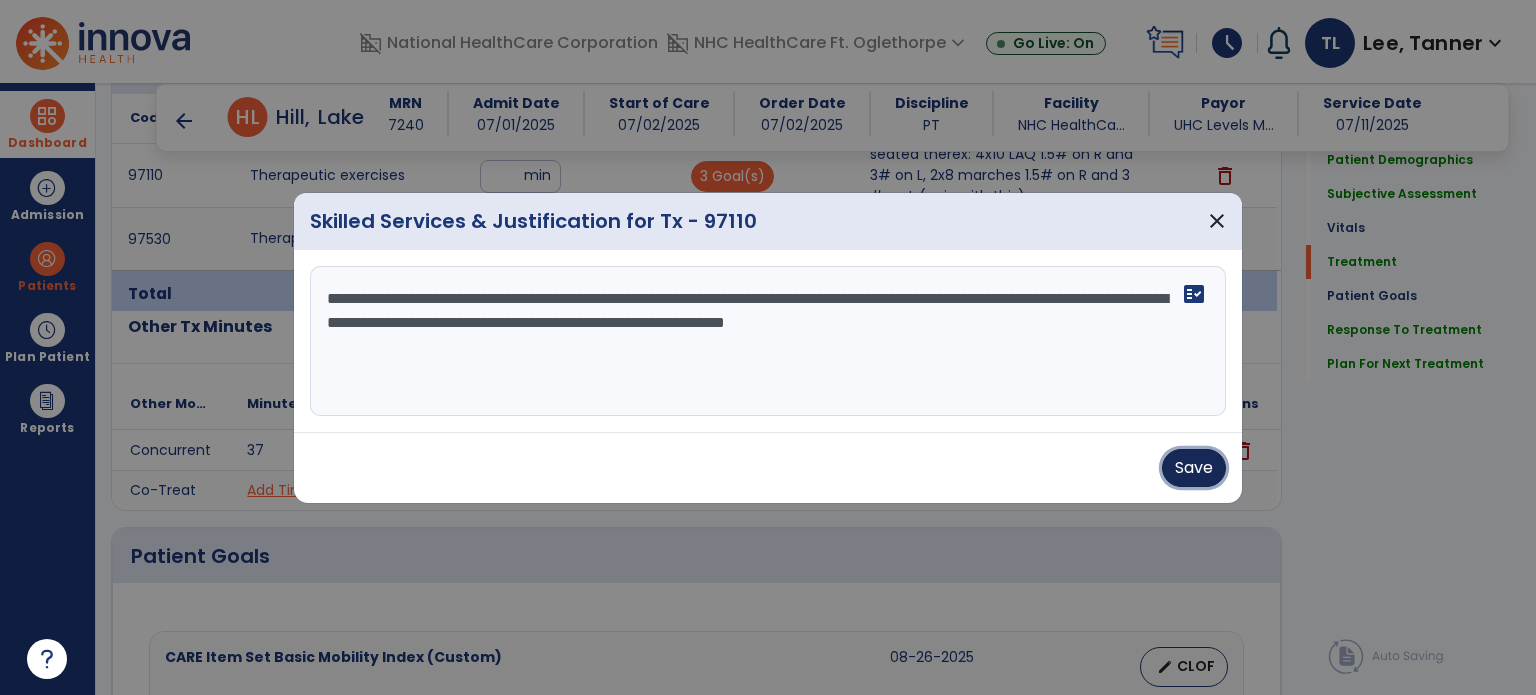 click on "Save" at bounding box center [1194, 468] 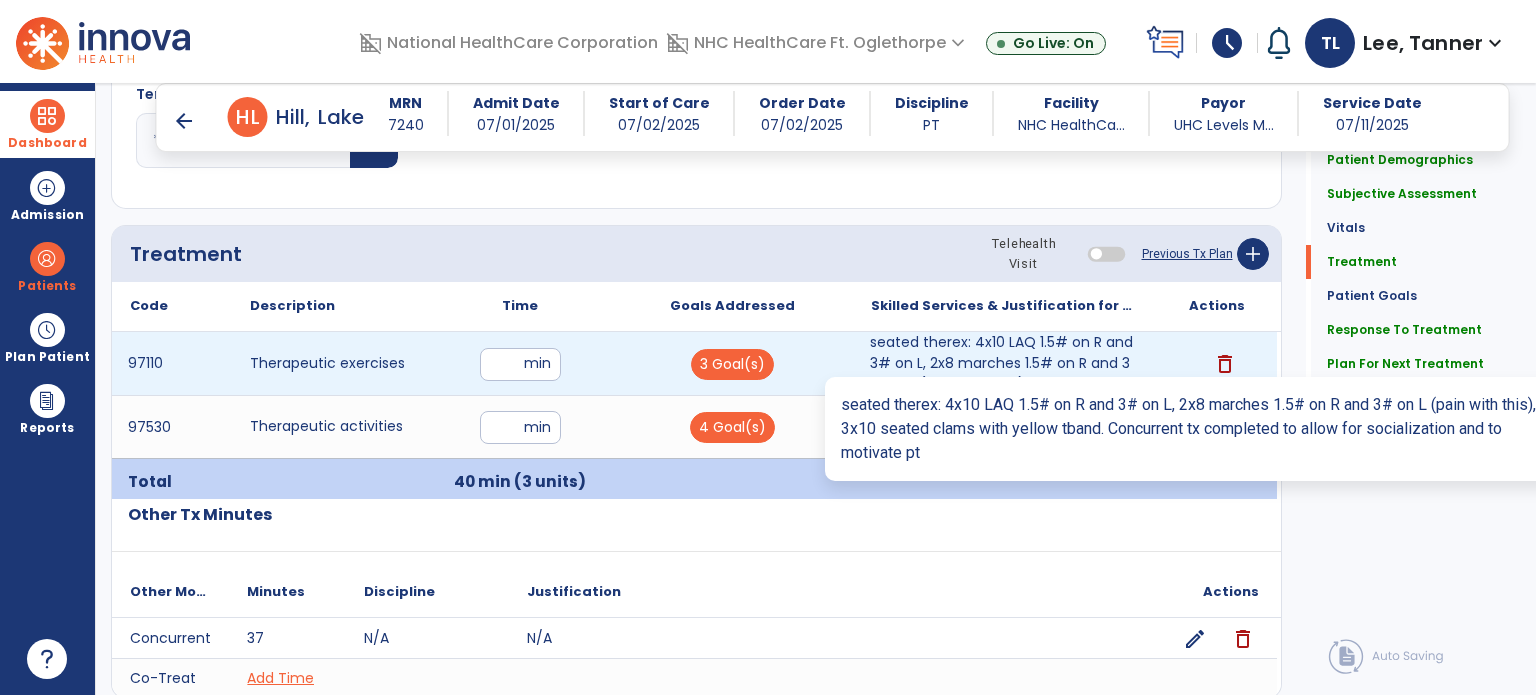 scroll, scrollTop: 1063, scrollLeft: 0, axis: vertical 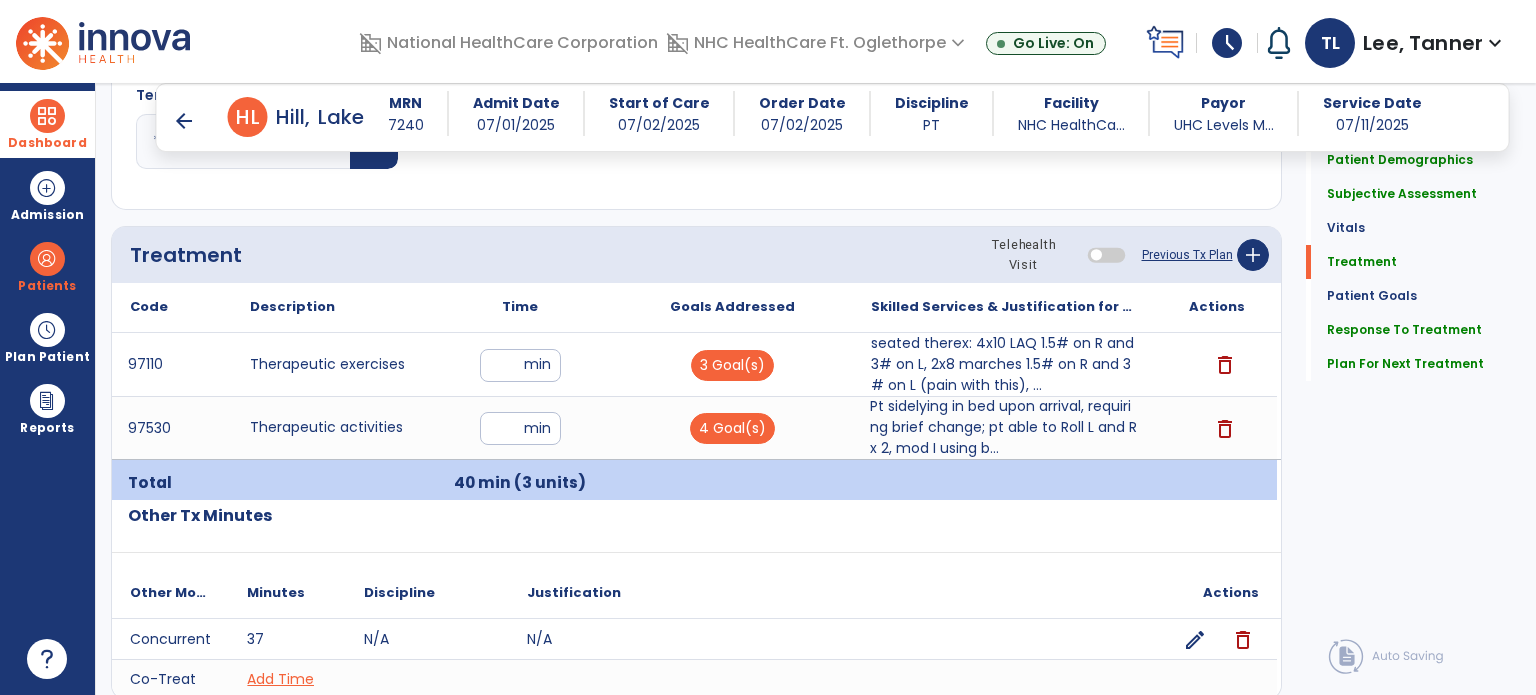 drag, startPoint x: 970, startPoint y: 433, endPoint x: 770, endPoint y: 212, distance: 298.06207 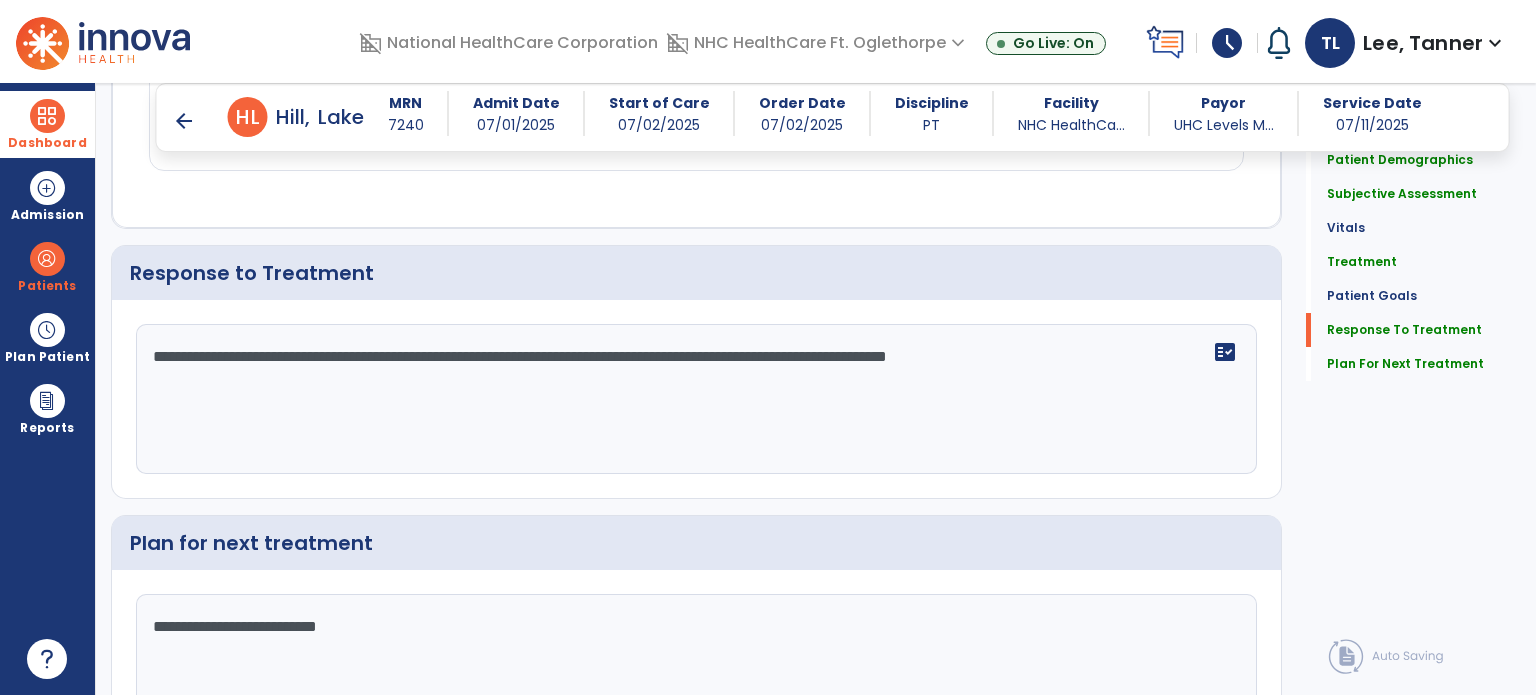 scroll, scrollTop: 3048, scrollLeft: 0, axis: vertical 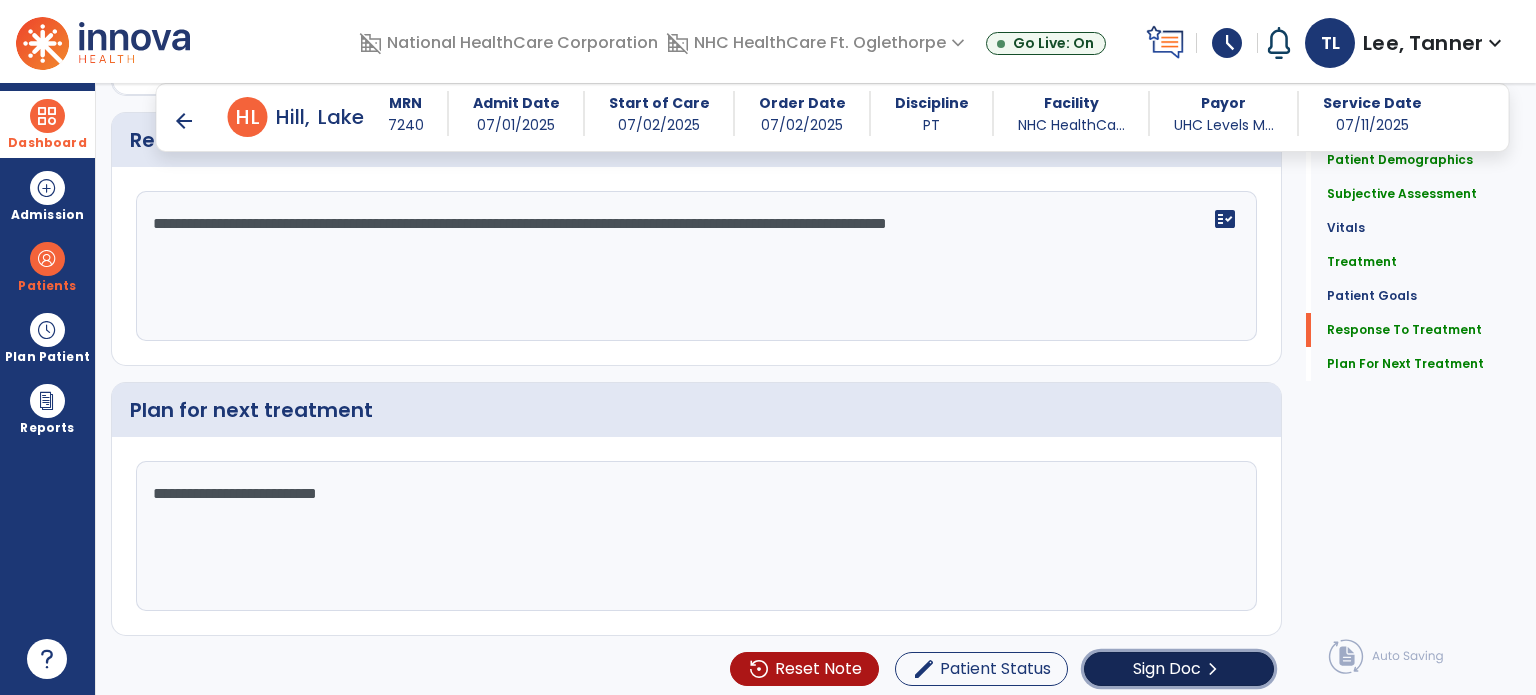 click on "Sign Doc  chevron_right" 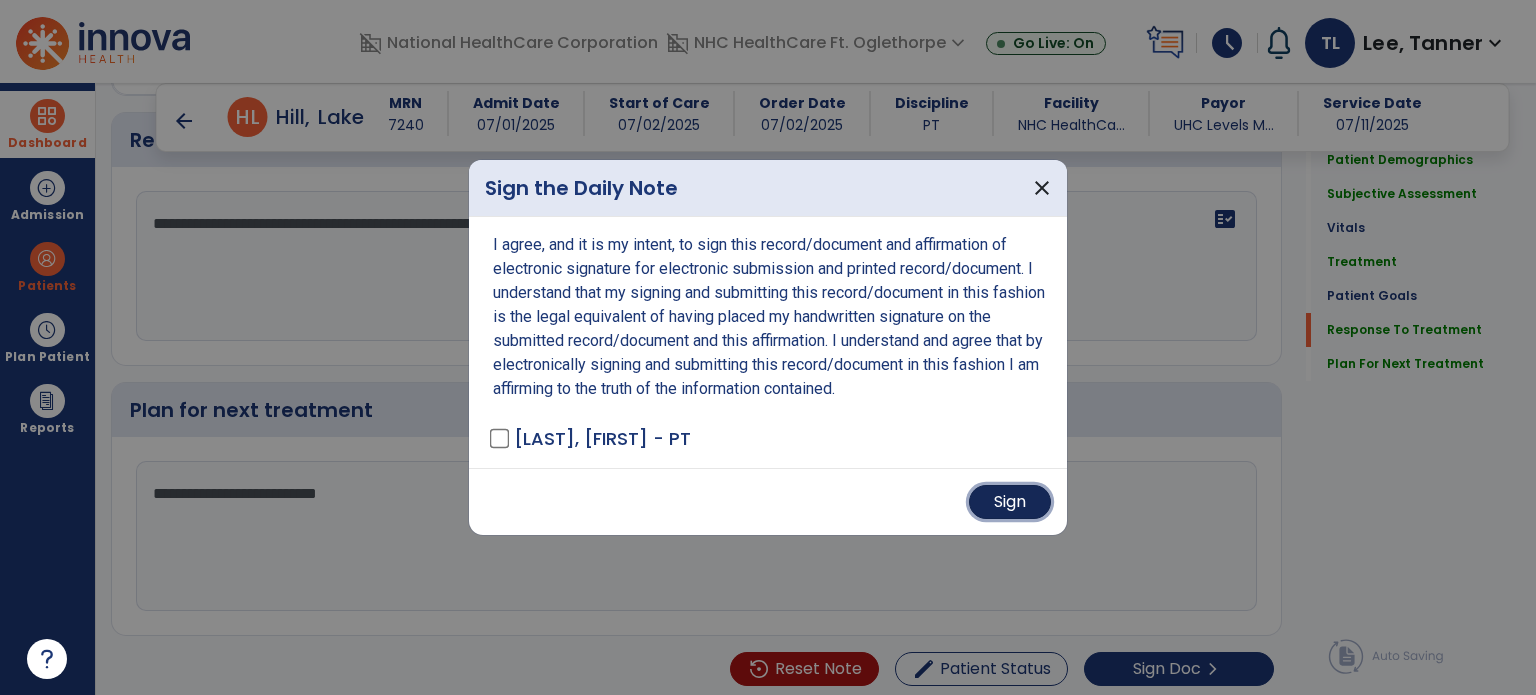 click on "Sign" at bounding box center [1010, 502] 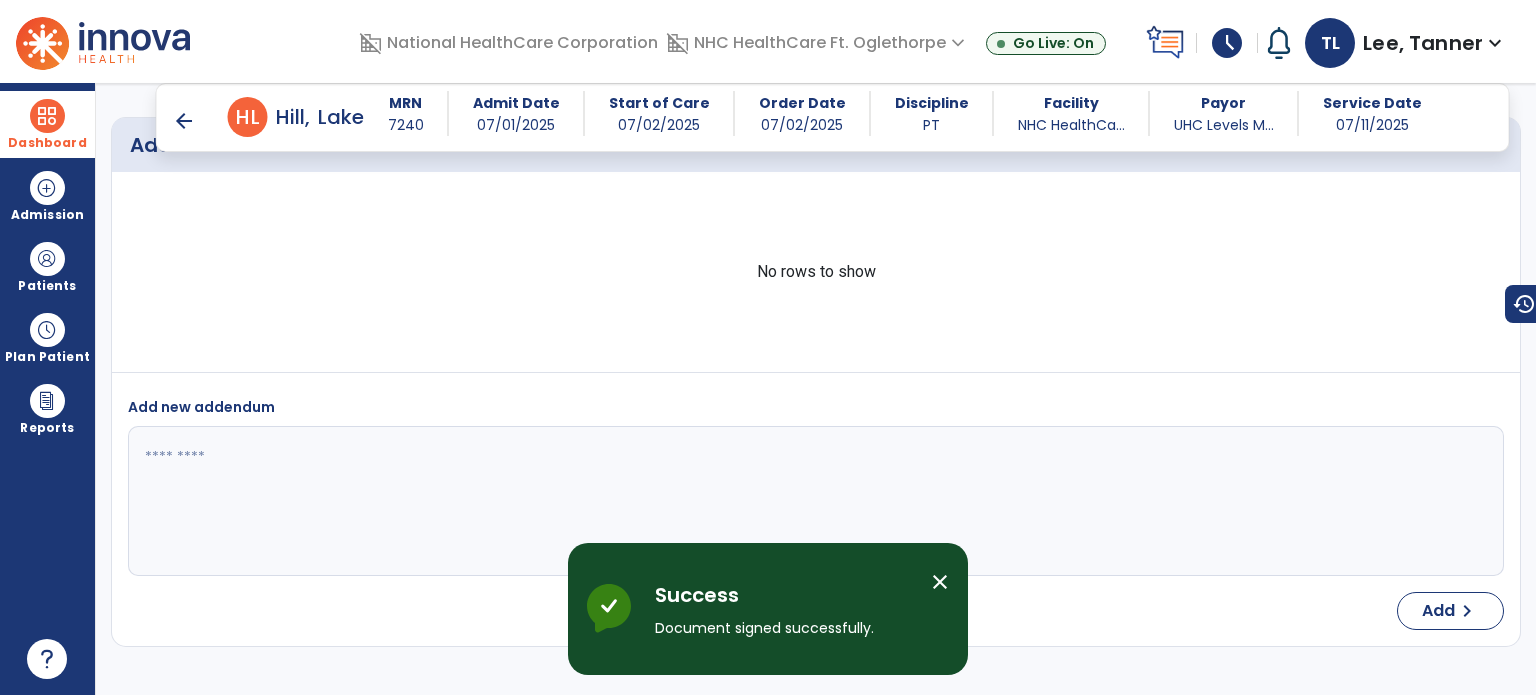 click at bounding box center [47, 116] 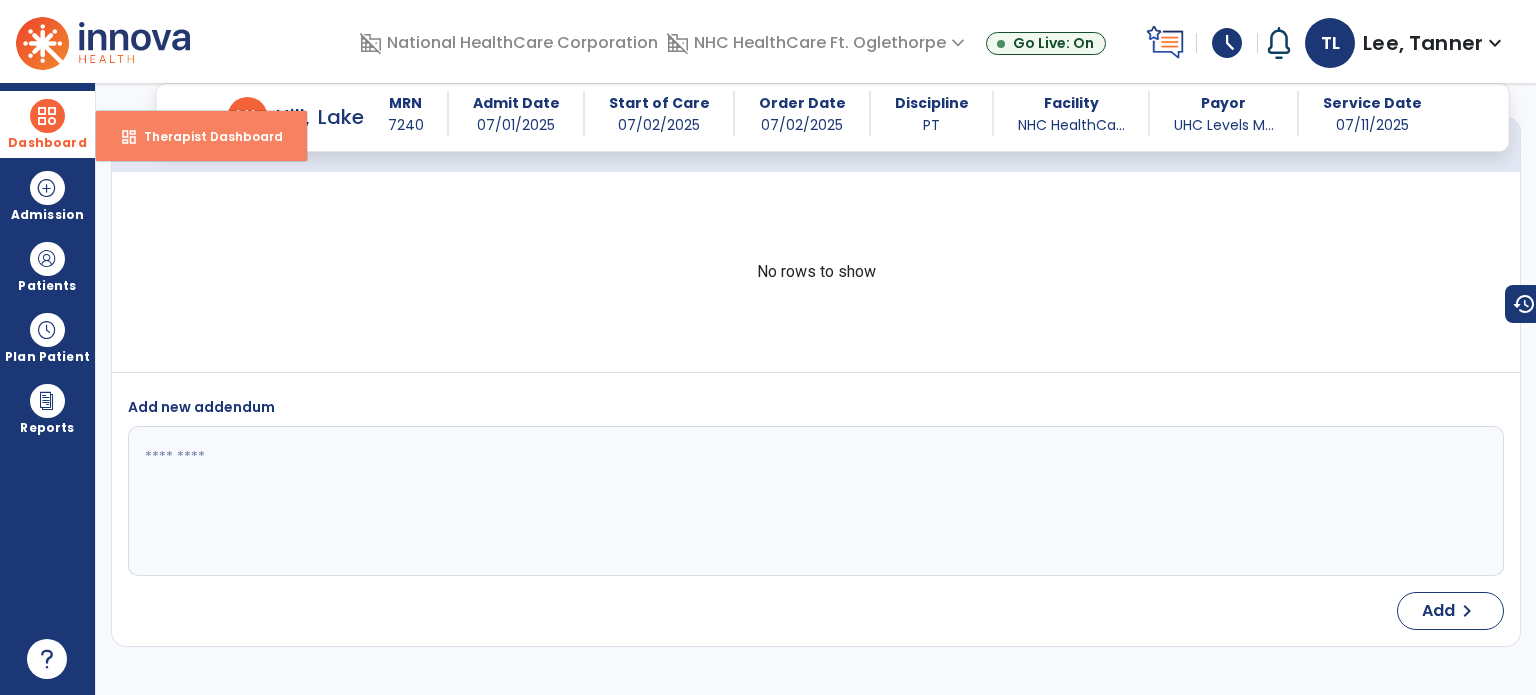 click on "Therapist Dashboard" at bounding box center (205, 136) 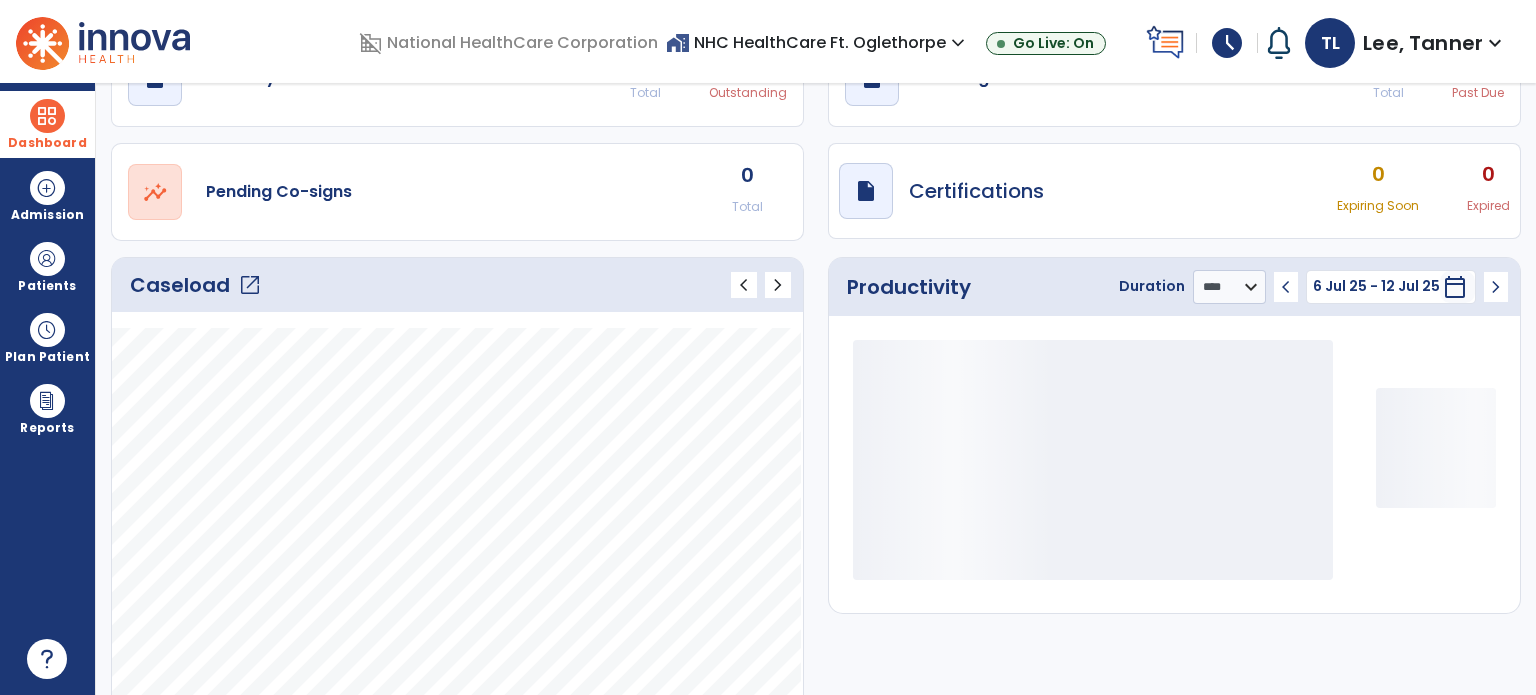 scroll, scrollTop: 92, scrollLeft: 0, axis: vertical 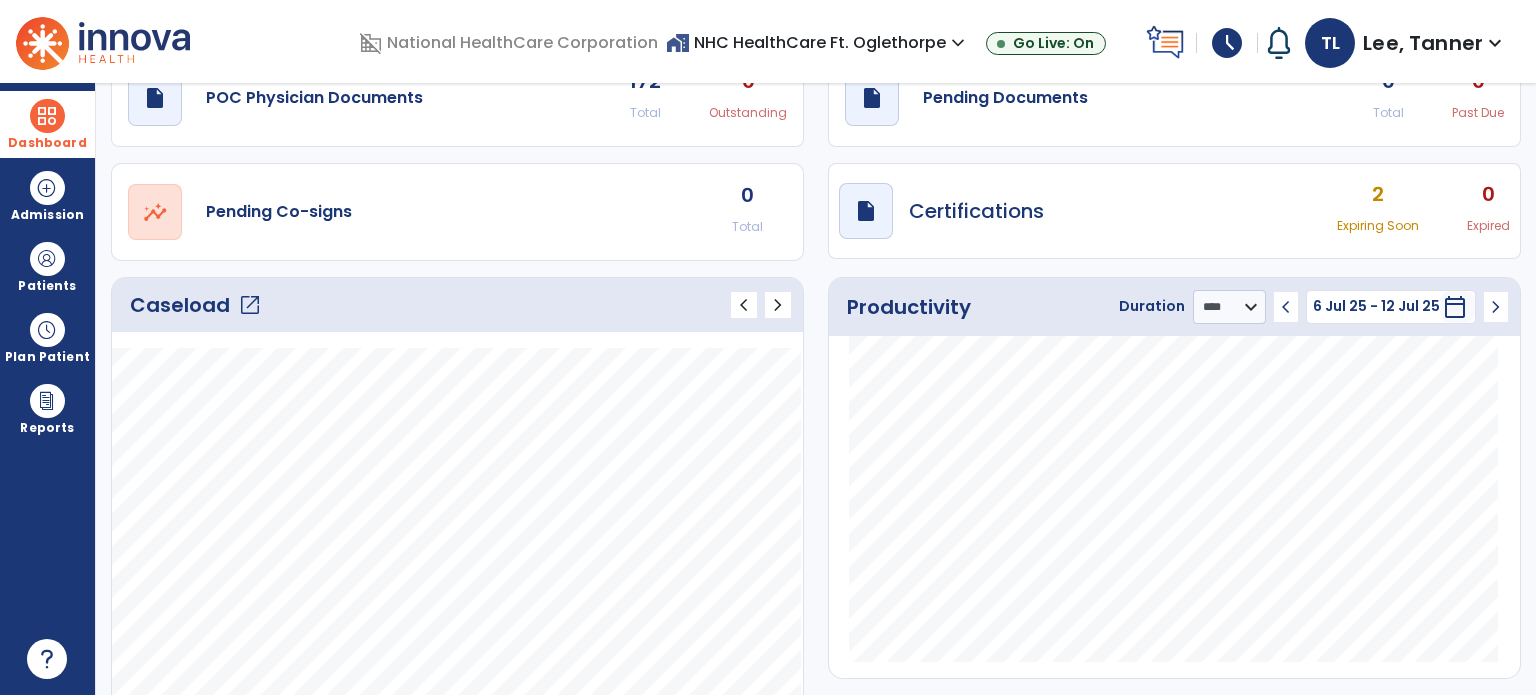 click on "open_in_new" 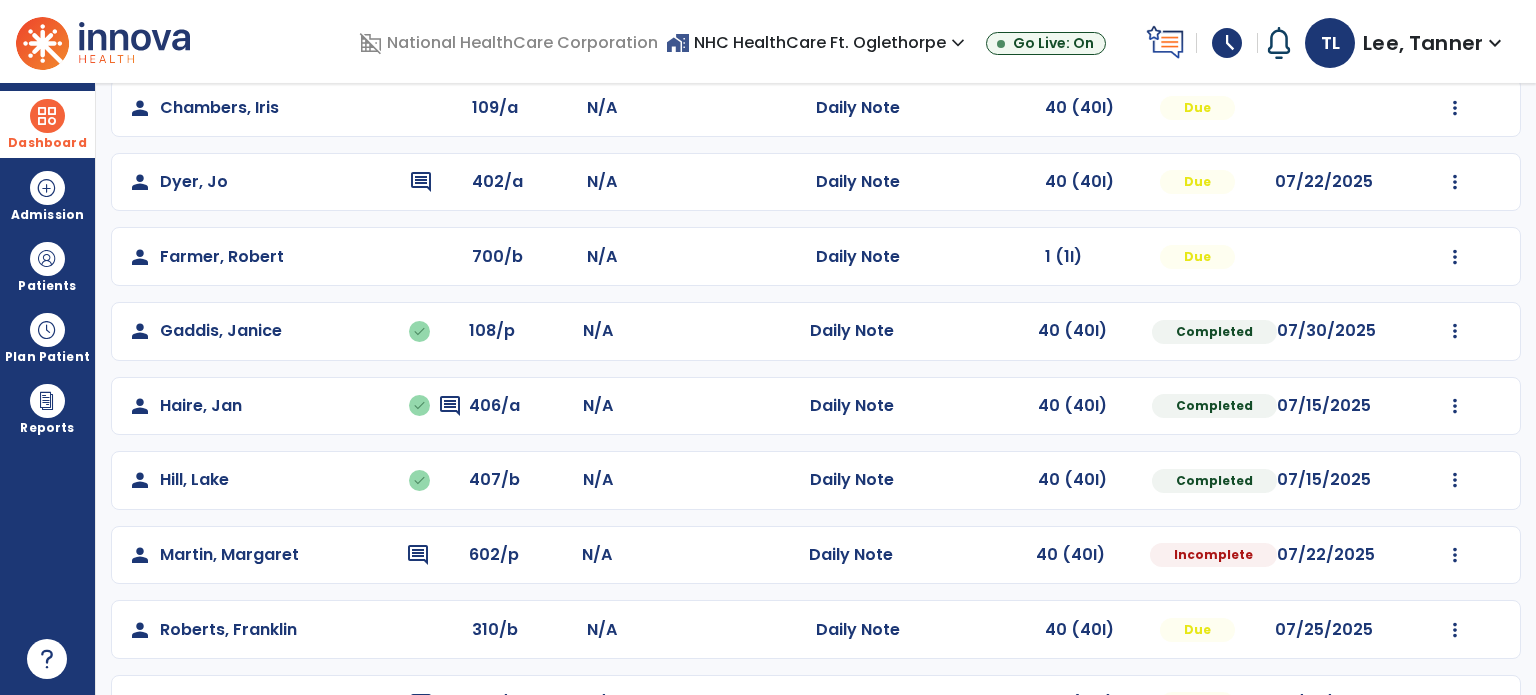 scroll, scrollTop: 393, scrollLeft: 0, axis: vertical 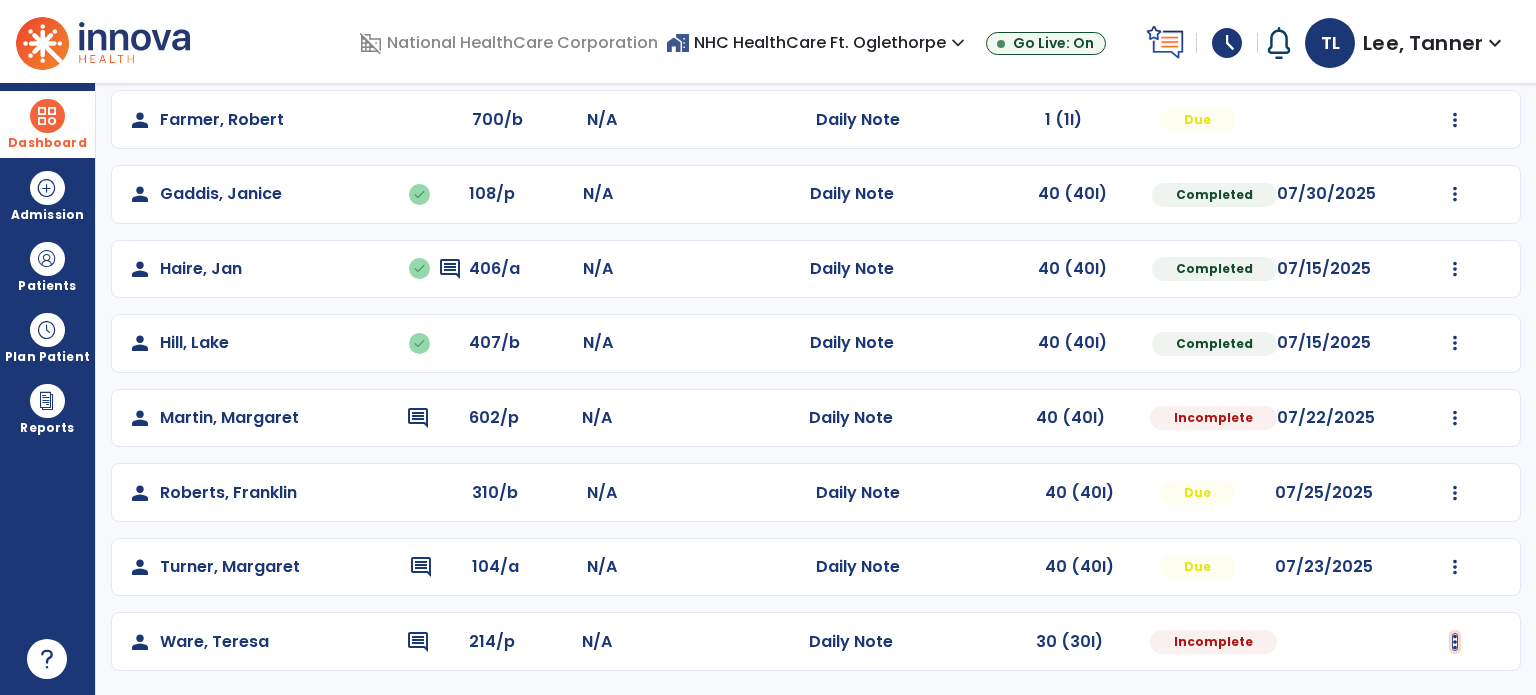 click at bounding box center (1455, -104) 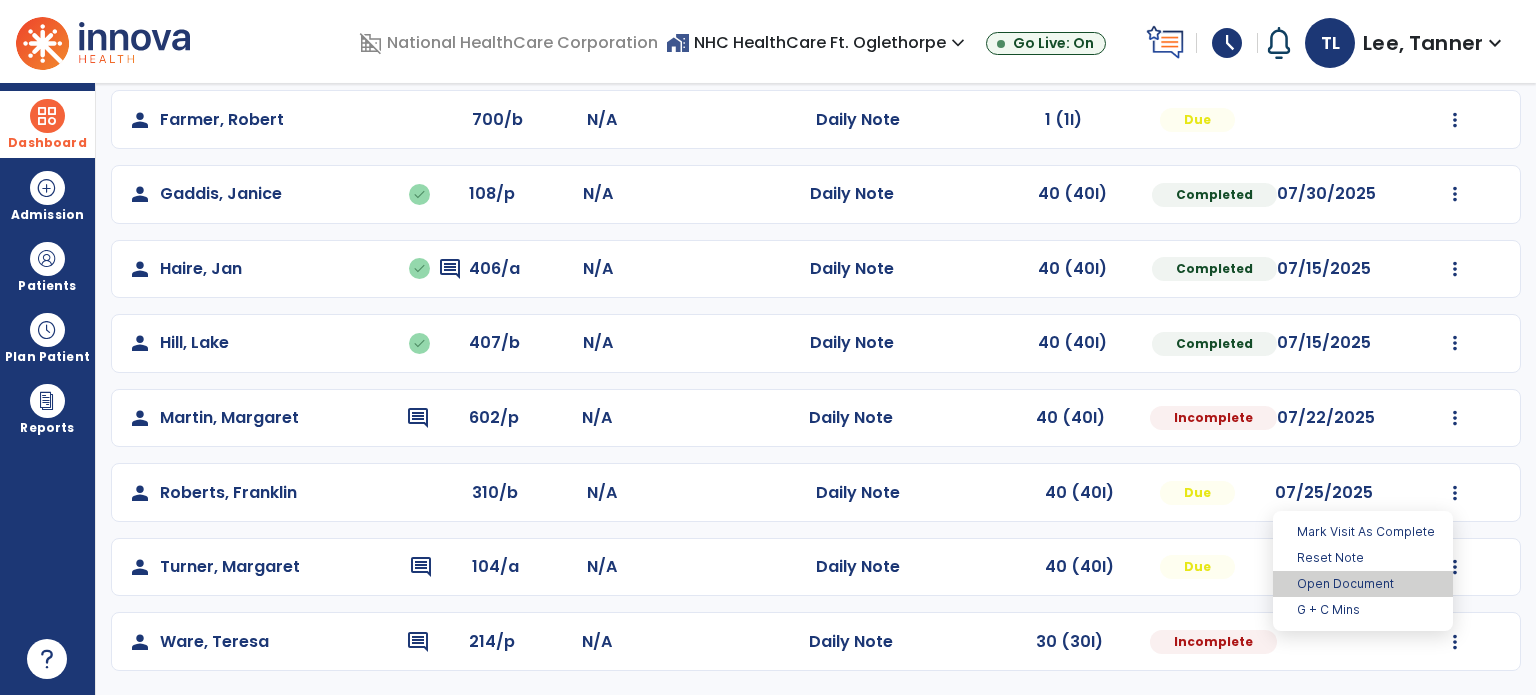 click on "Open Document" at bounding box center (1363, 584) 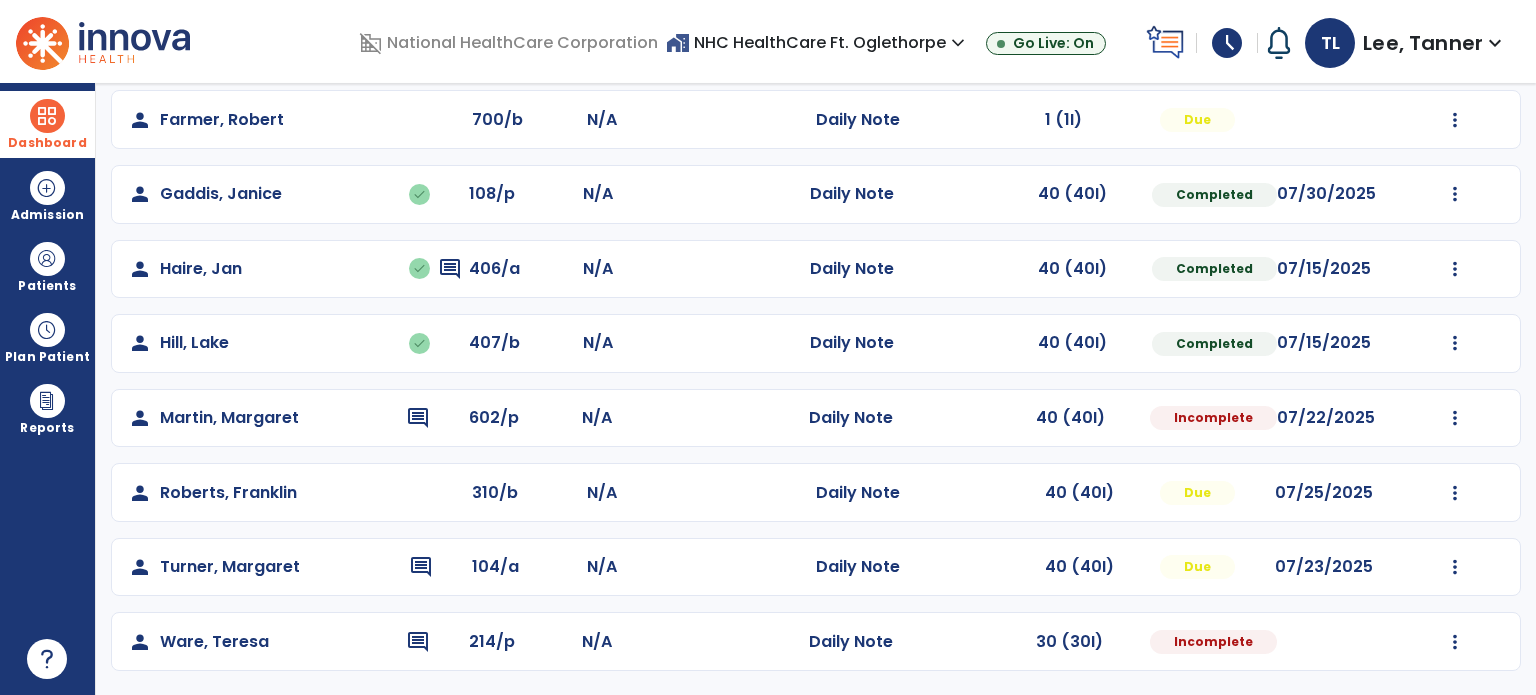 select on "*" 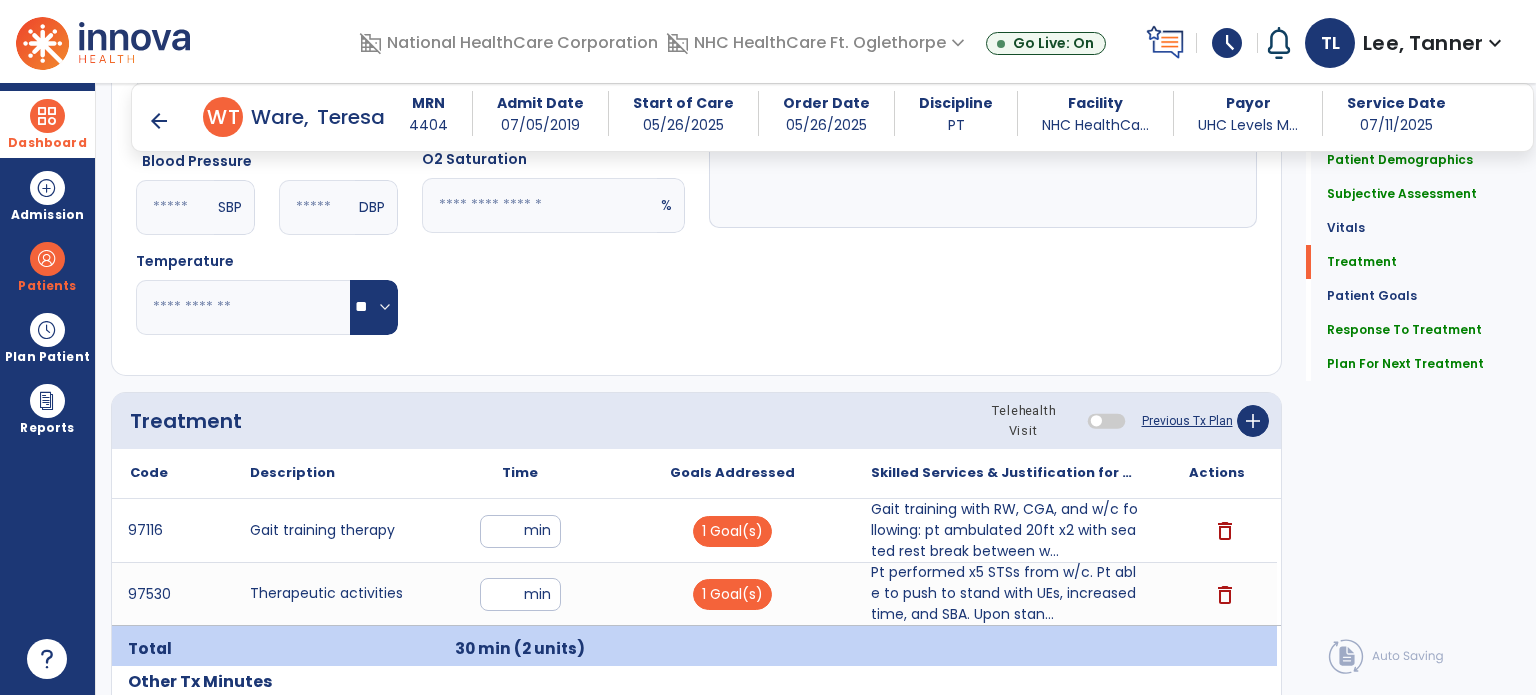 scroll, scrollTop: 1073, scrollLeft: 0, axis: vertical 